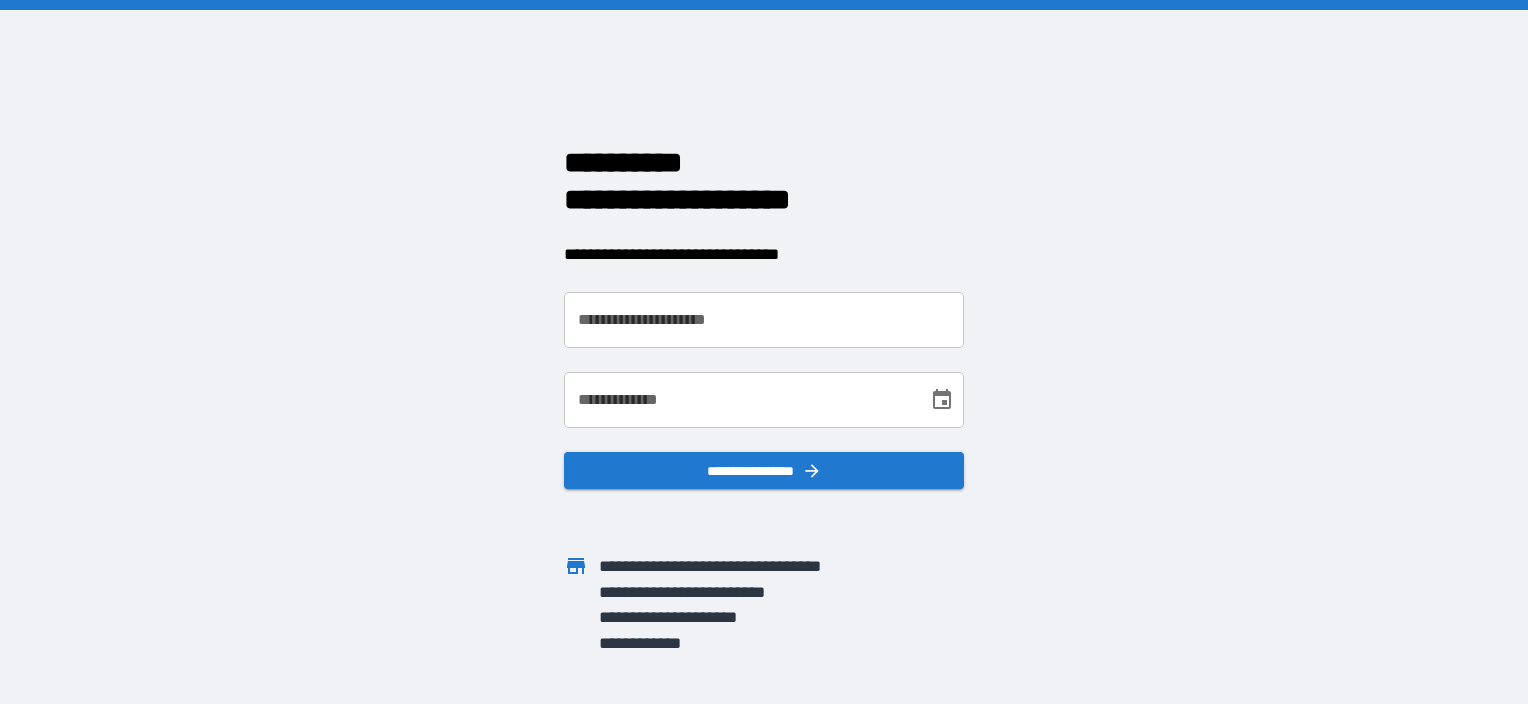 scroll, scrollTop: 0, scrollLeft: 0, axis: both 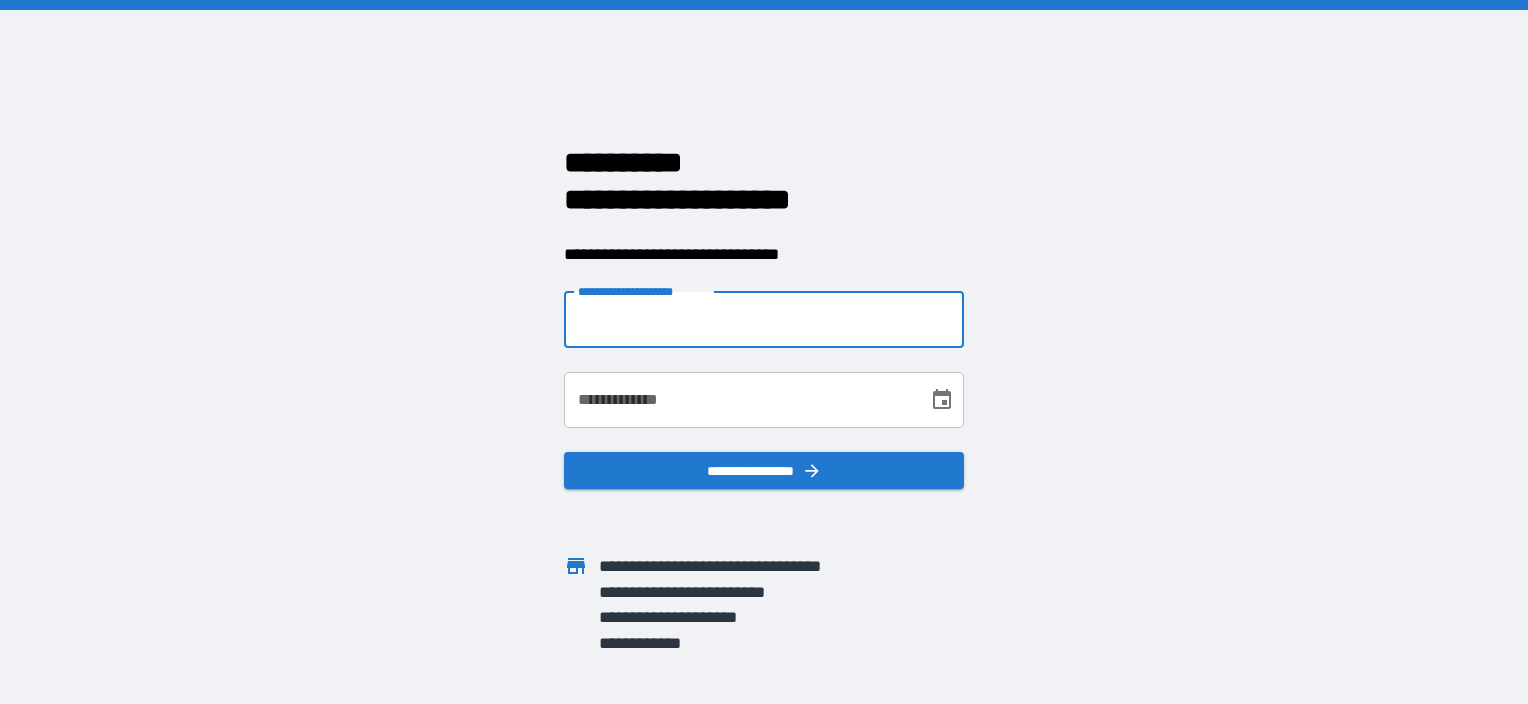 type on "*" 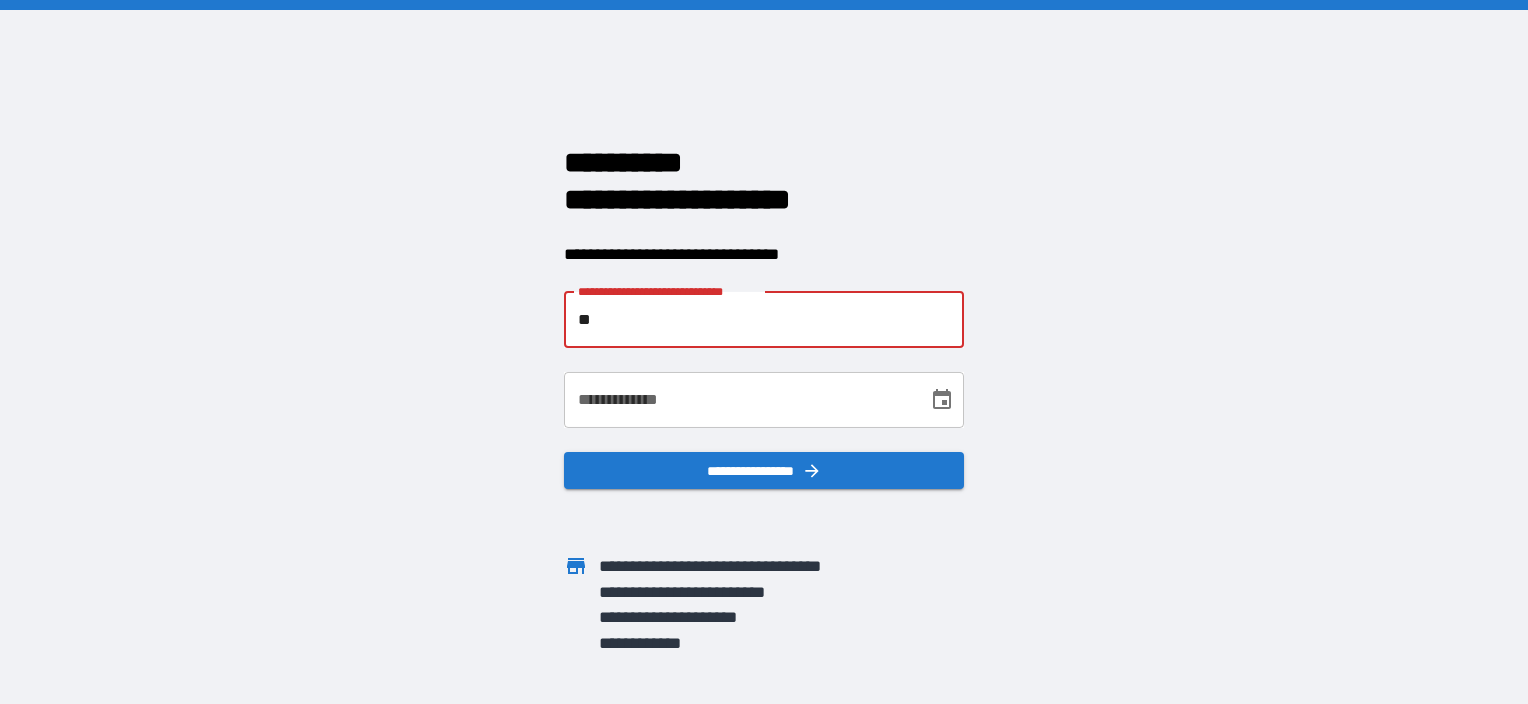 type on "*" 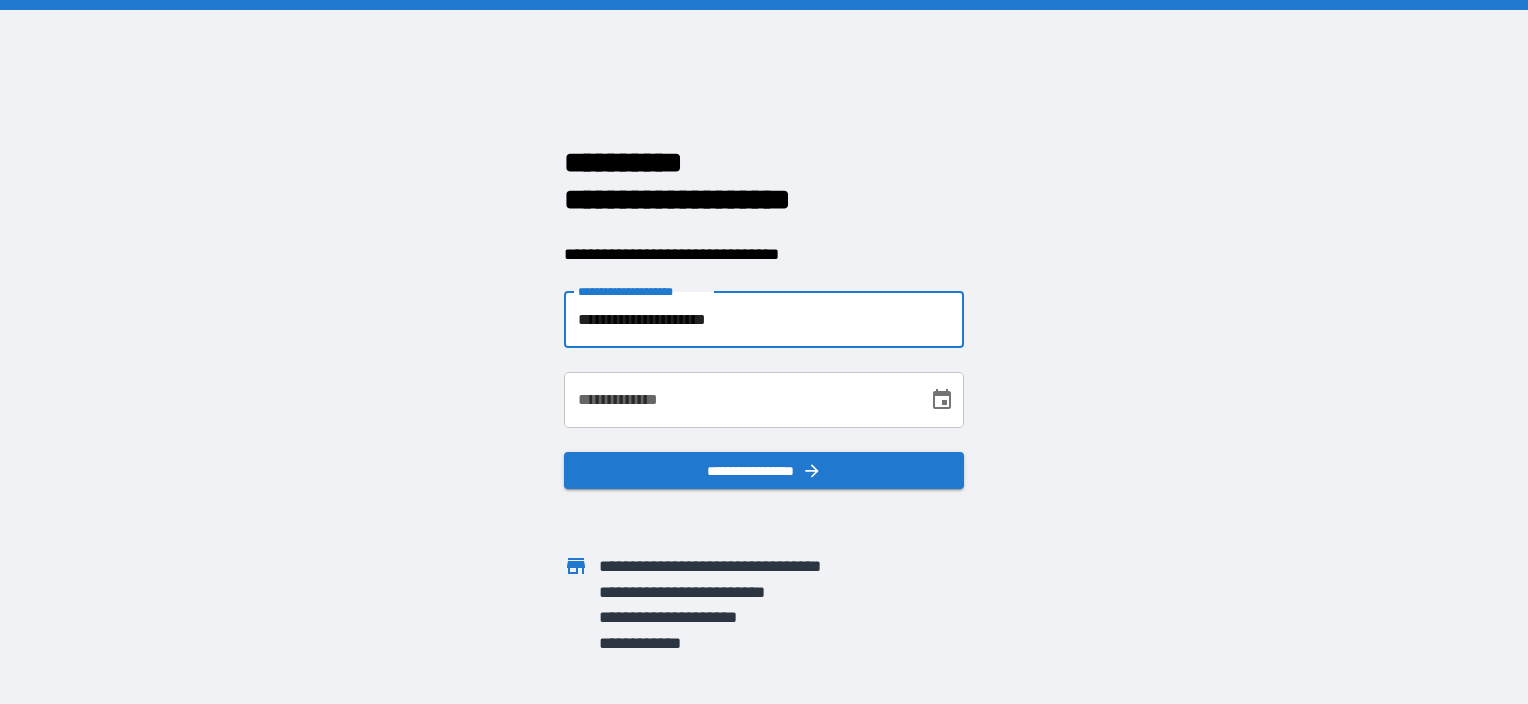 type on "**********" 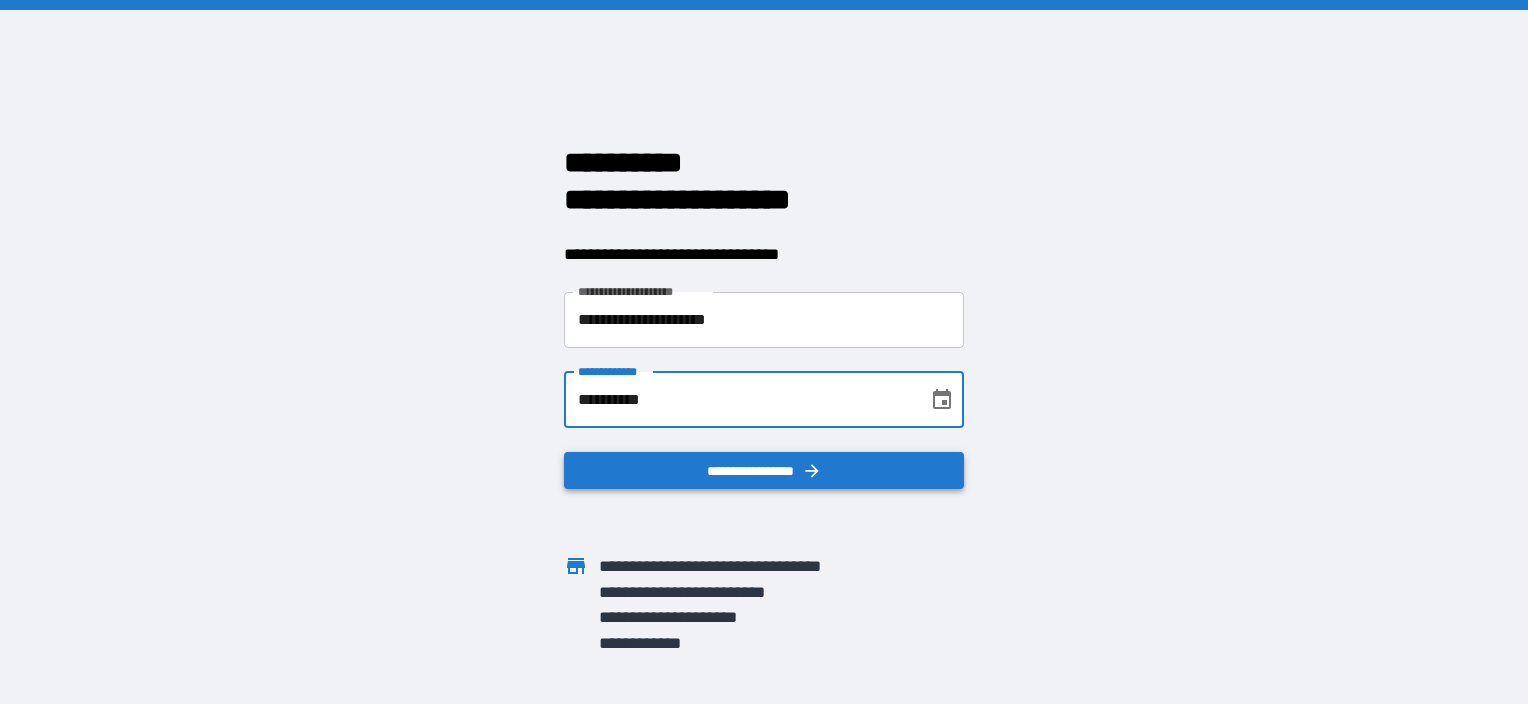 type on "**********" 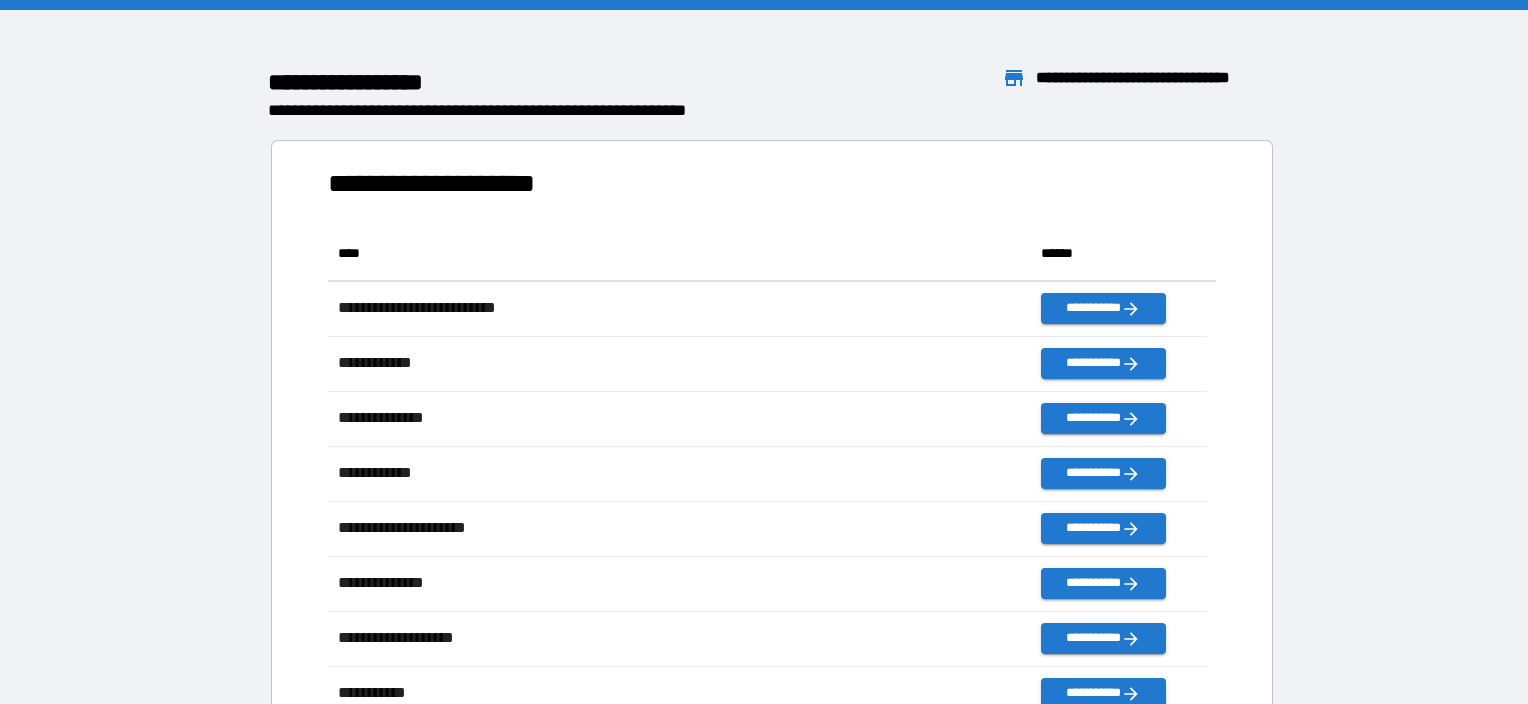 scroll, scrollTop: 16, scrollLeft: 16, axis: both 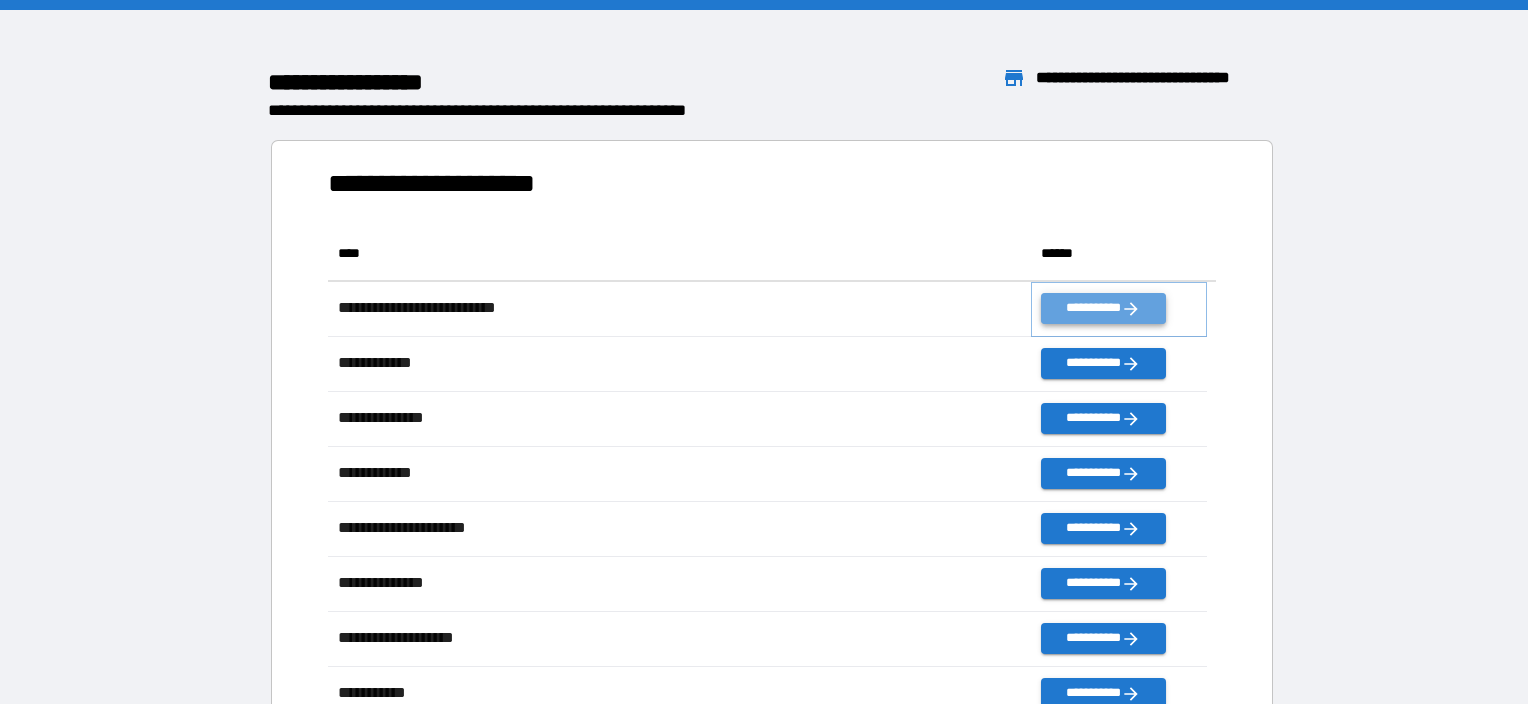 click on "**********" at bounding box center (1103, 308) 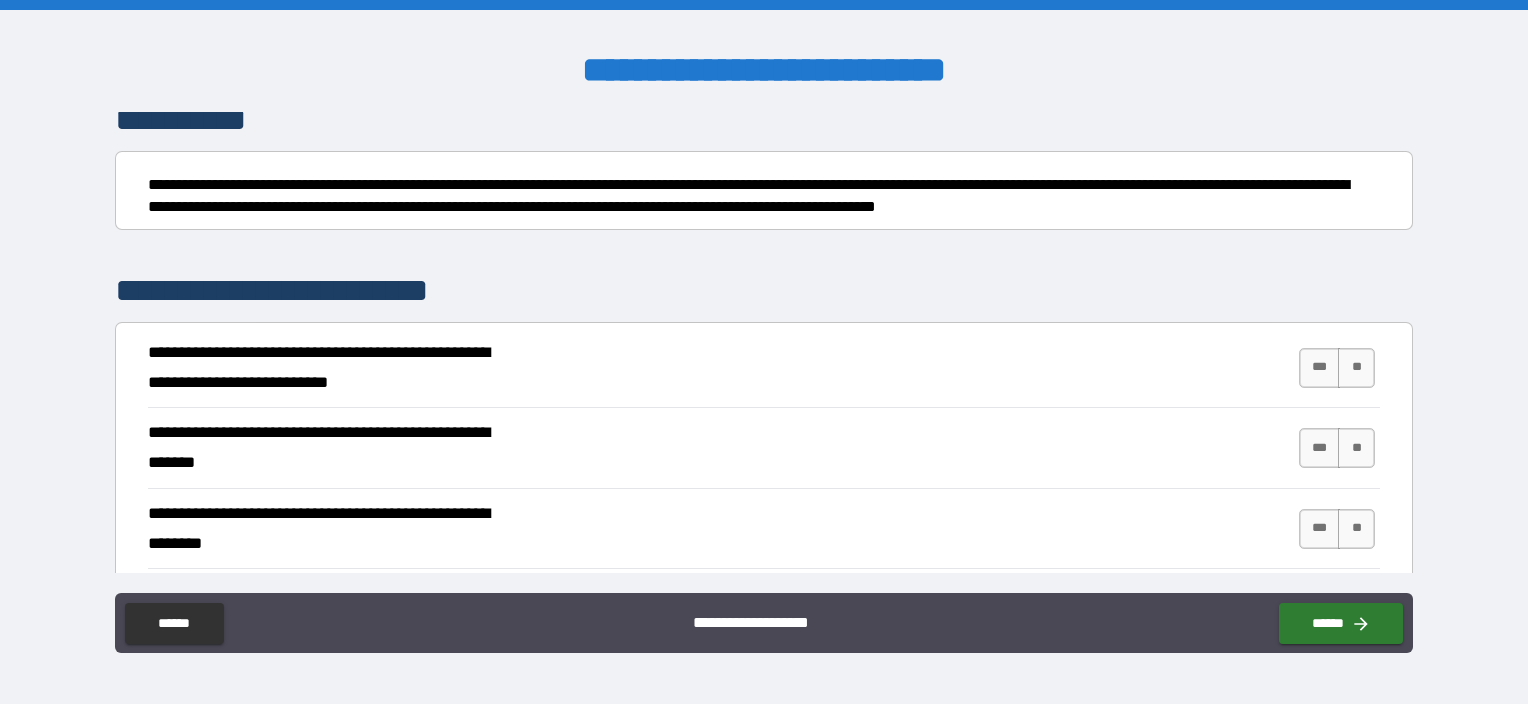 scroll, scrollTop: 200, scrollLeft: 0, axis: vertical 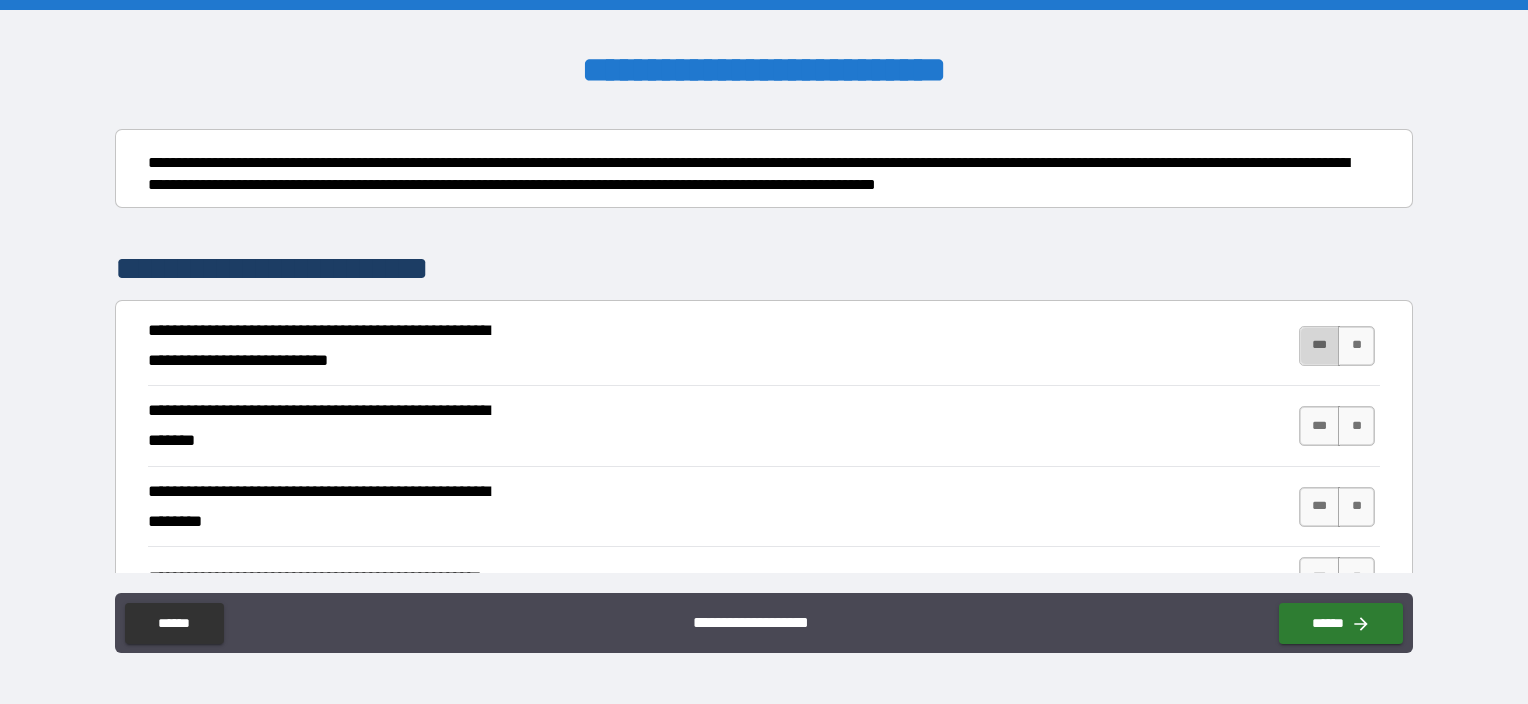 click on "***" at bounding box center [1320, 346] 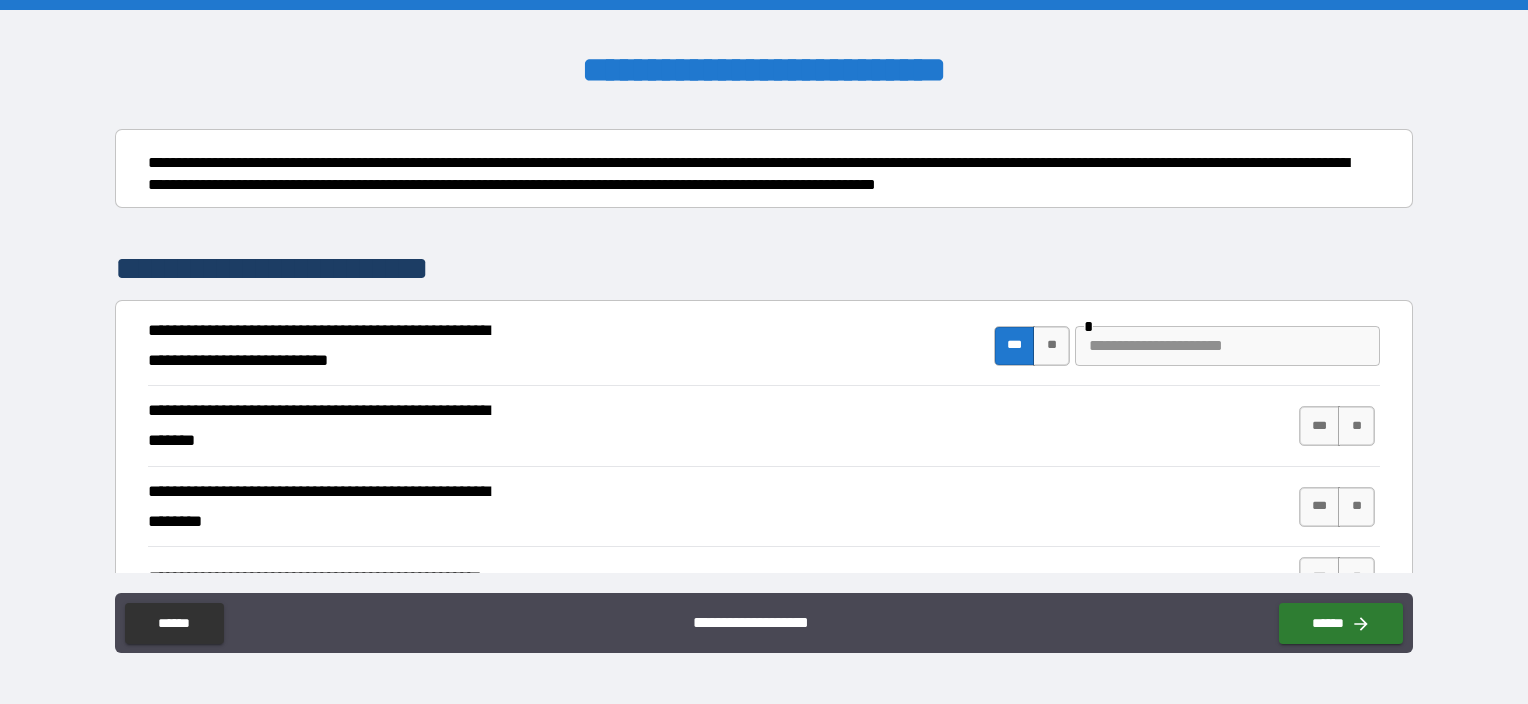 click at bounding box center (1227, 346) 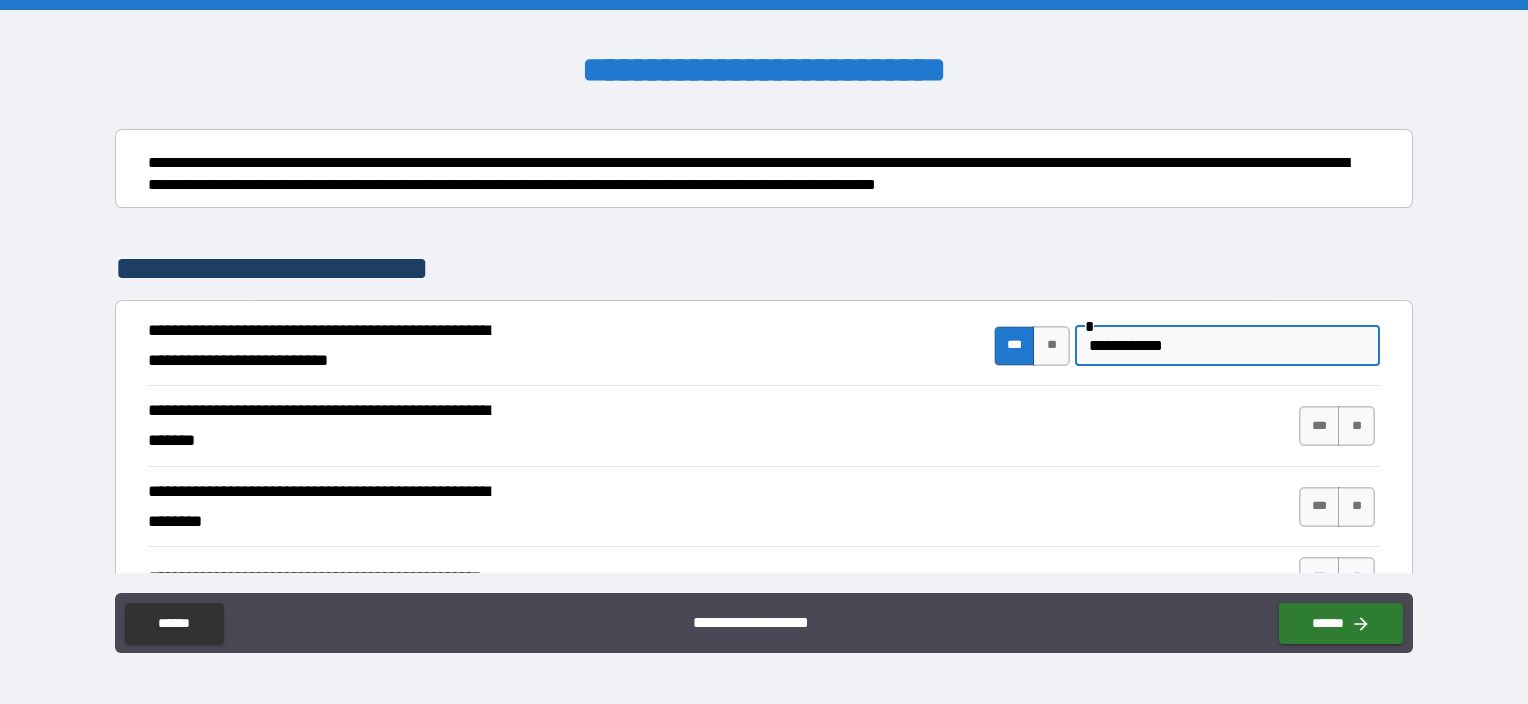 paste on "**********" 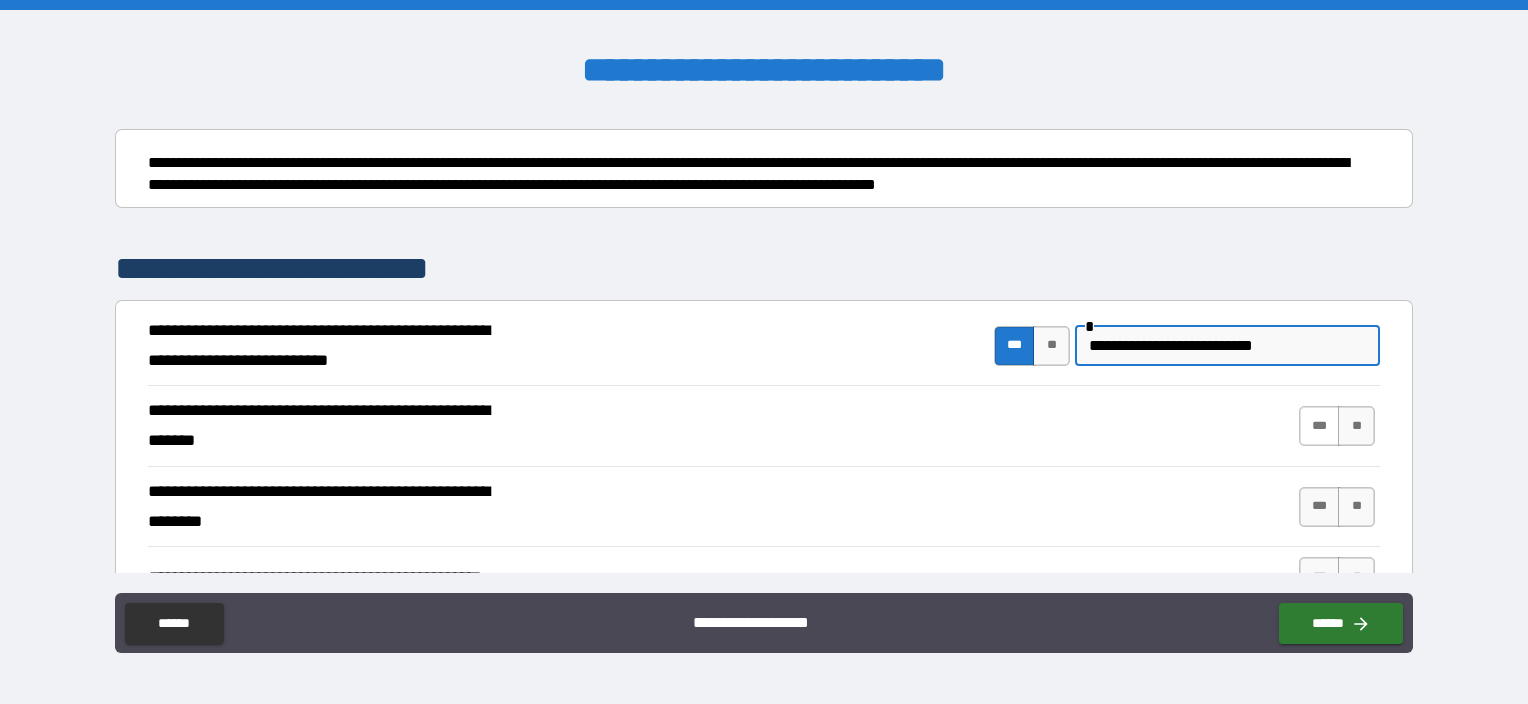 type on "**********" 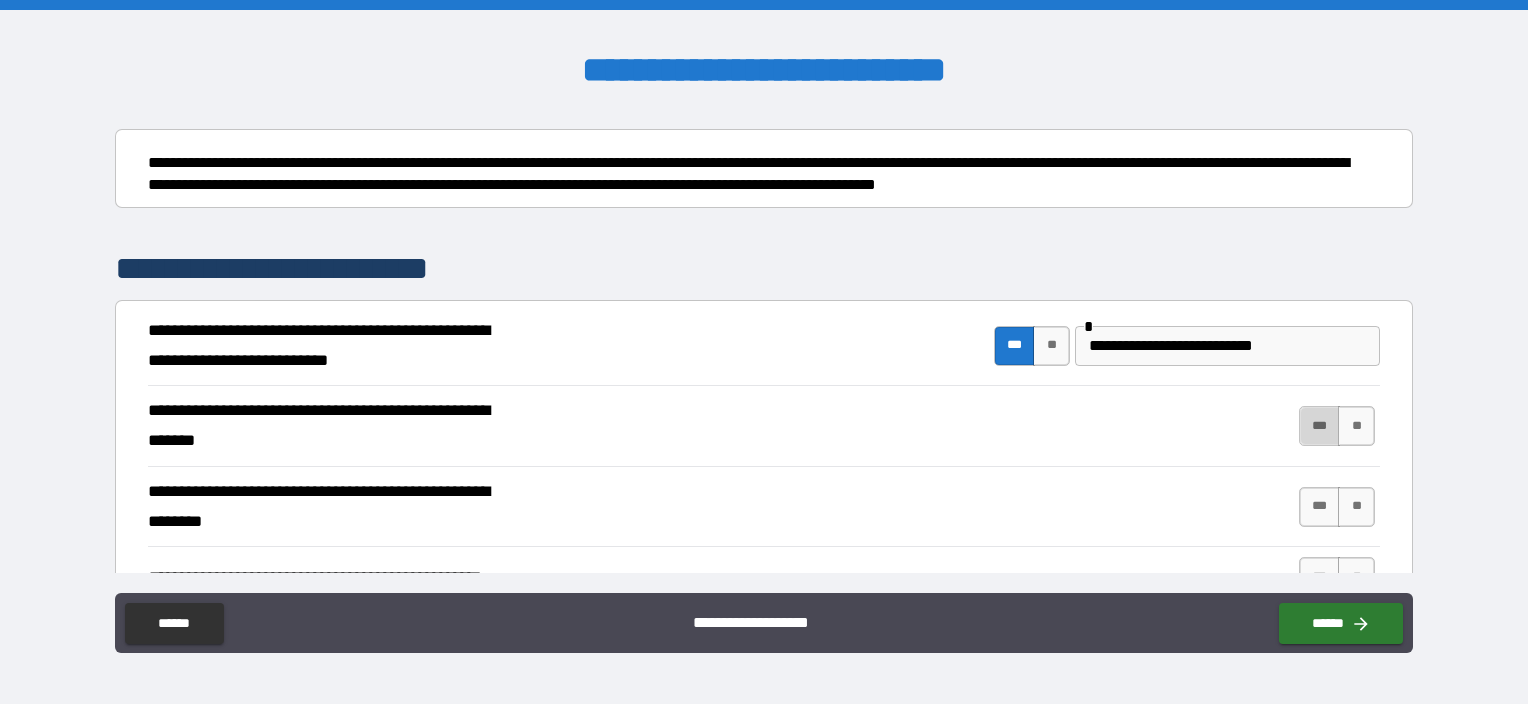 click on "***" at bounding box center (1320, 426) 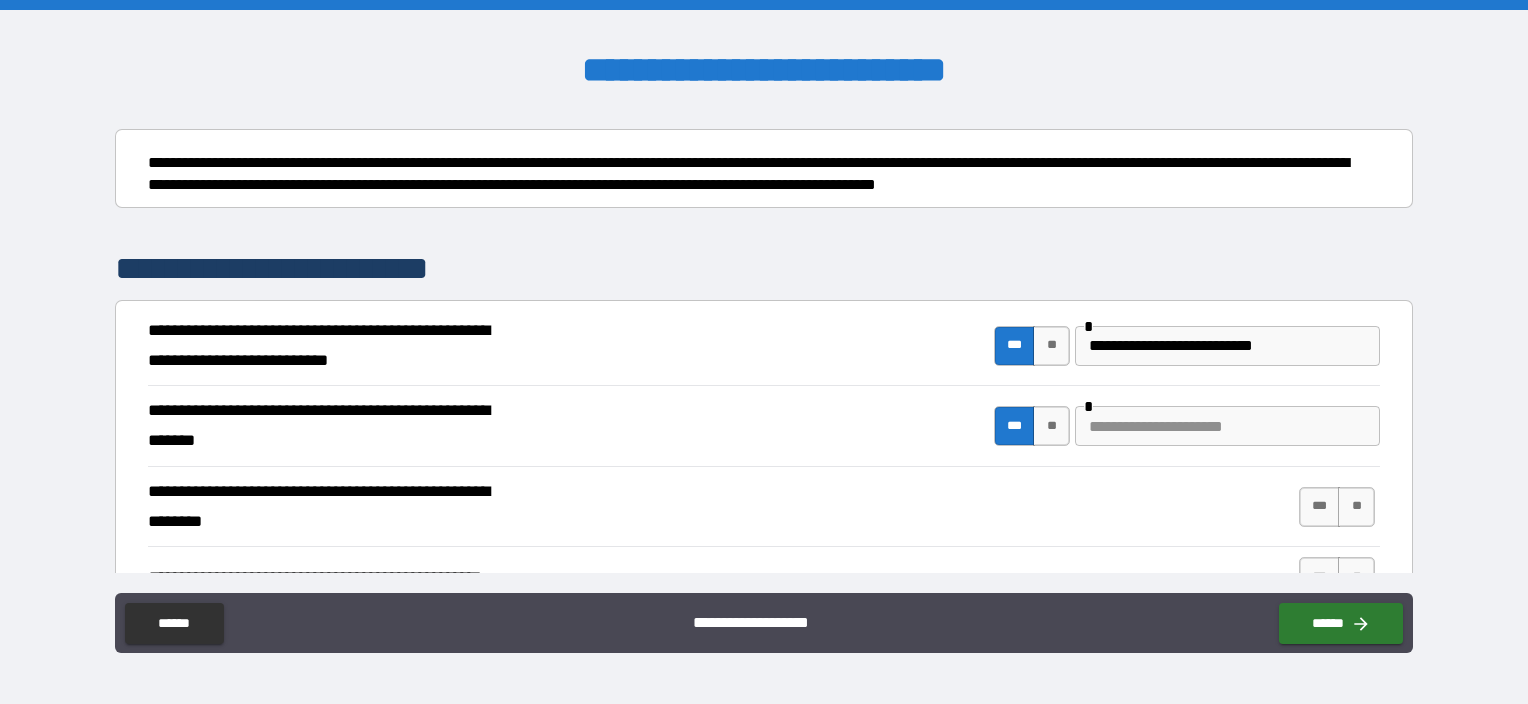 click at bounding box center (1227, 426) 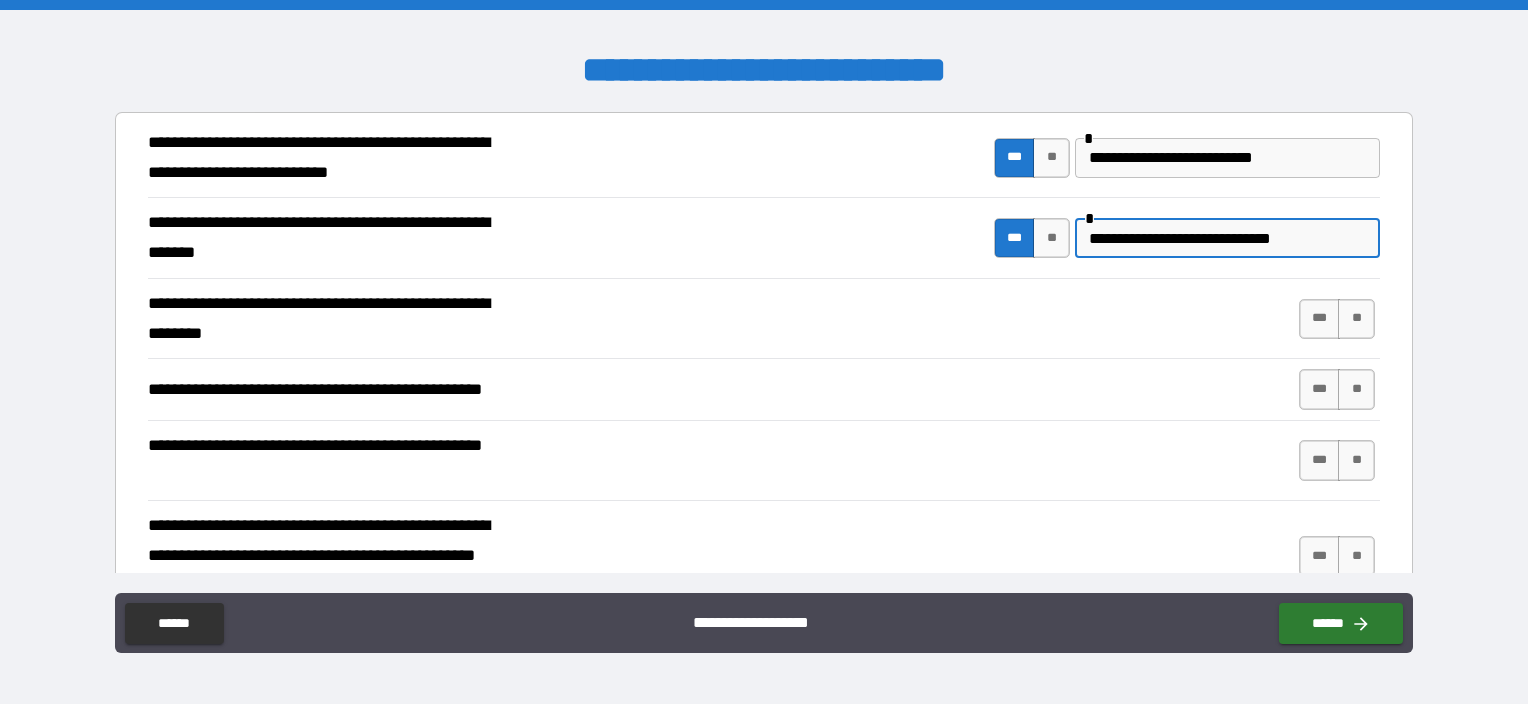 scroll, scrollTop: 400, scrollLeft: 0, axis: vertical 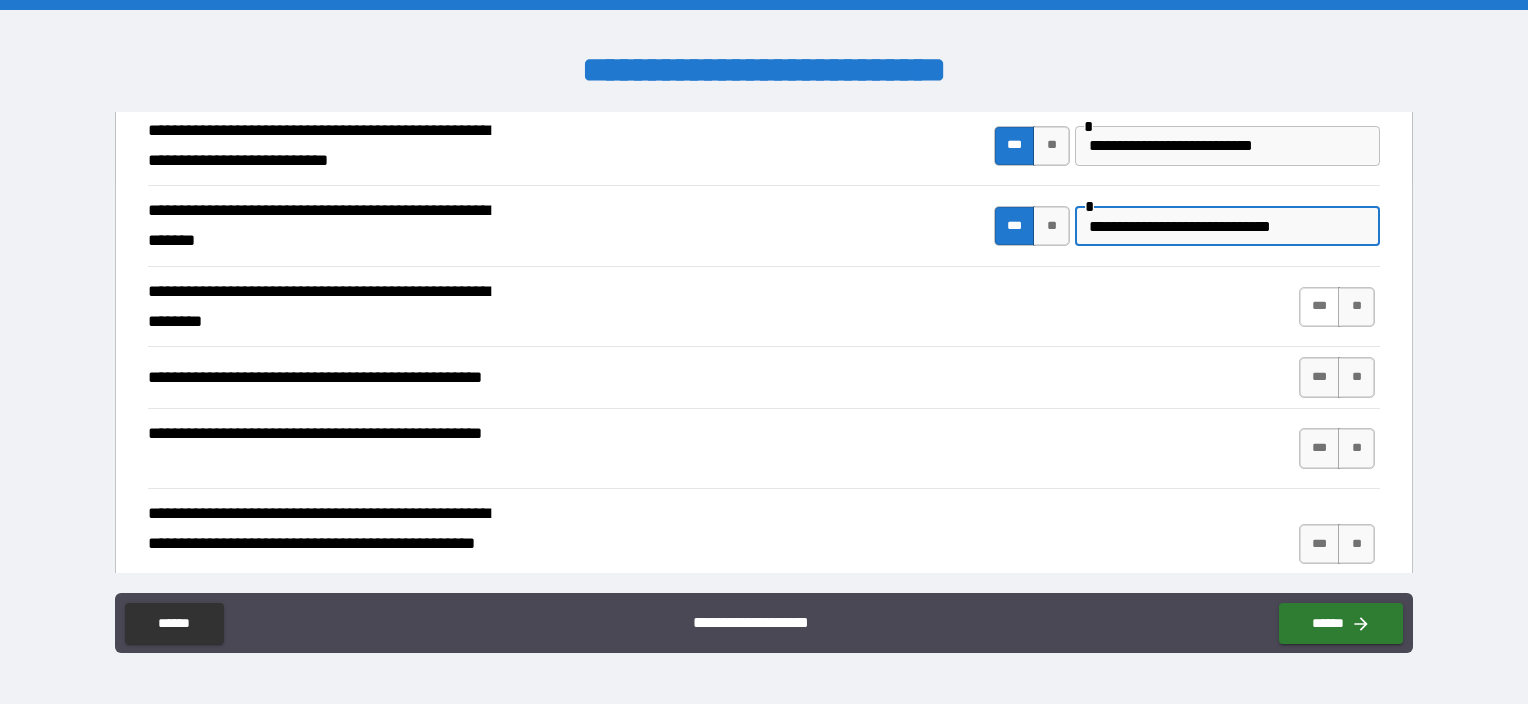 type on "**********" 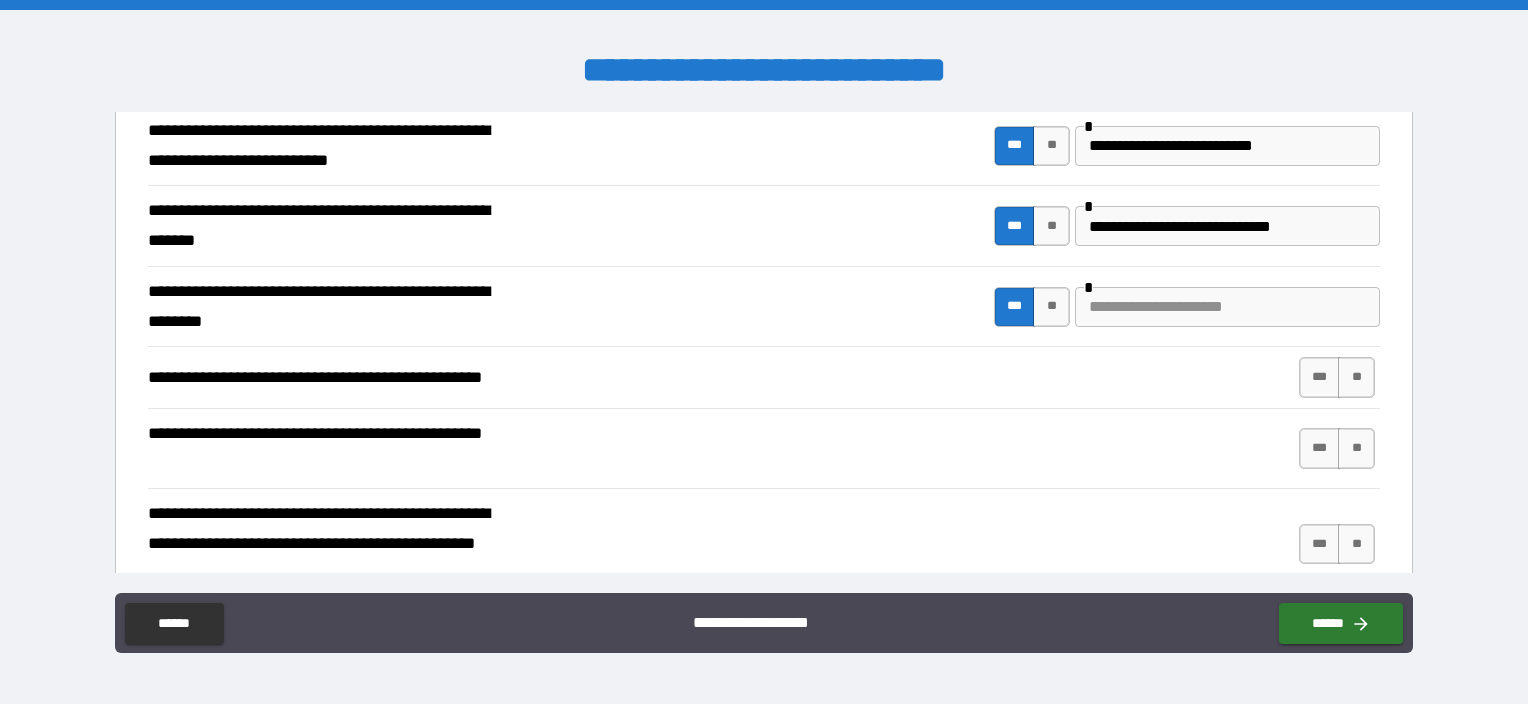 click at bounding box center [1227, 307] 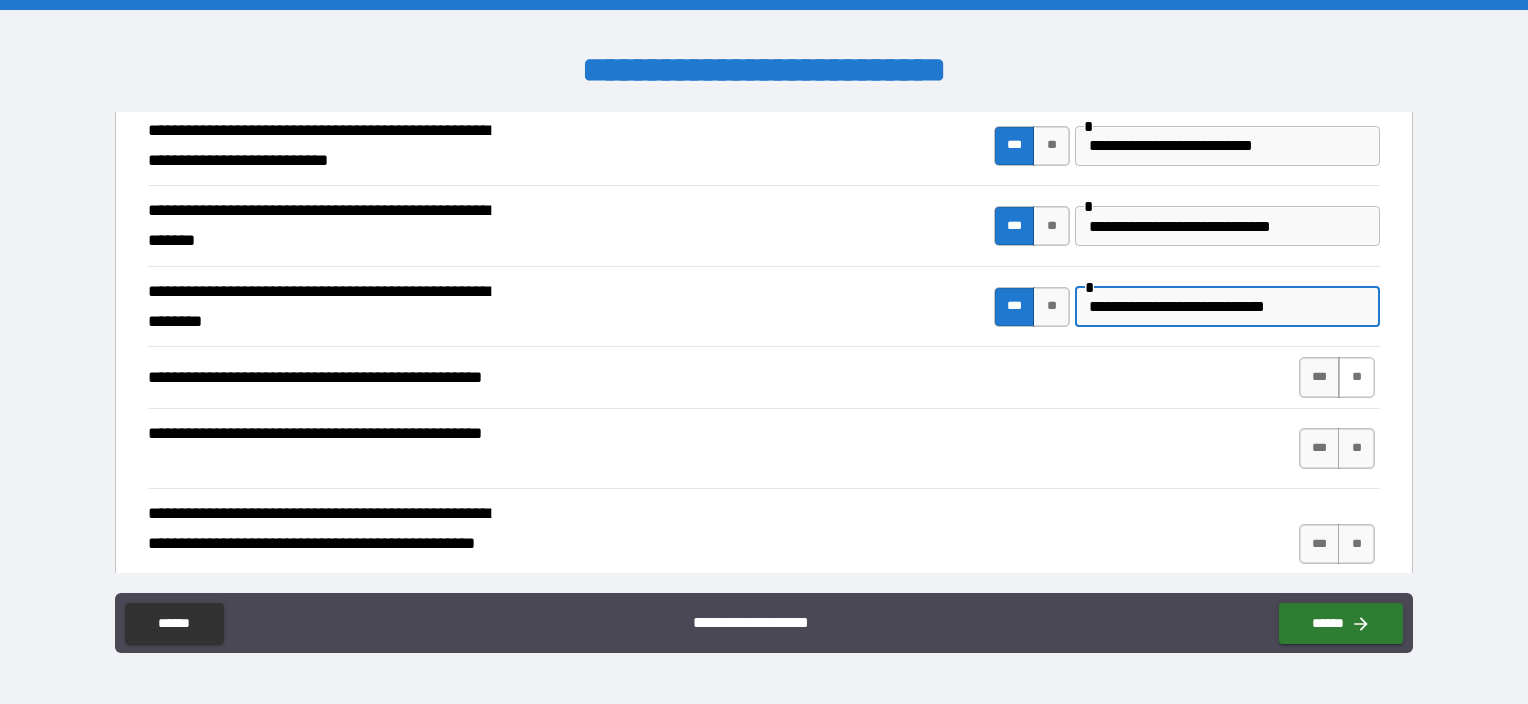 type on "**********" 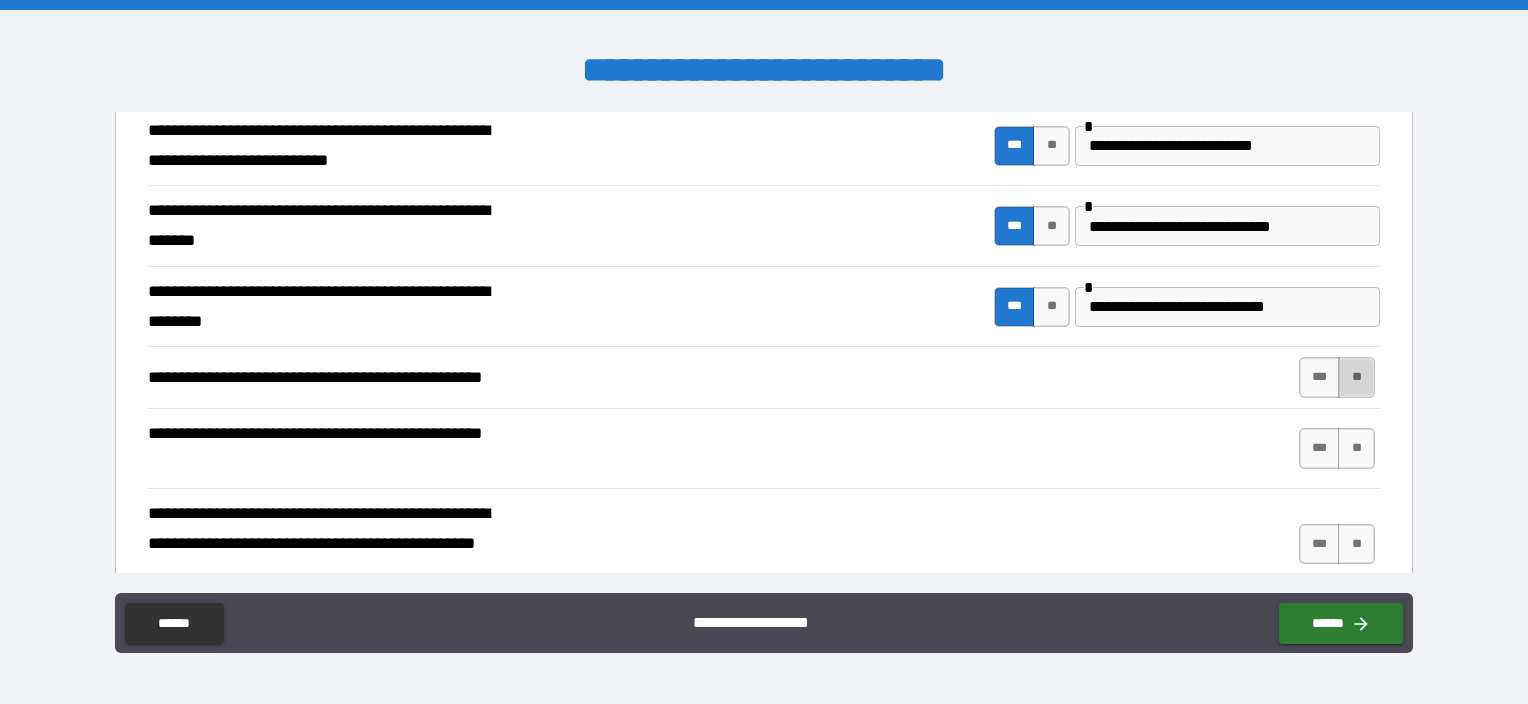 click on "**" at bounding box center (1356, 377) 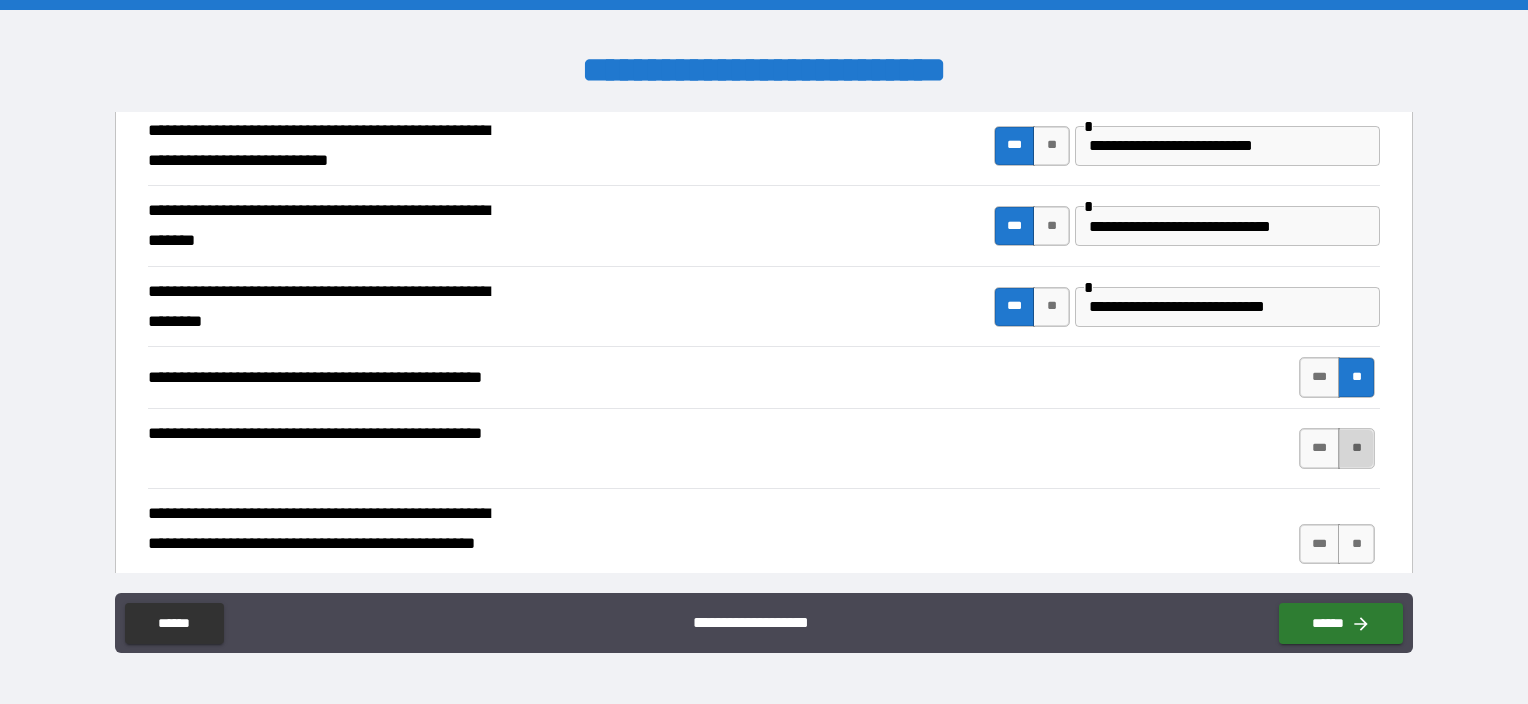 click on "**" at bounding box center [1356, 448] 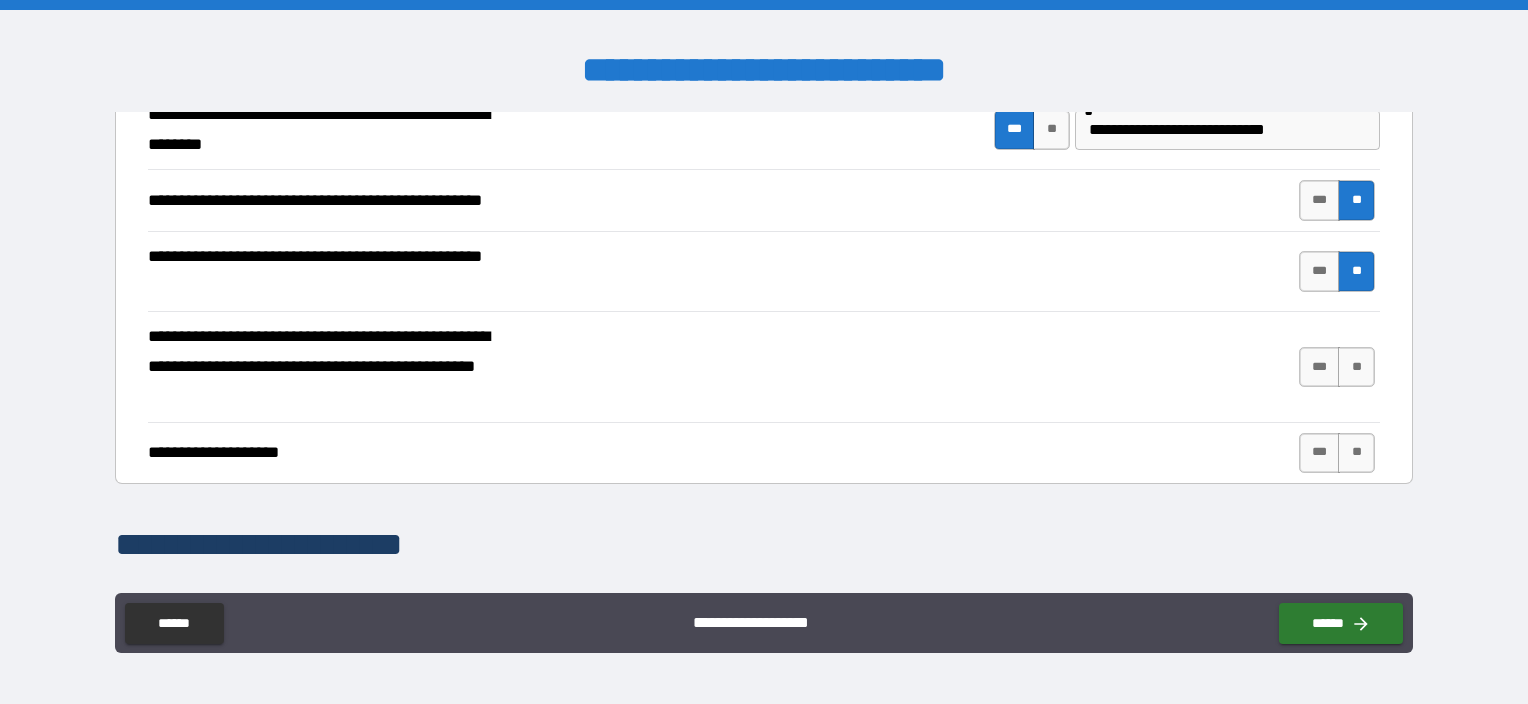 scroll, scrollTop: 600, scrollLeft: 0, axis: vertical 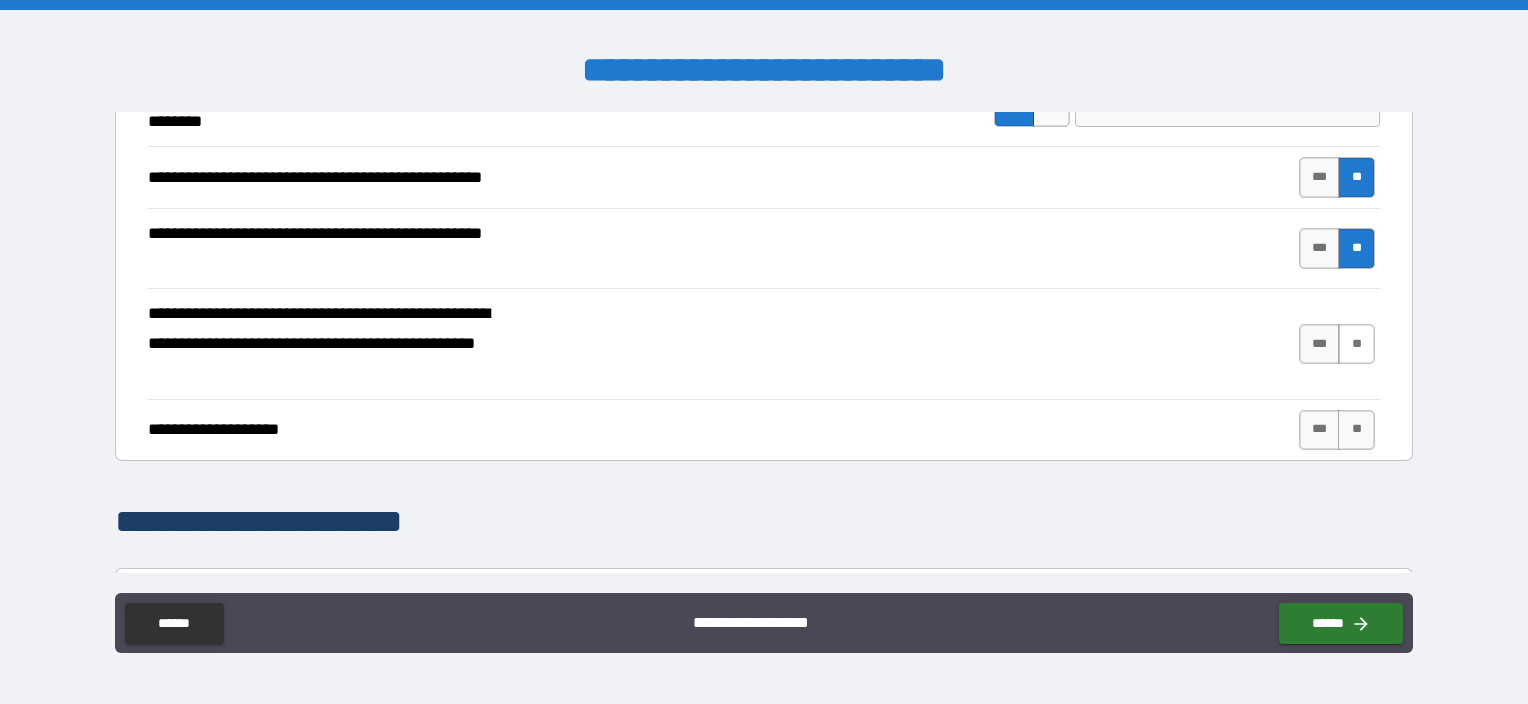 click on "**" at bounding box center (1356, 344) 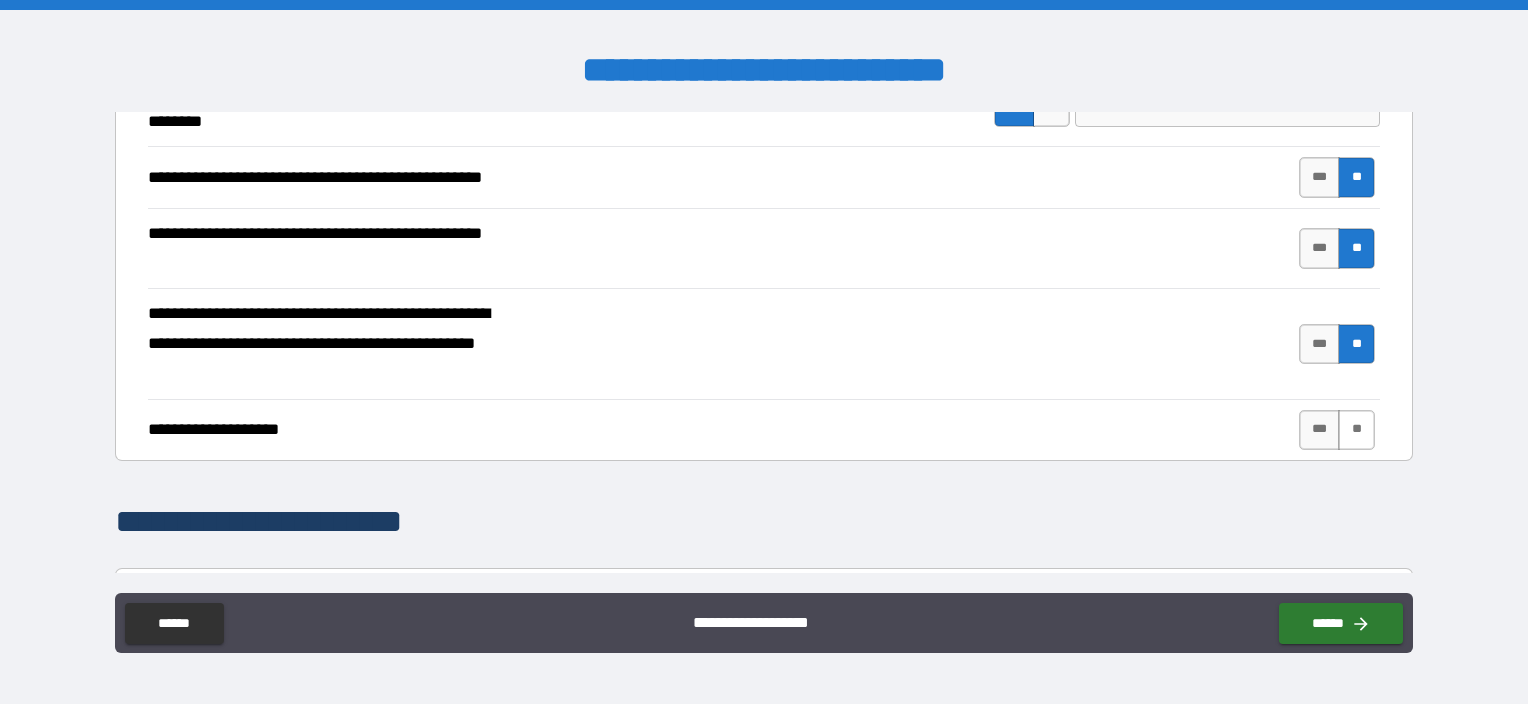 click on "**" at bounding box center (1356, 430) 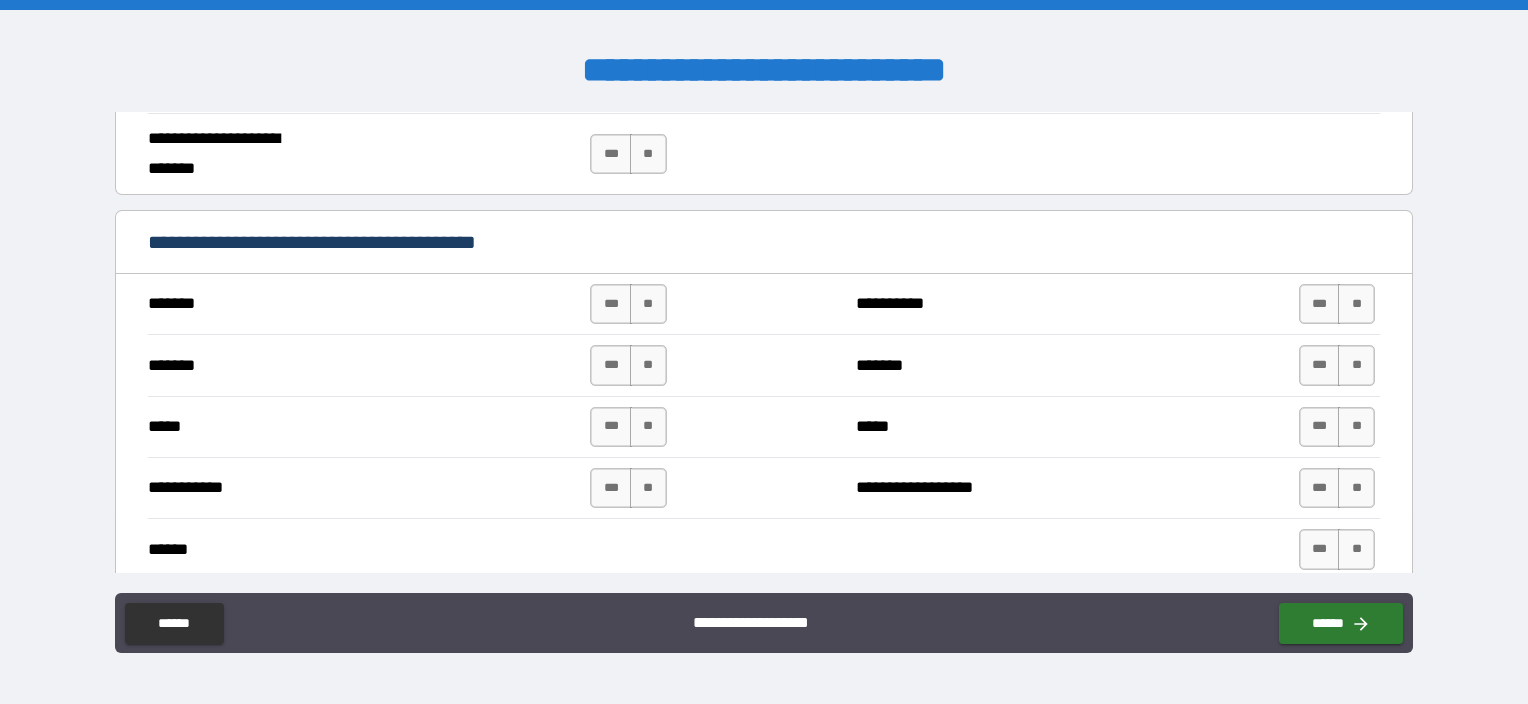scroll, scrollTop: 1200, scrollLeft: 0, axis: vertical 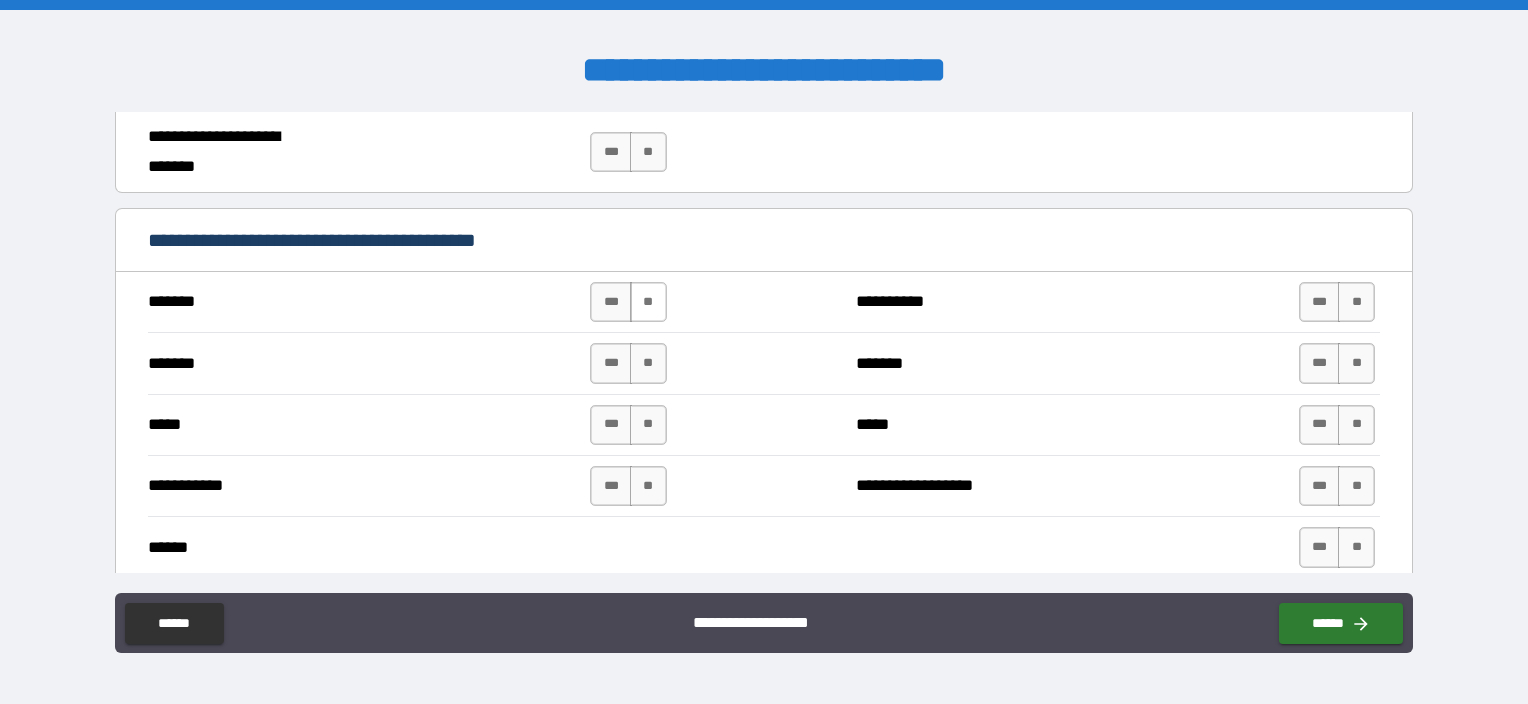 click on "**" at bounding box center [648, 302] 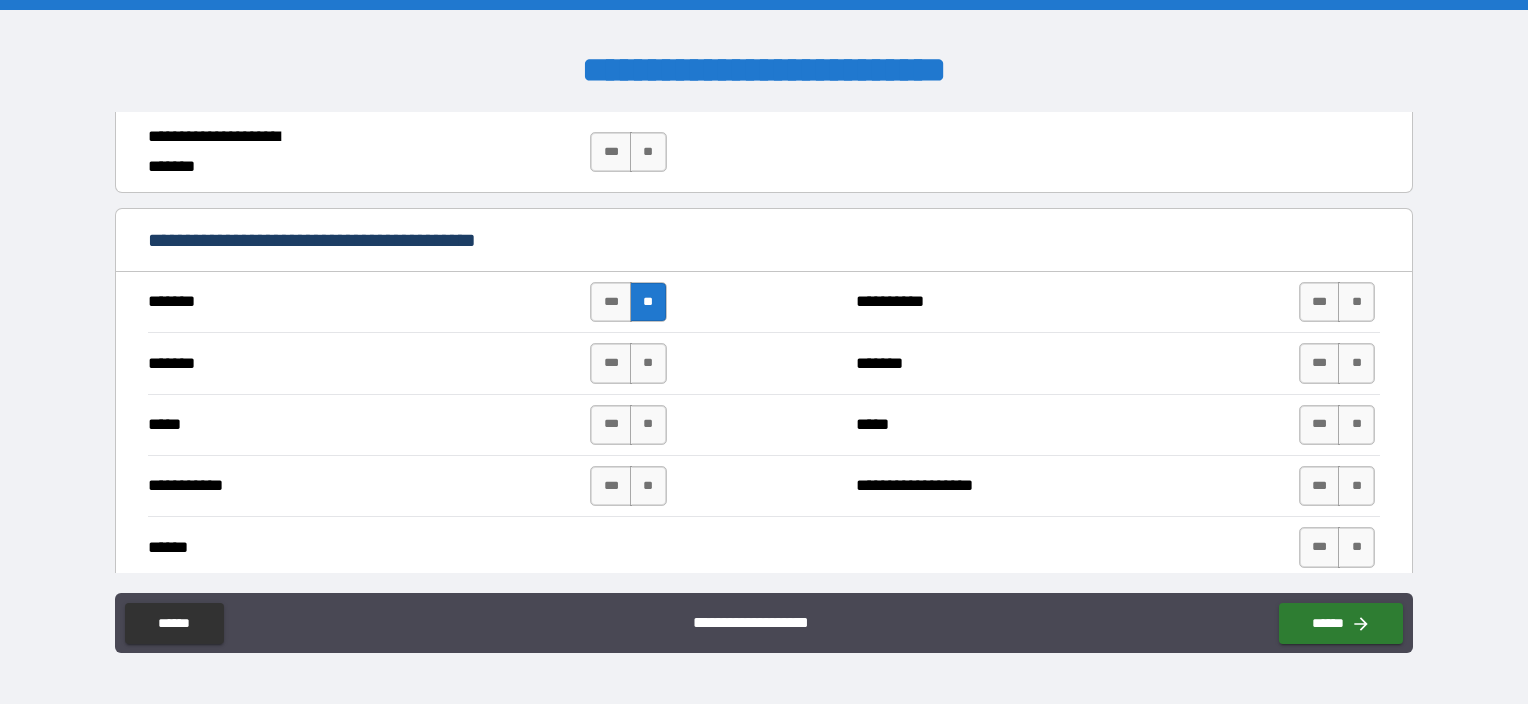 click on "******* *** ** ******* *** **" at bounding box center [764, 362] 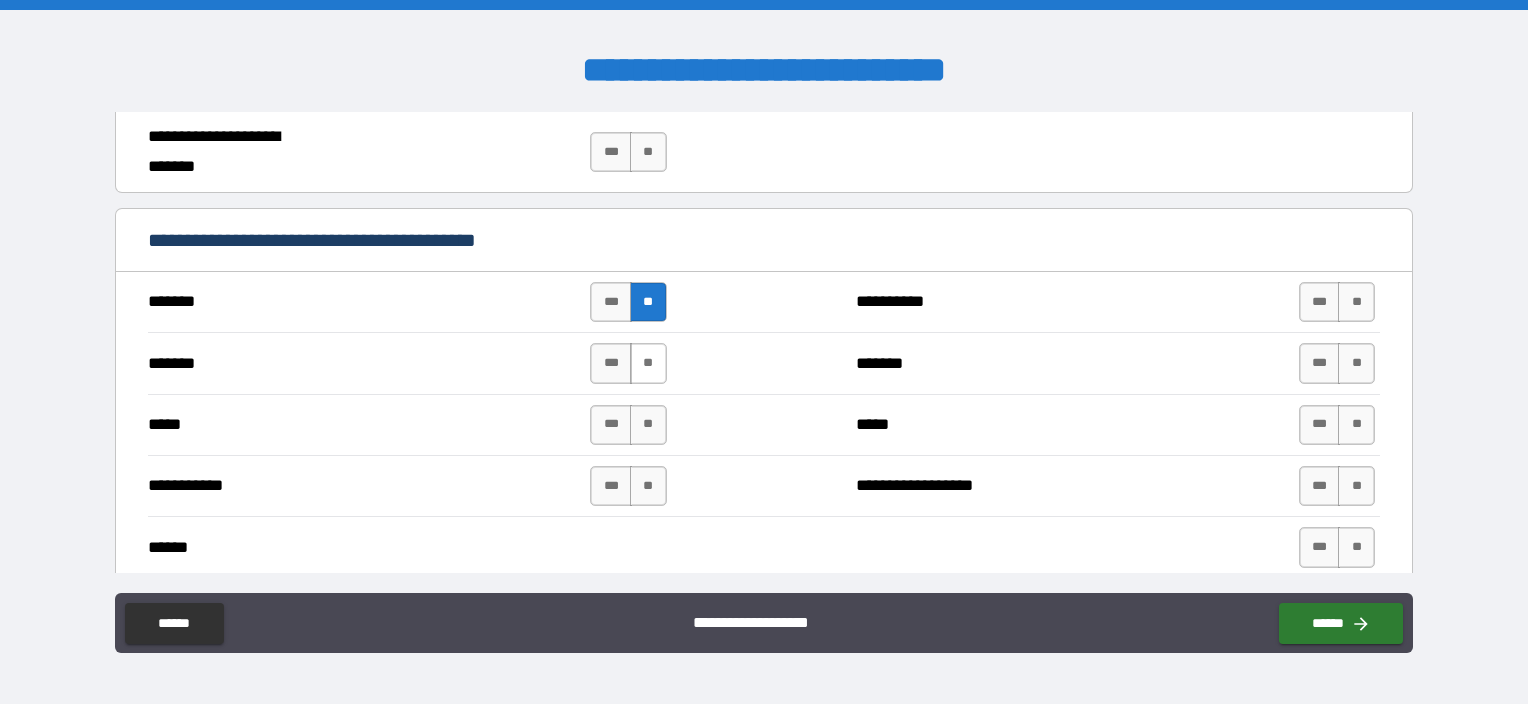 click on "**" at bounding box center [648, 363] 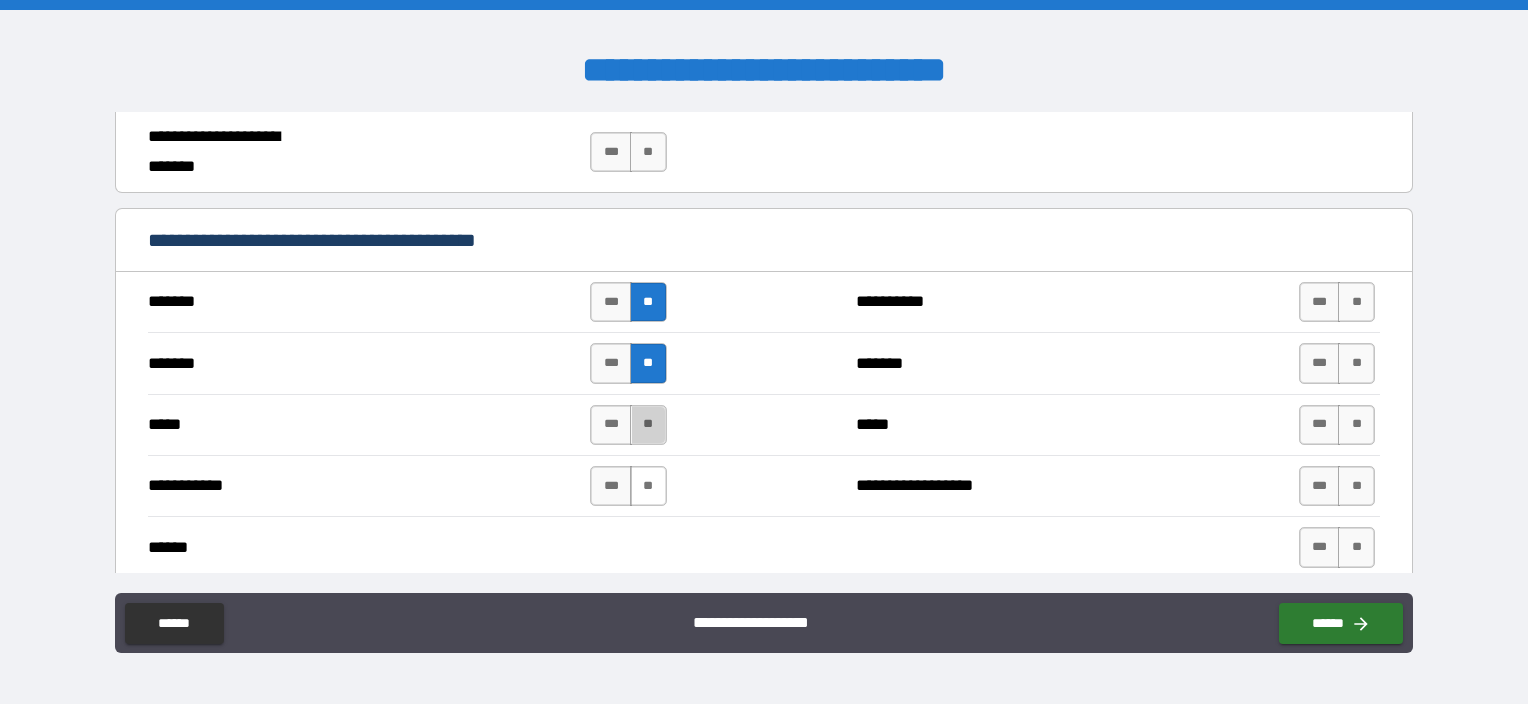 drag, startPoint x: 644, startPoint y: 424, endPoint x: 648, endPoint y: 464, distance: 40.1995 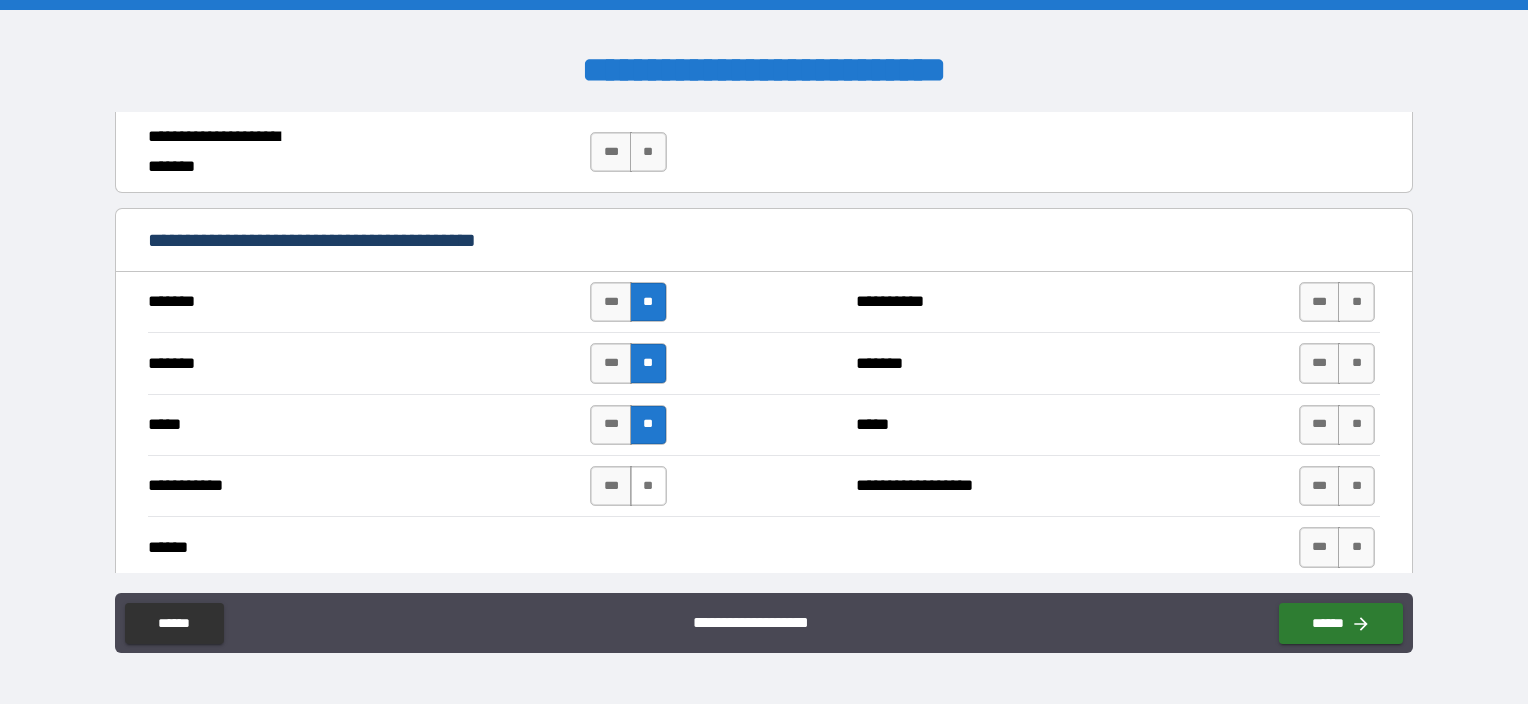 click on "**" at bounding box center [648, 486] 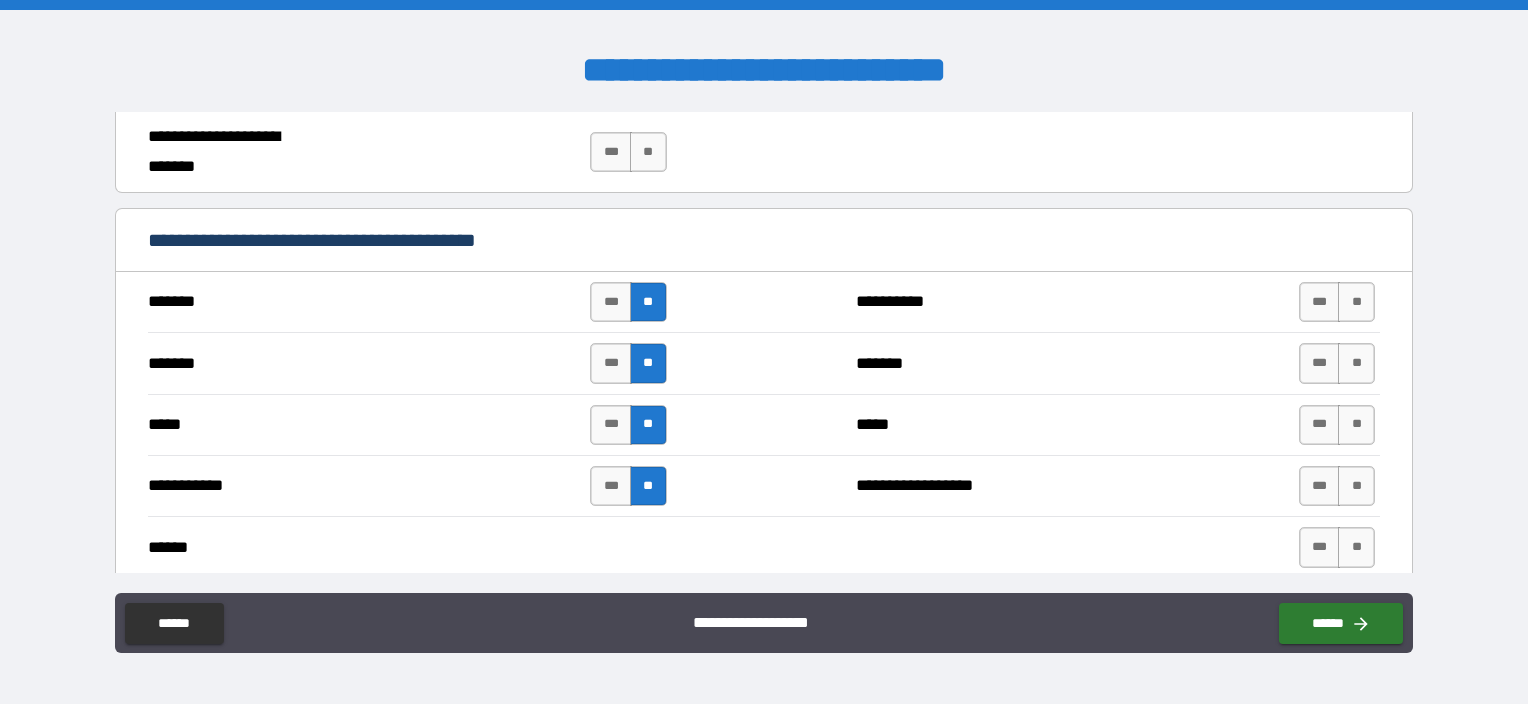 click on "*** **" at bounding box center (1339, 302) 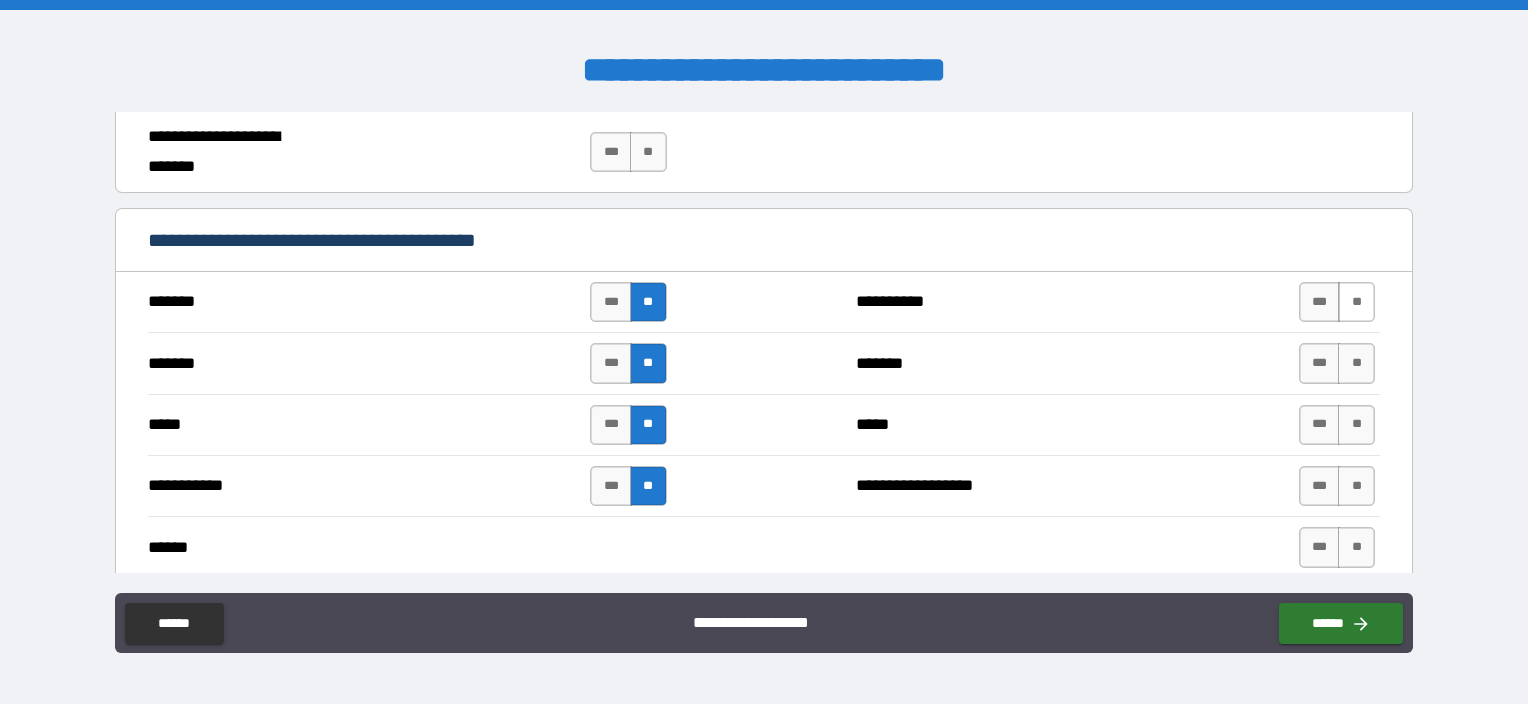 click on "**" at bounding box center (1356, 302) 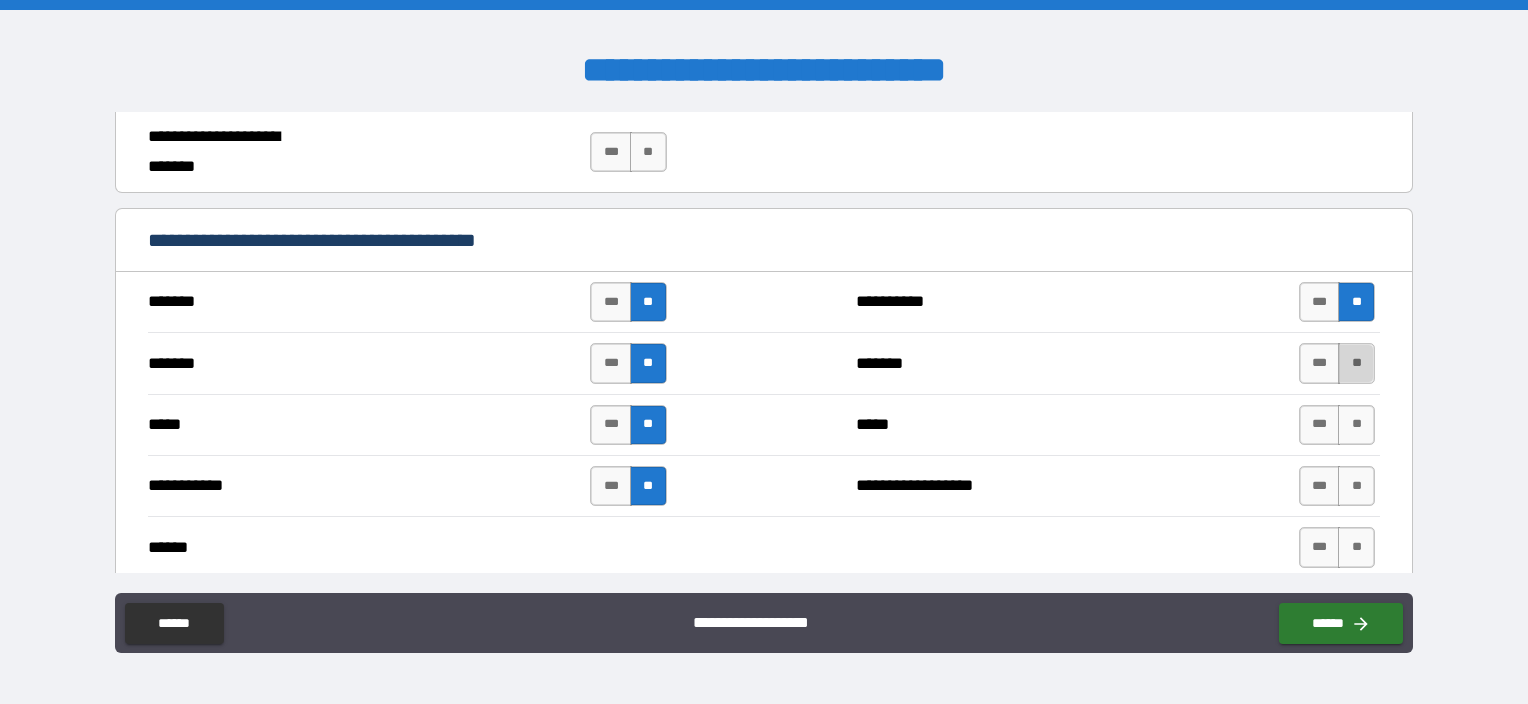 click on "**" at bounding box center [1356, 363] 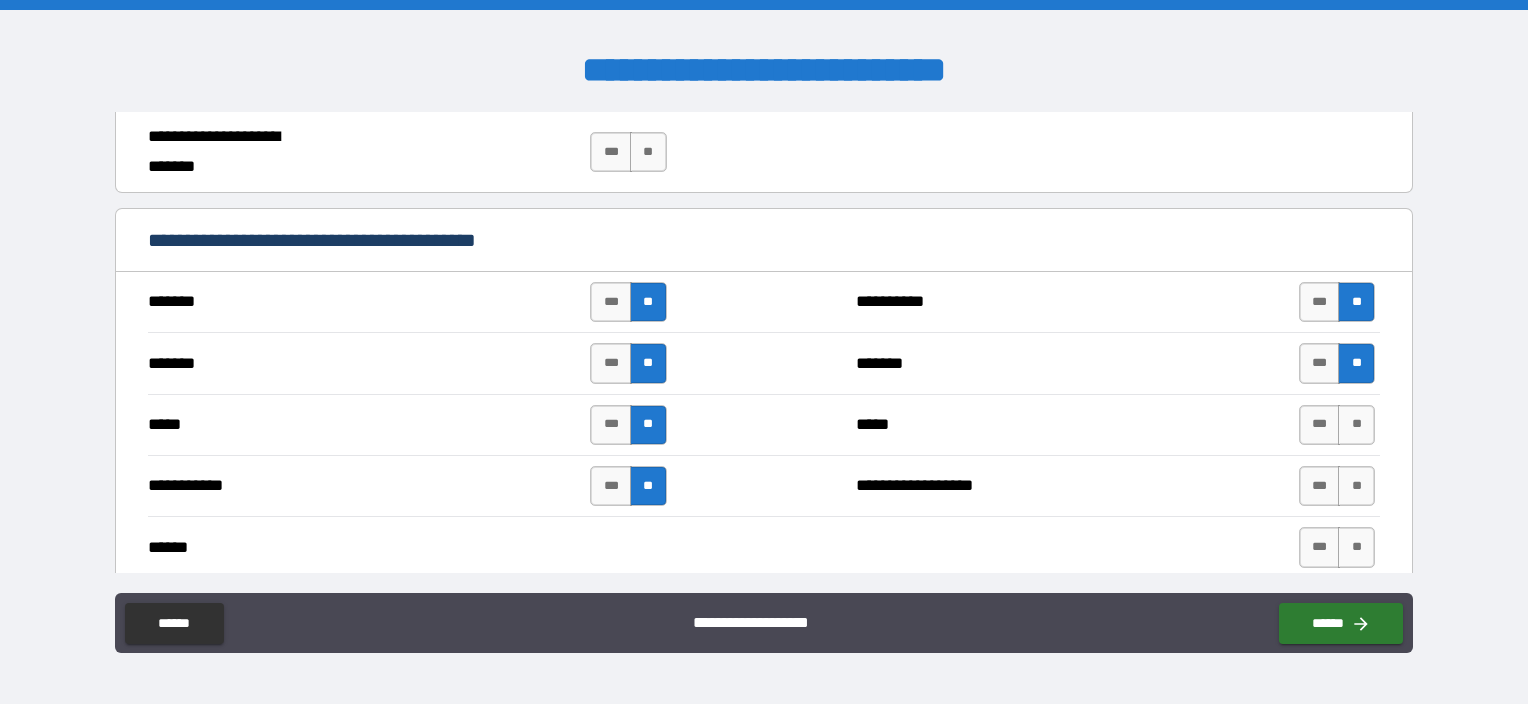 click on "**" at bounding box center [1356, 425] 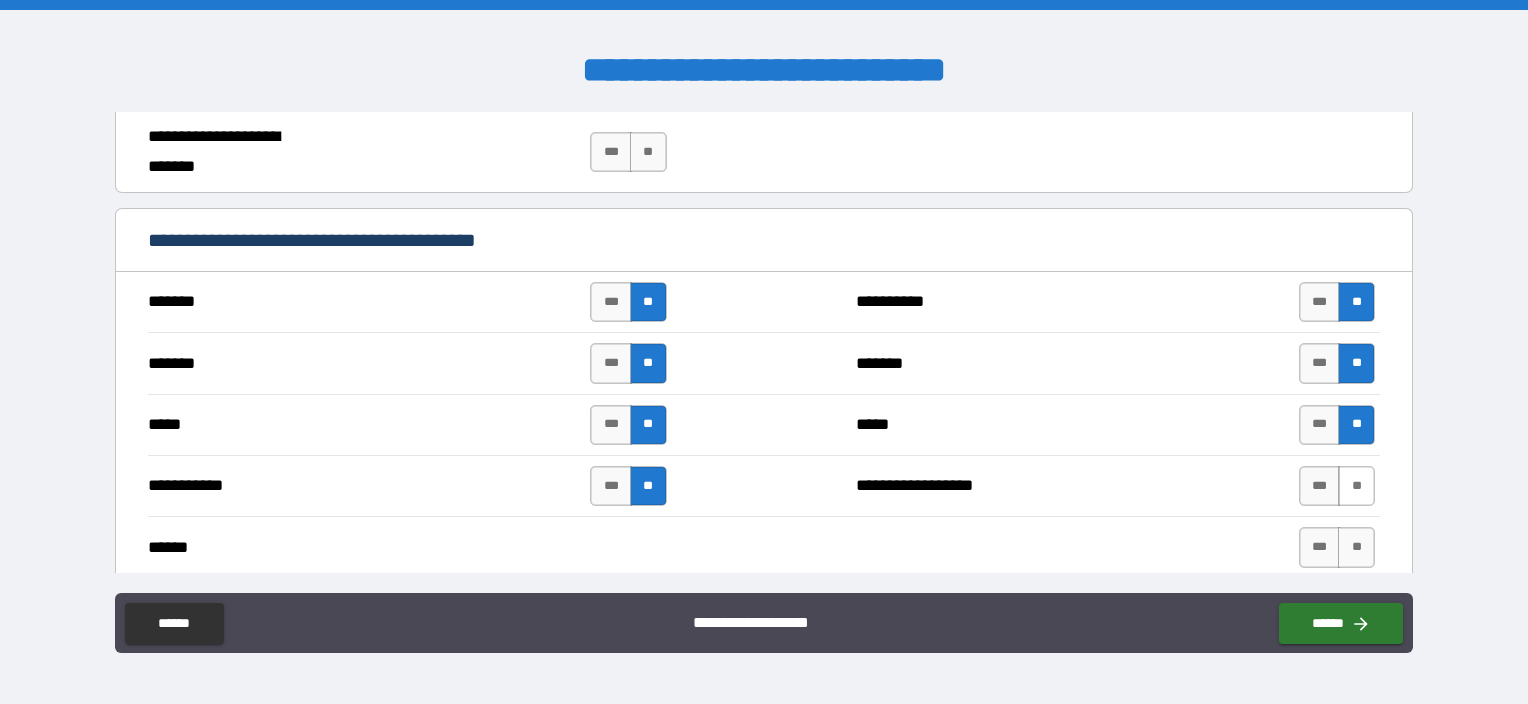 click on "**" at bounding box center (1356, 486) 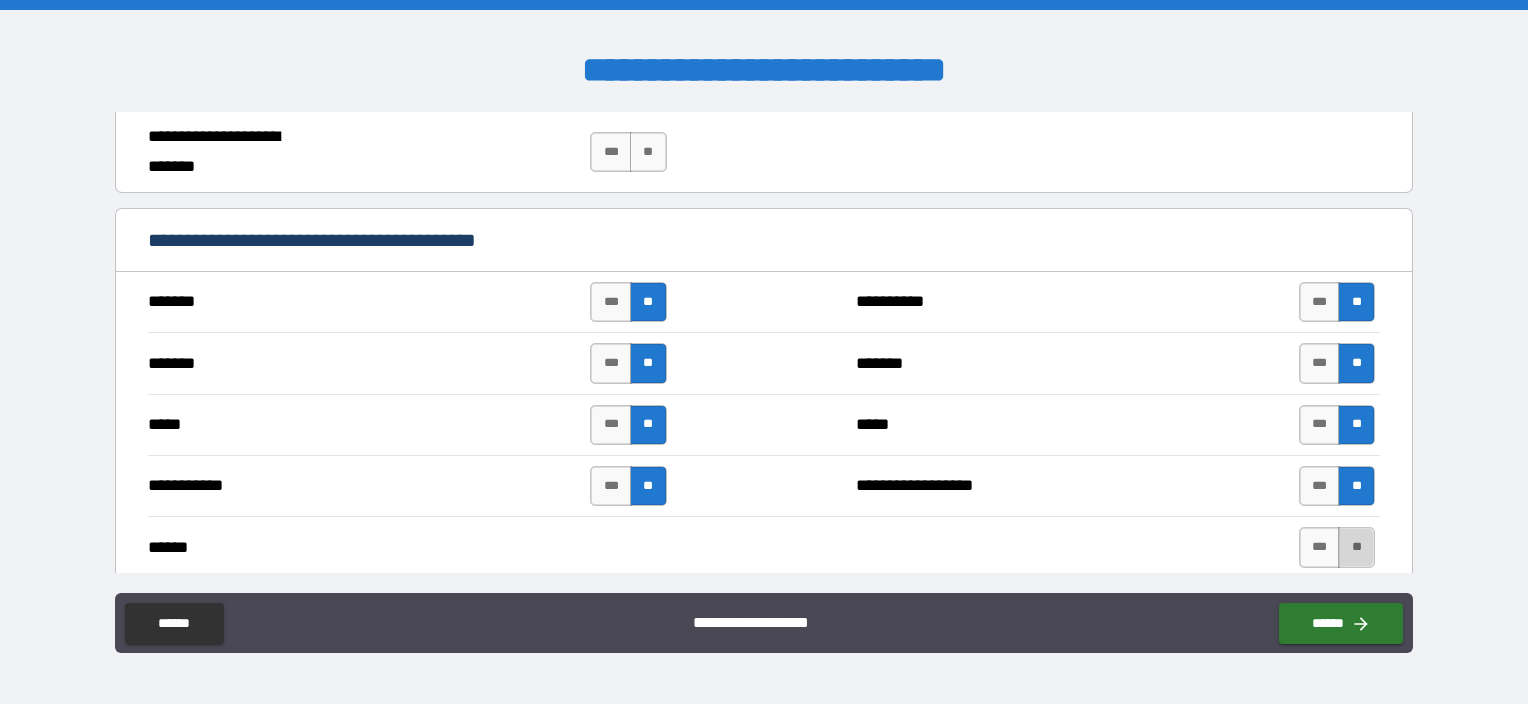 click on "**" at bounding box center (1356, 547) 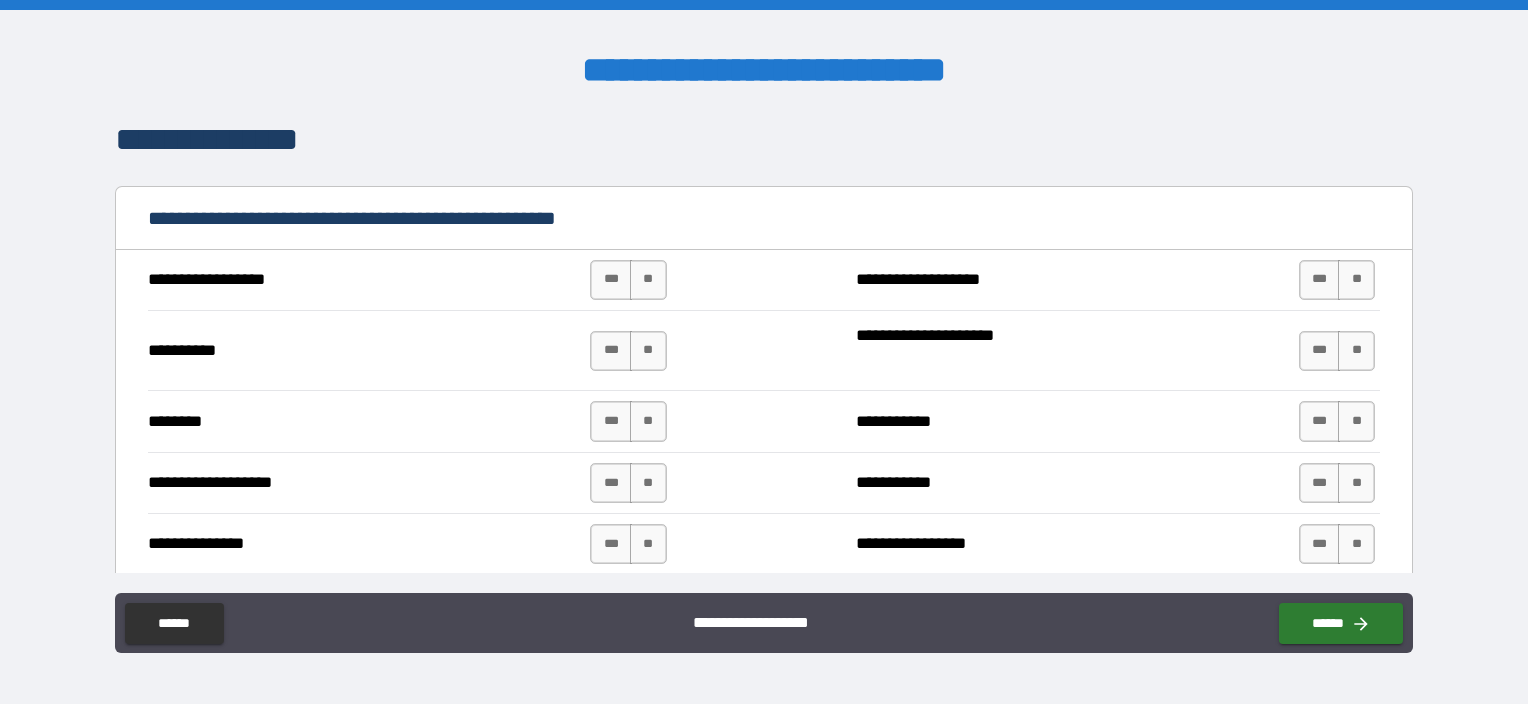 scroll, scrollTop: 1800, scrollLeft: 0, axis: vertical 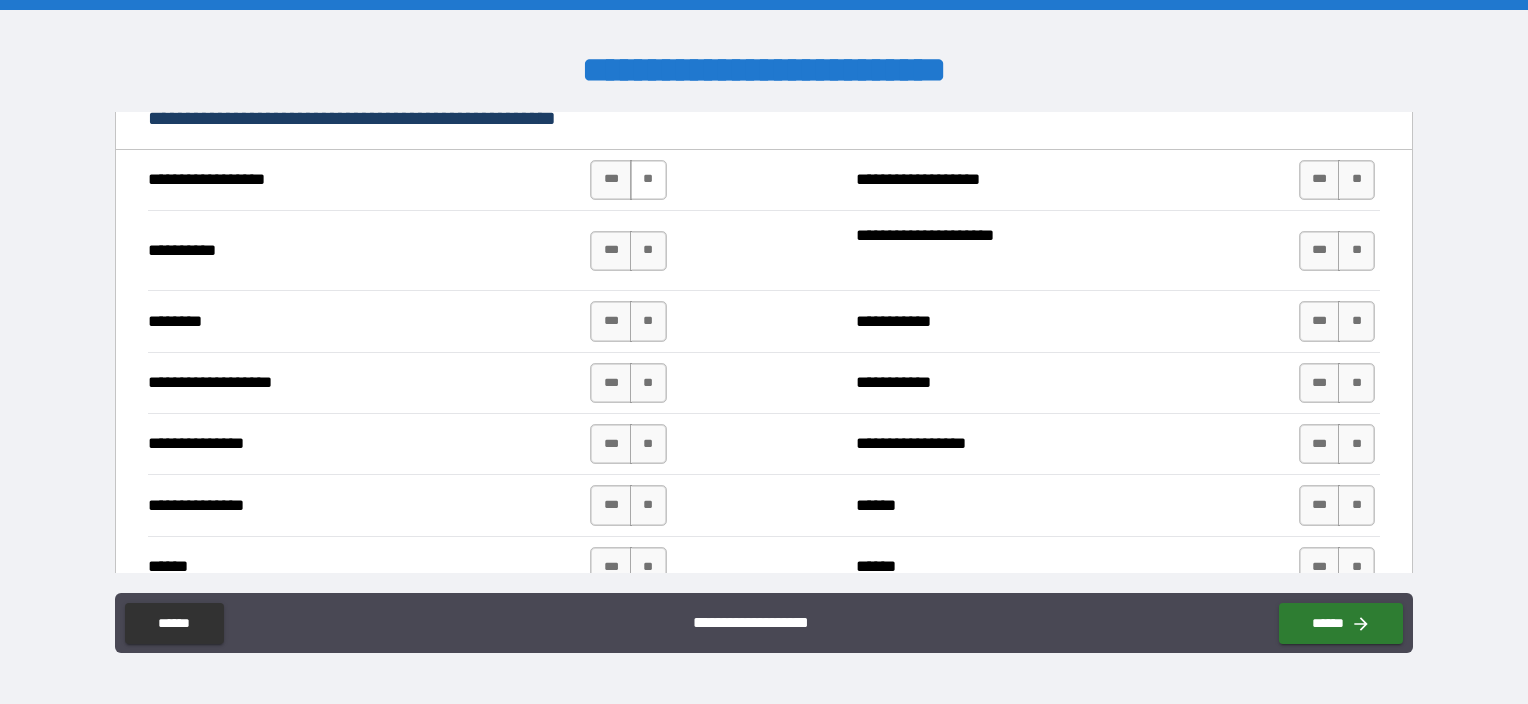 click on "**" at bounding box center [648, 180] 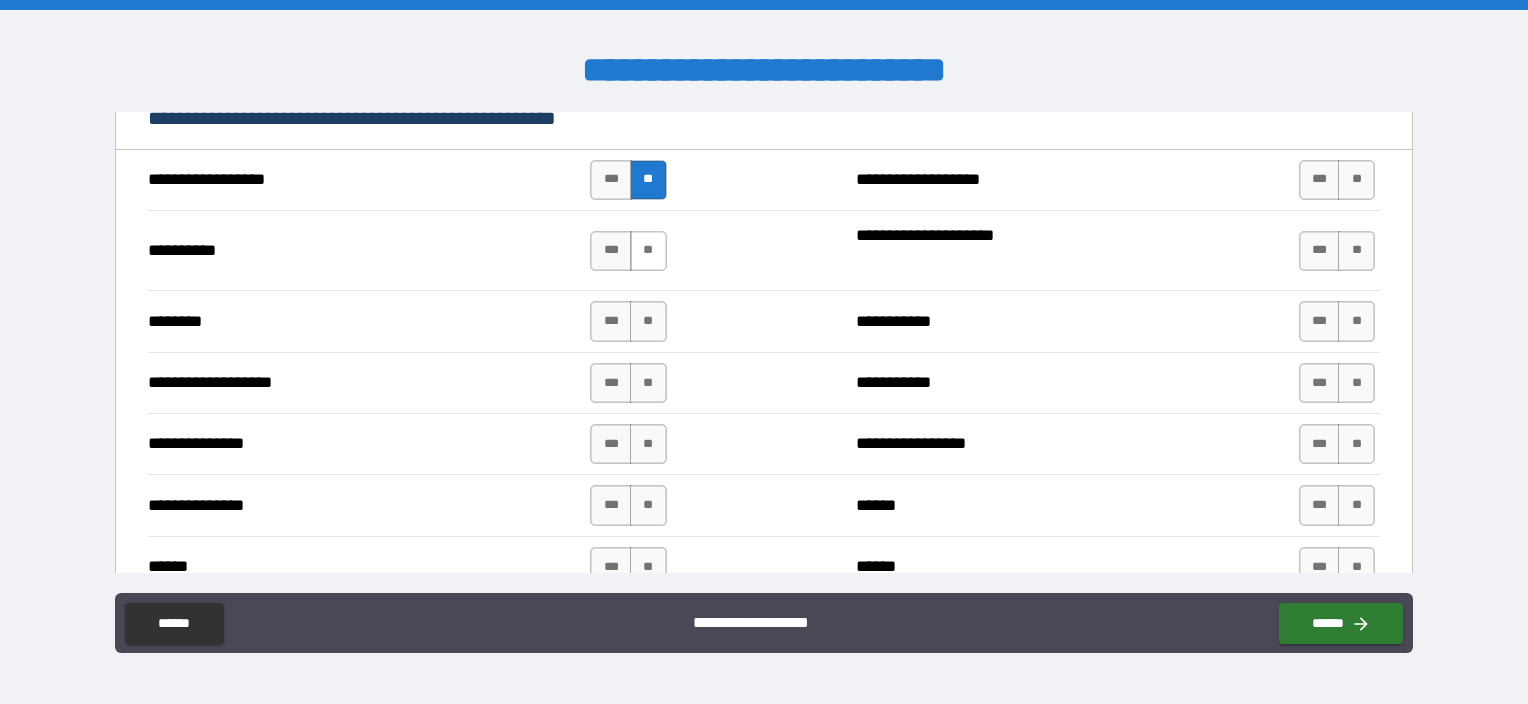 click on "**" at bounding box center [648, 251] 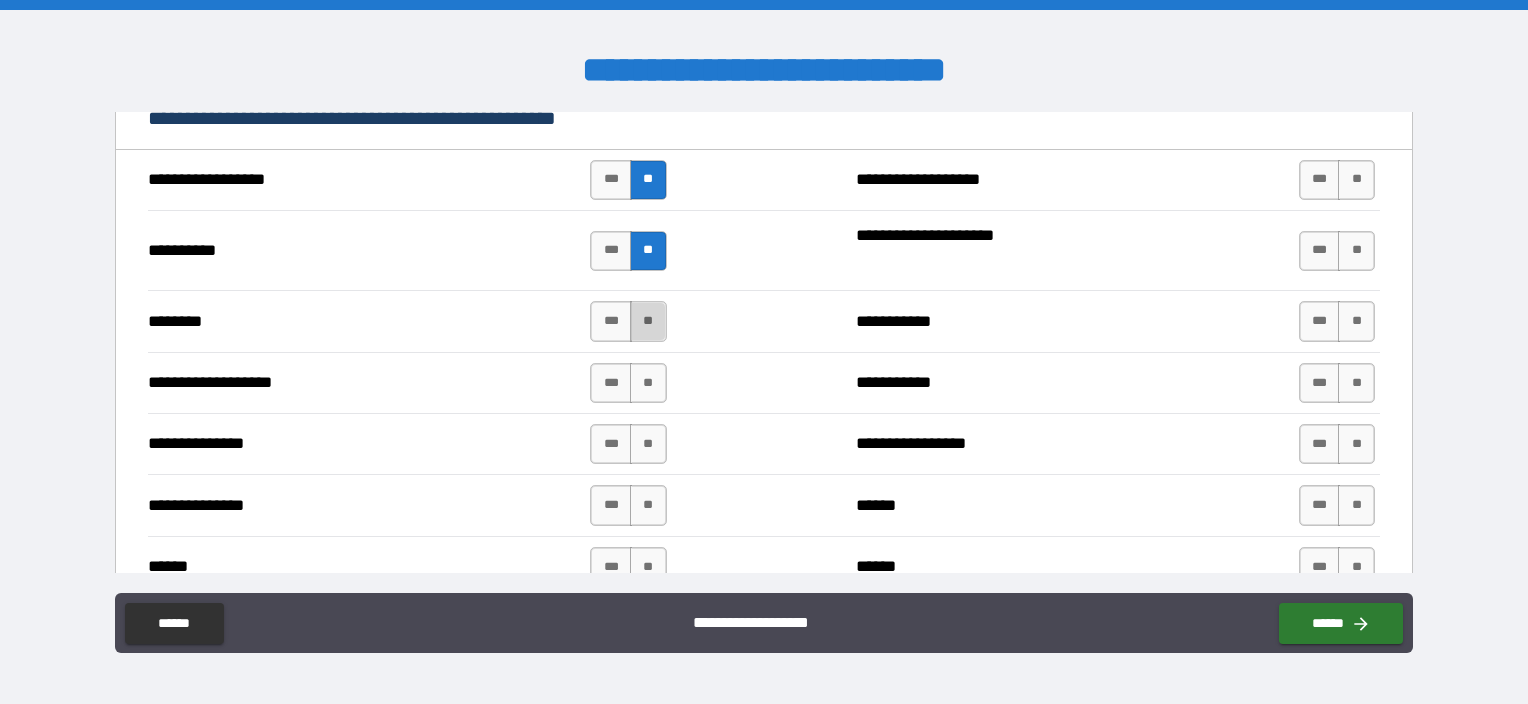 click on "**" at bounding box center (648, 321) 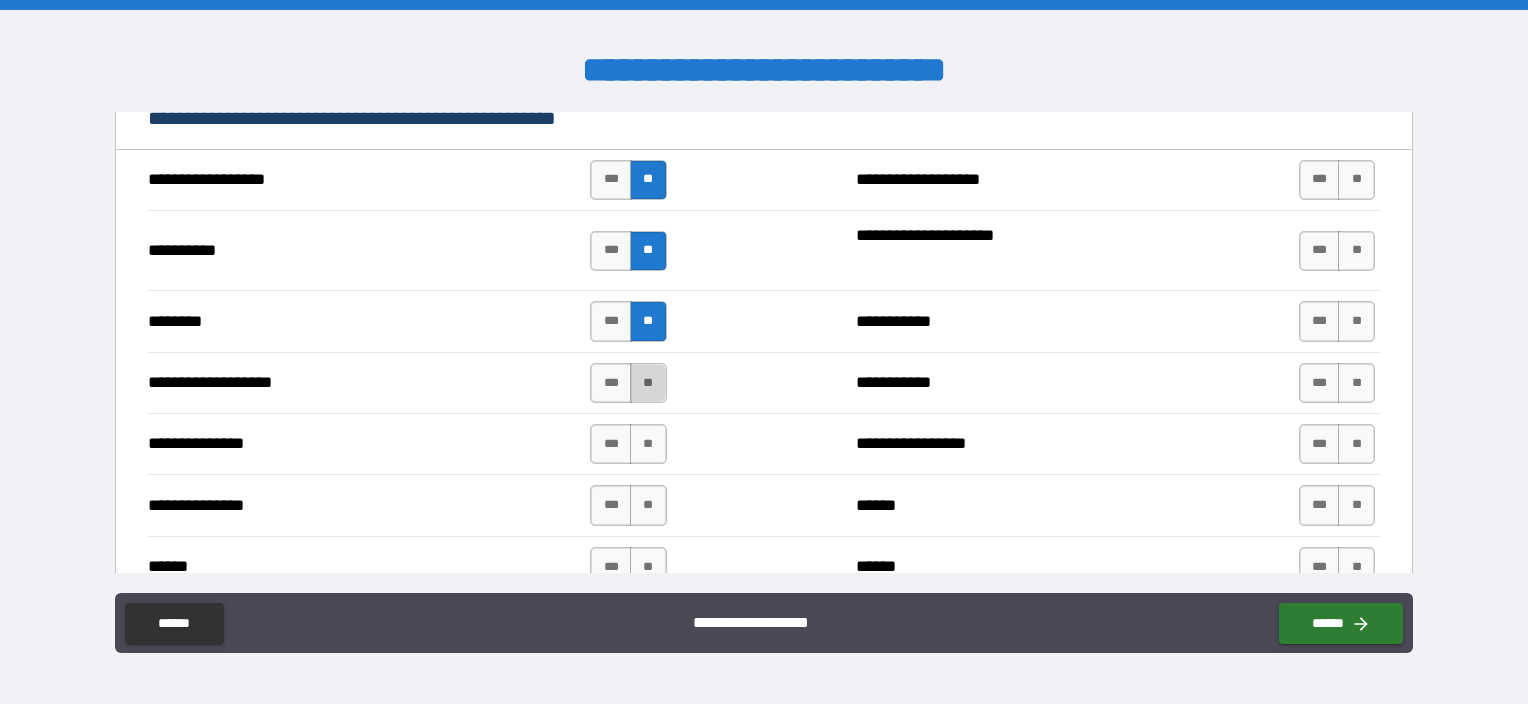 click on "**" at bounding box center (648, 383) 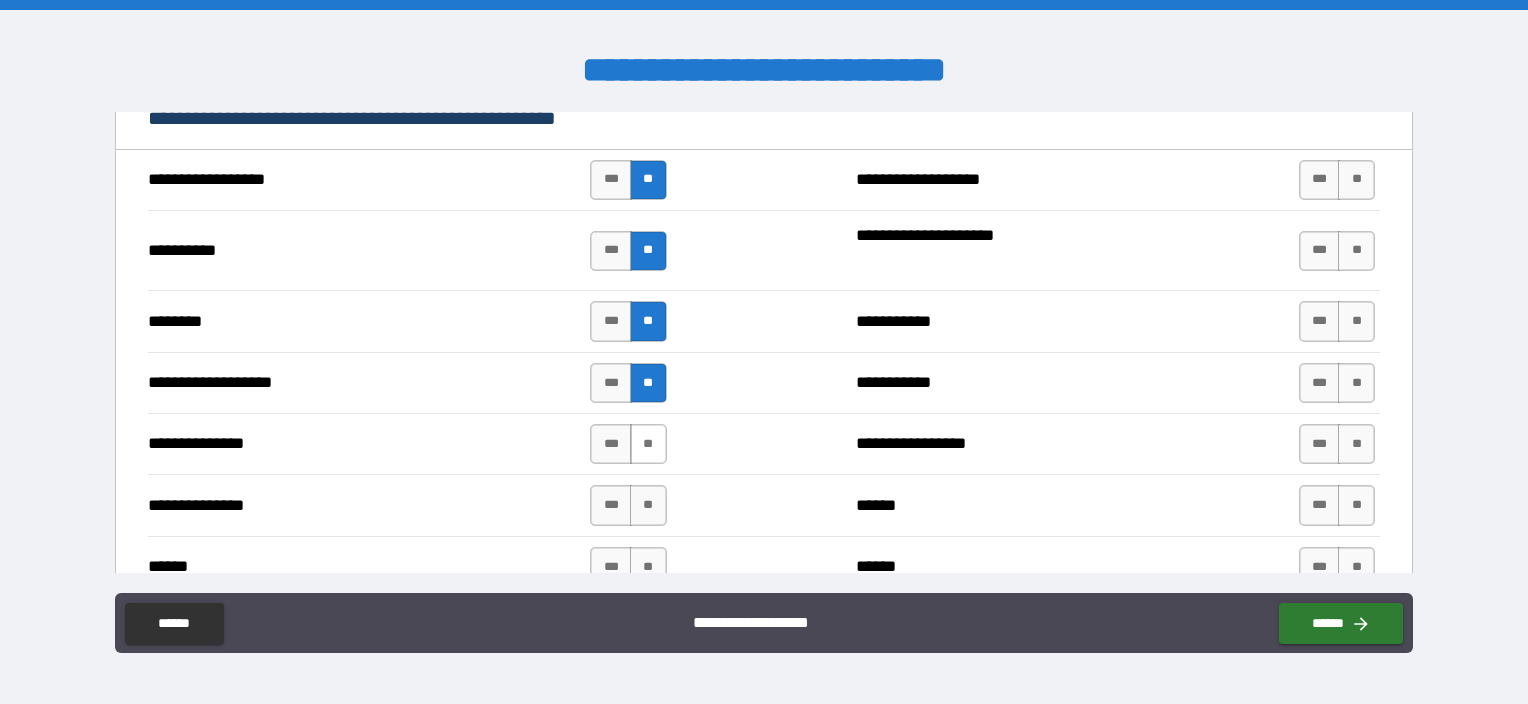 click on "**" at bounding box center [648, 444] 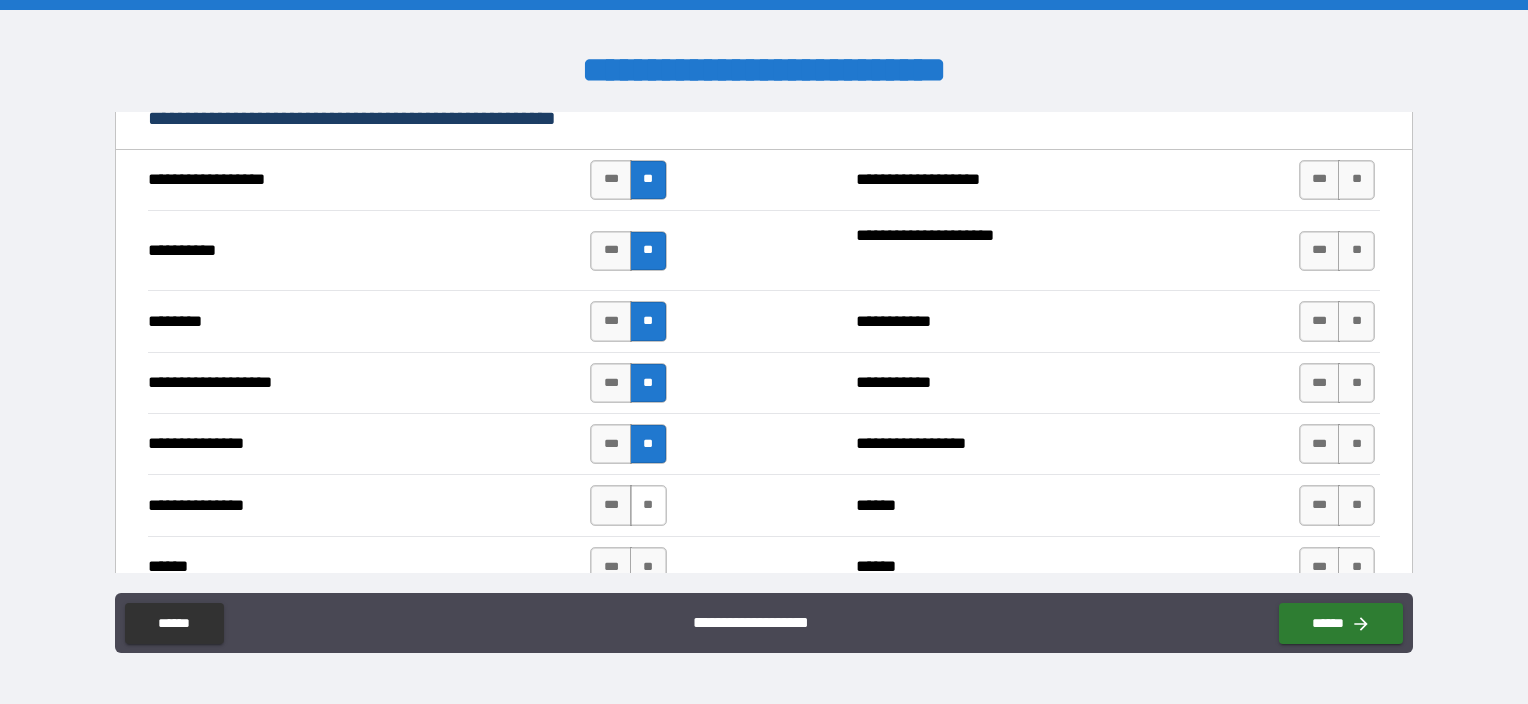 click on "**" at bounding box center (648, 505) 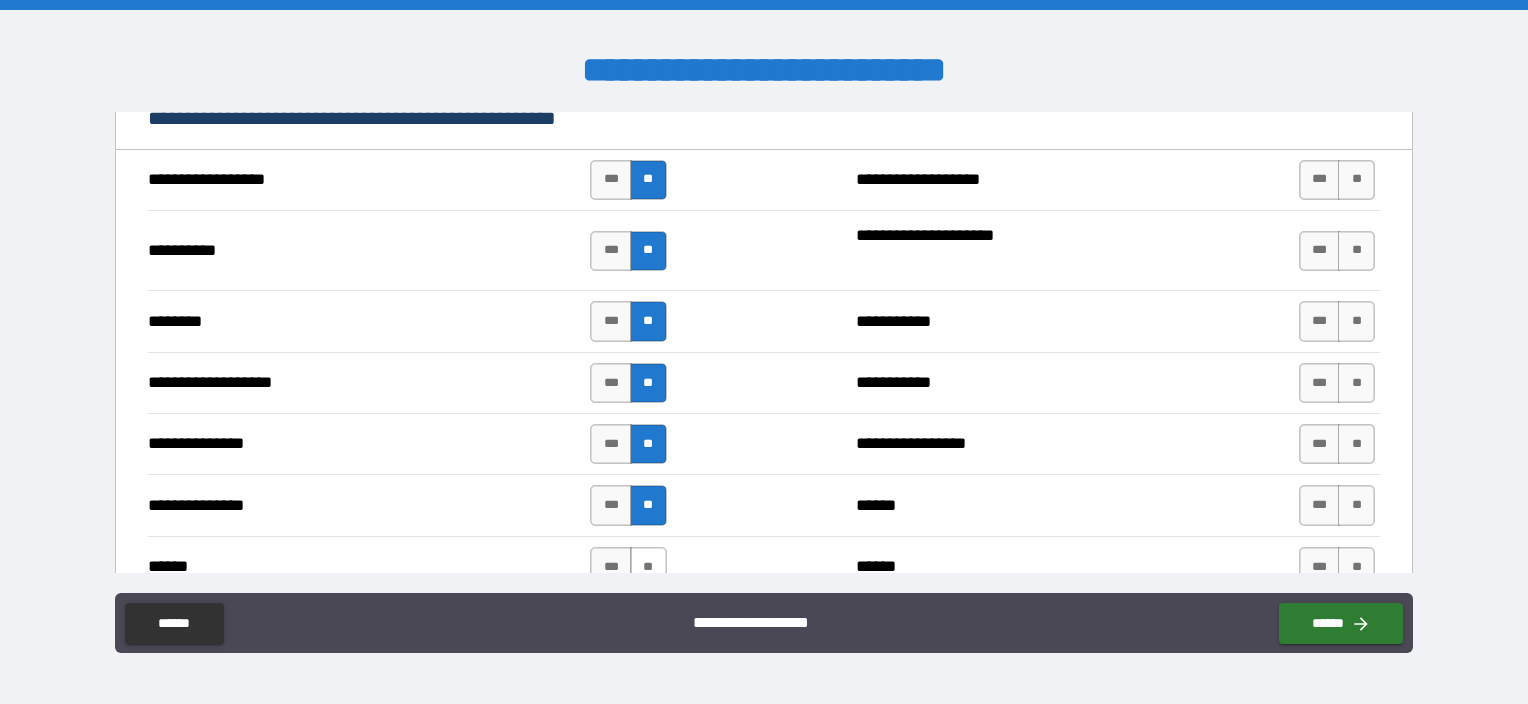 click on "**" at bounding box center (648, 567) 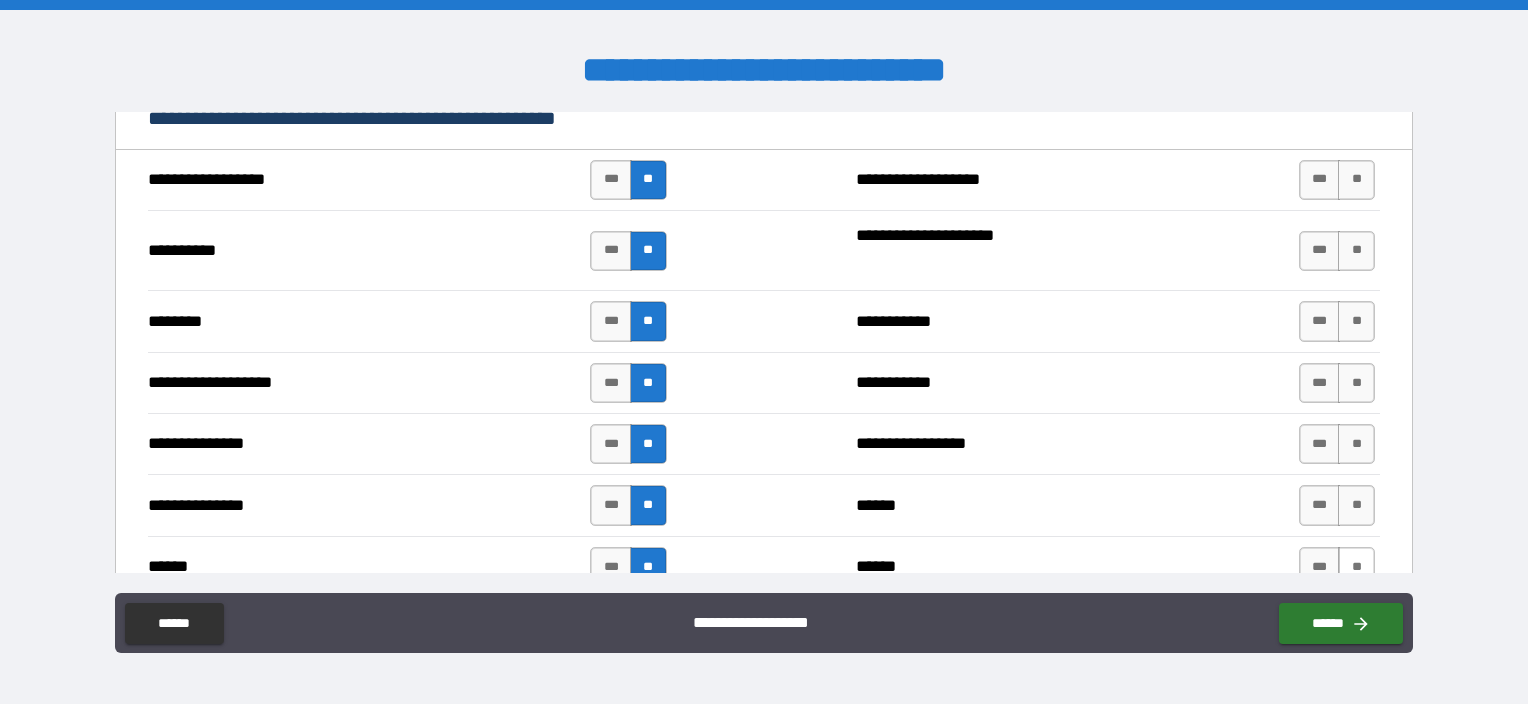 click on "**" at bounding box center [1356, 567] 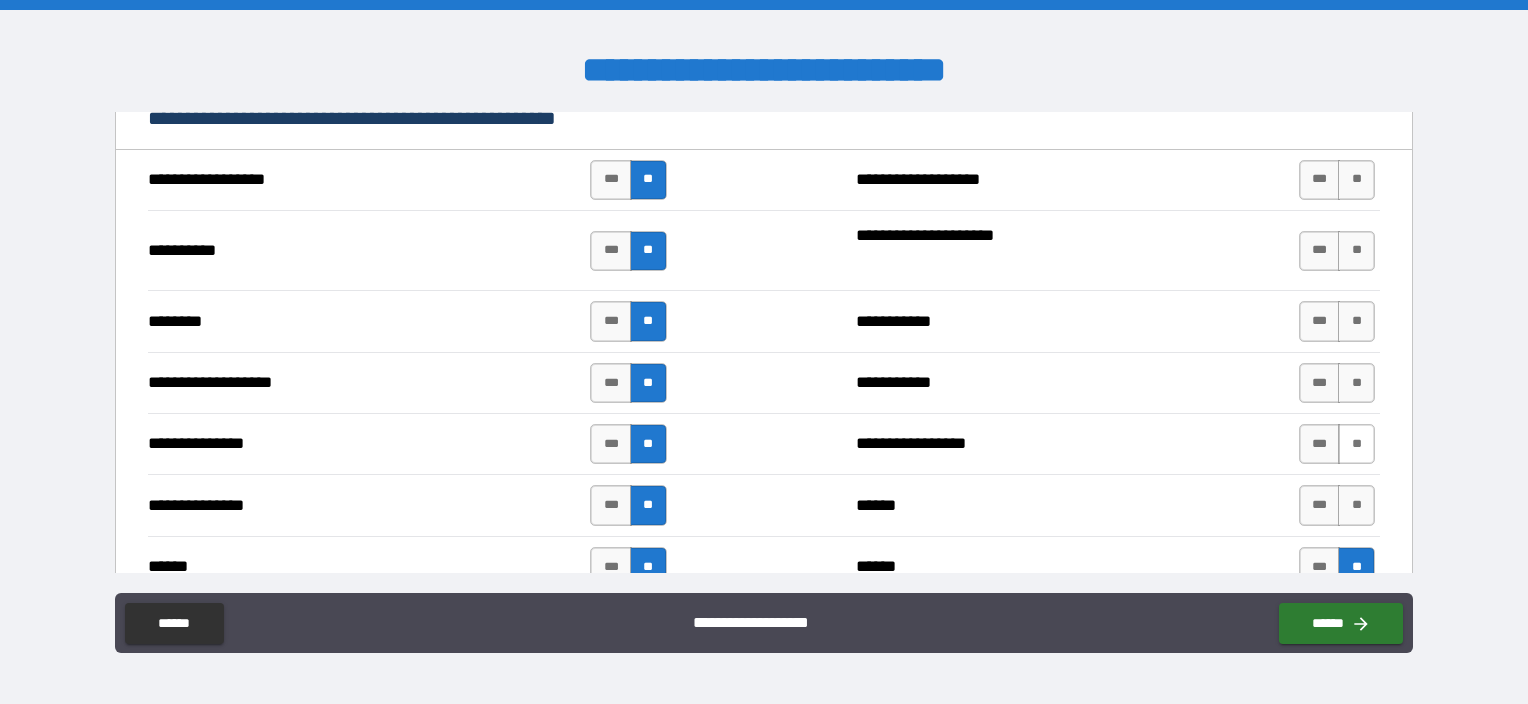 click on "*** **" at bounding box center (1337, 444) 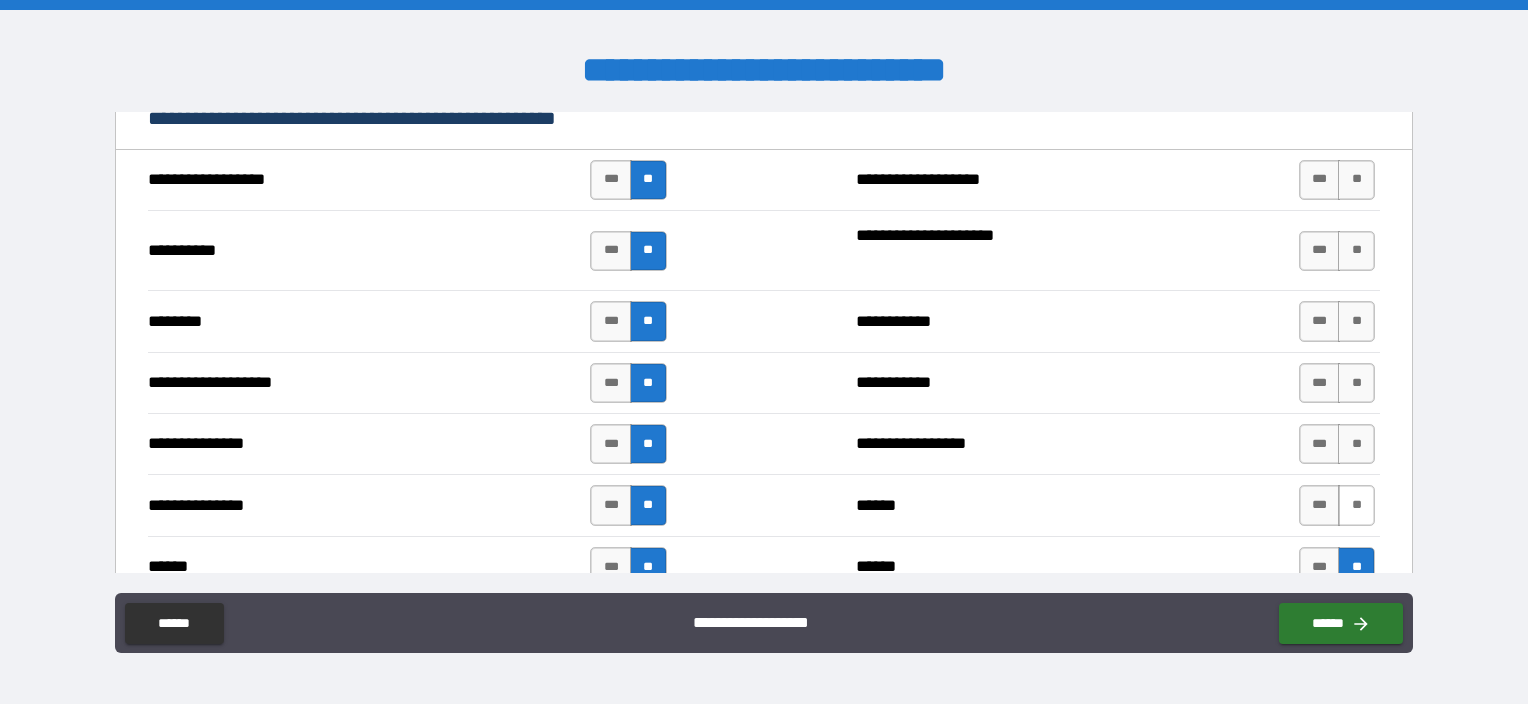 click on "**" at bounding box center [1356, 505] 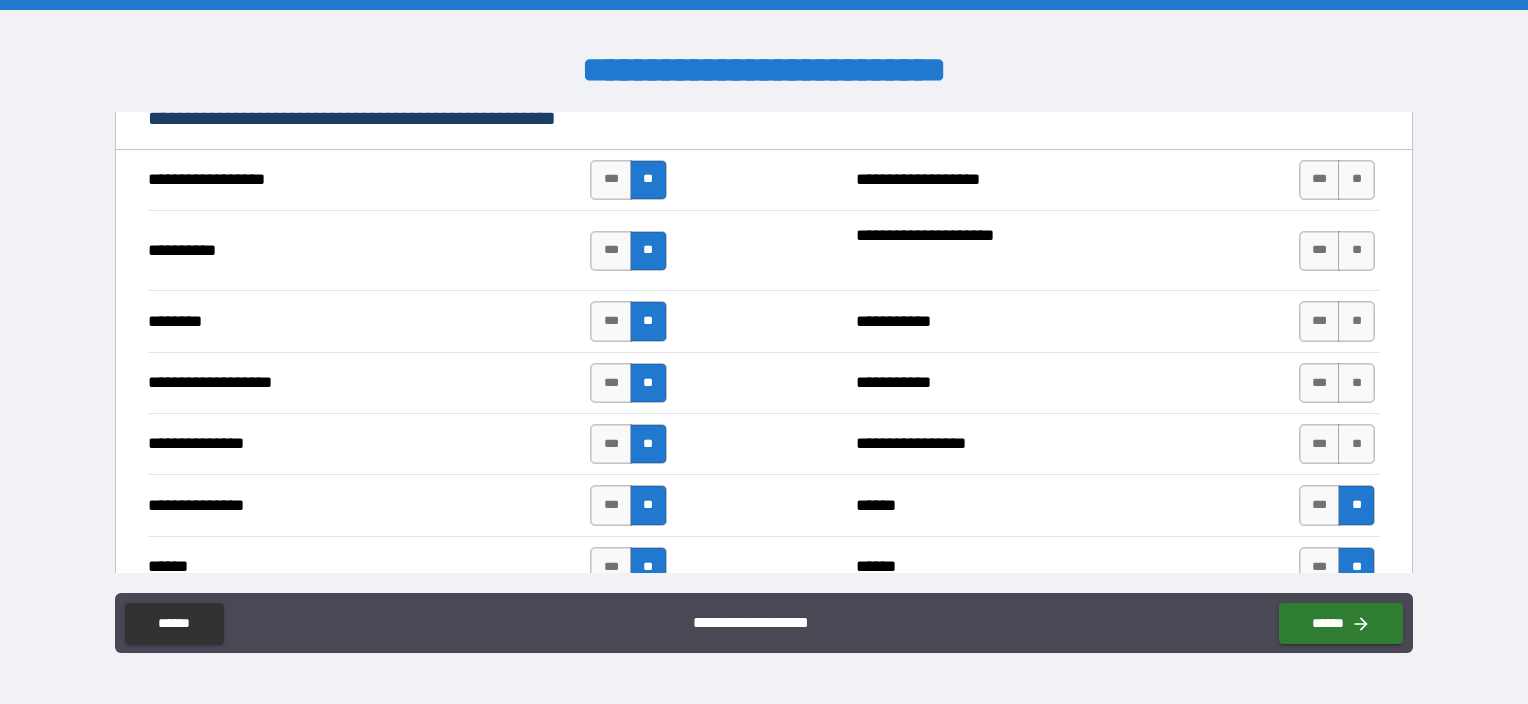 click on "**********" at bounding box center [764, 443] 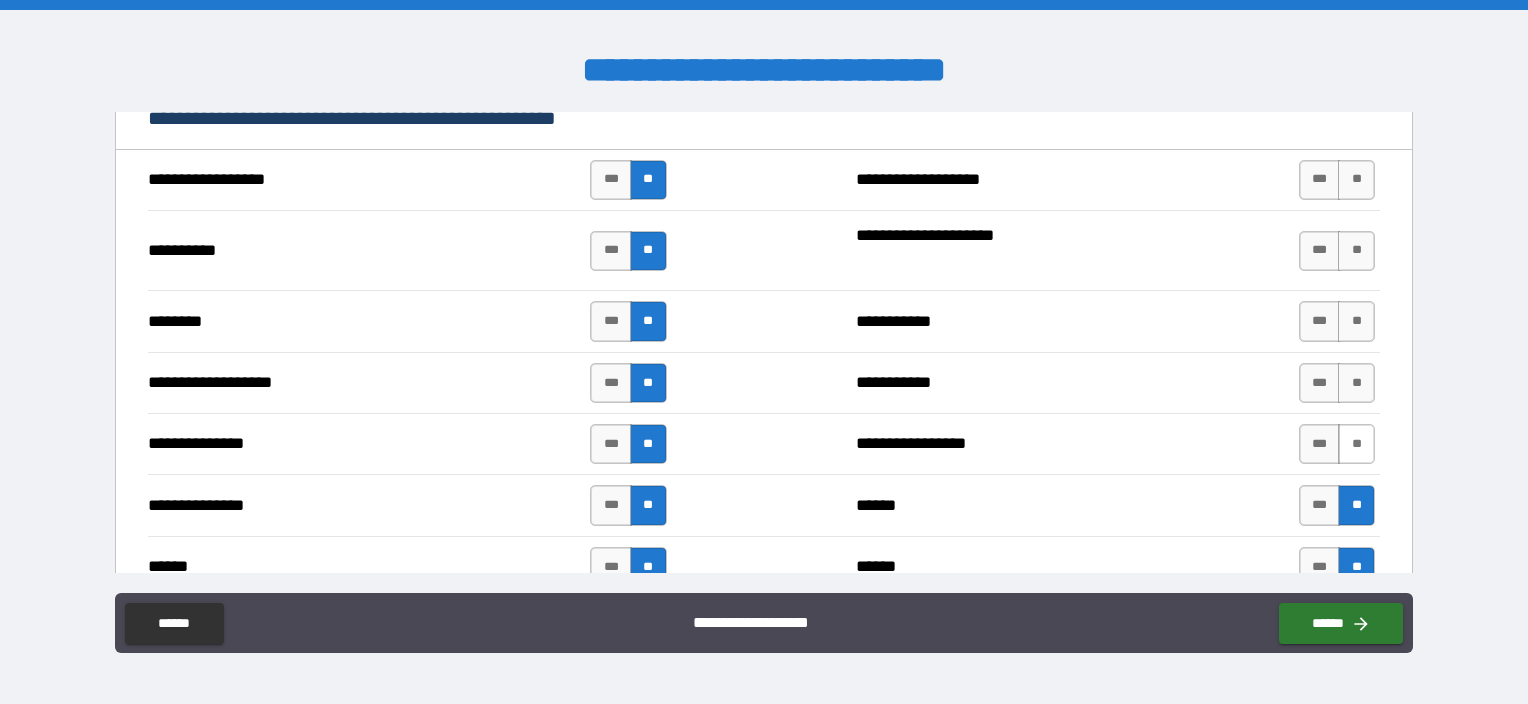 click on "**" at bounding box center (1356, 444) 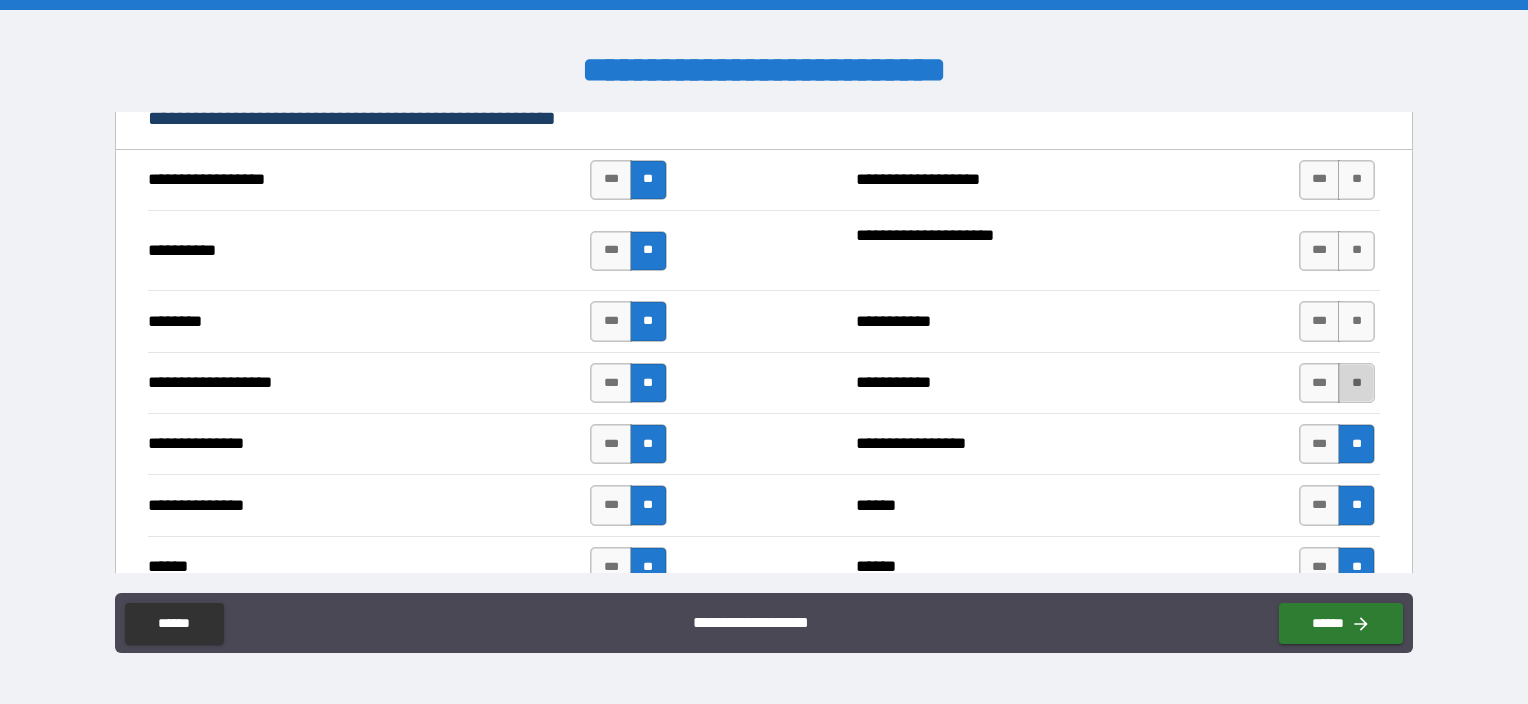 click on "**" at bounding box center (1356, 383) 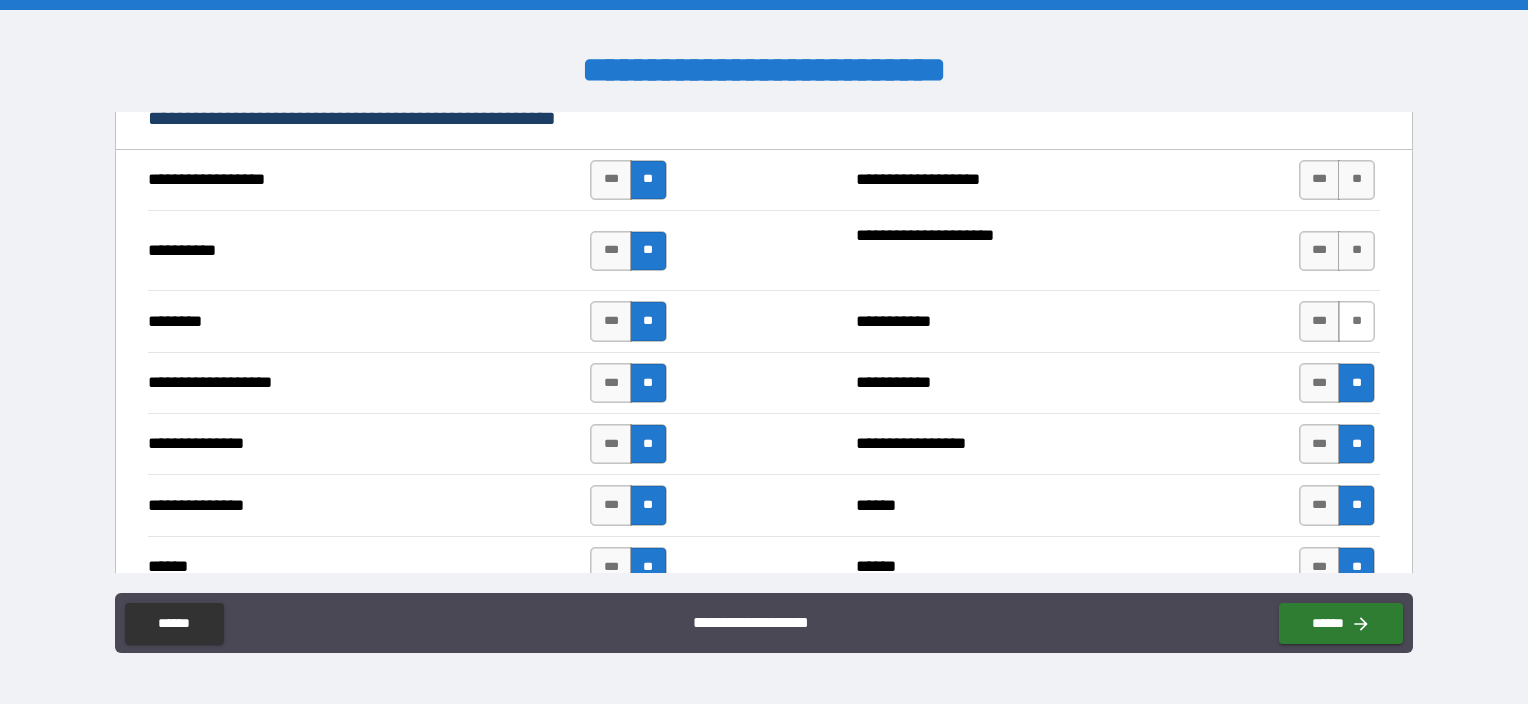 click on "**" at bounding box center [1356, 321] 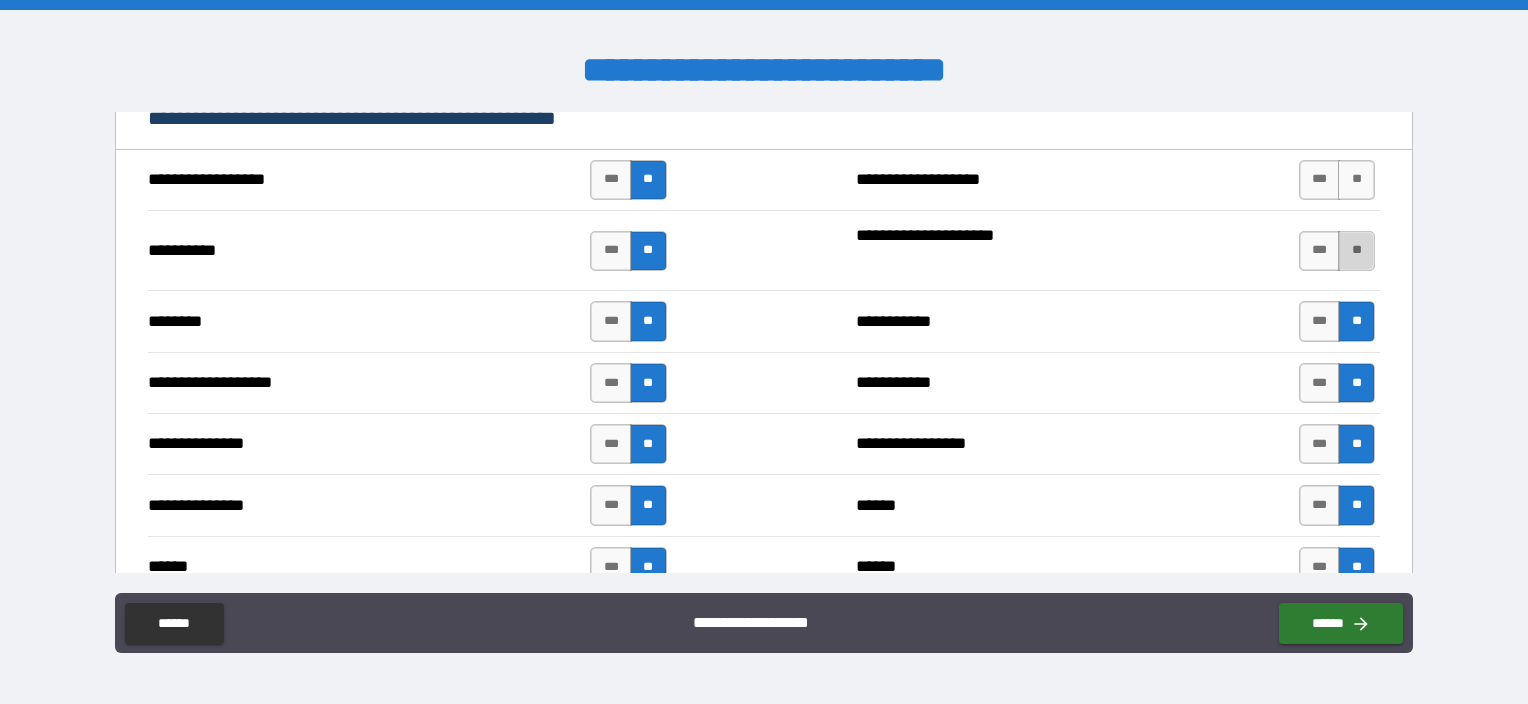 click on "**" at bounding box center [1356, 251] 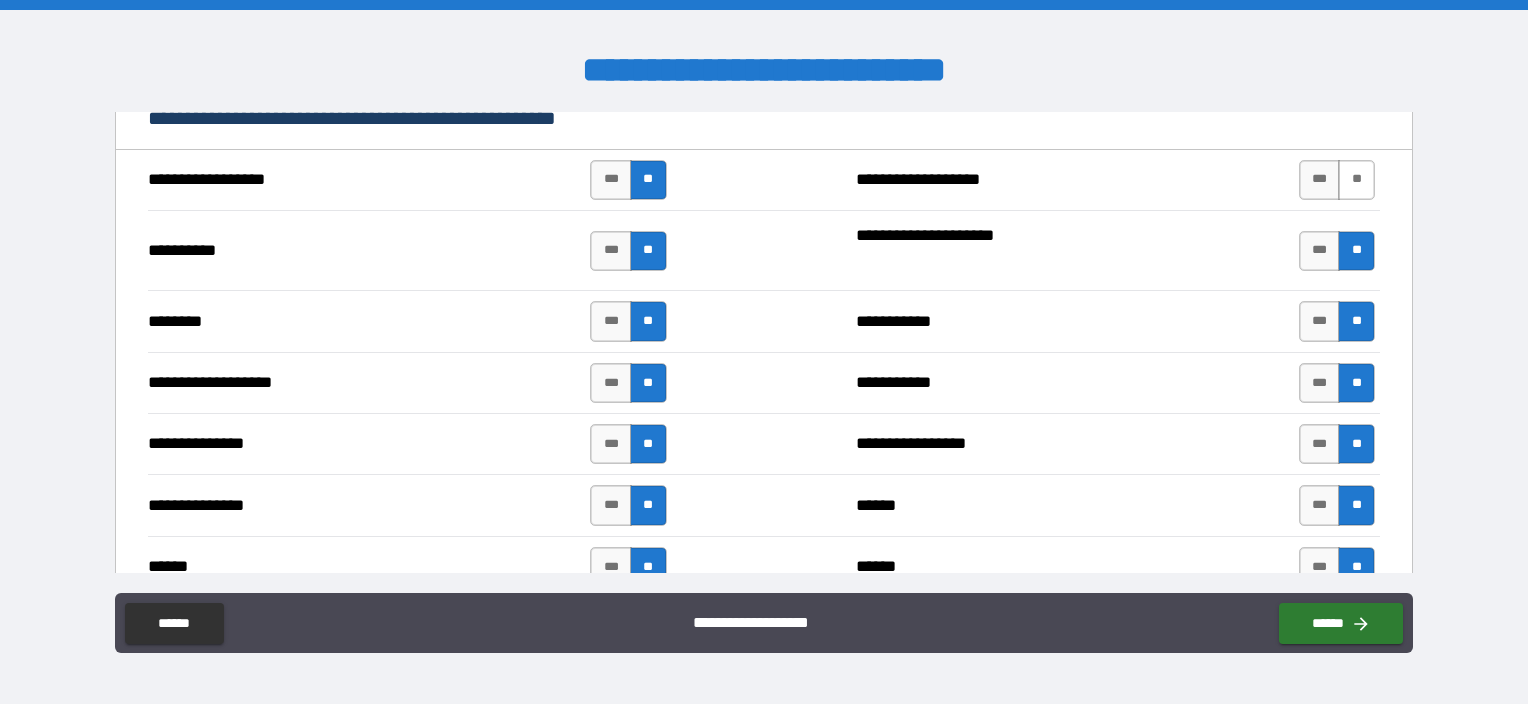 click on "**" at bounding box center (1356, 180) 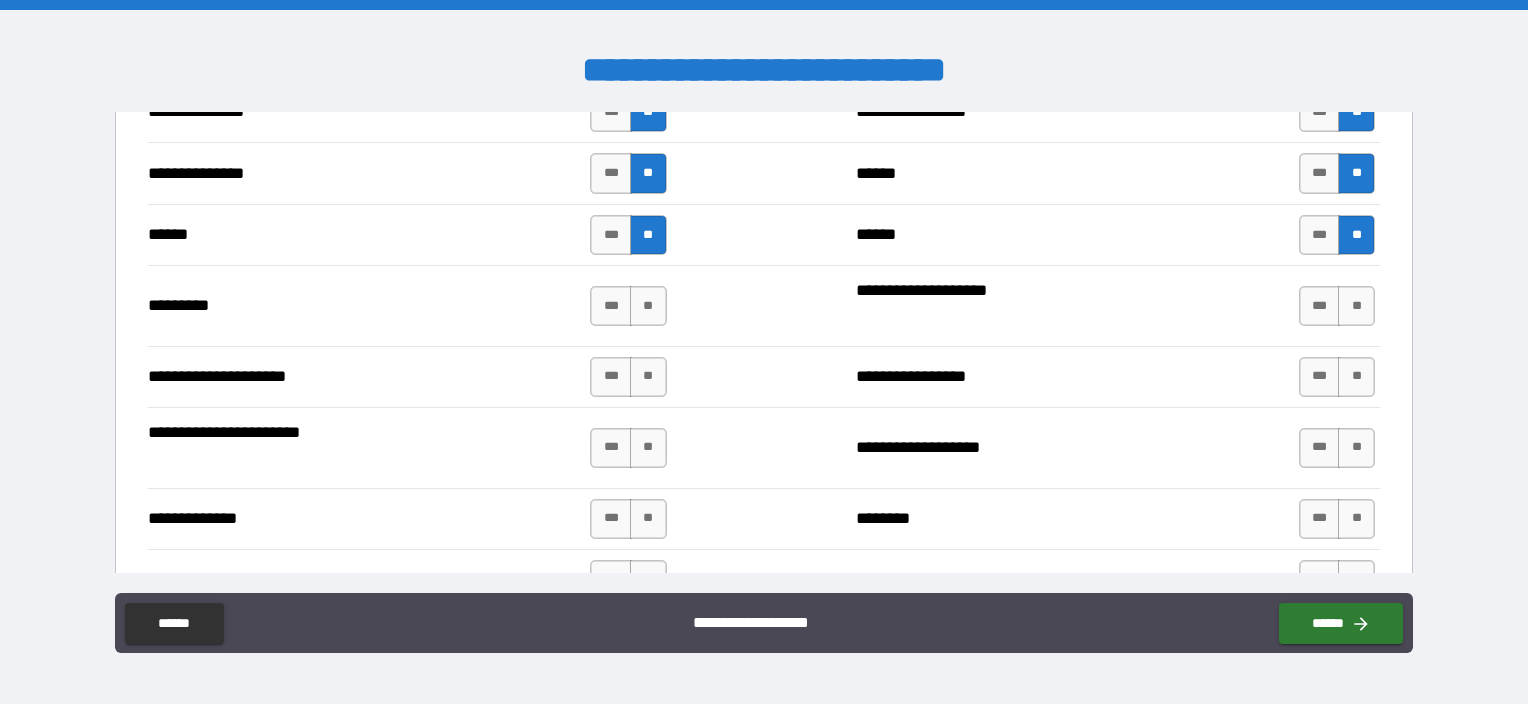 scroll, scrollTop: 2200, scrollLeft: 0, axis: vertical 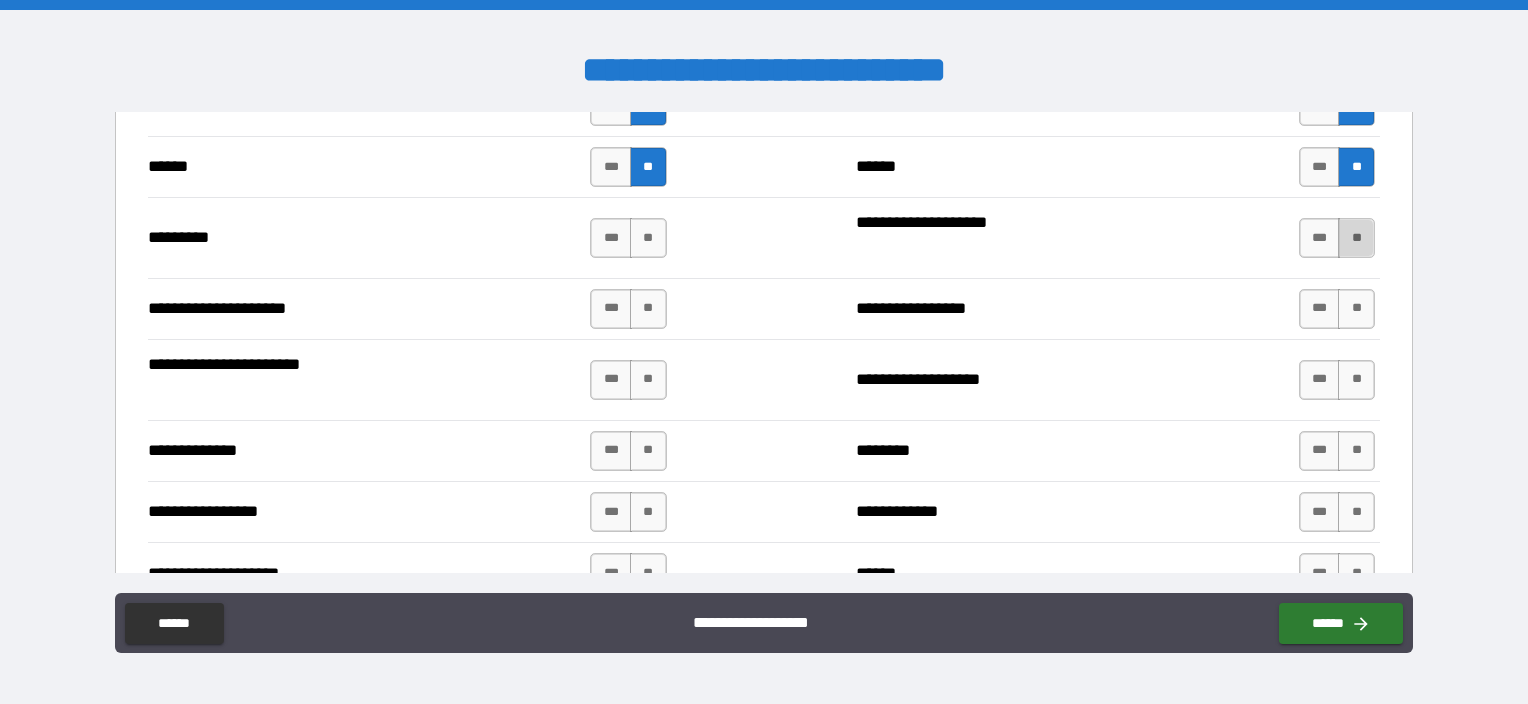 drag, startPoint x: 1336, startPoint y: 229, endPoint x: 1332, endPoint y: 304, distance: 75.10659 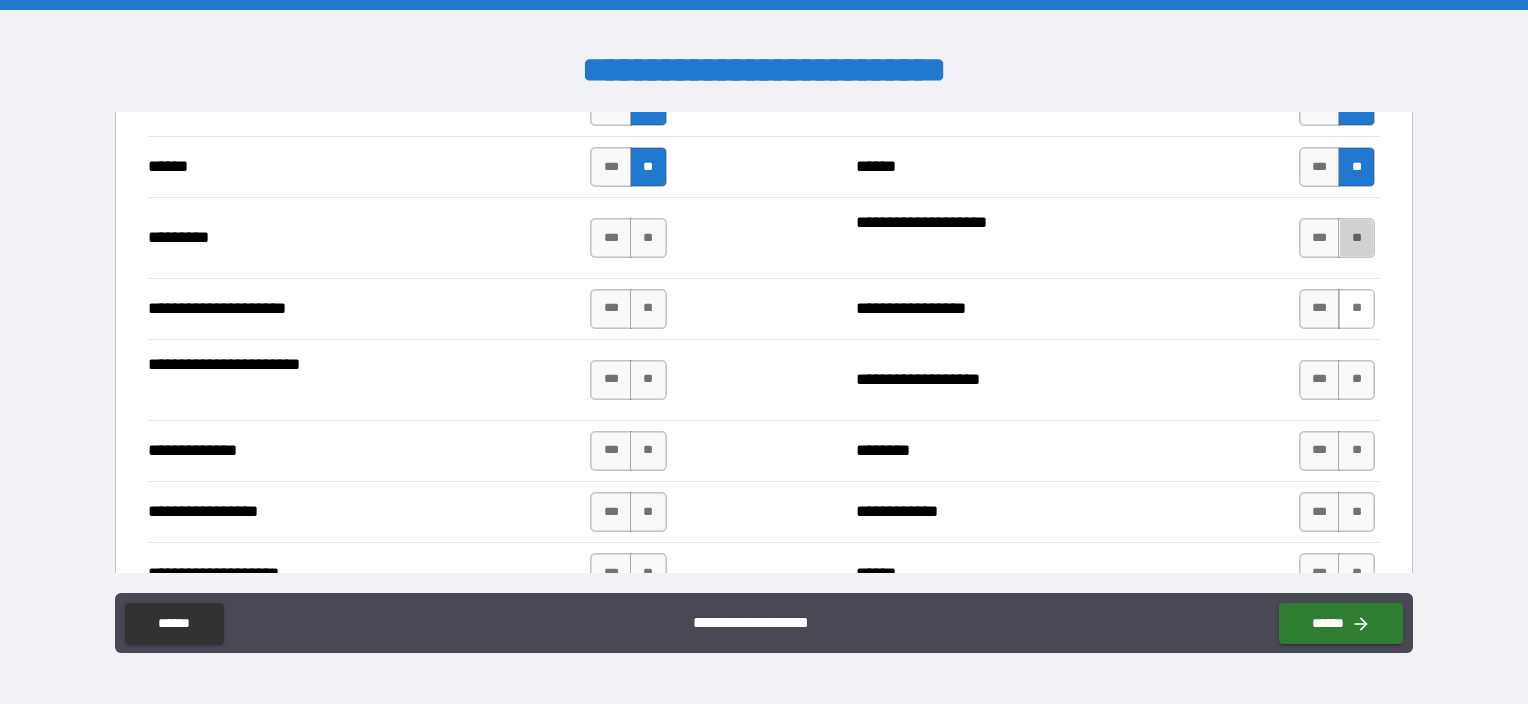 click on "**" at bounding box center (1356, 238) 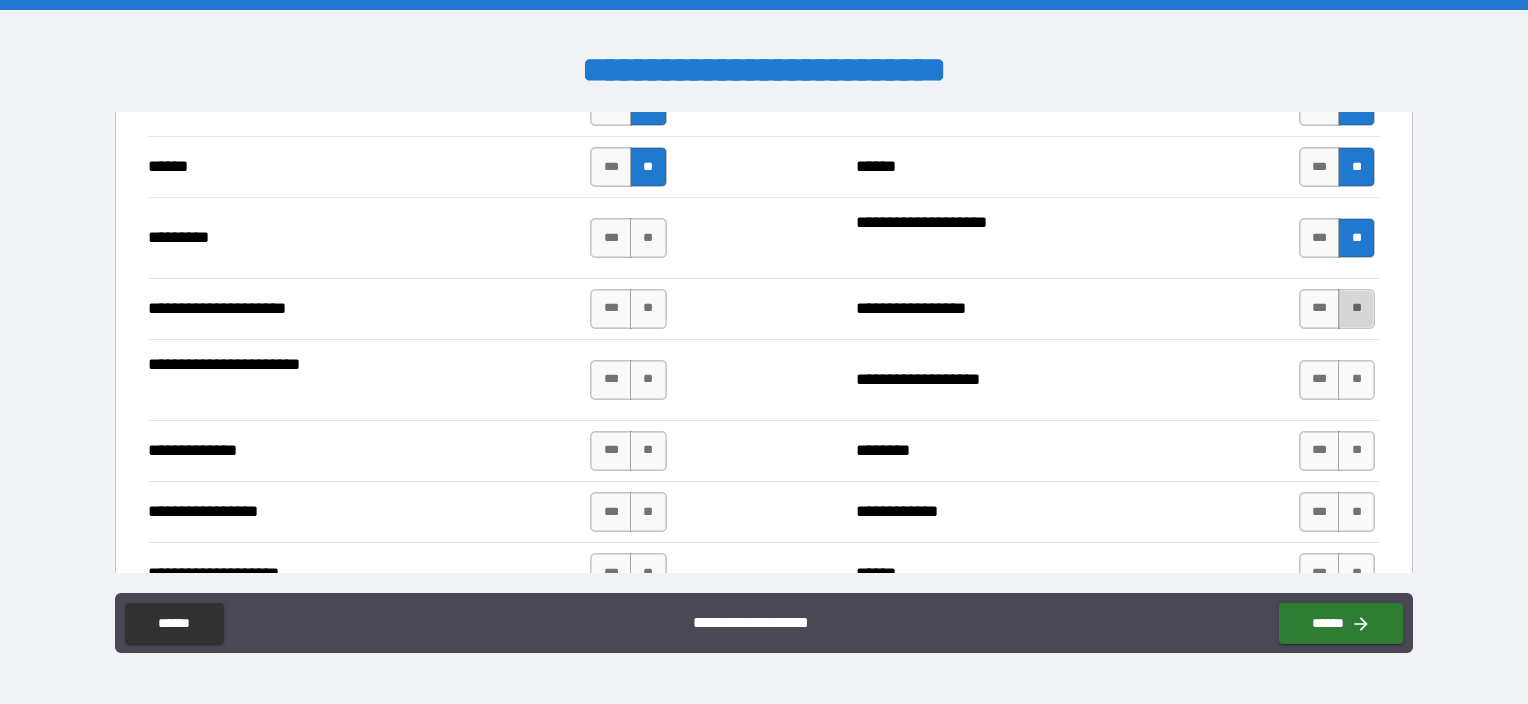 click on "**" at bounding box center (1356, 309) 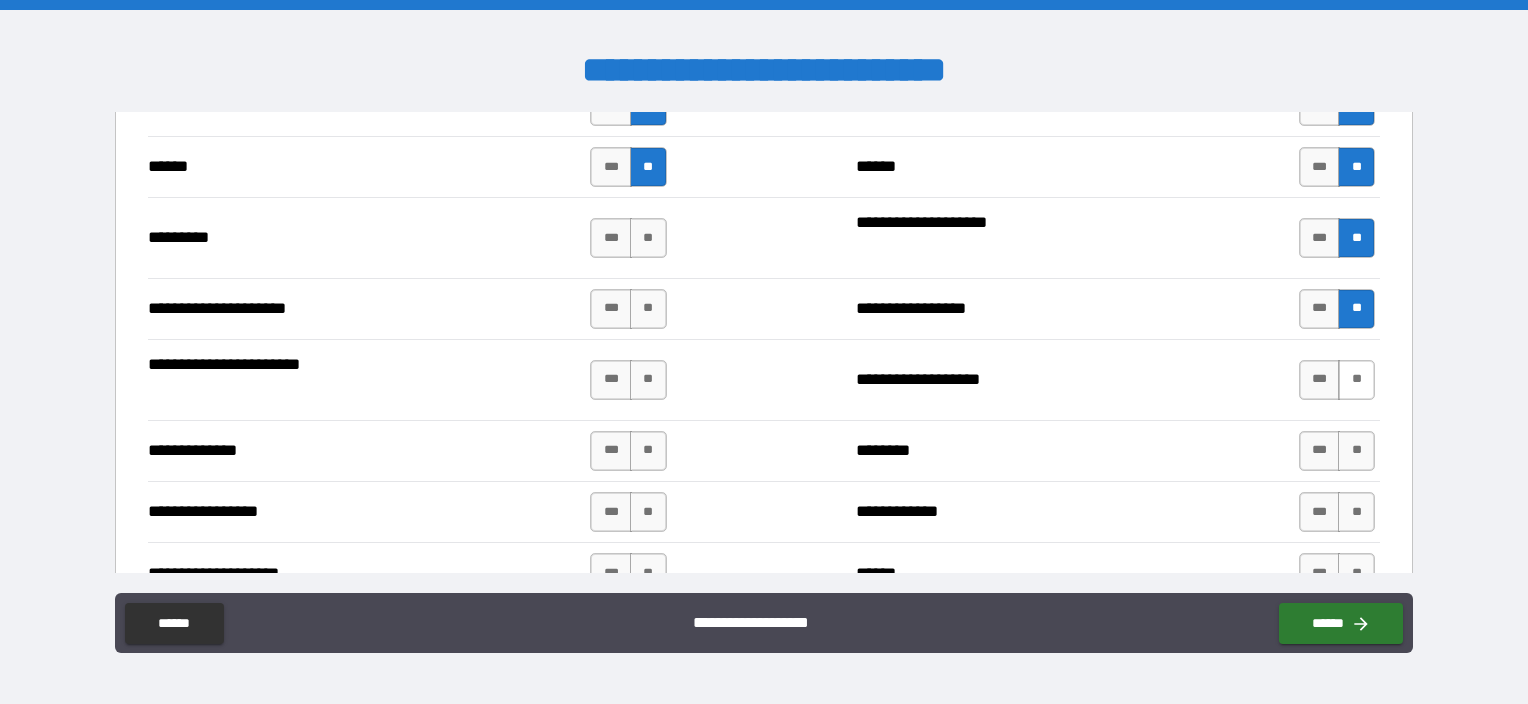 click on "**" at bounding box center (1356, 380) 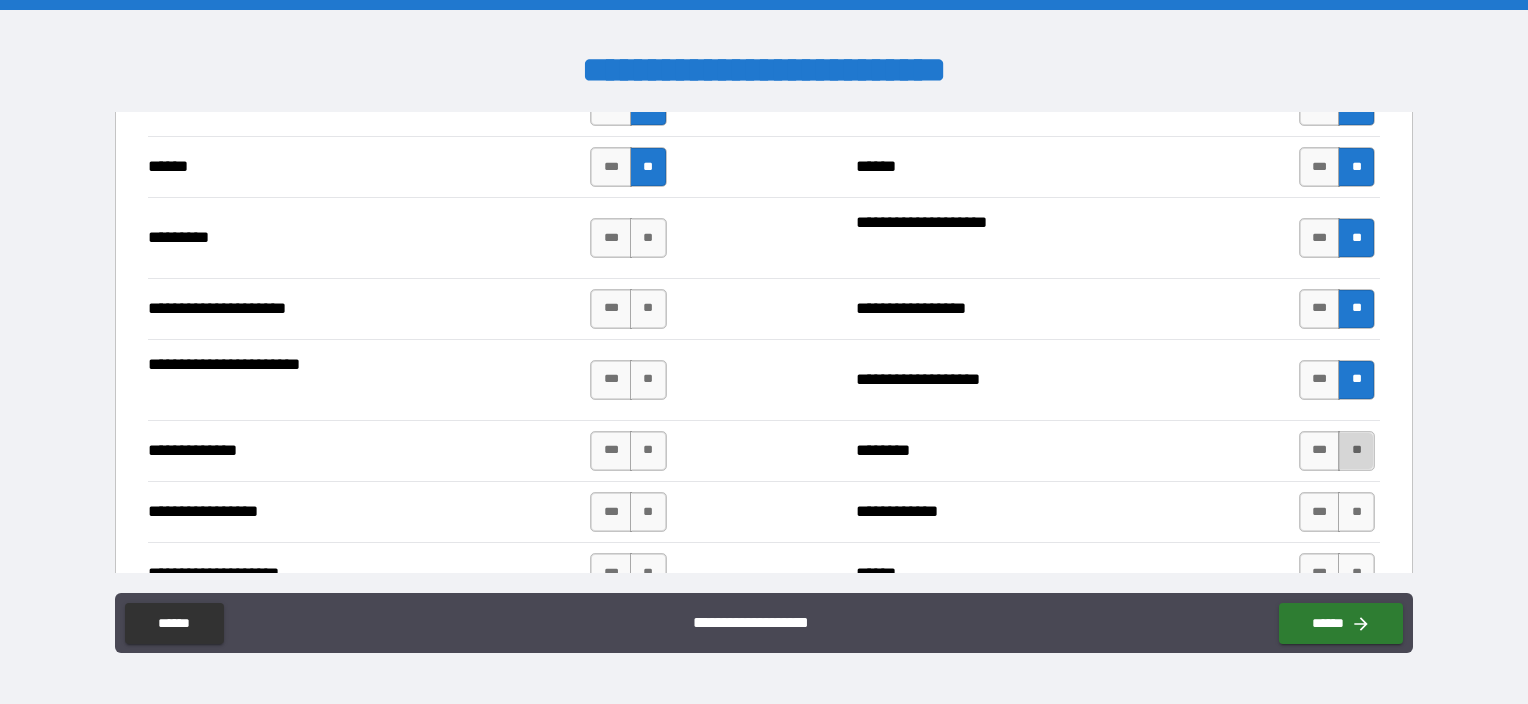 drag, startPoint x: 1344, startPoint y: 448, endPoint x: 1344, endPoint y: 460, distance: 12 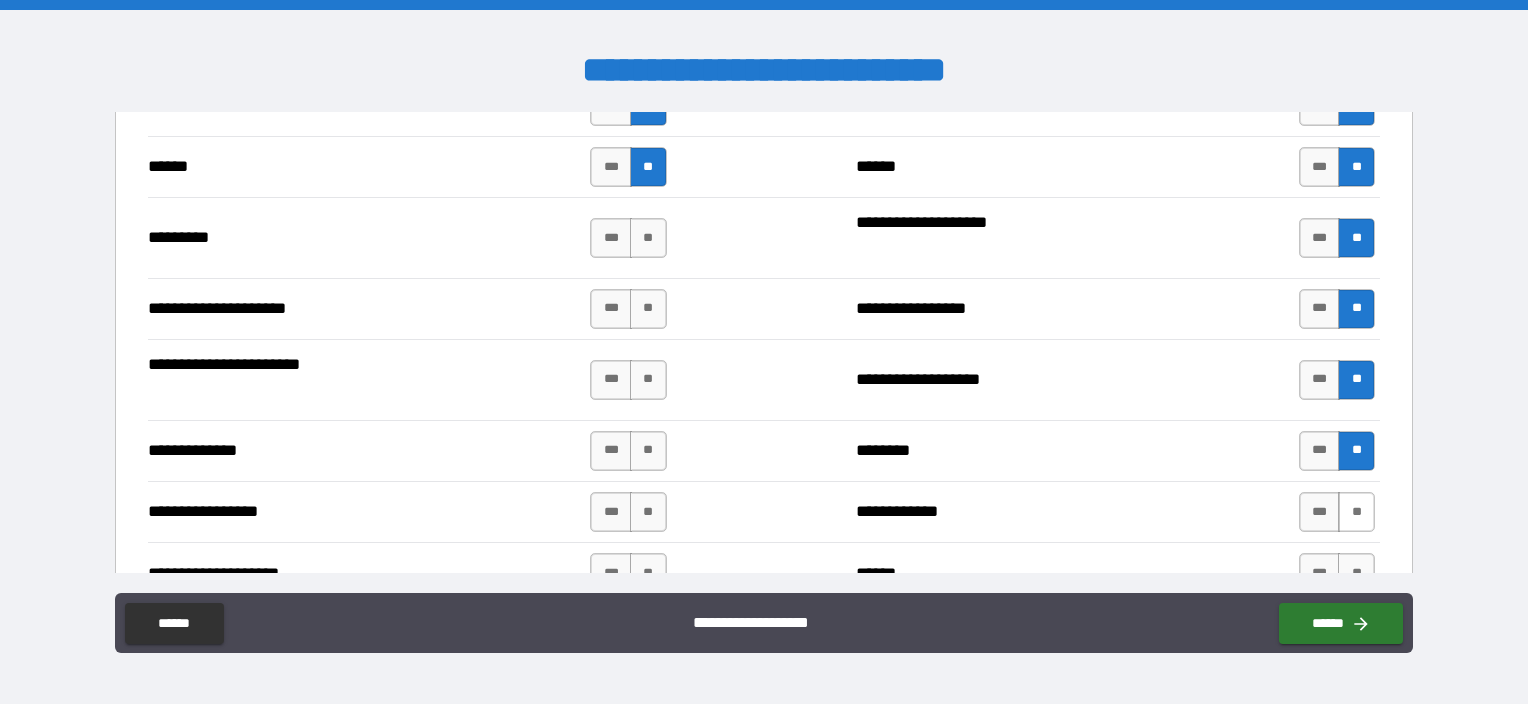 click on "**" at bounding box center [1356, 512] 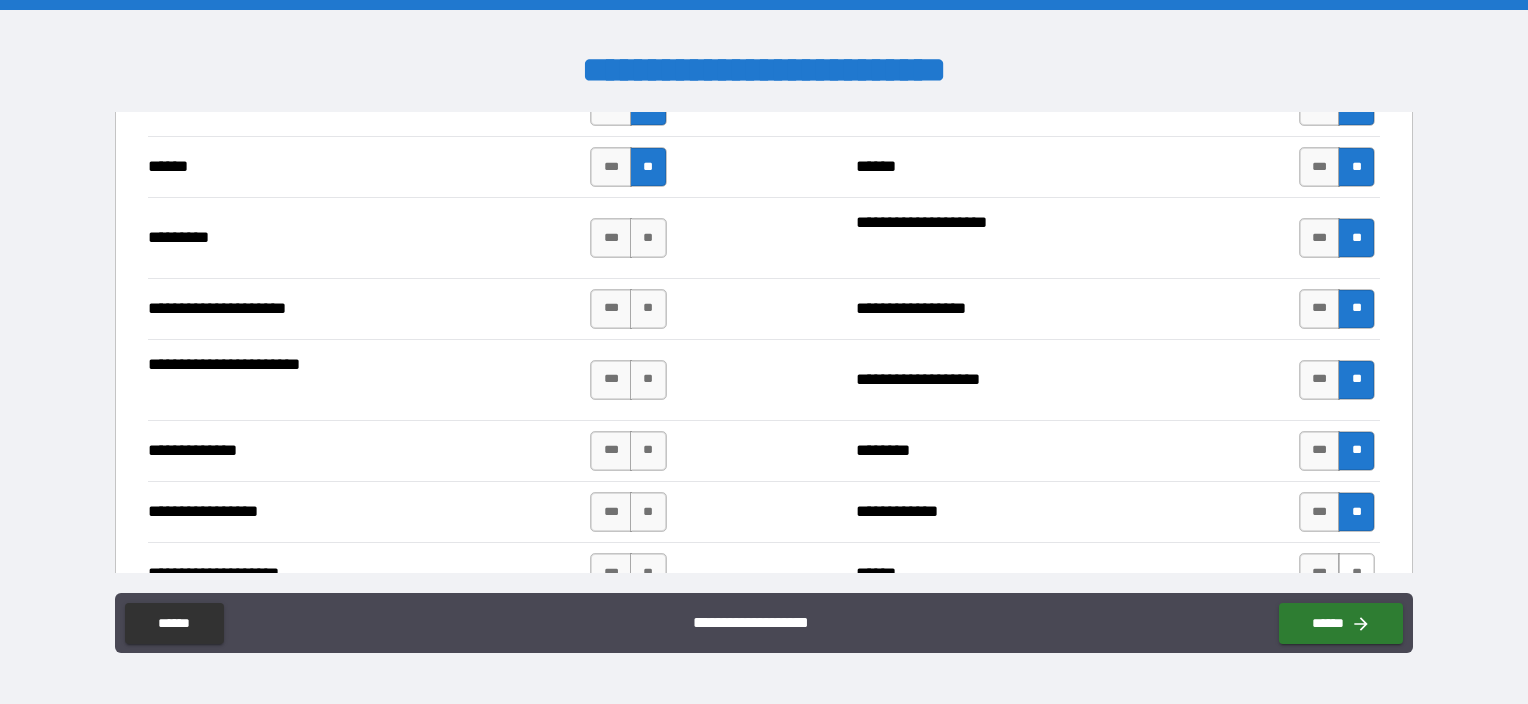 click on "**********" at bounding box center (764, 625) 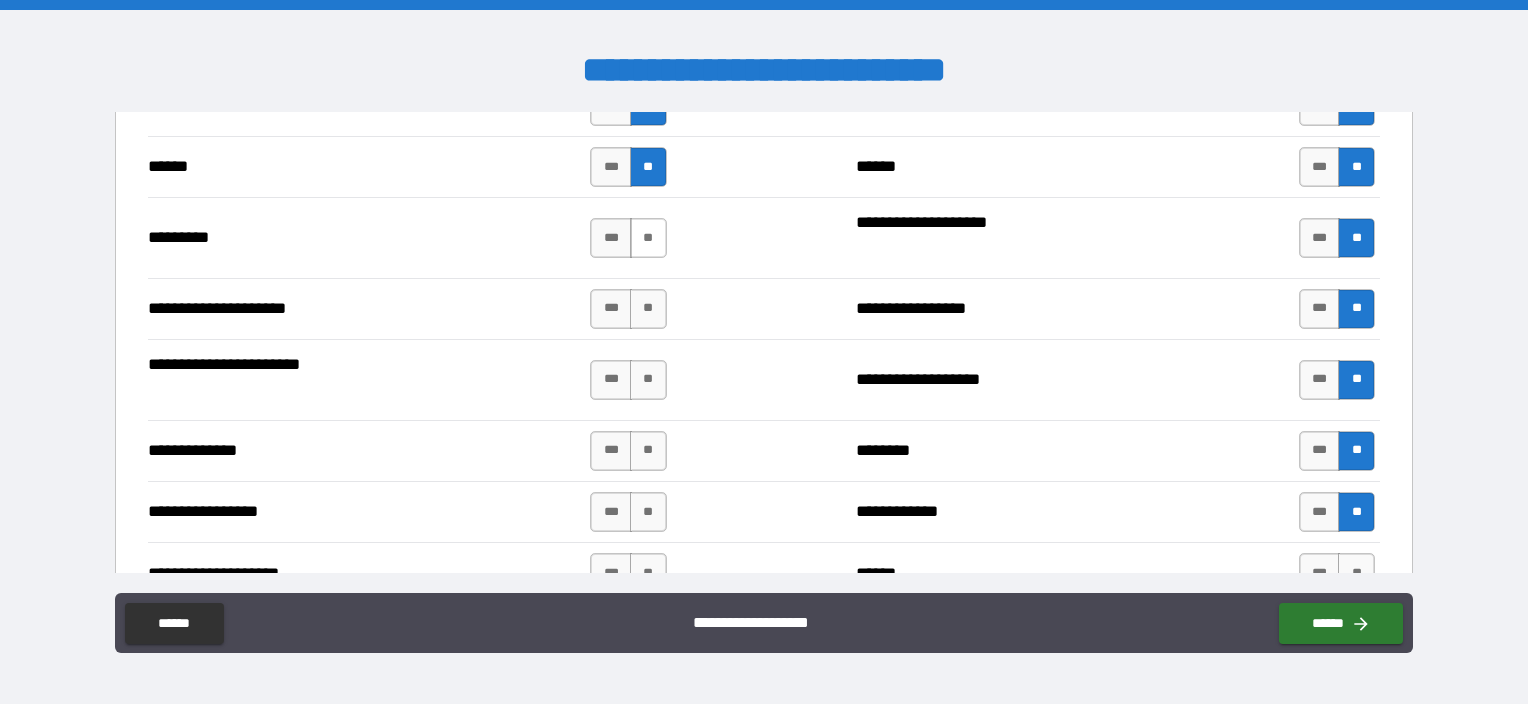 click on "**" at bounding box center (648, 238) 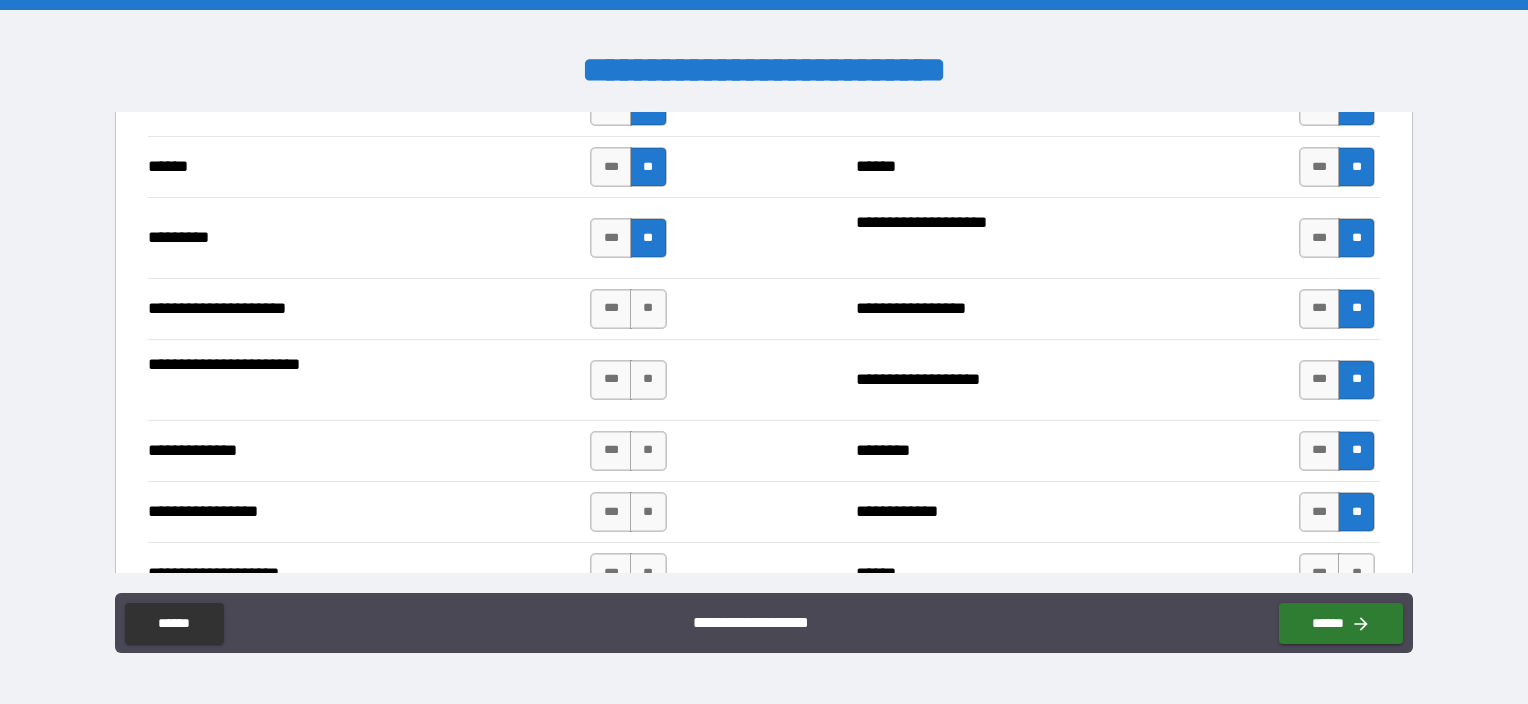 click on "**" at bounding box center [648, 309] 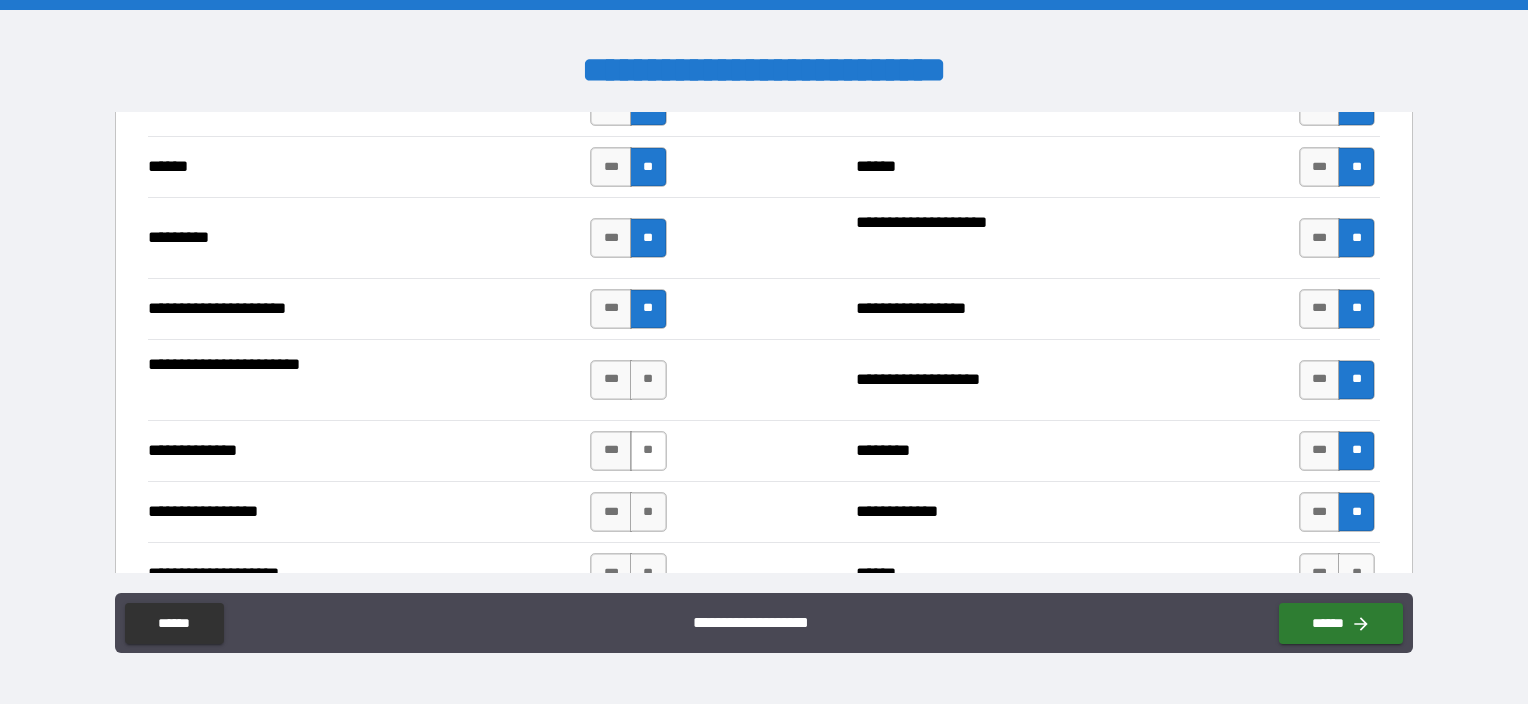 drag, startPoint x: 632, startPoint y: 396, endPoint x: 629, endPoint y: 440, distance: 44.102154 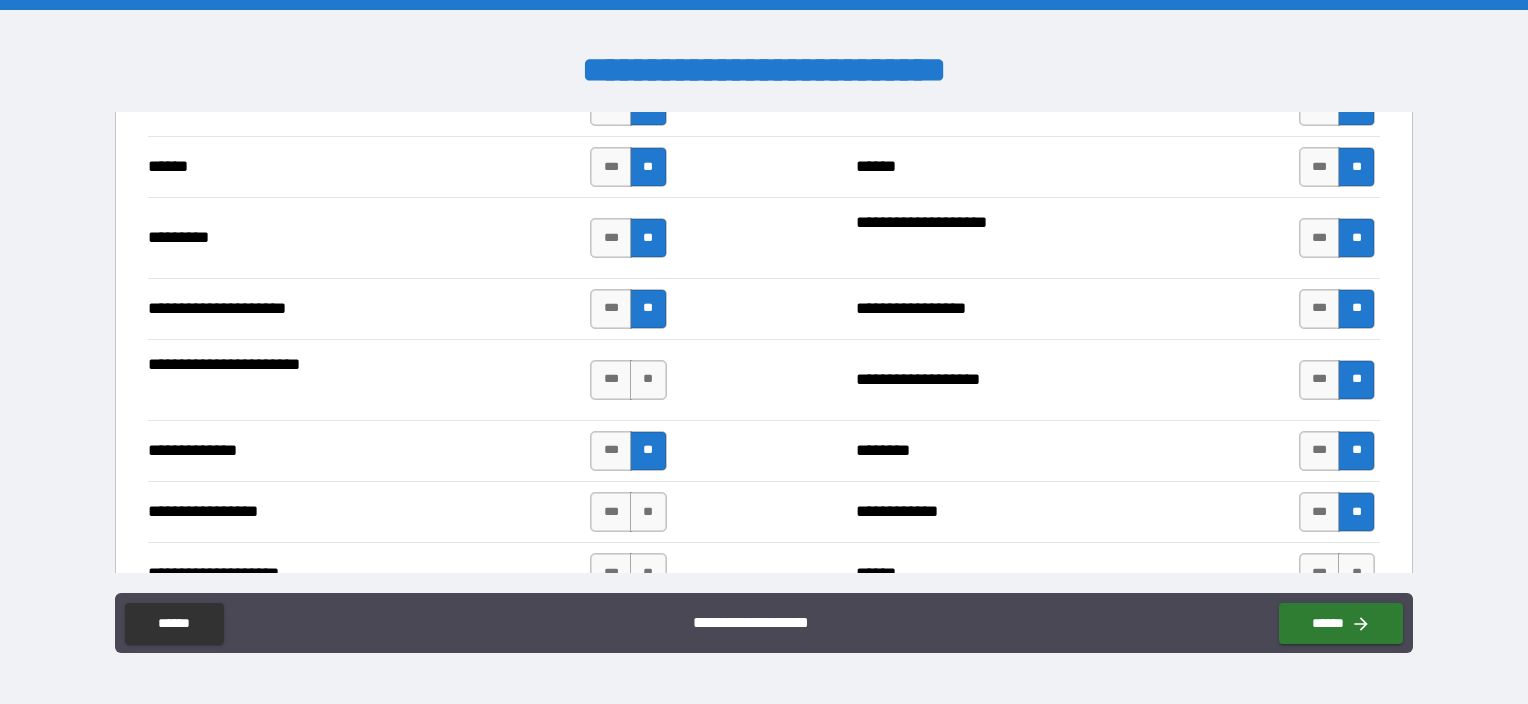 drag, startPoint x: 644, startPoint y: 380, endPoint x: 644, endPoint y: 396, distance: 16 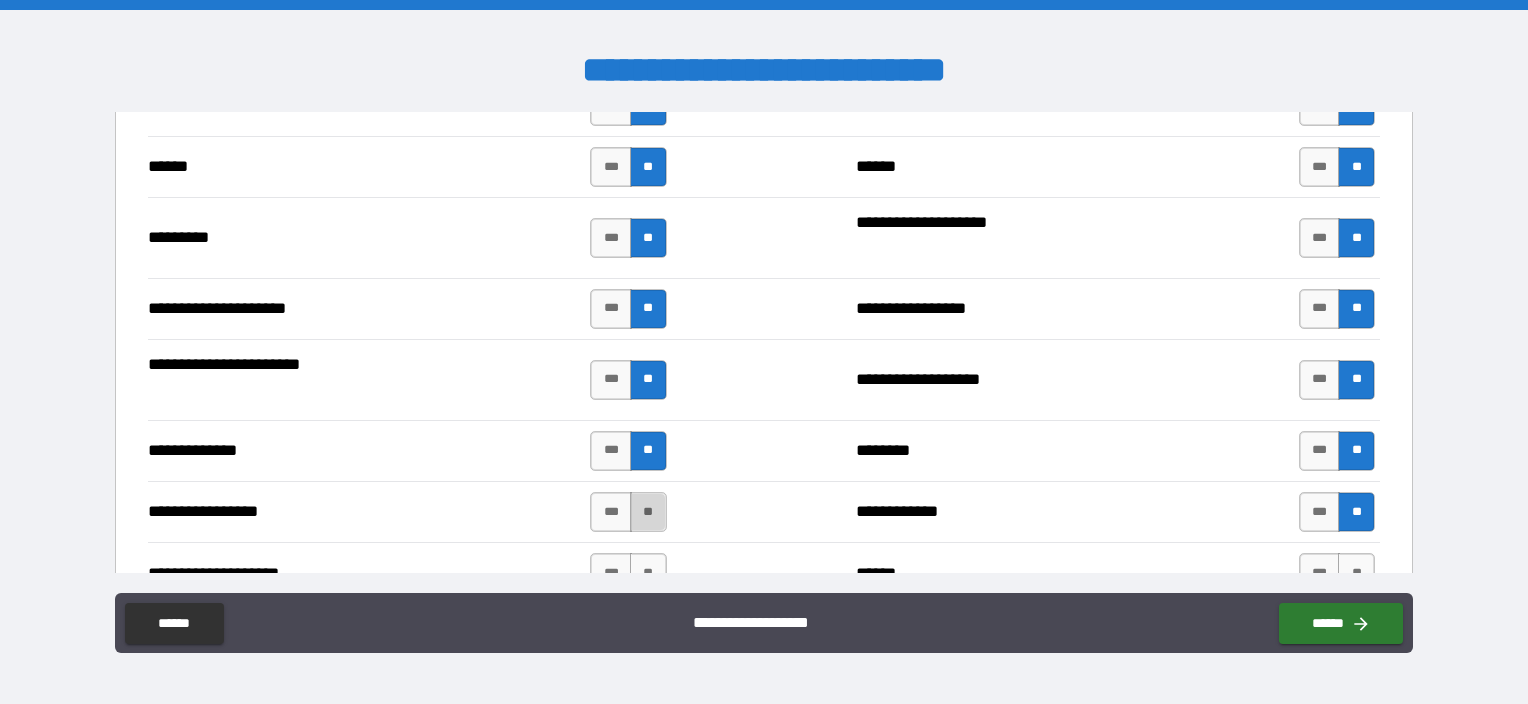 click on "**" at bounding box center (648, 512) 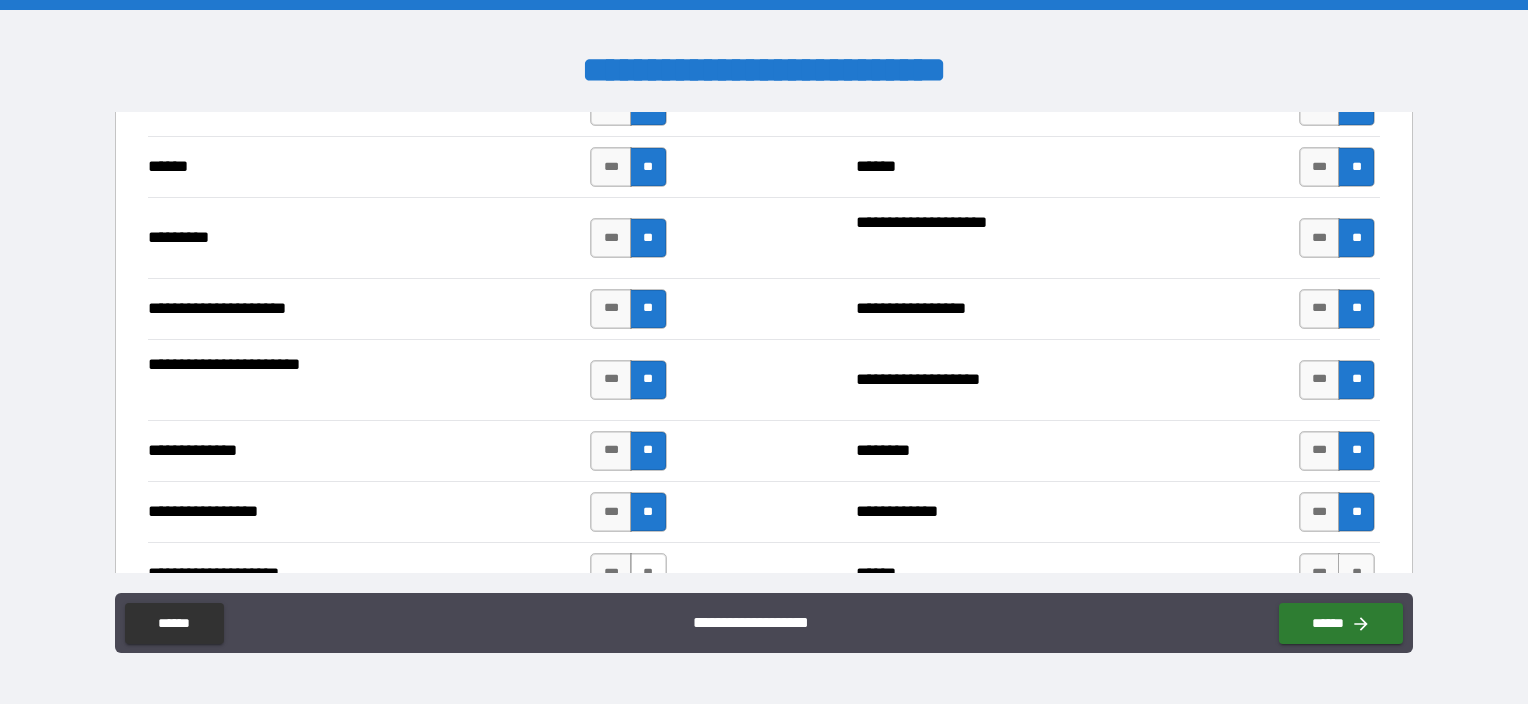 click on "**" at bounding box center (648, 573) 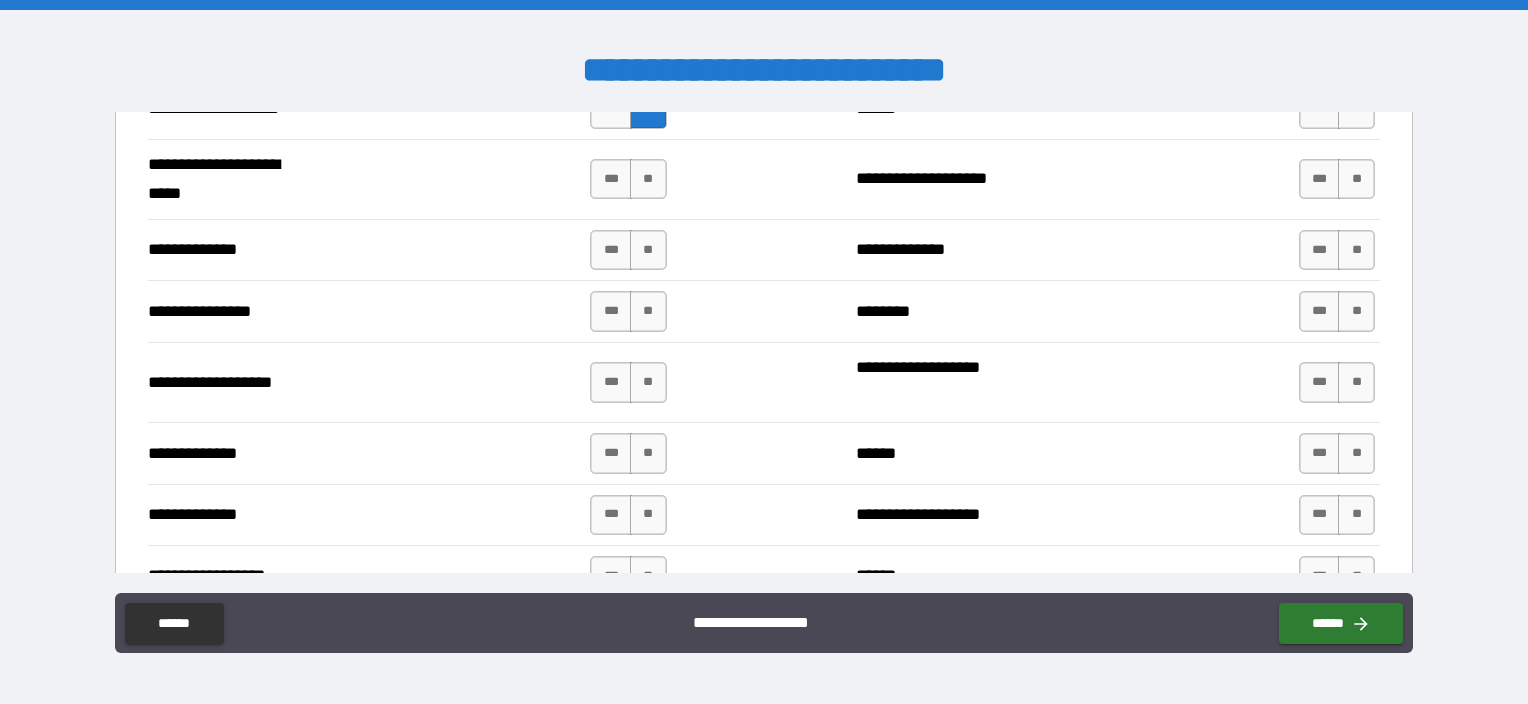scroll, scrollTop: 2700, scrollLeft: 0, axis: vertical 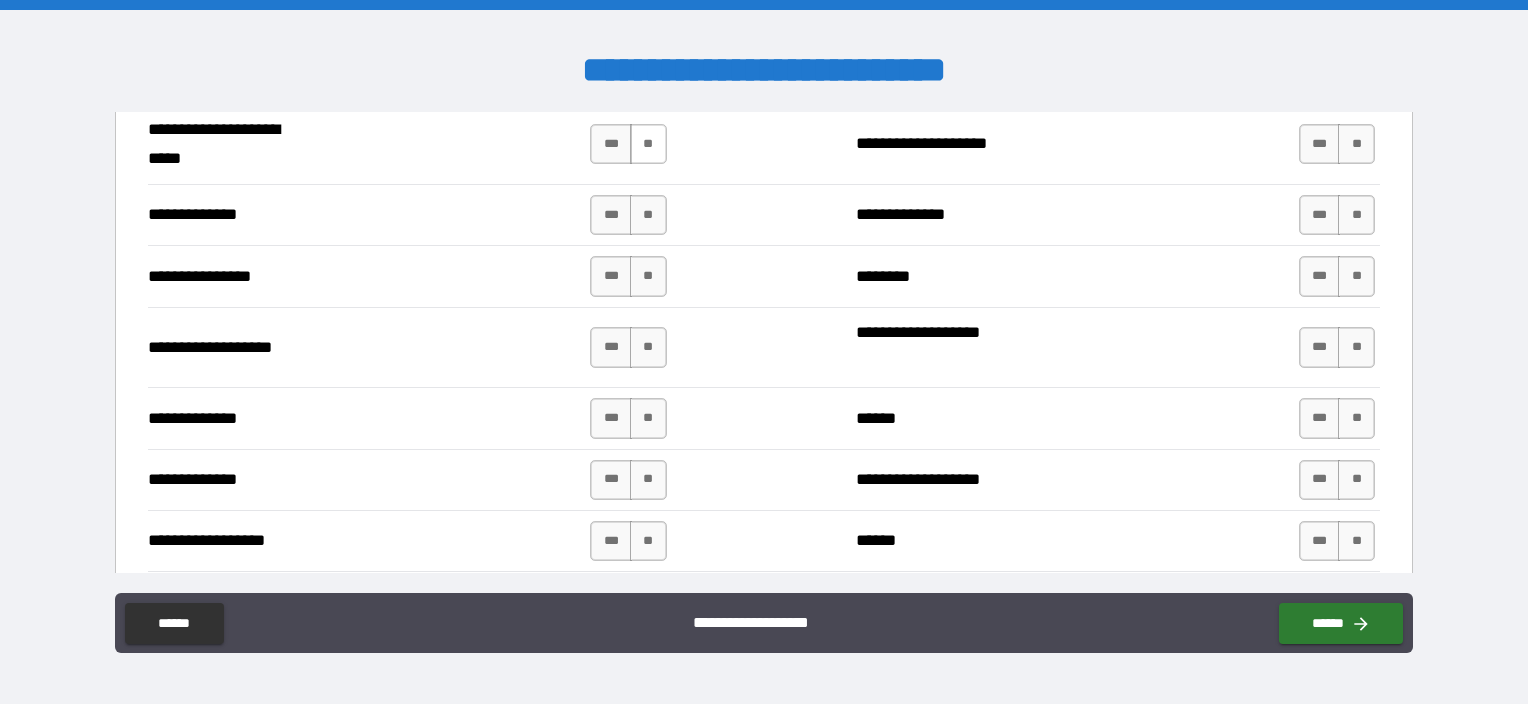 click on "**" at bounding box center (648, 144) 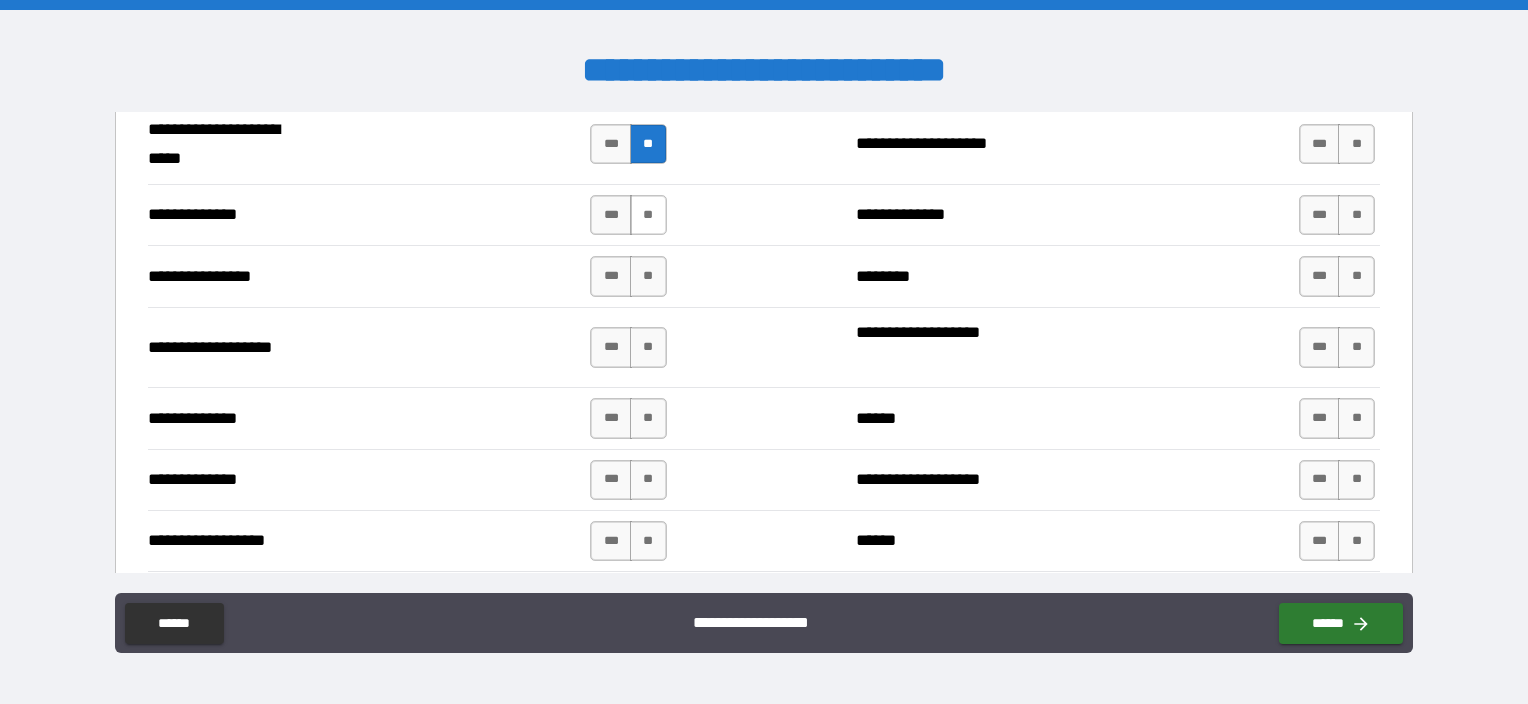 scroll, scrollTop: 2600, scrollLeft: 0, axis: vertical 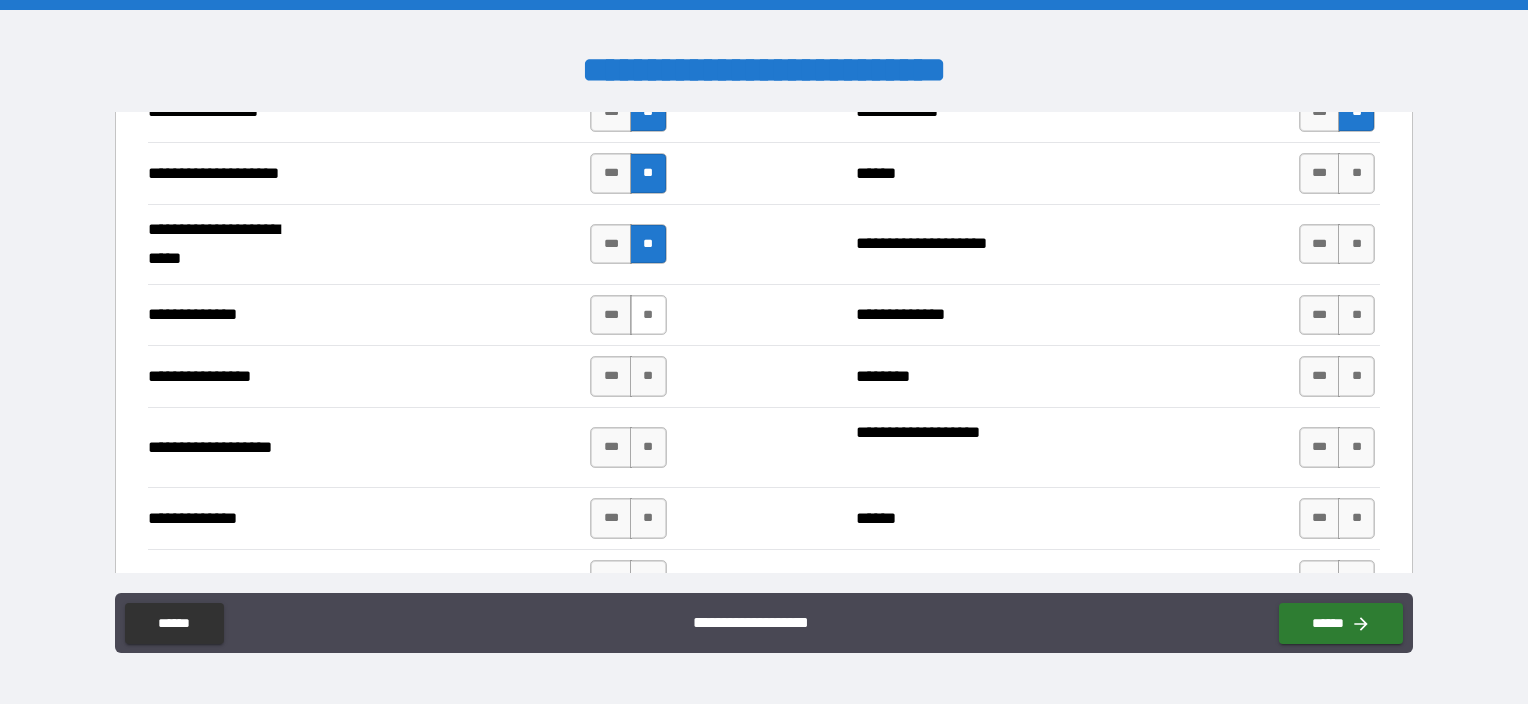 click on "**" at bounding box center (648, 315) 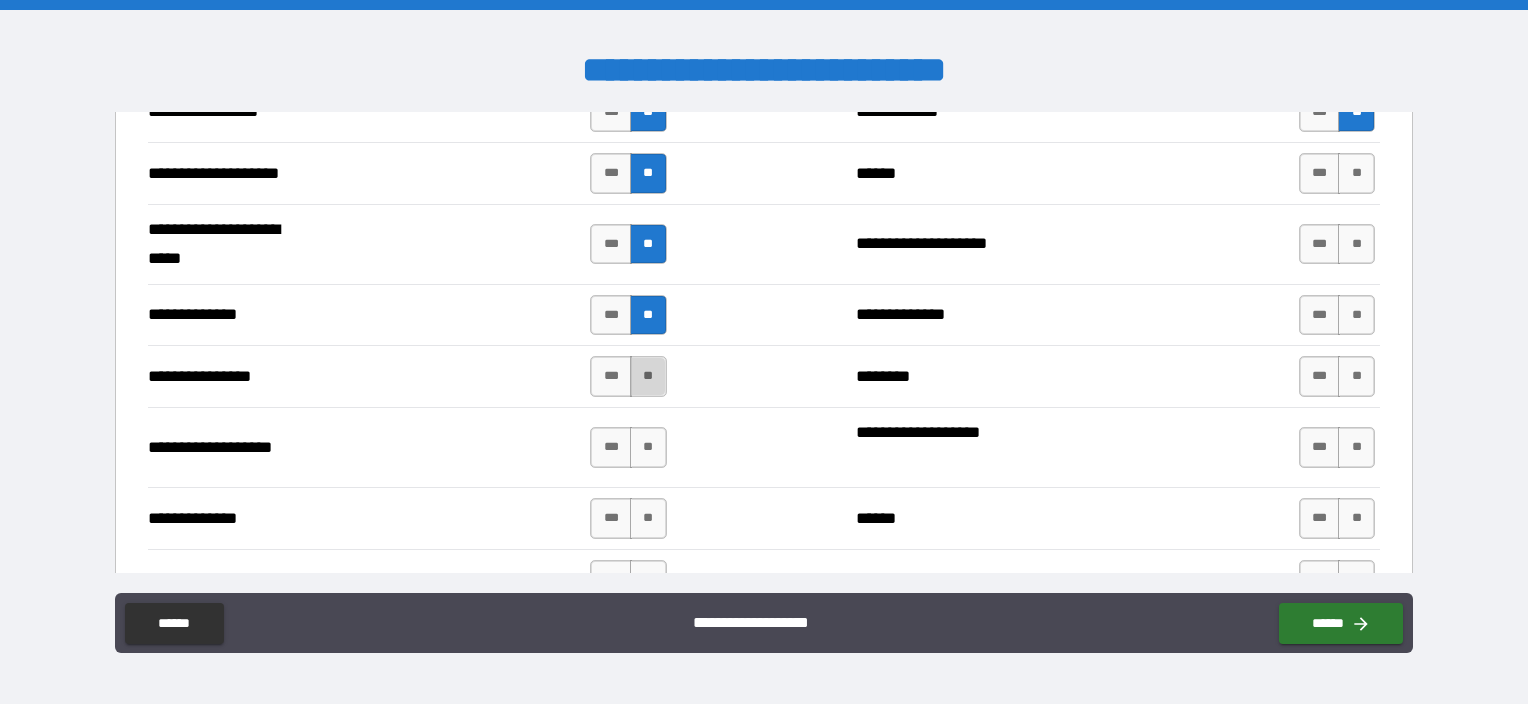 click on "**" at bounding box center (648, 376) 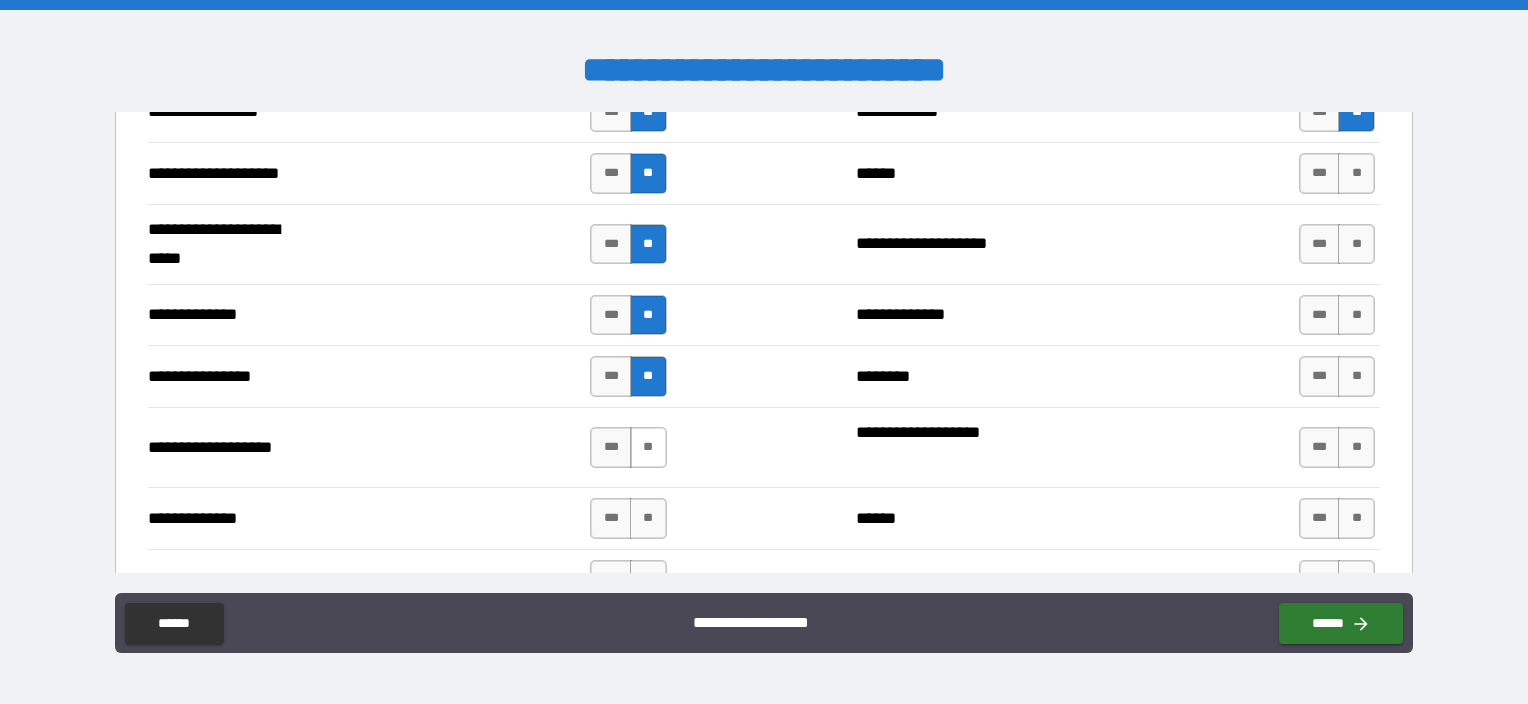 click on "**" at bounding box center (648, 447) 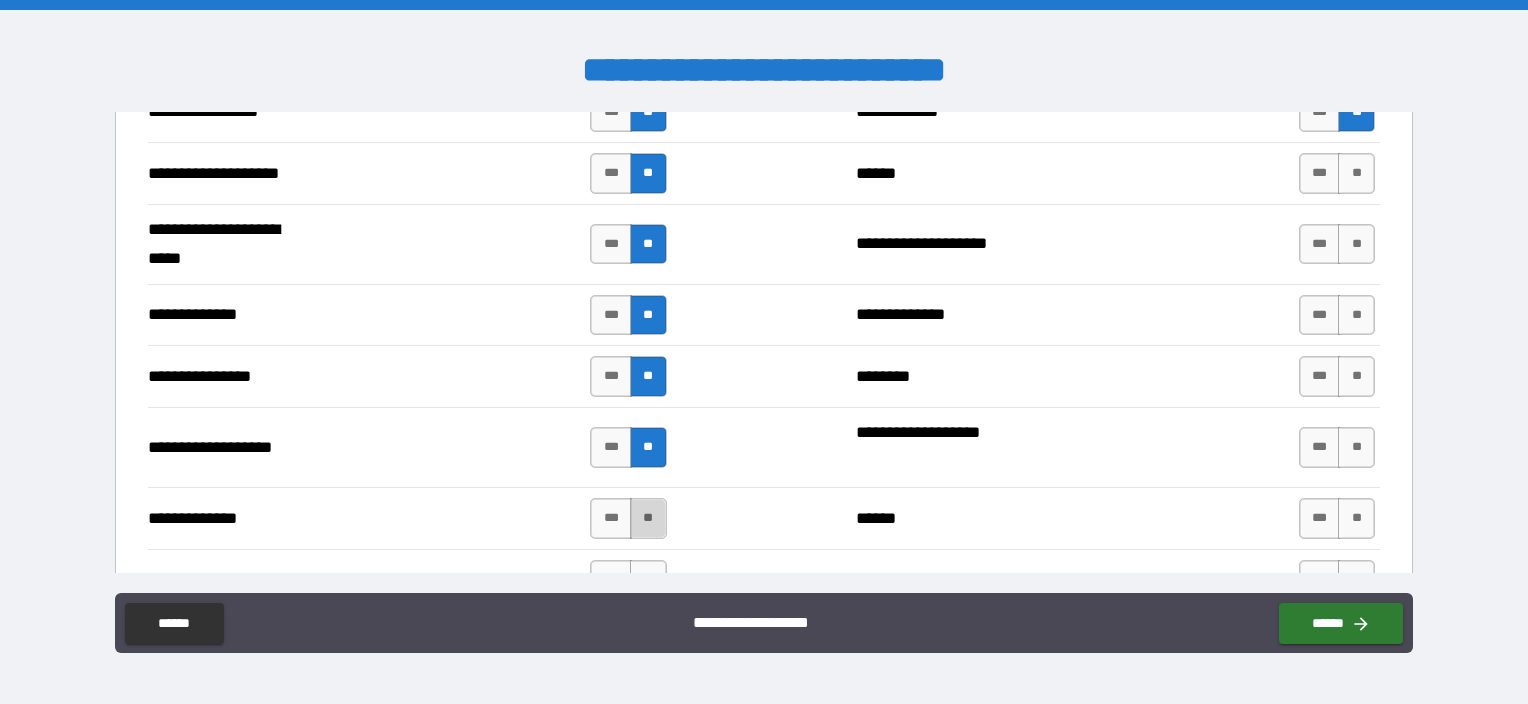 click on "**" at bounding box center [648, 518] 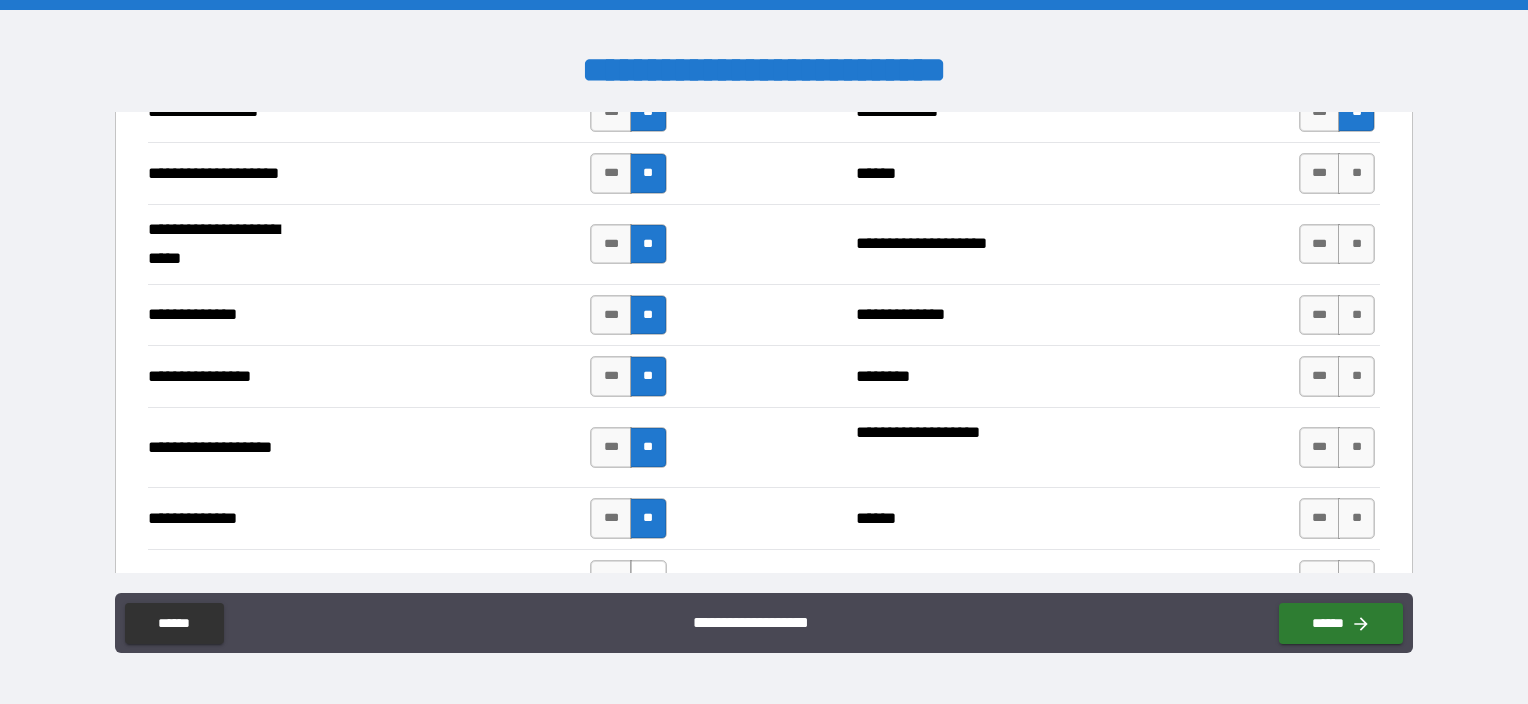 click on "**" at bounding box center (648, 580) 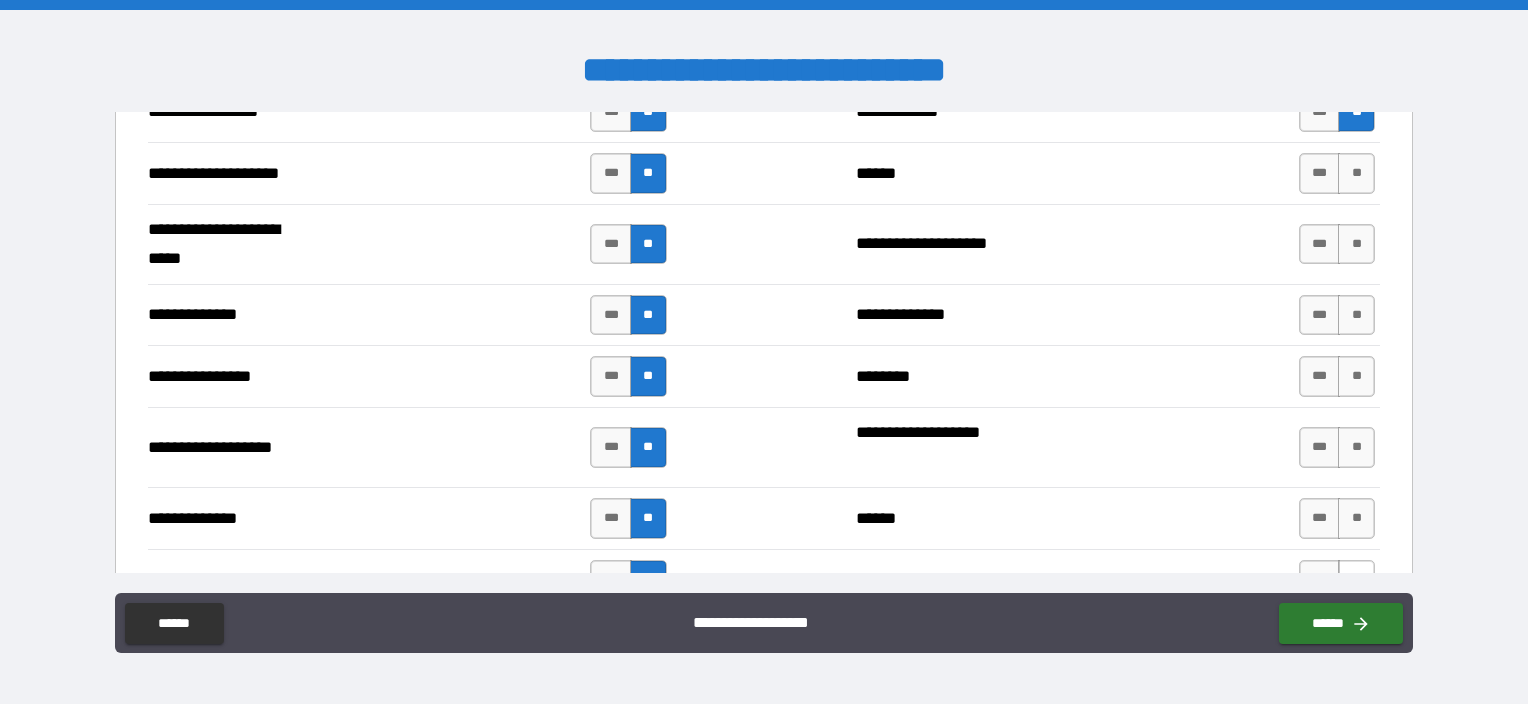 click on "**" at bounding box center (1356, 580) 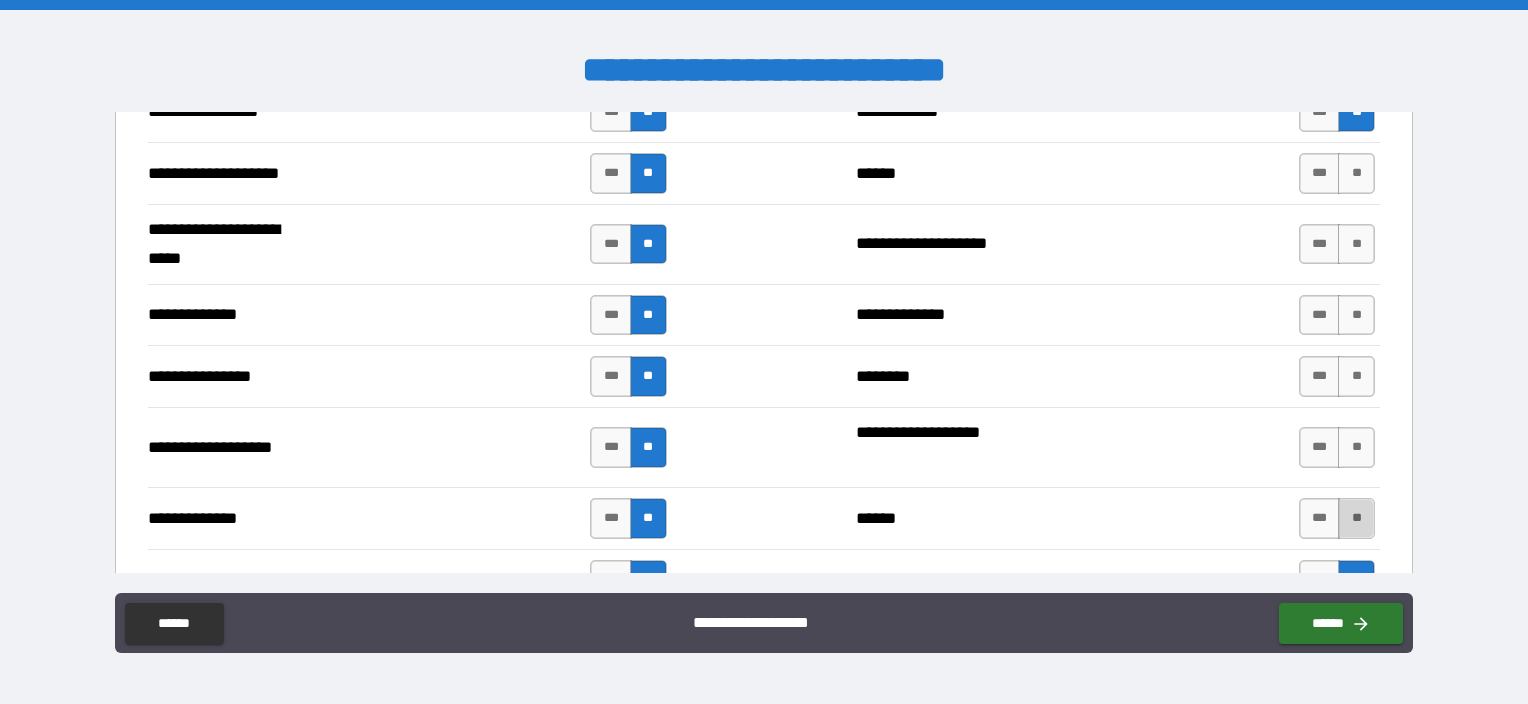 click on "**" at bounding box center [1356, 518] 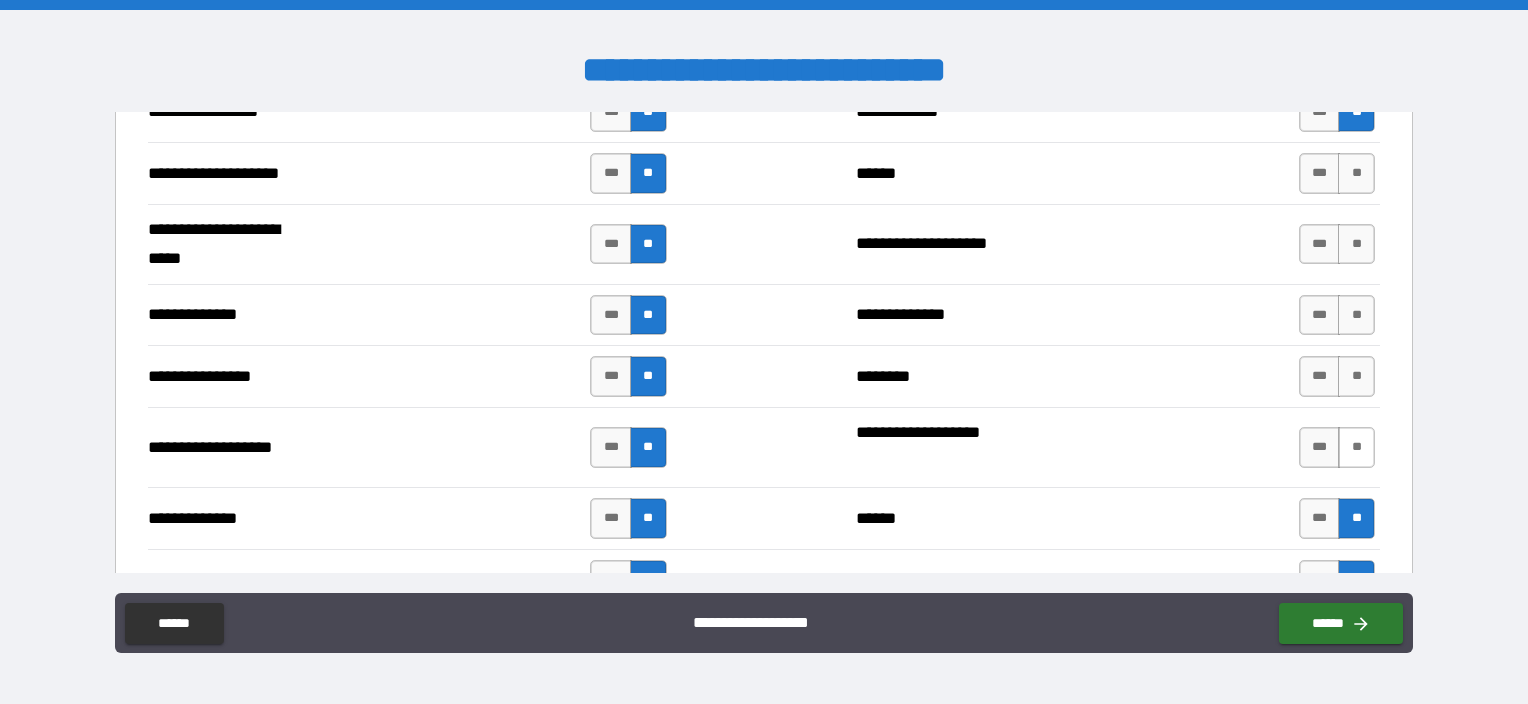 click on "**" at bounding box center (1356, 447) 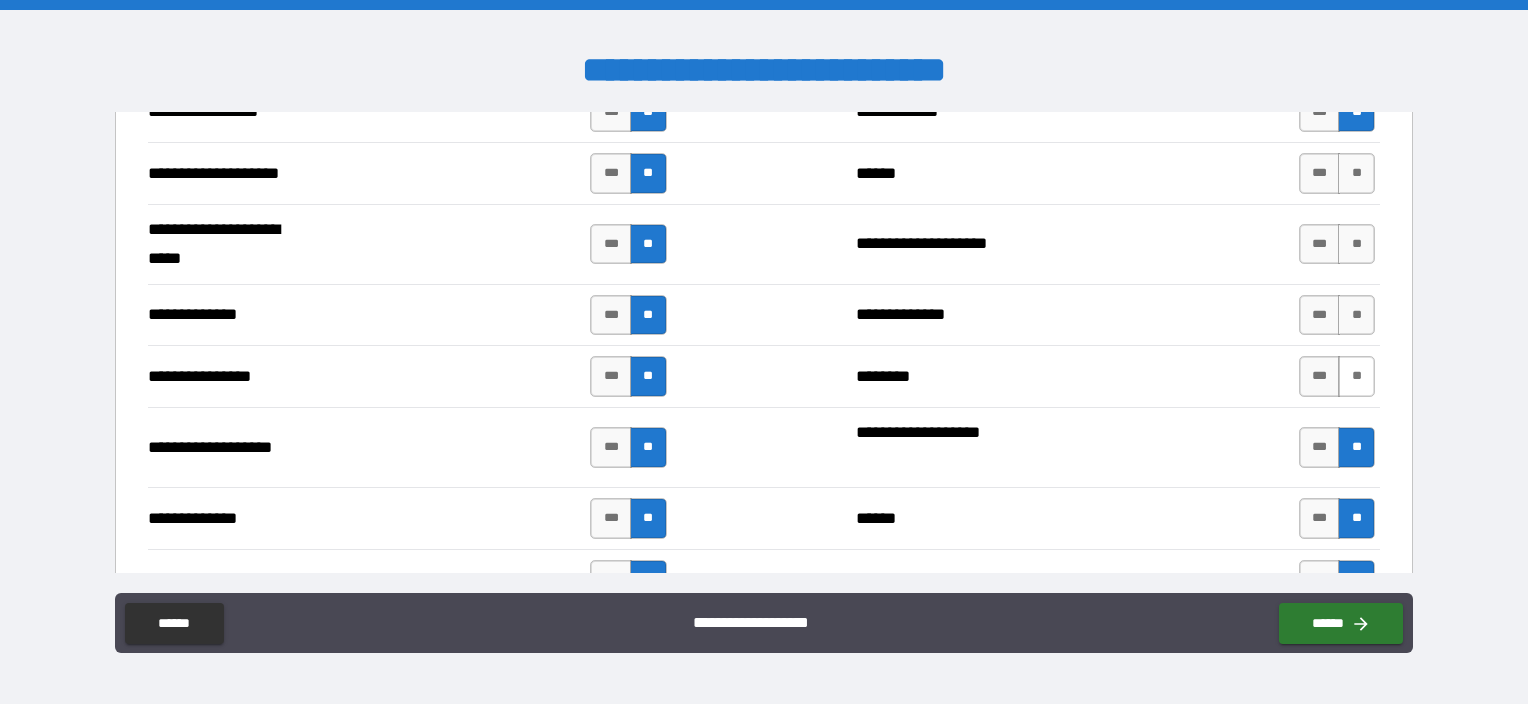 click on "**" at bounding box center [1356, 376] 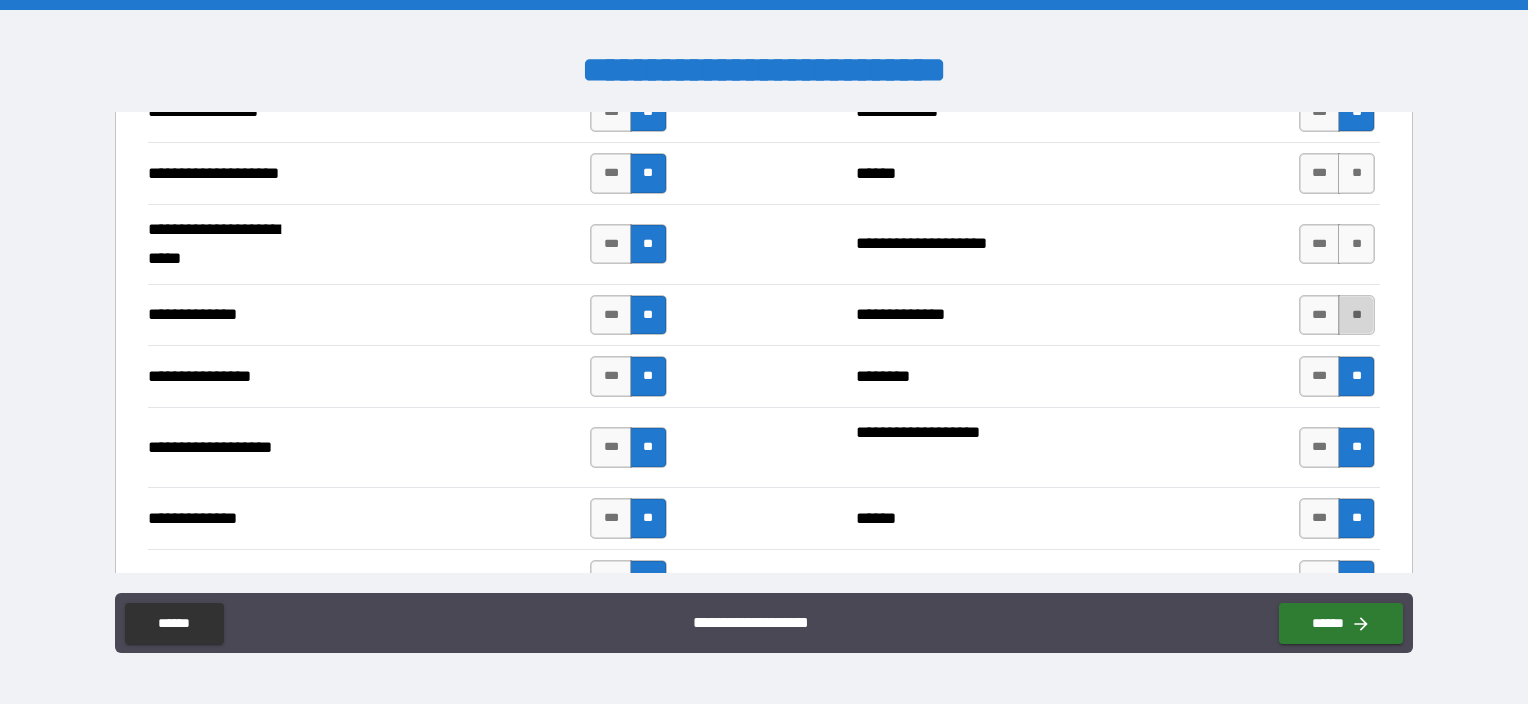 drag, startPoint x: 1346, startPoint y: 308, endPoint x: 1343, endPoint y: 276, distance: 32.140316 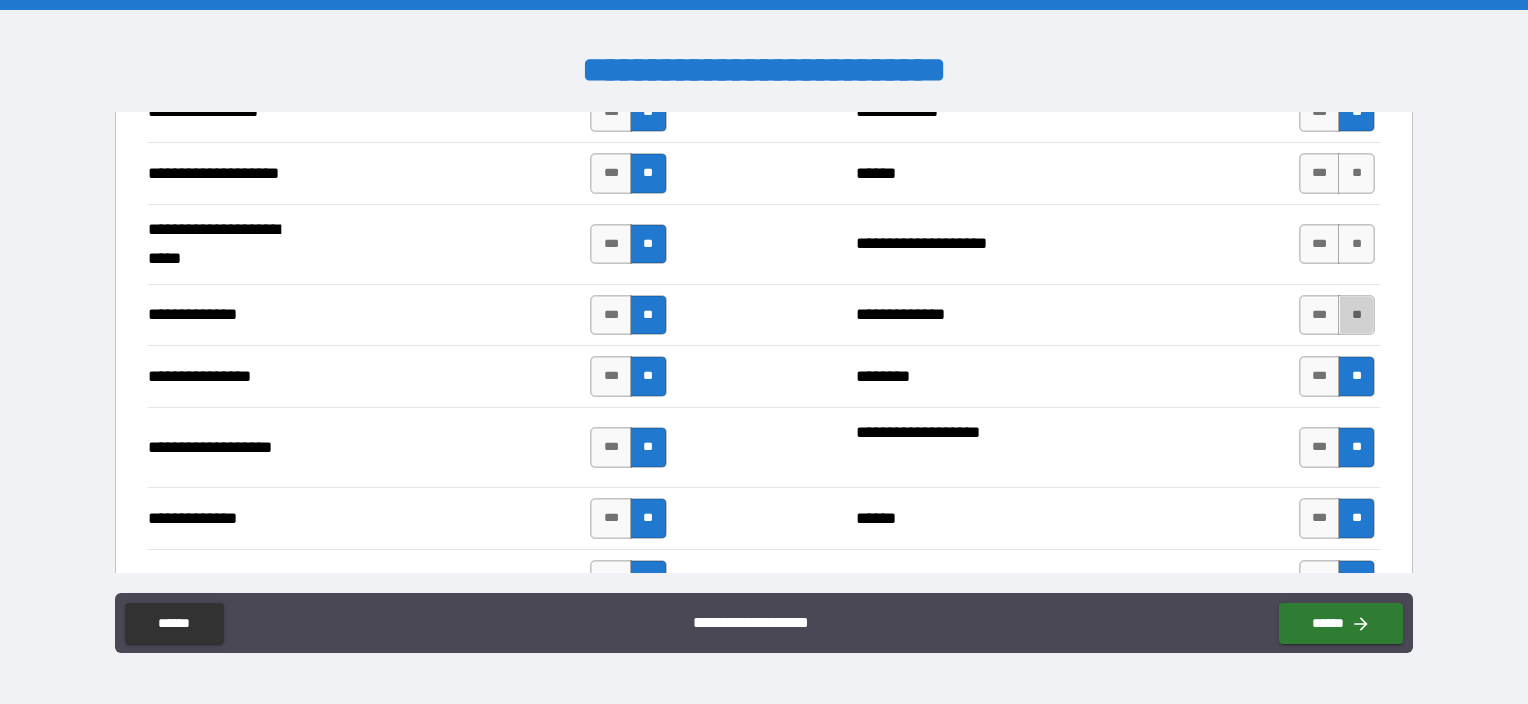 click on "**" at bounding box center [1356, 315] 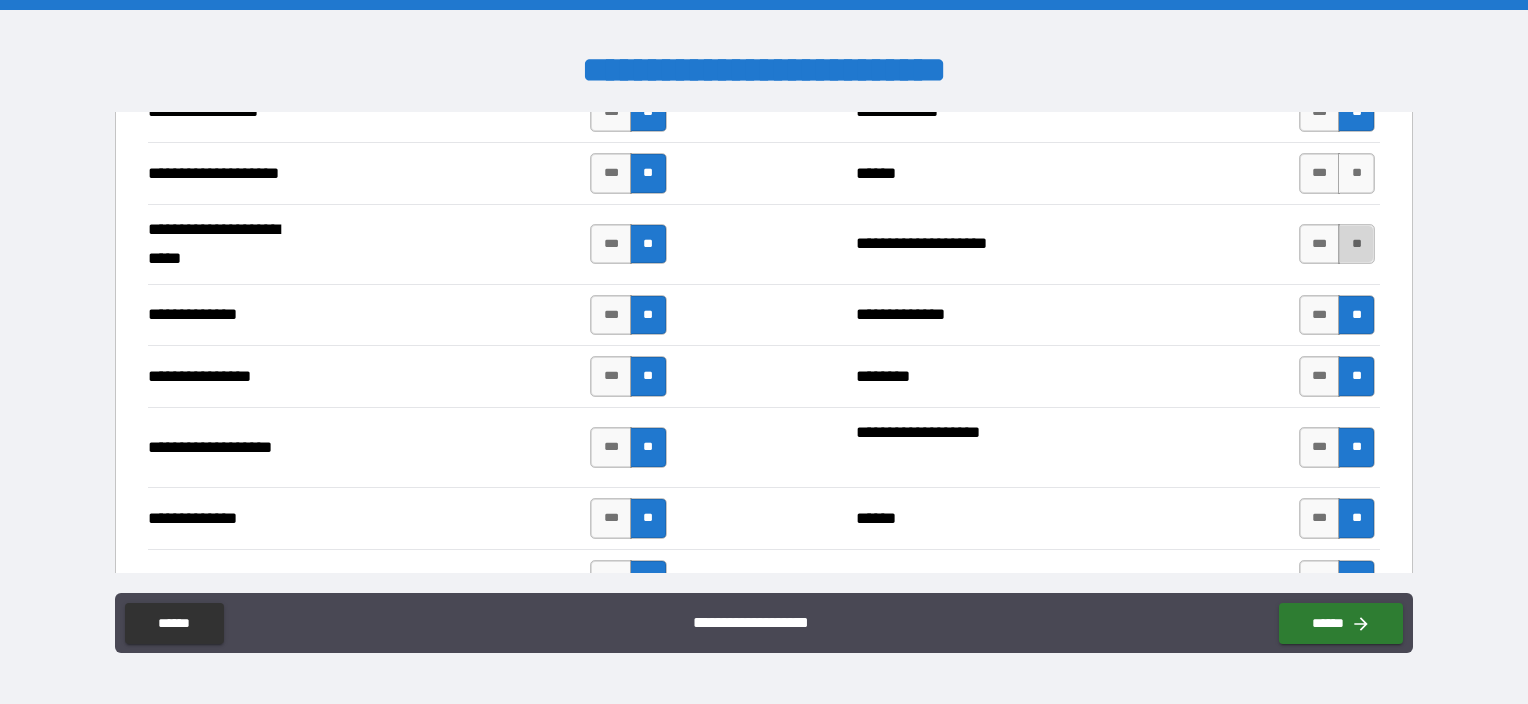 click on "**" at bounding box center [1356, 244] 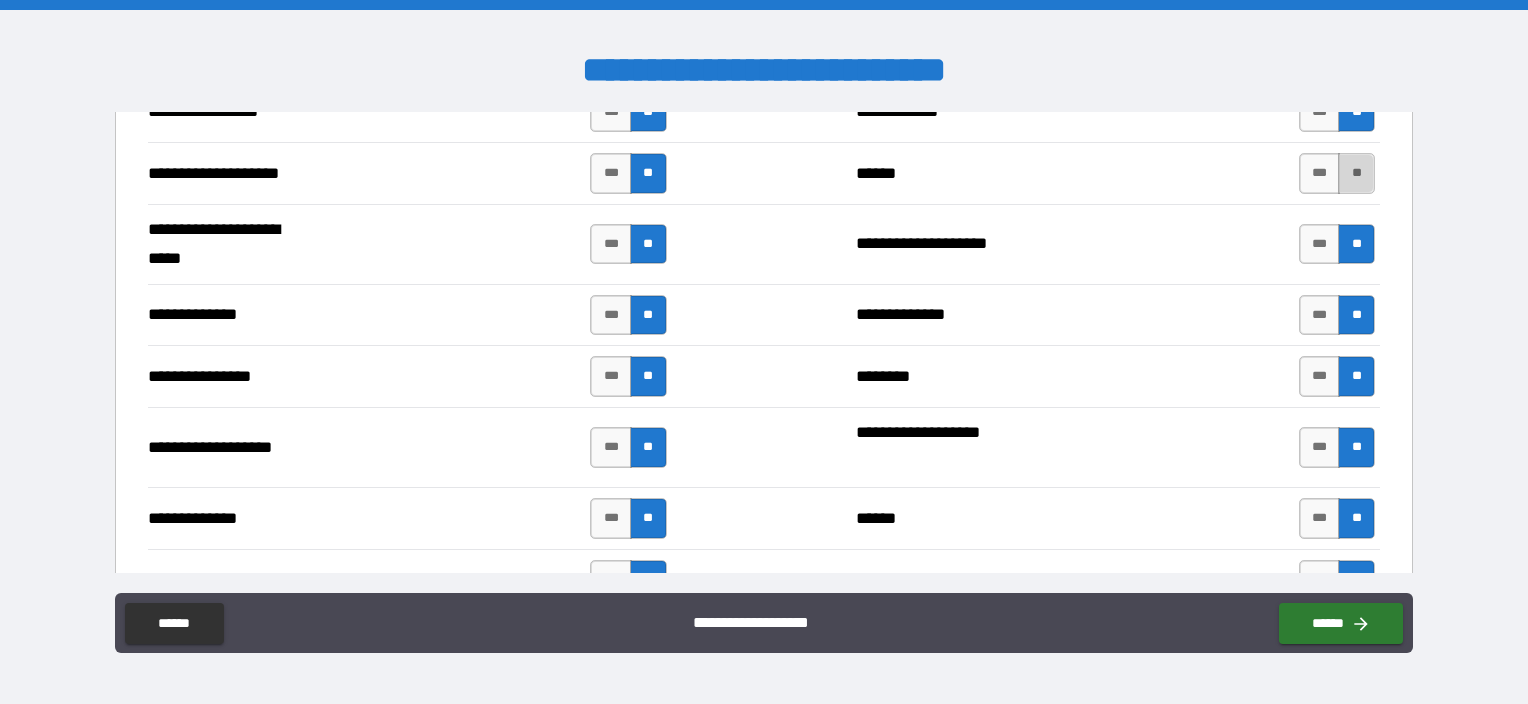click on "**" at bounding box center (1356, 173) 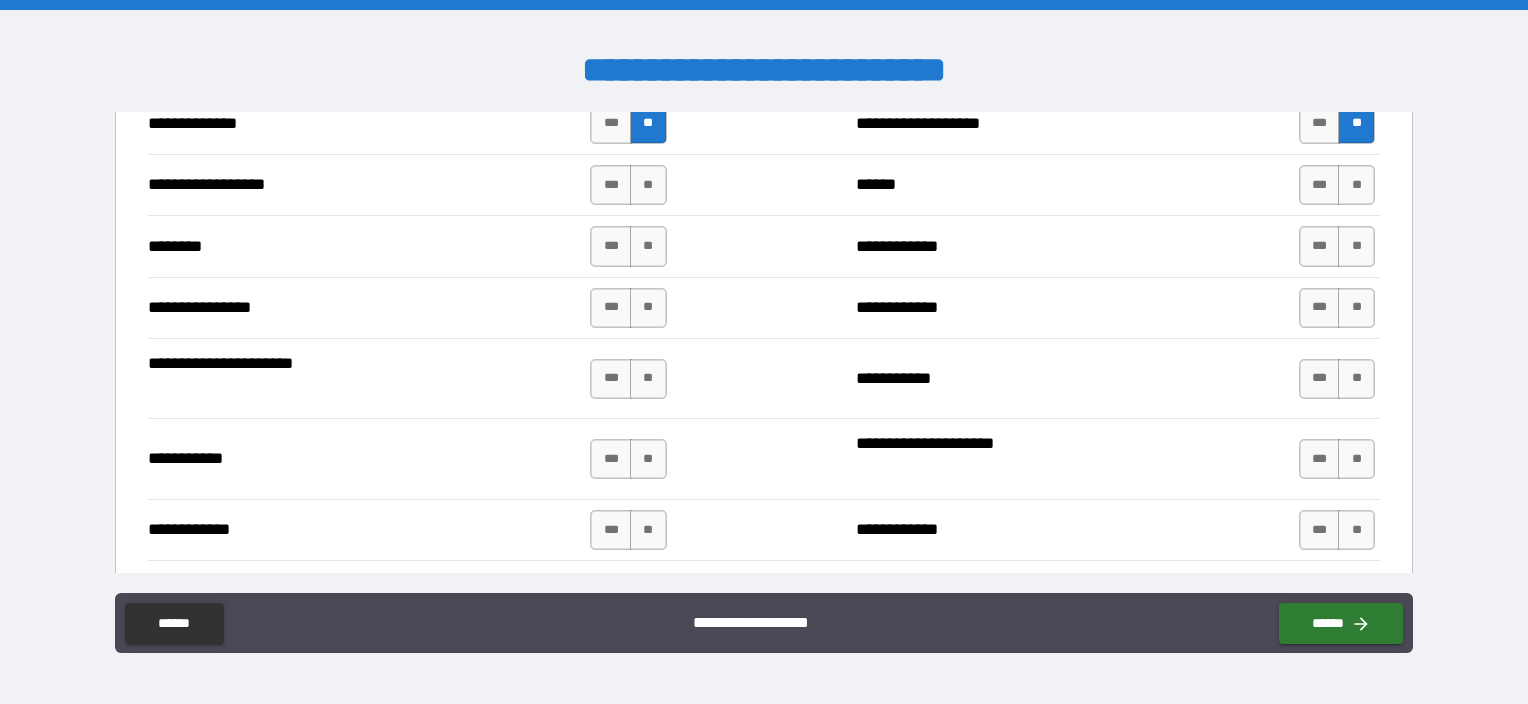 scroll, scrollTop: 3100, scrollLeft: 0, axis: vertical 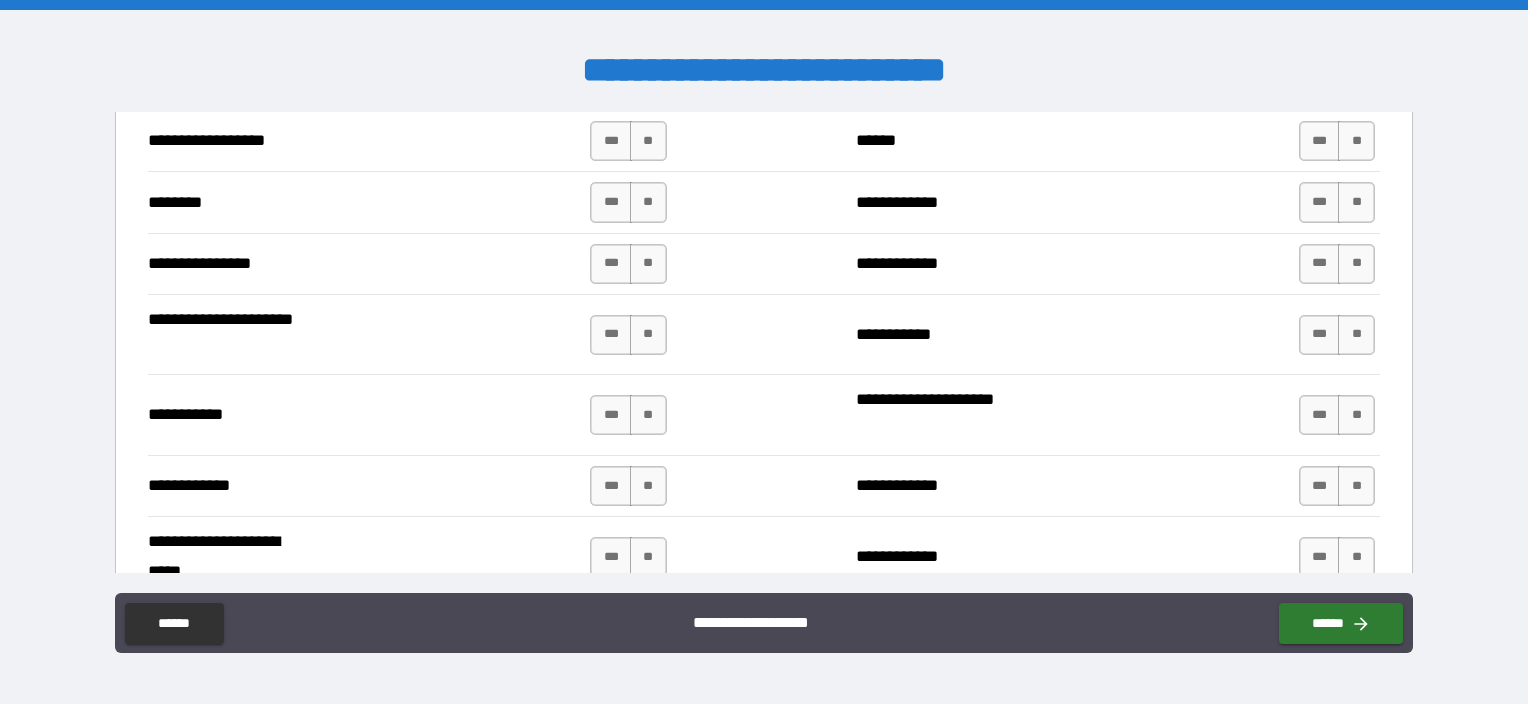 click on "*** **" at bounding box center (1337, 141) 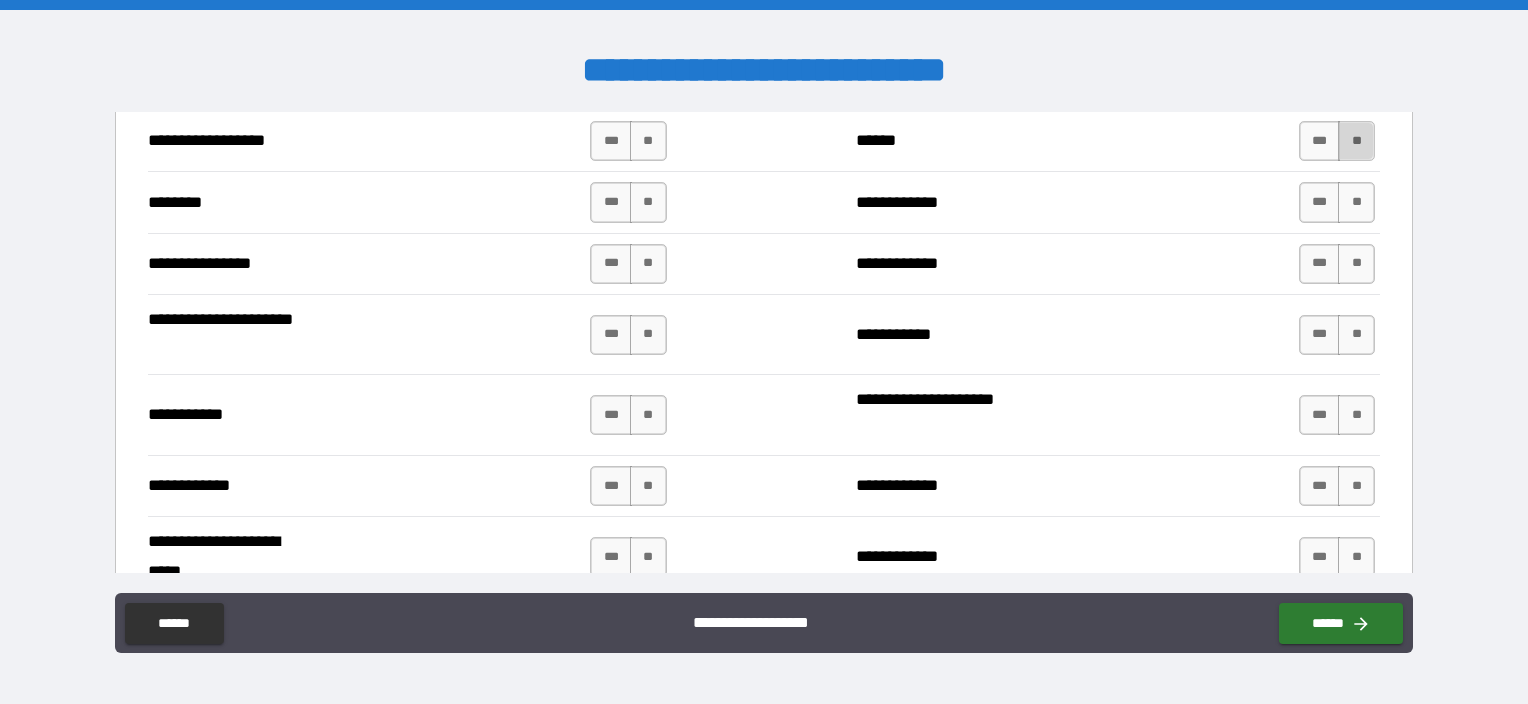 click on "**" at bounding box center [1356, 141] 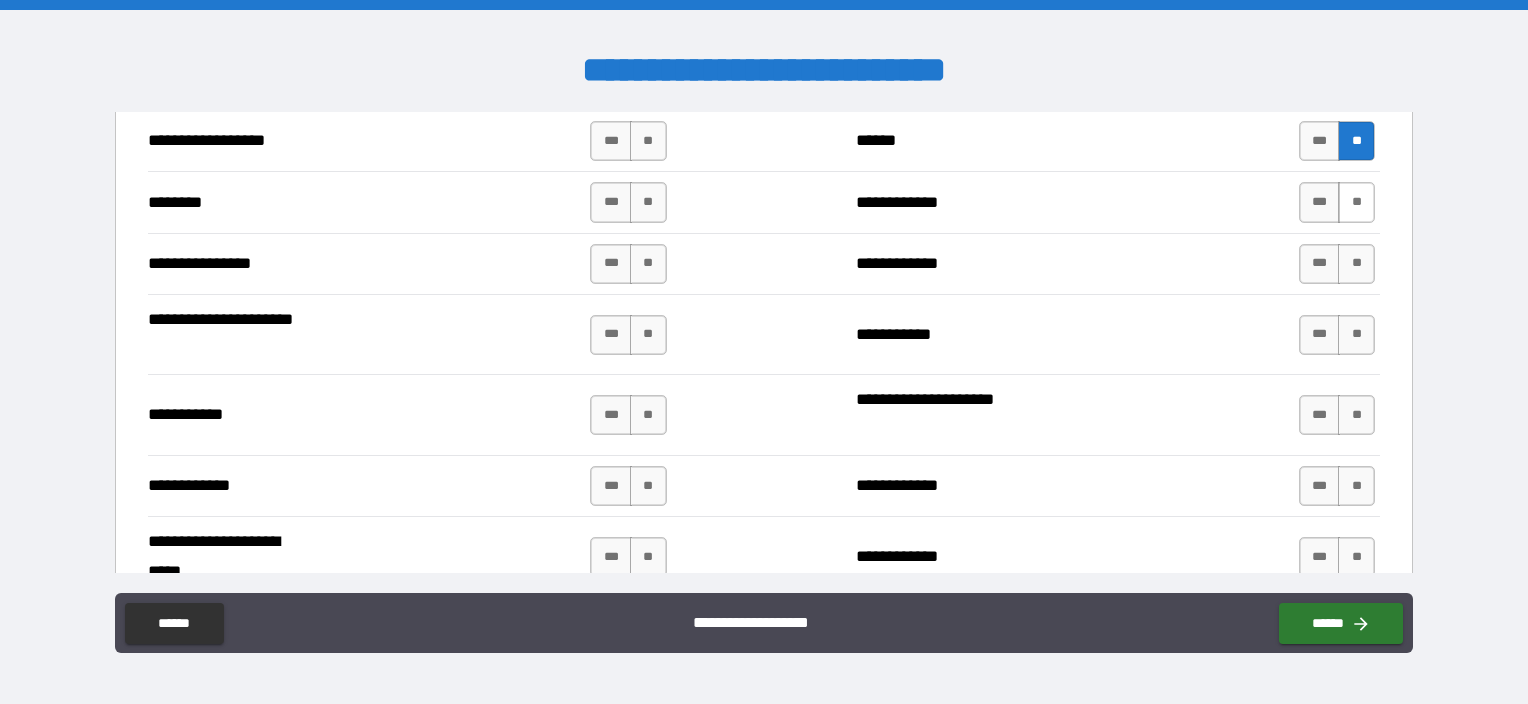 click on "**" at bounding box center (1356, 202) 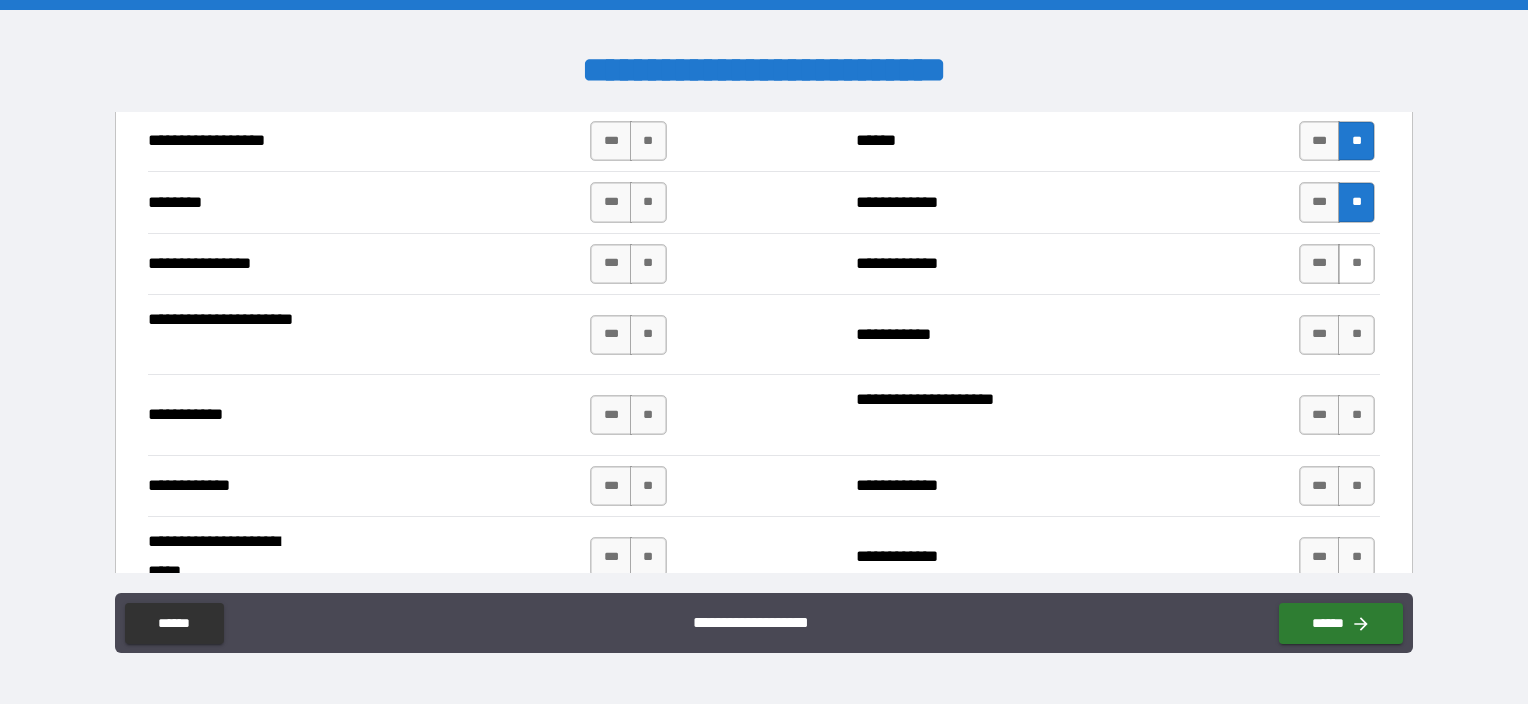 click on "**" at bounding box center [1356, 264] 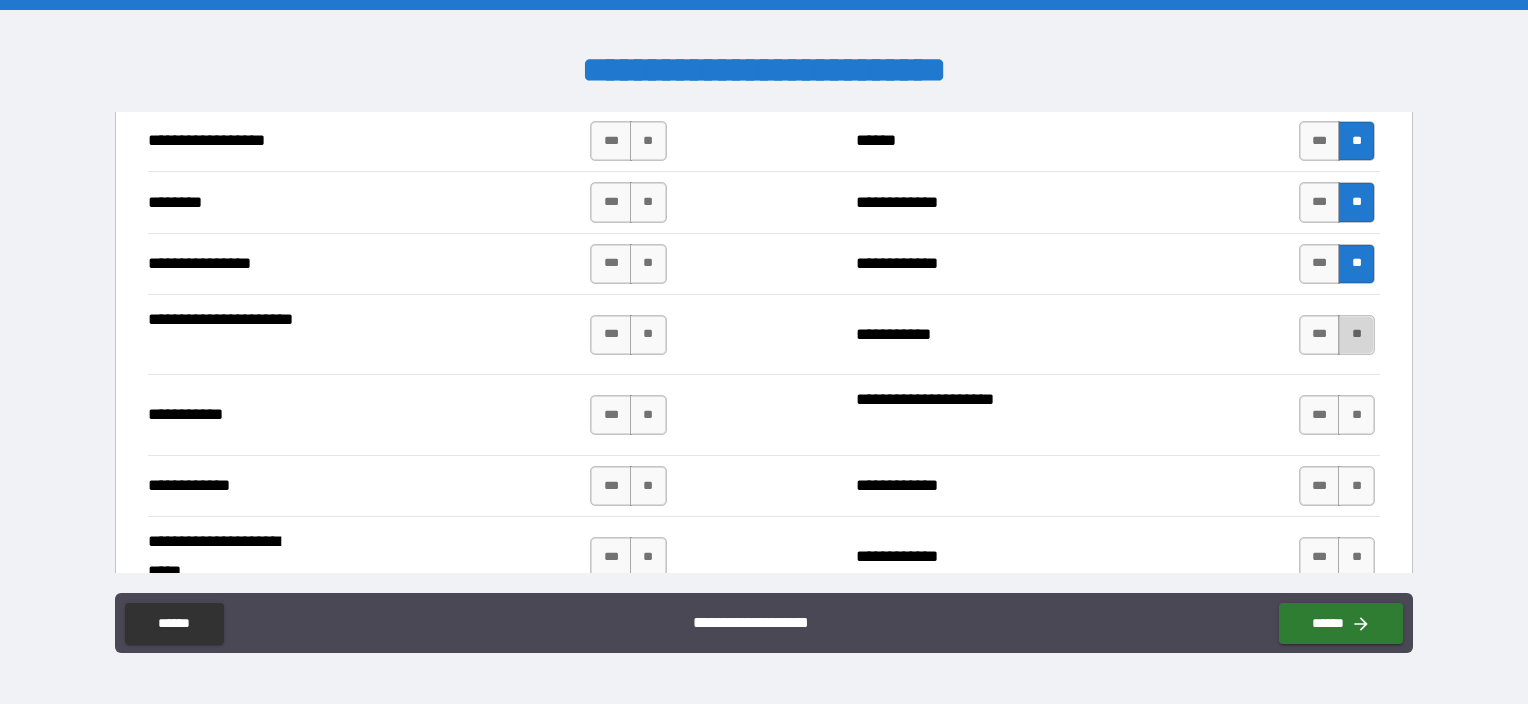 click on "**" at bounding box center (1356, 335) 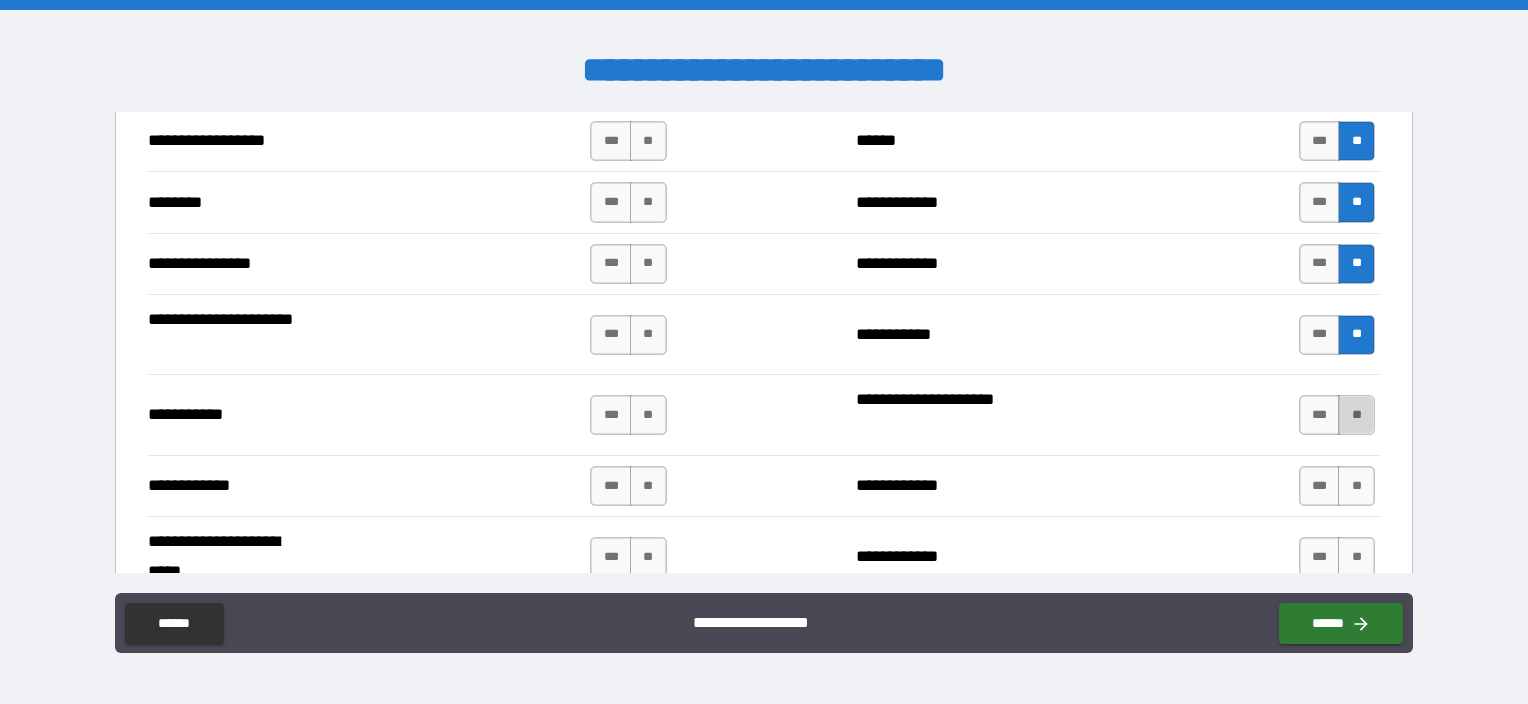 click on "**" at bounding box center (1356, 415) 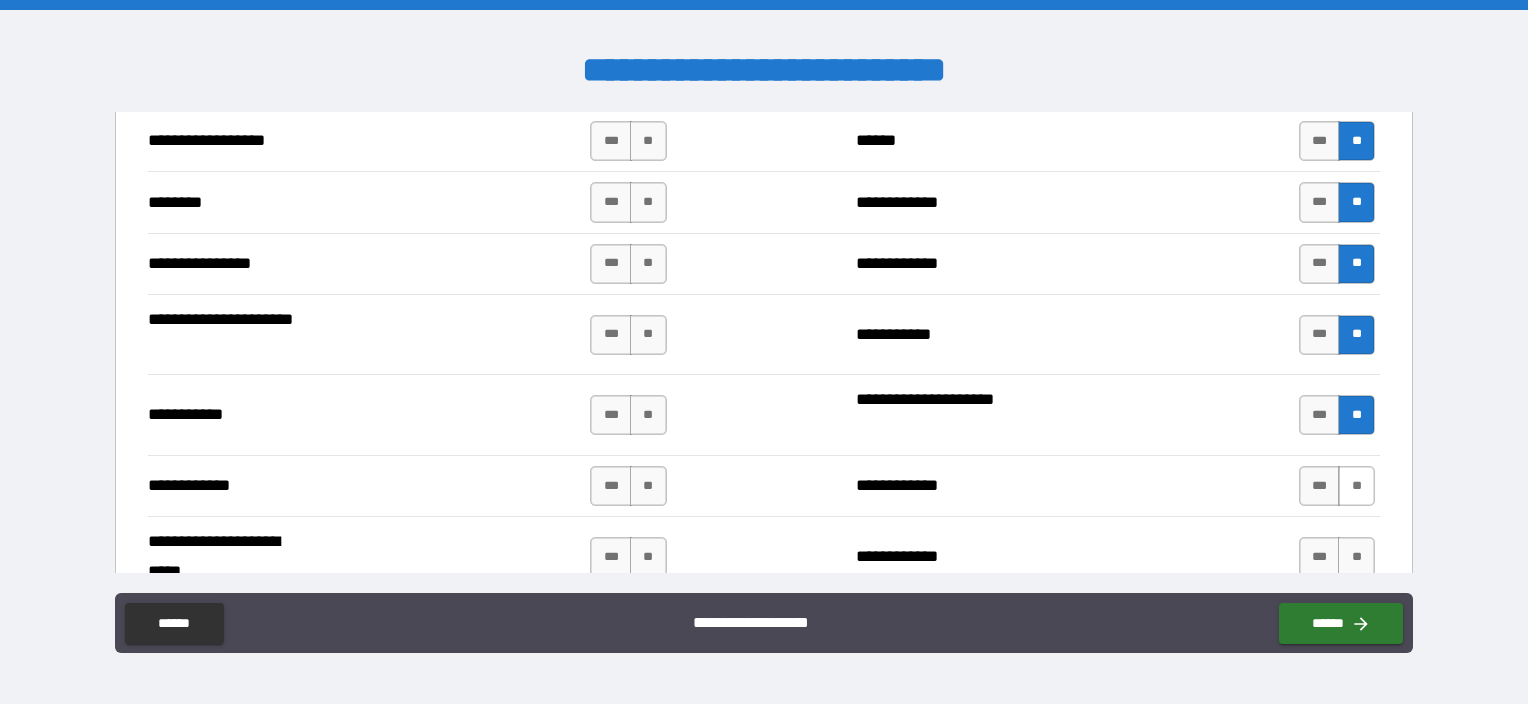 click on "**" at bounding box center (1356, 486) 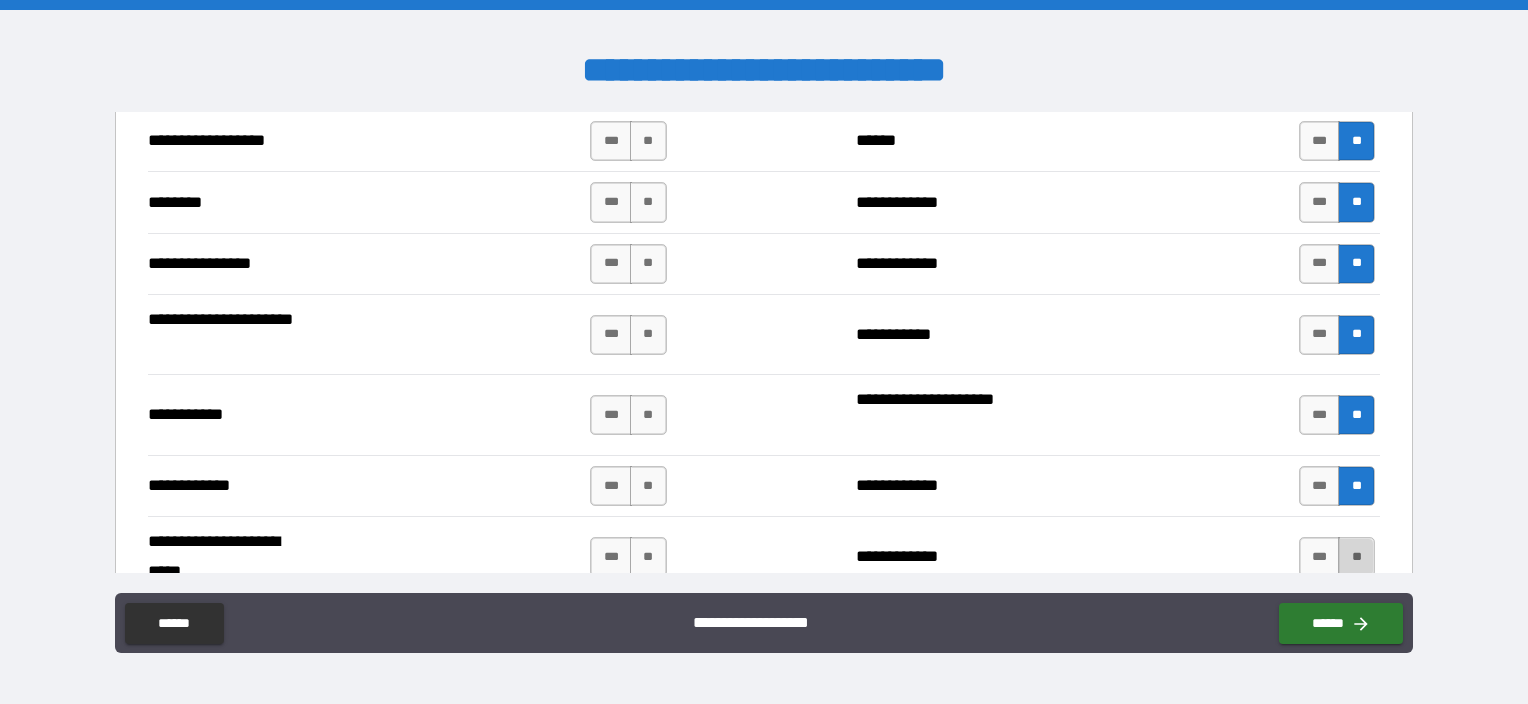 click on "**" at bounding box center (1356, 557) 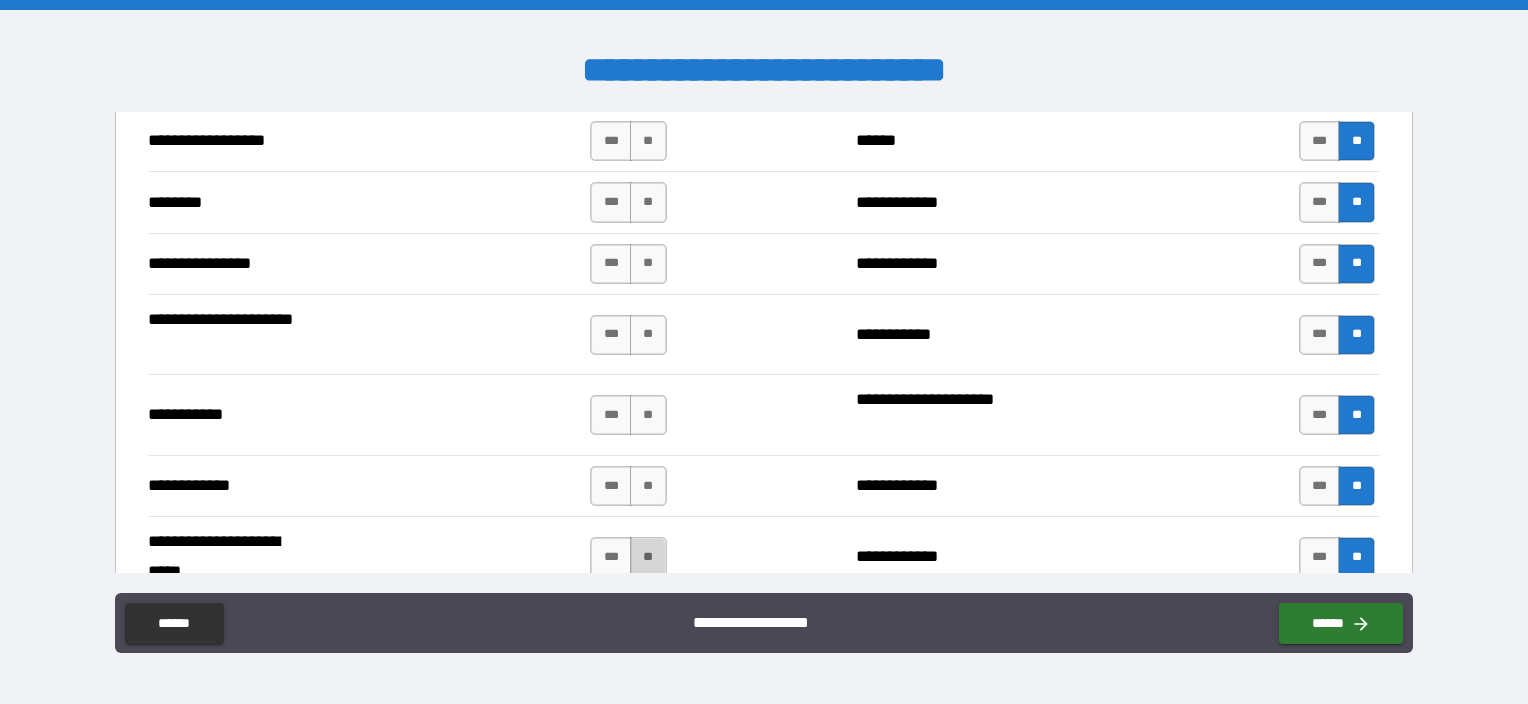 click on "**" at bounding box center [648, 557] 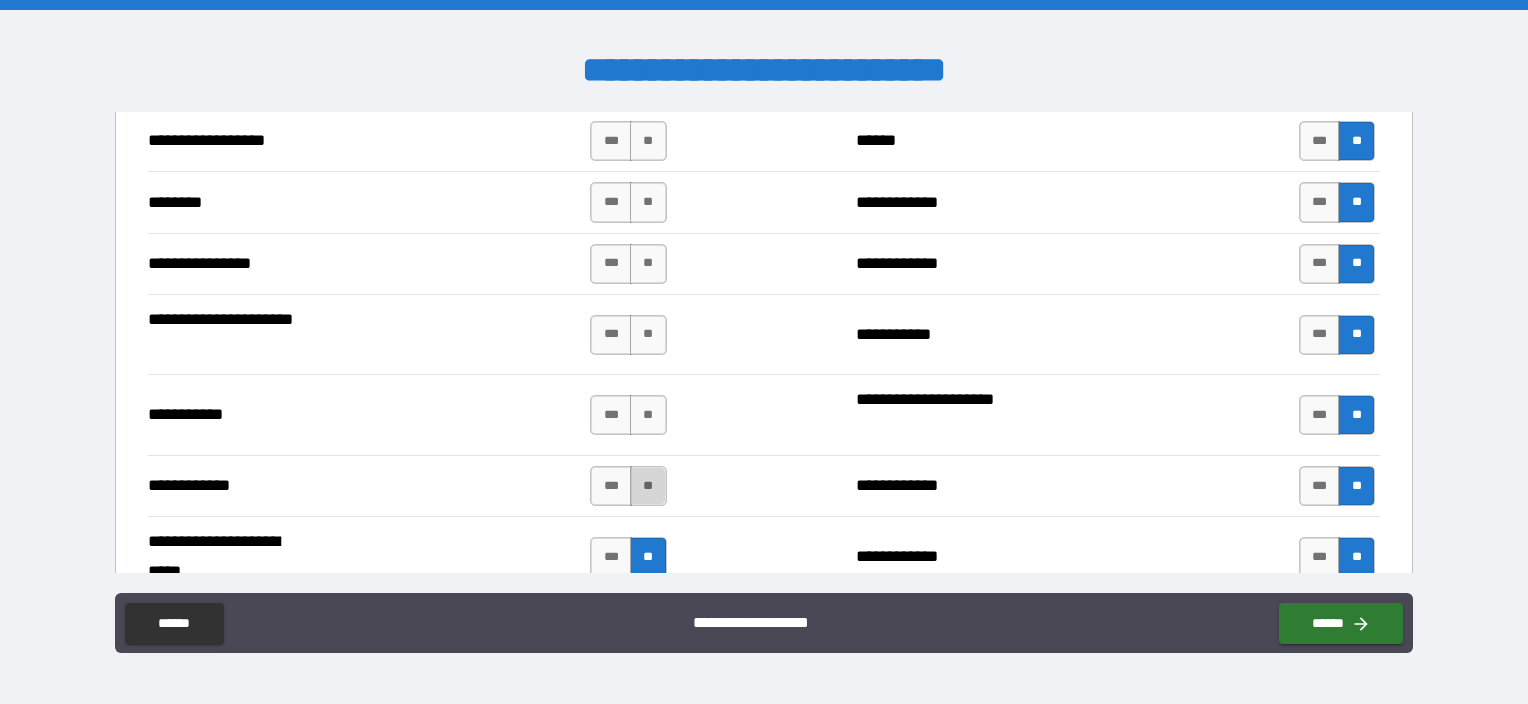 click on "**" at bounding box center [648, 486] 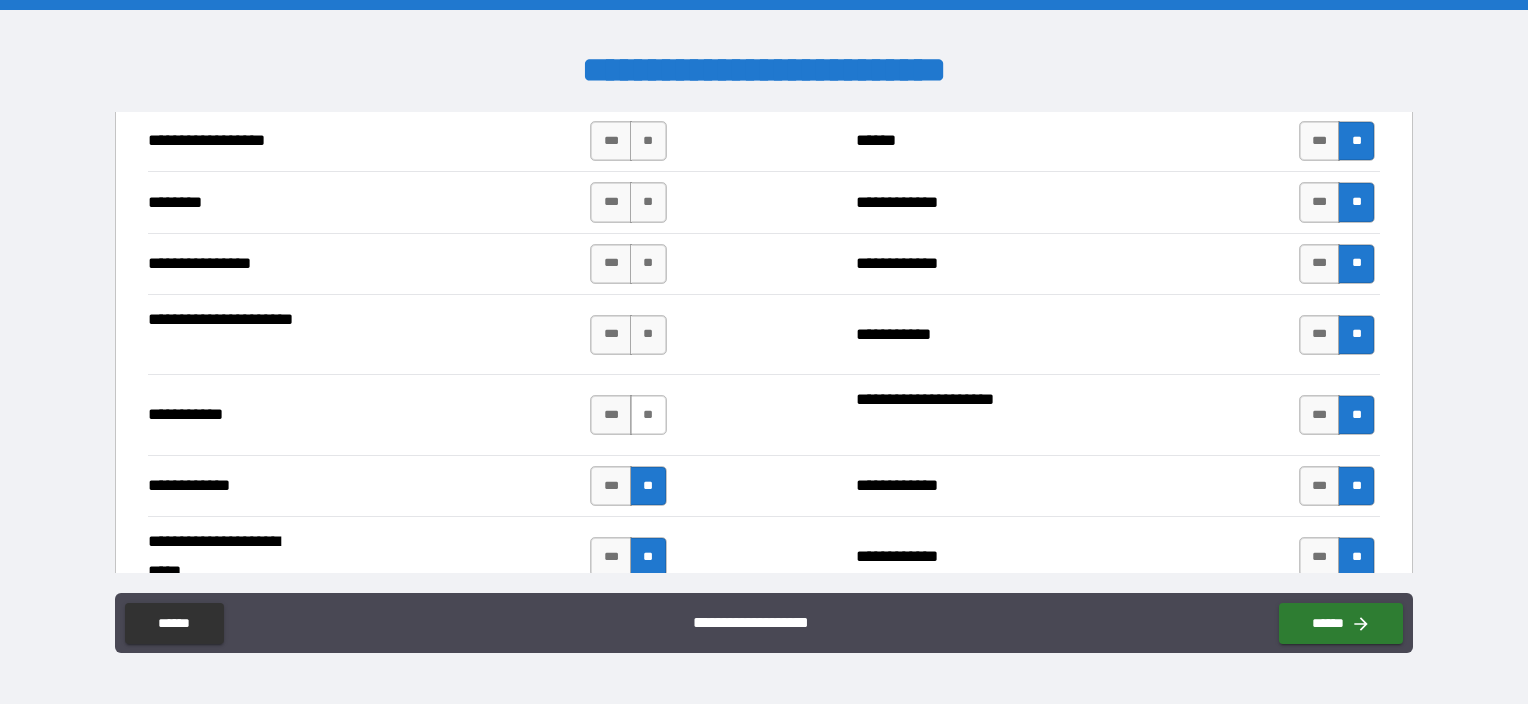 click on "**" at bounding box center [648, 415] 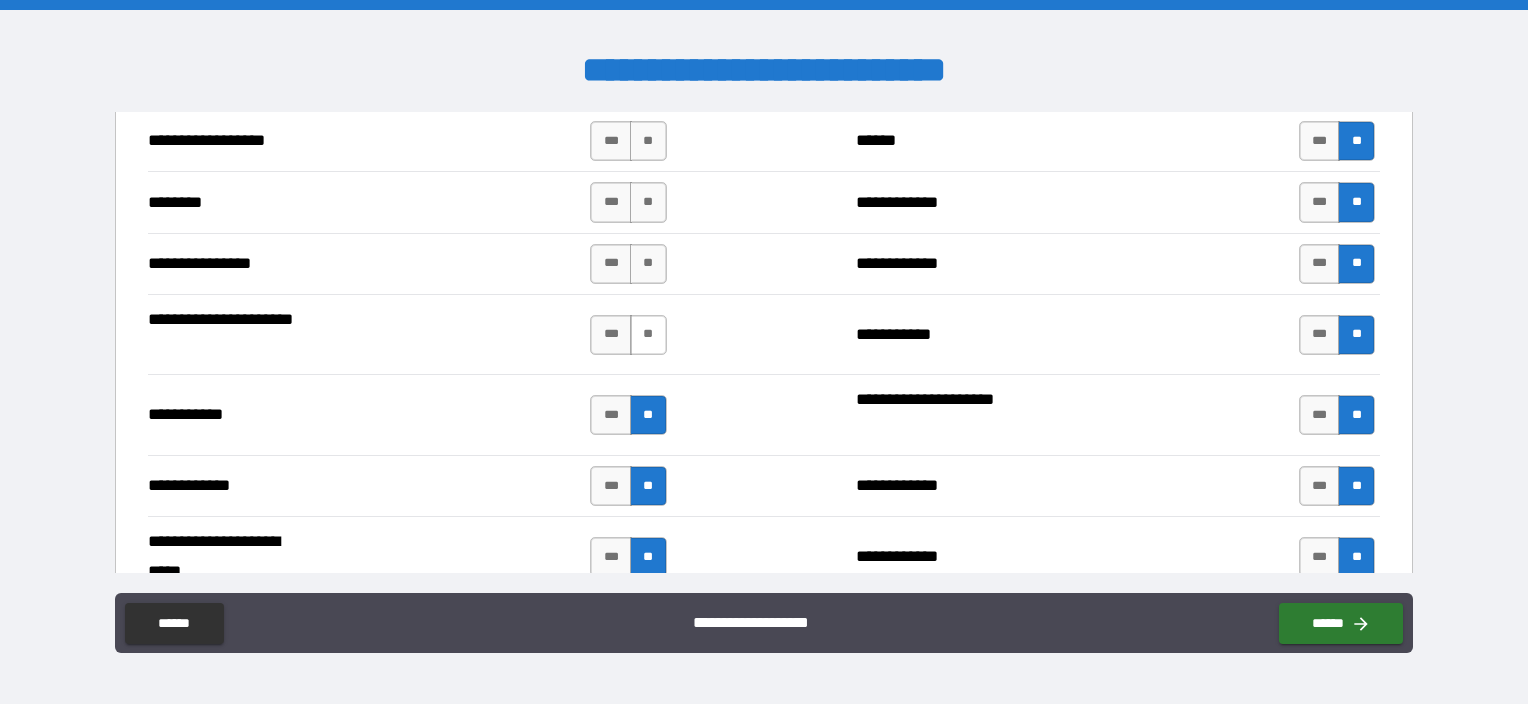 click on "**" at bounding box center (648, 335) 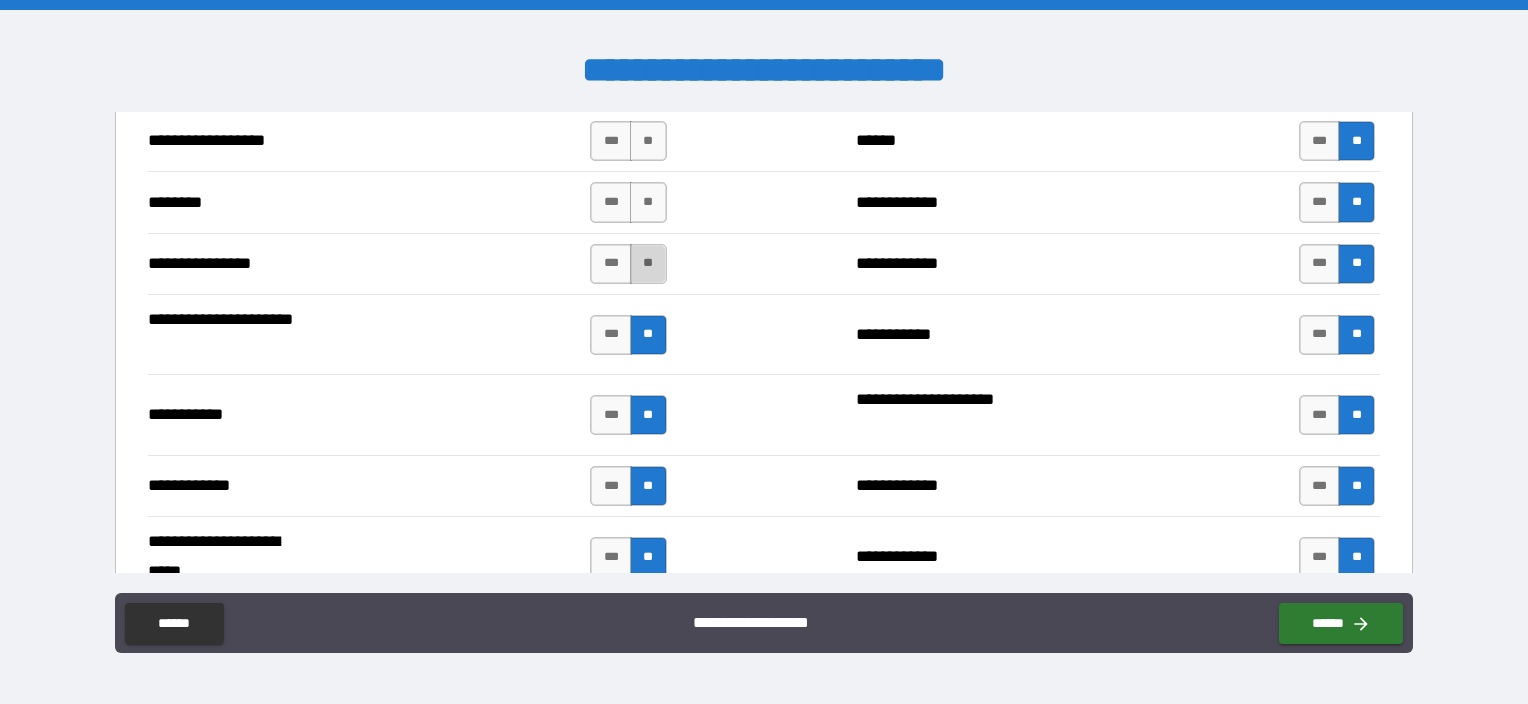 click on "**" at bounding box center [648, 264] 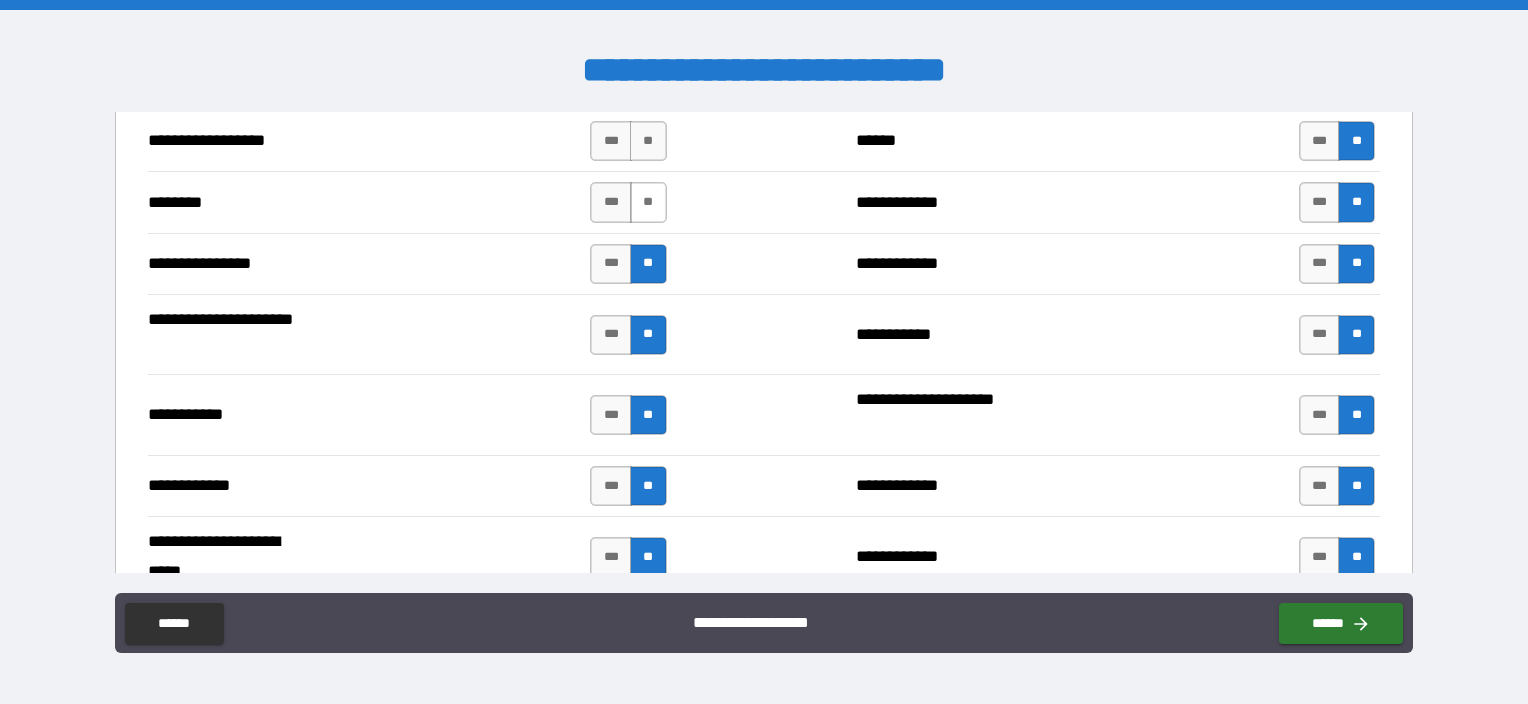 click on "**" at bounding box center (648, 202) 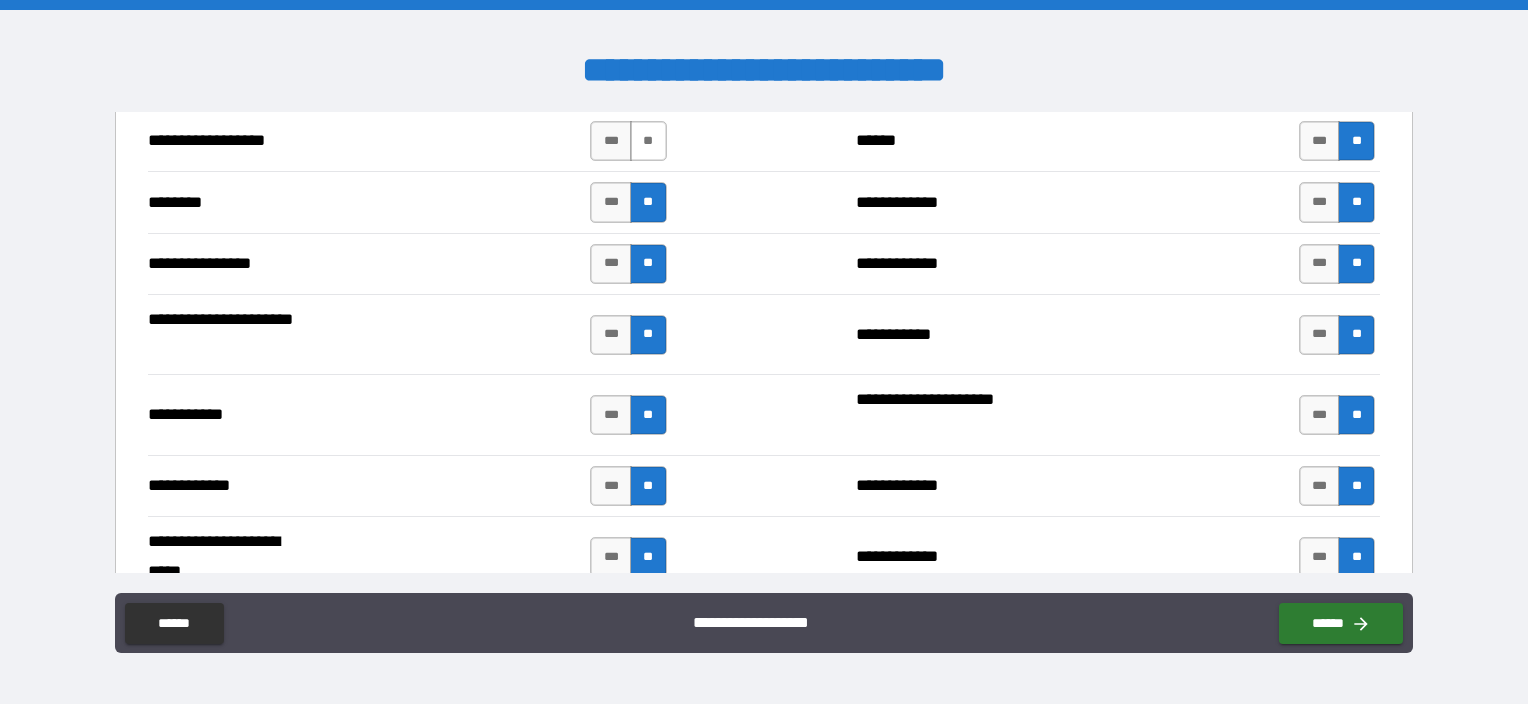 click on "**" at bounding box center [648, 141] 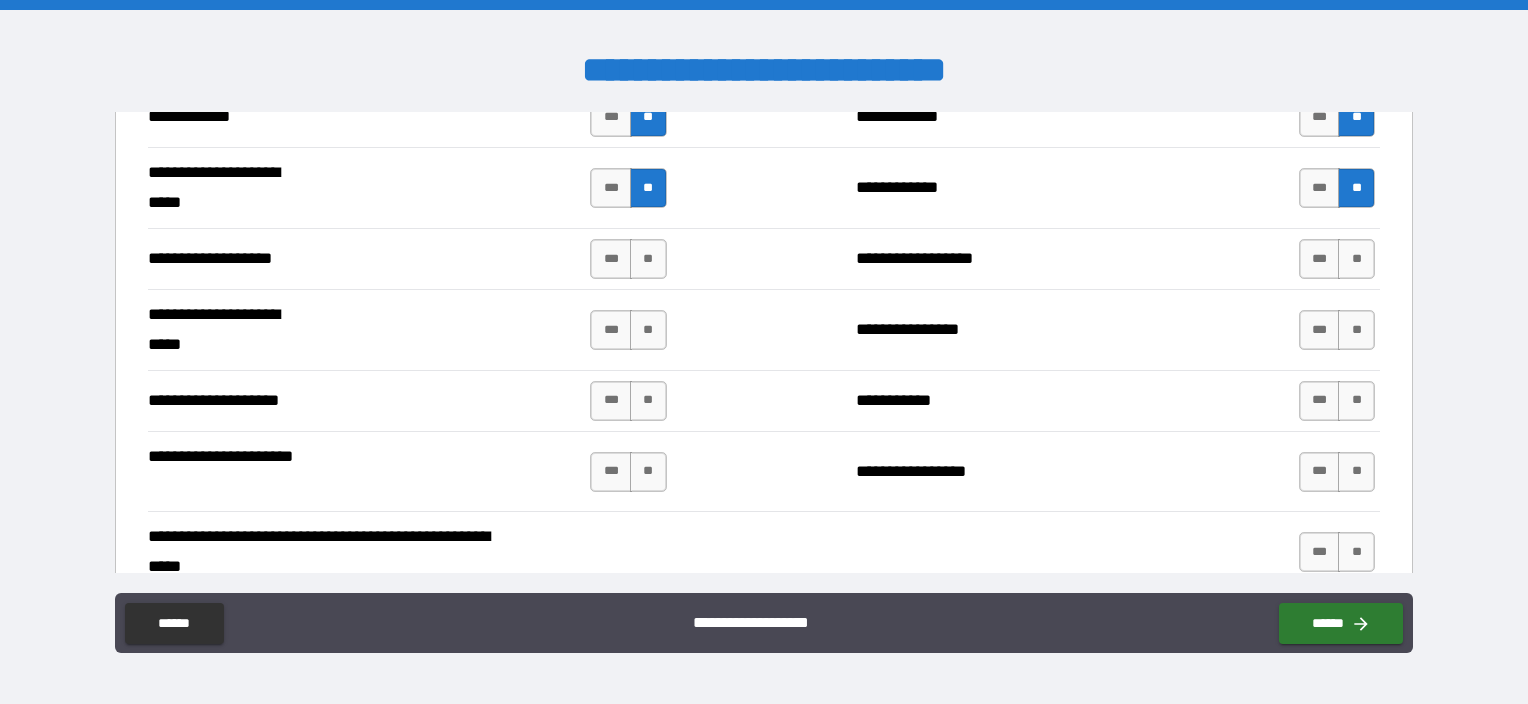 scroll, scrollTop: 3500, scrollLeft: 0, axis: vertical 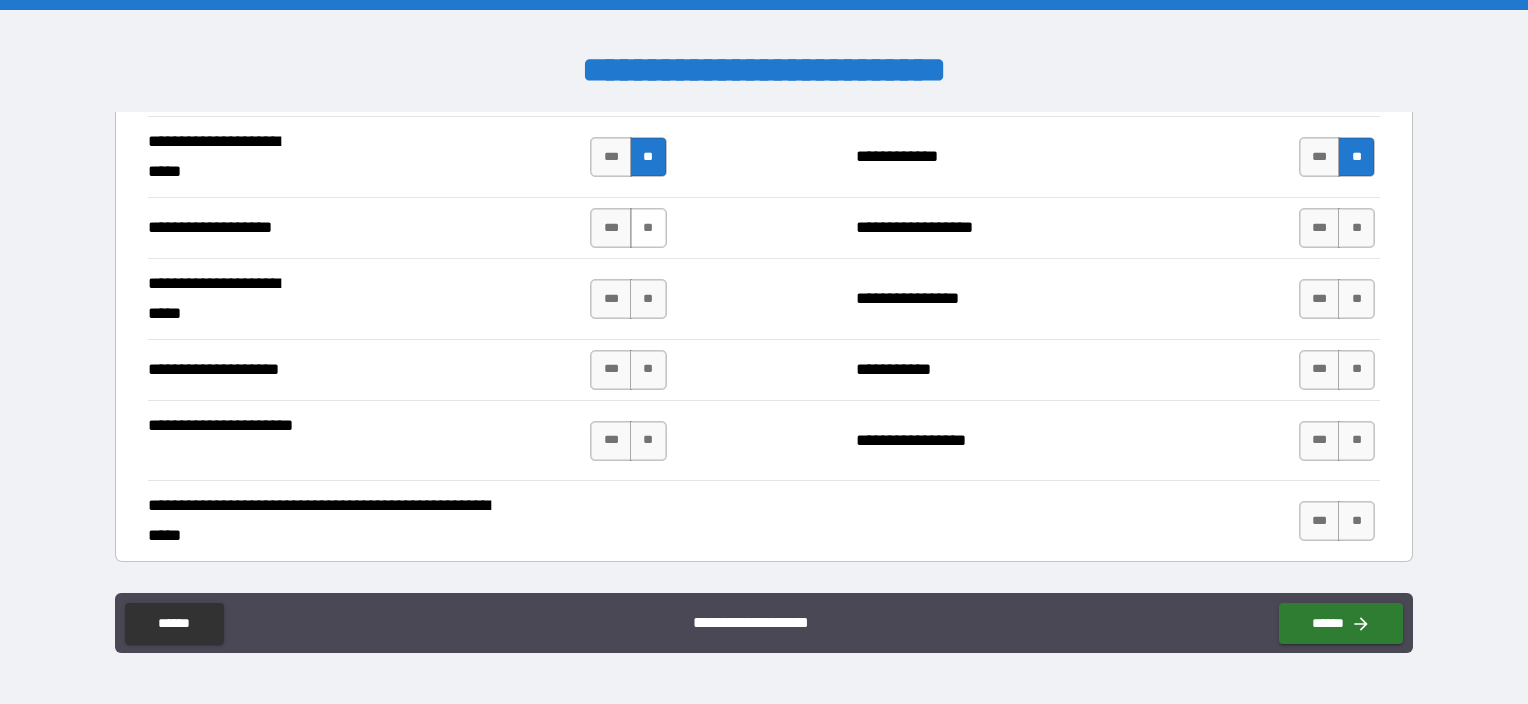 drag, startPoint x: 644, startPoint y: 211, endPoint x: 643, endPoint y: 233, distance: 22.022715 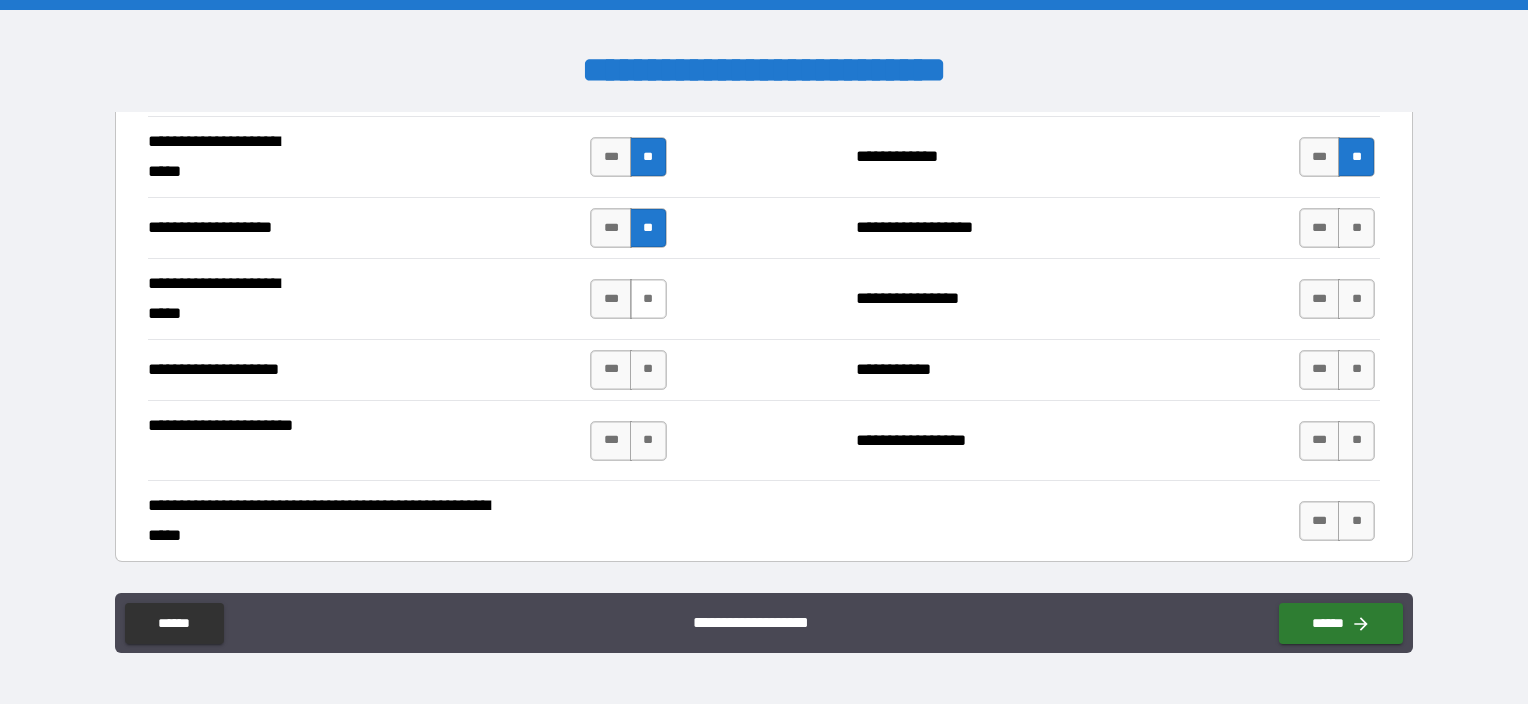 click on "**" at bounding box center (648, 299) 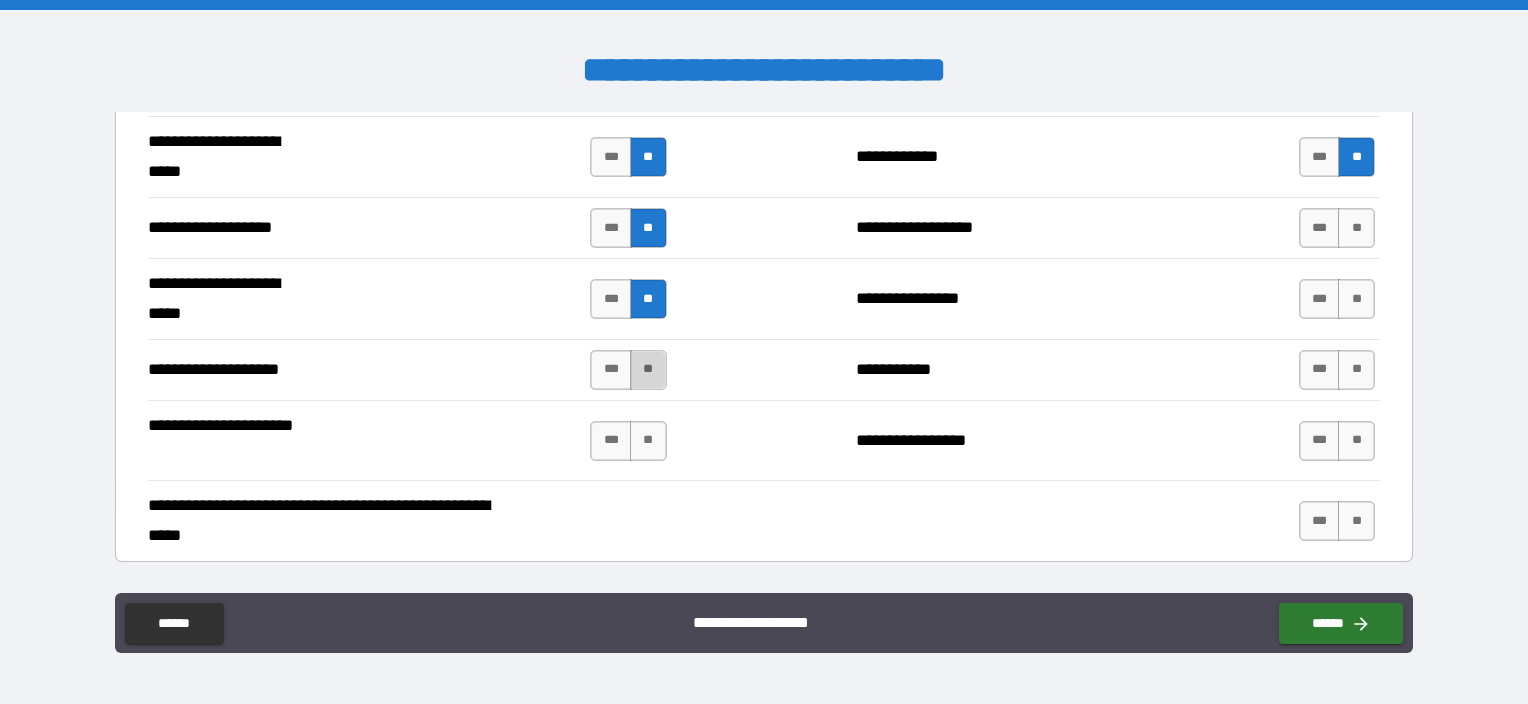 click on "**" at bounding box center (648, 370) 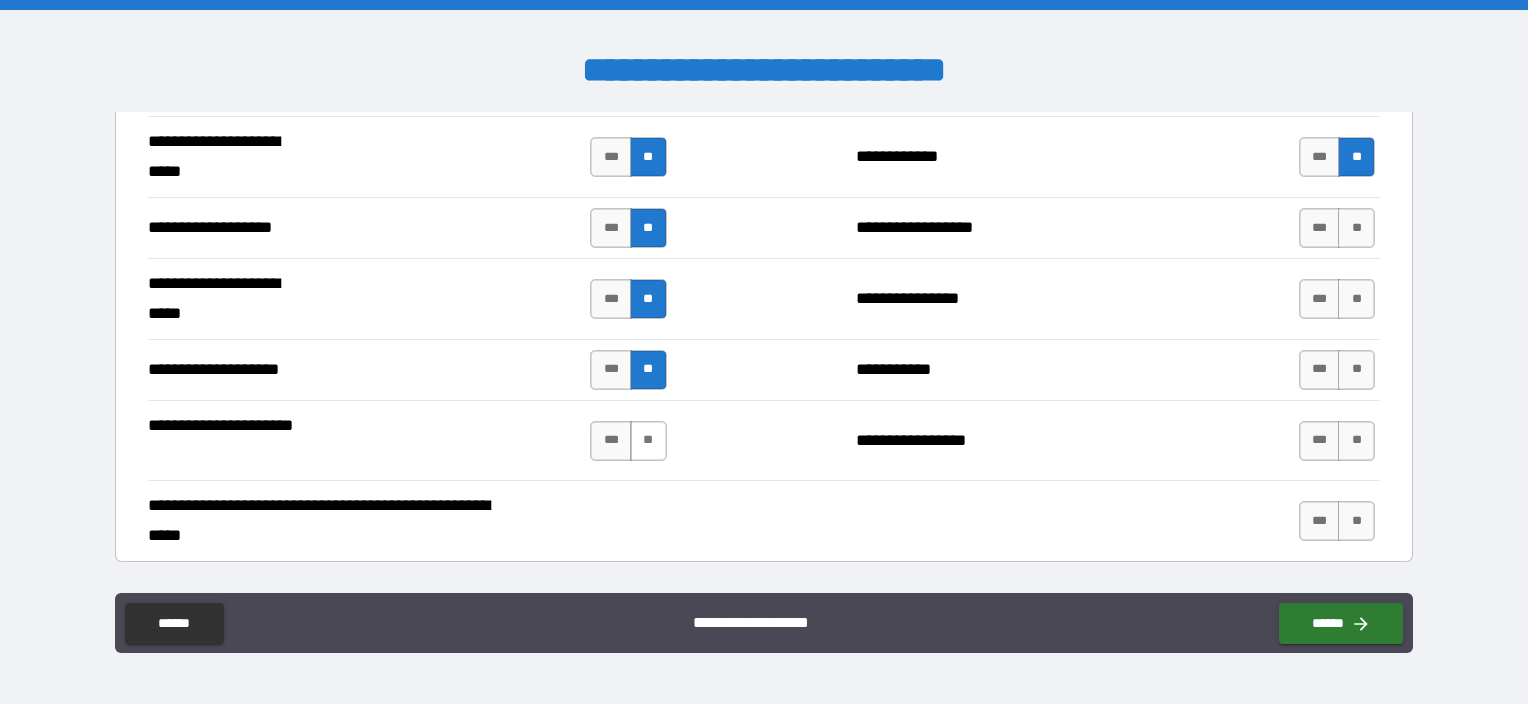 click on "**" at bounding box center (648, 441) 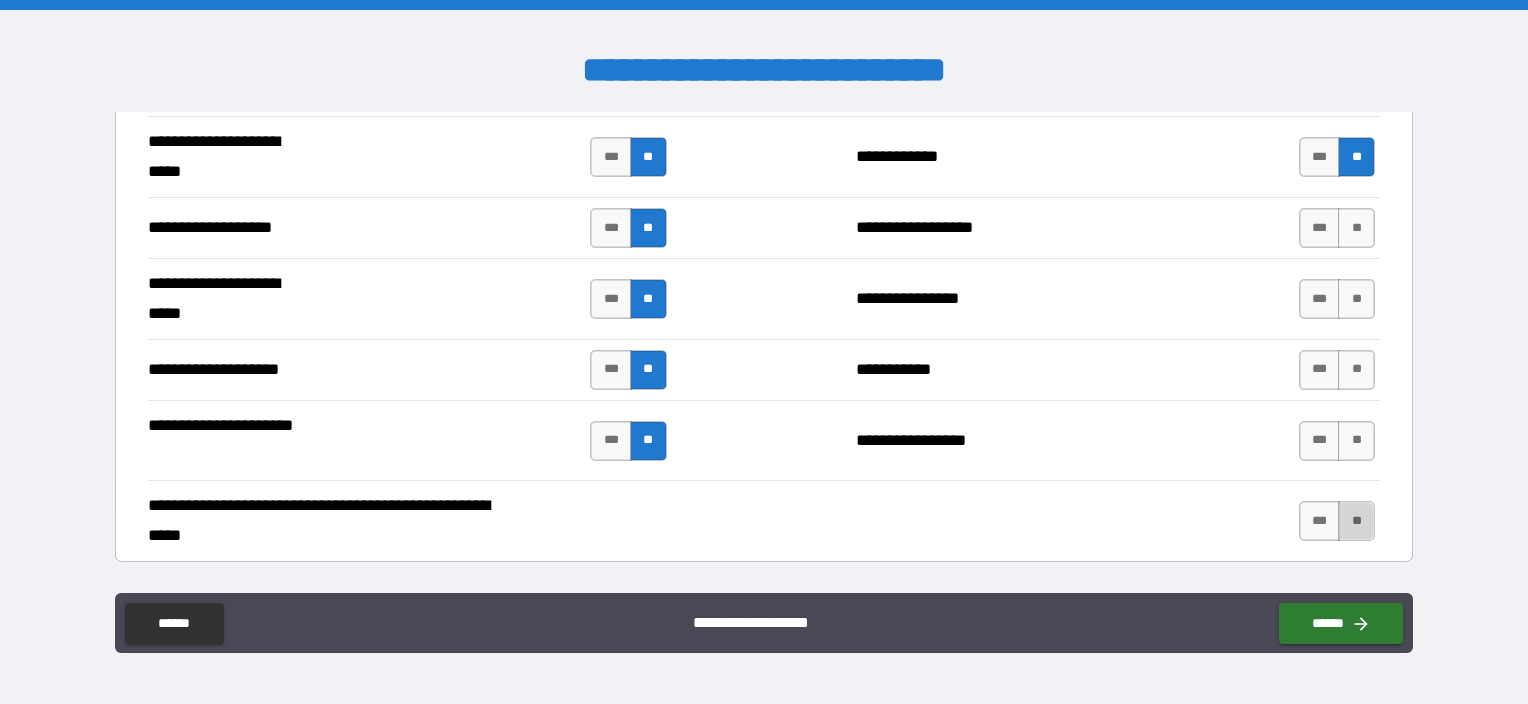 click on "**" at bounding box center [1356, 521] 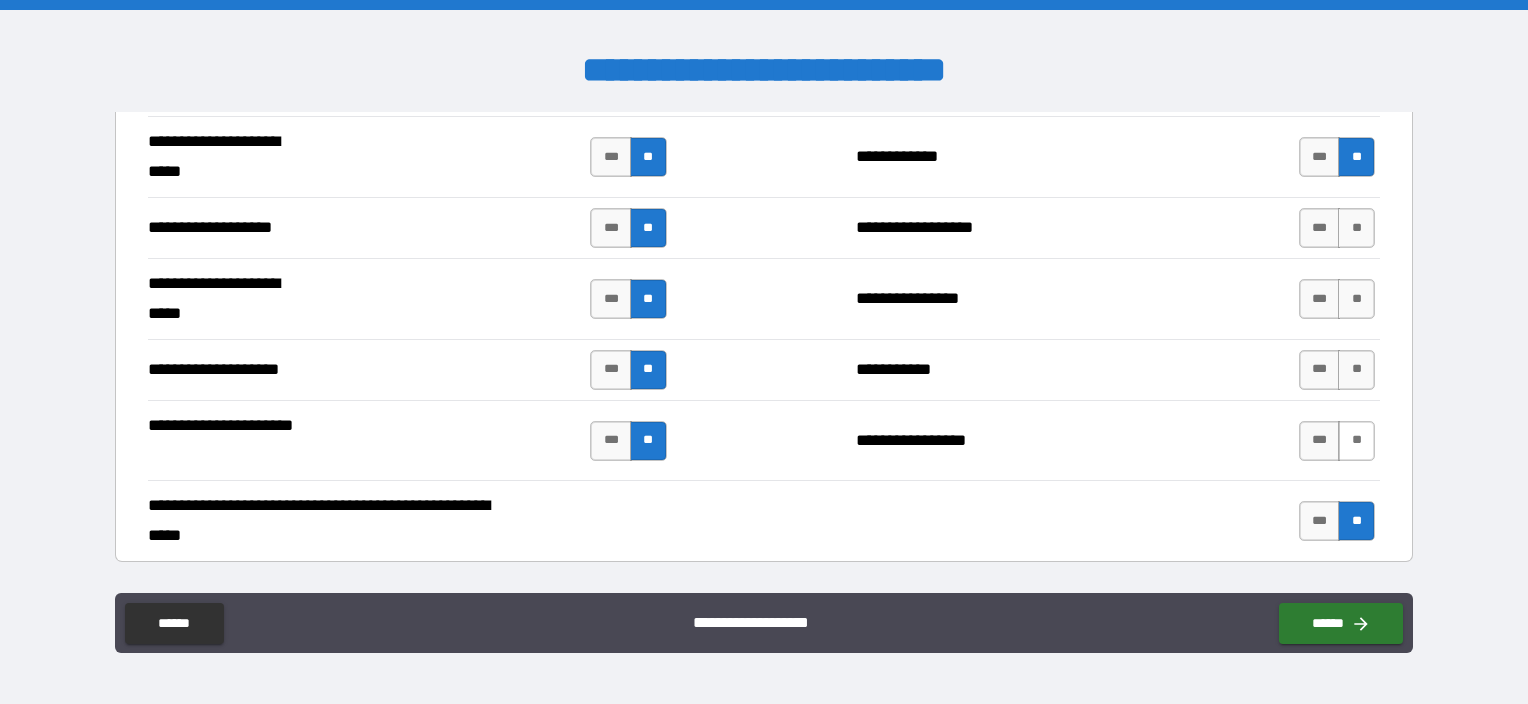 click on "**" at bounding box center [1356, 441] 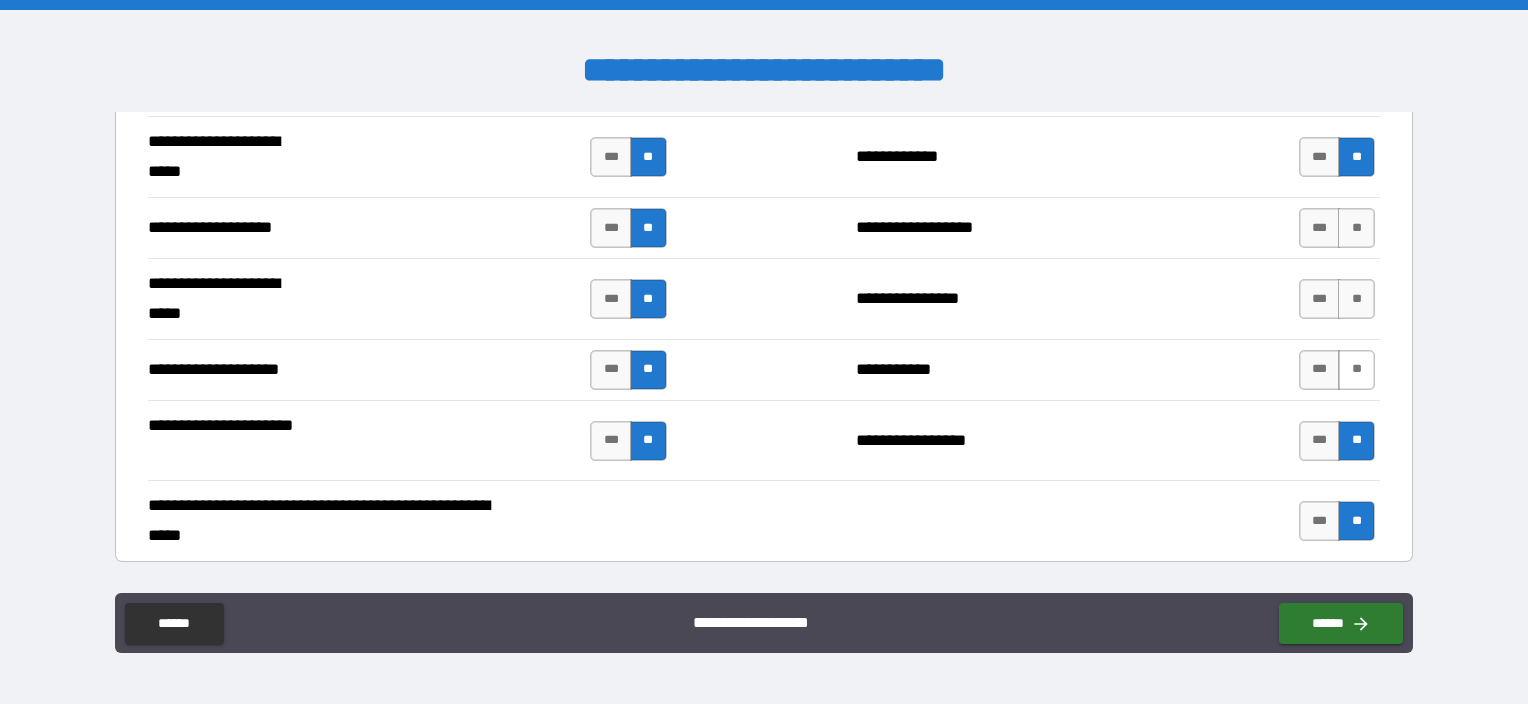 click on "**" at bounding box center [1356, 370] 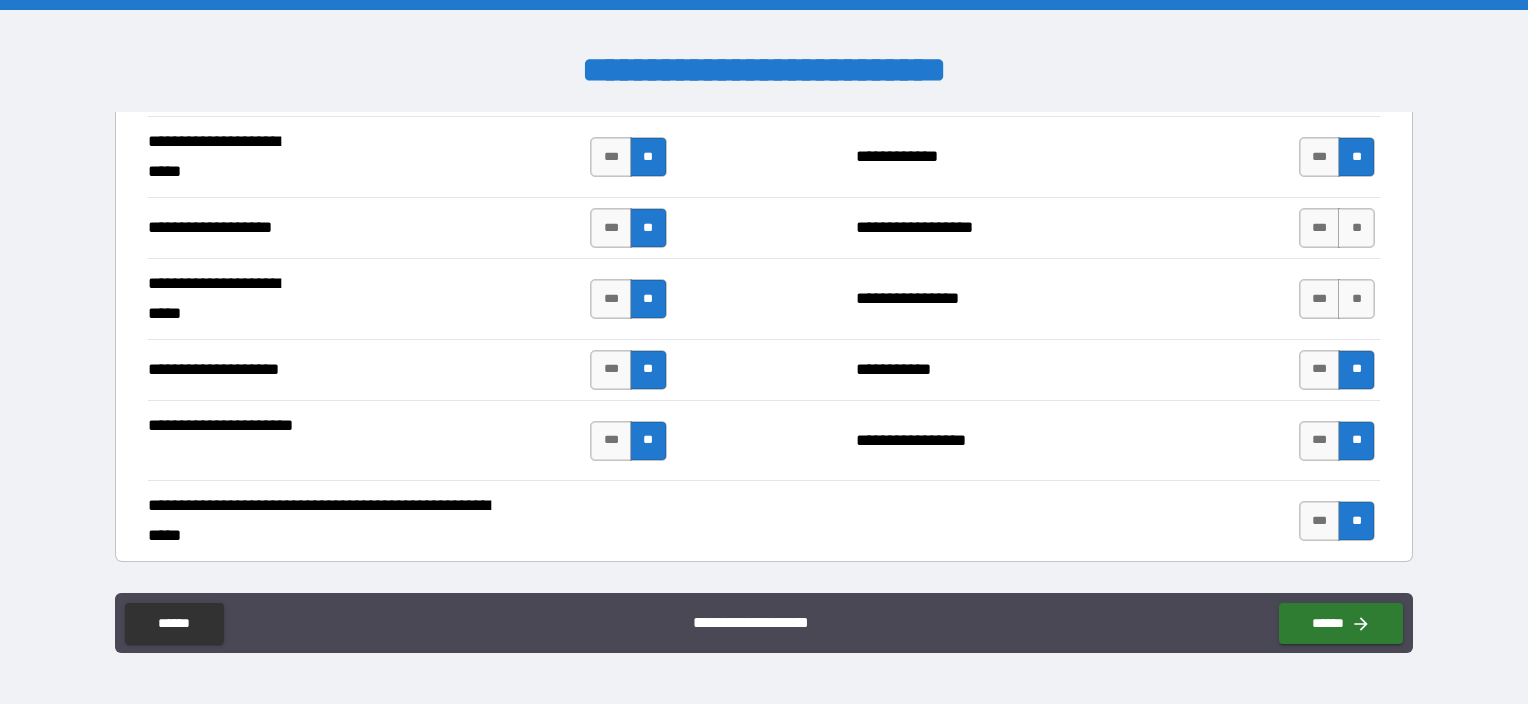 drag, startPoint x: 1356, startPoint y: 272, endPoint x: 1357, endPoint y: 247, distance: 25.019993 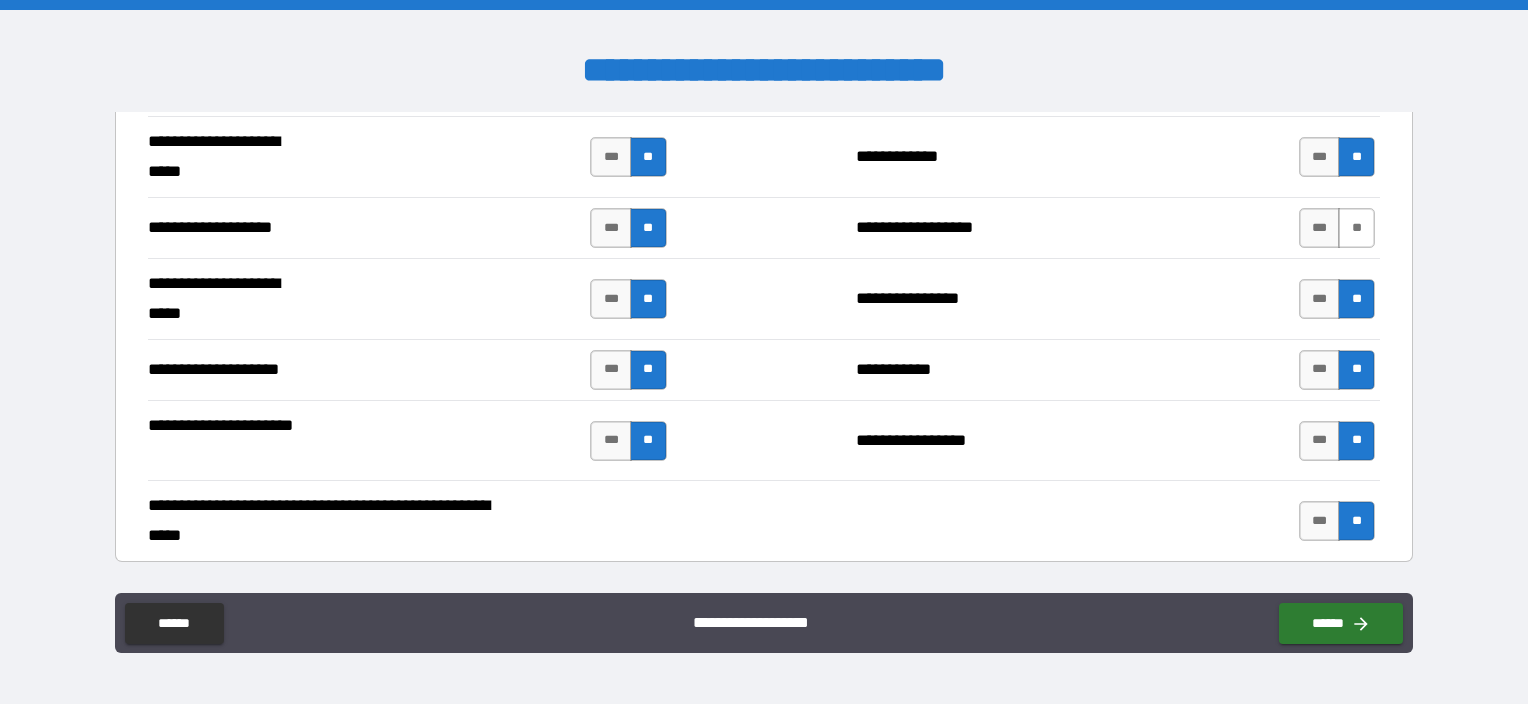 click on "**" at bounding box center (1356, 228) 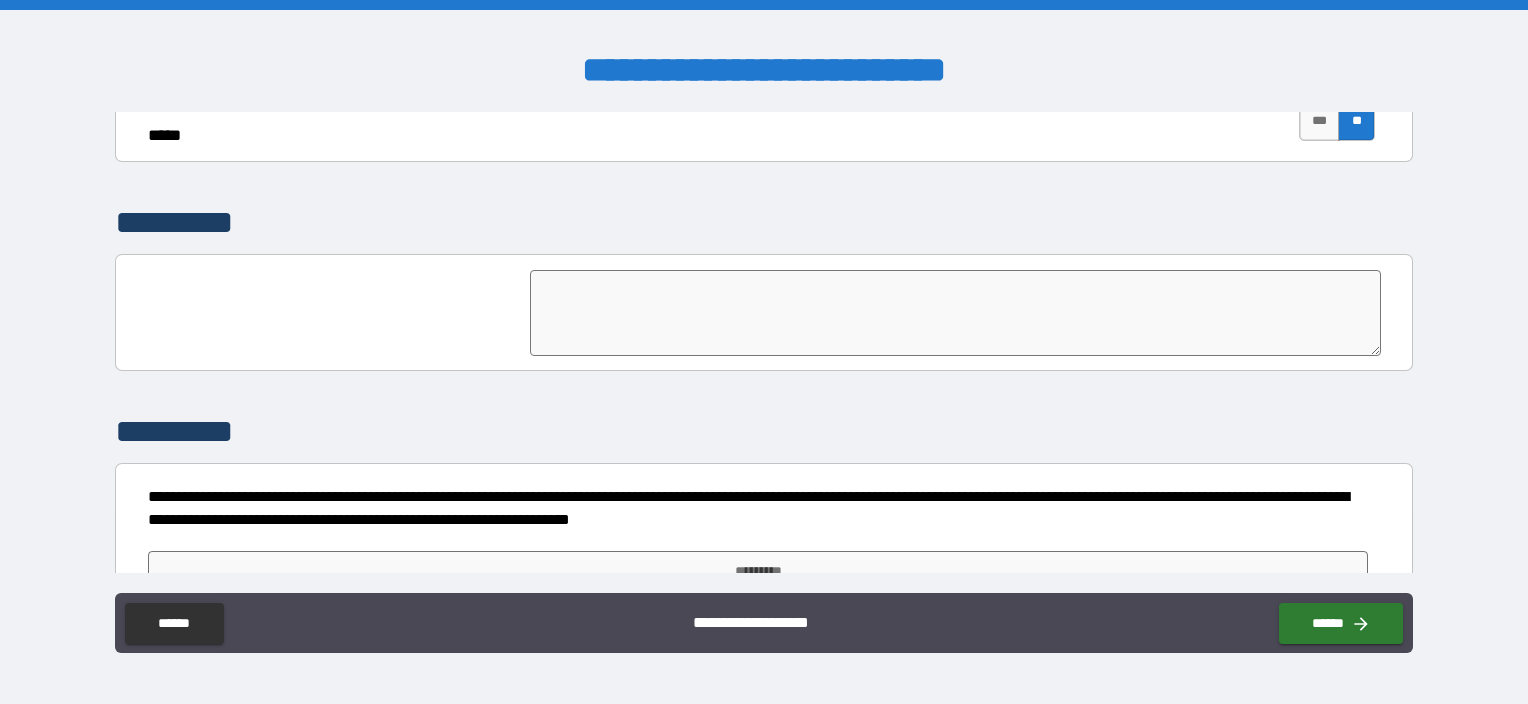 scroll, scrollTop: 3936, scrollLeft: 0, axis: vertical 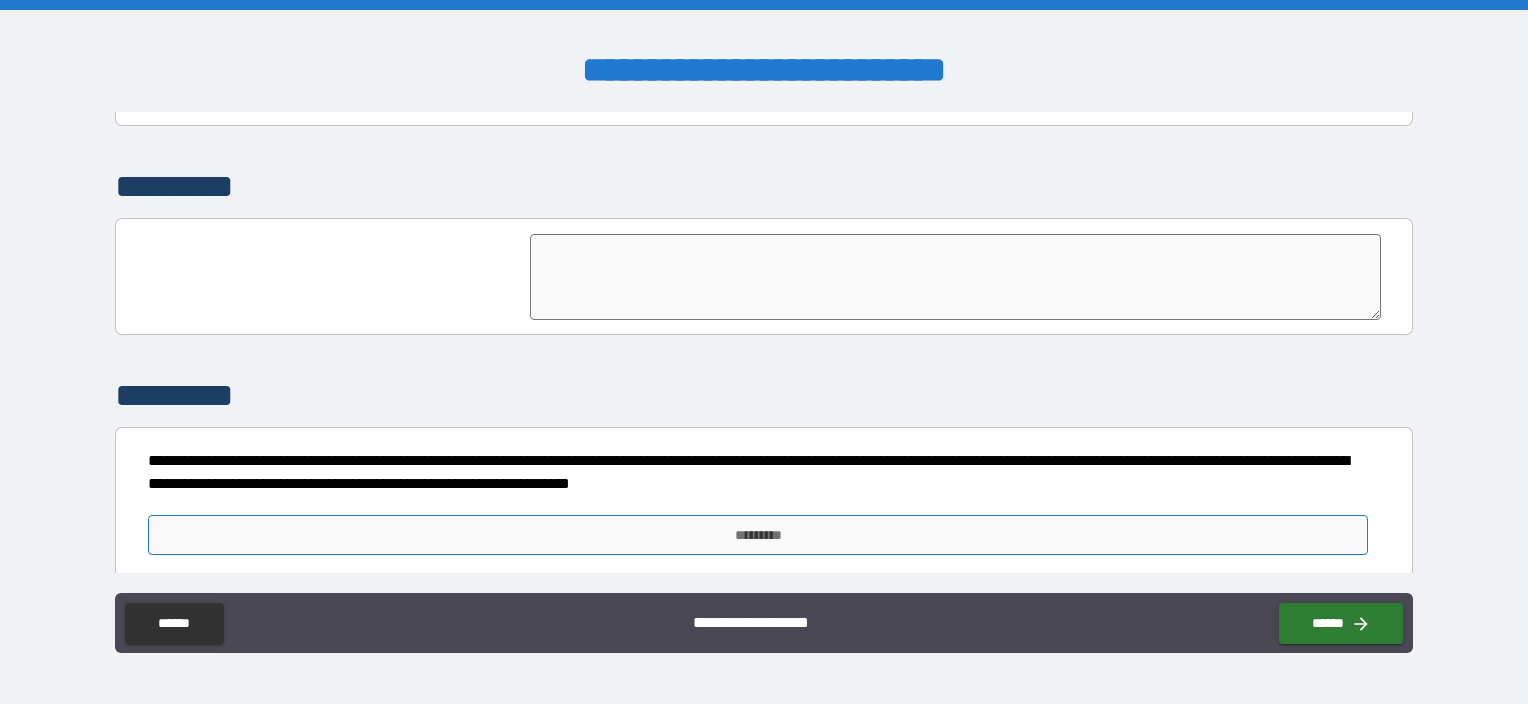 click on "*********" at bounding box center [758, 535] 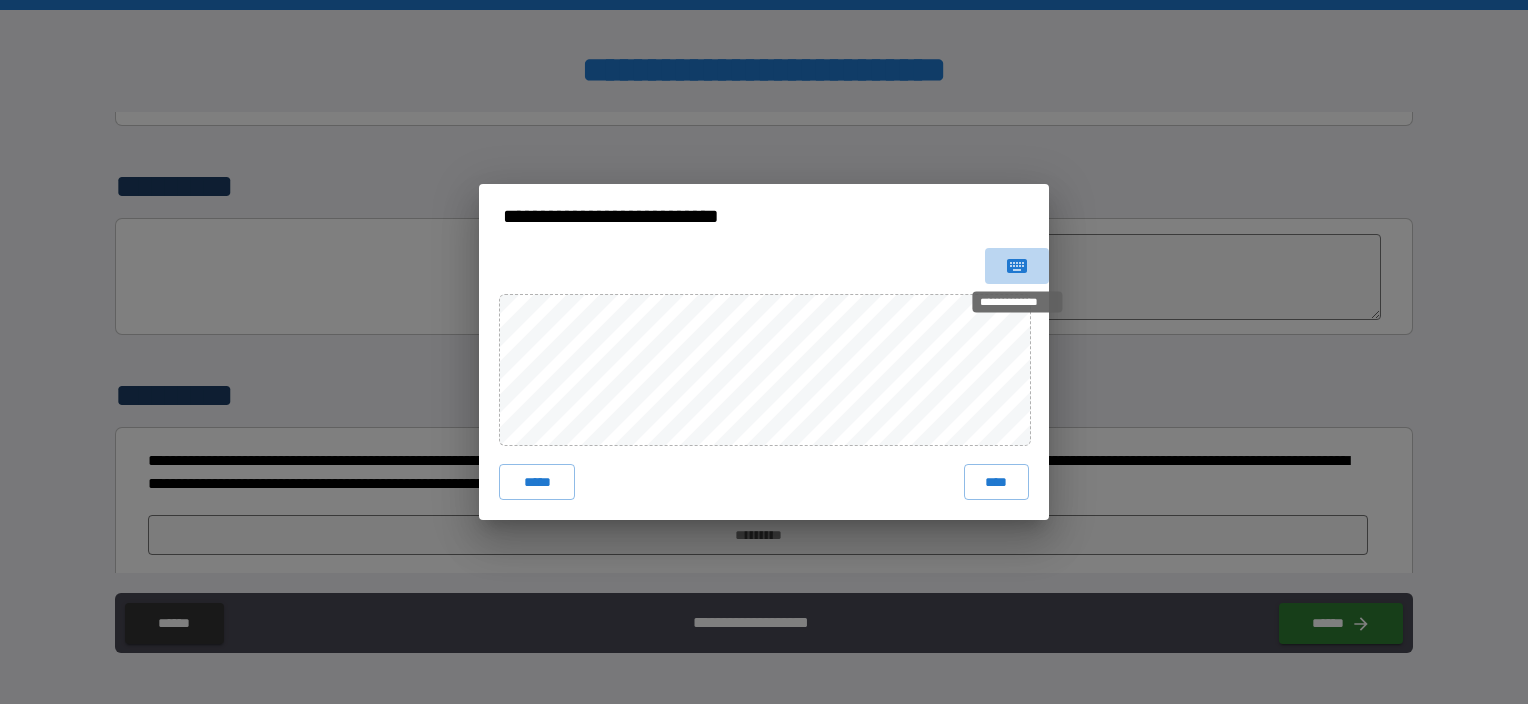 click 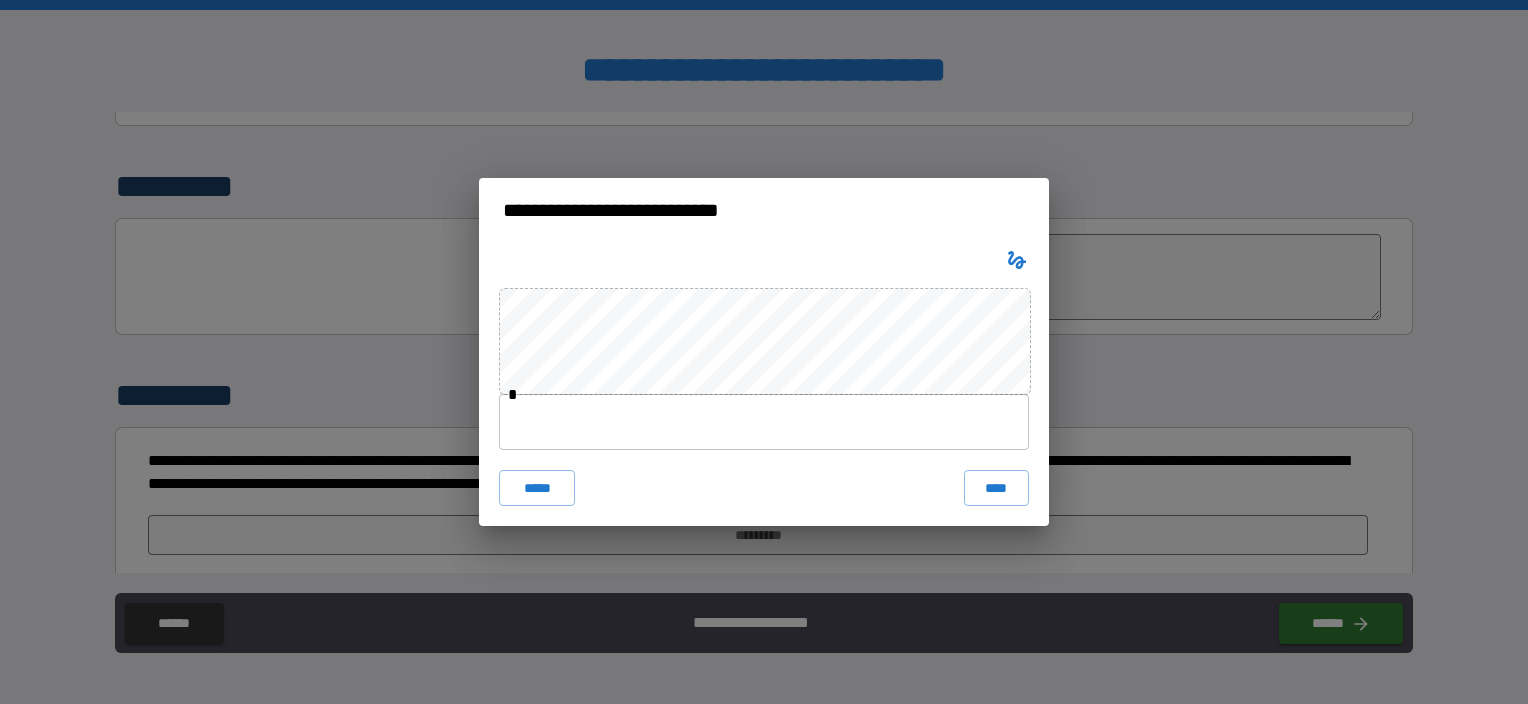 type 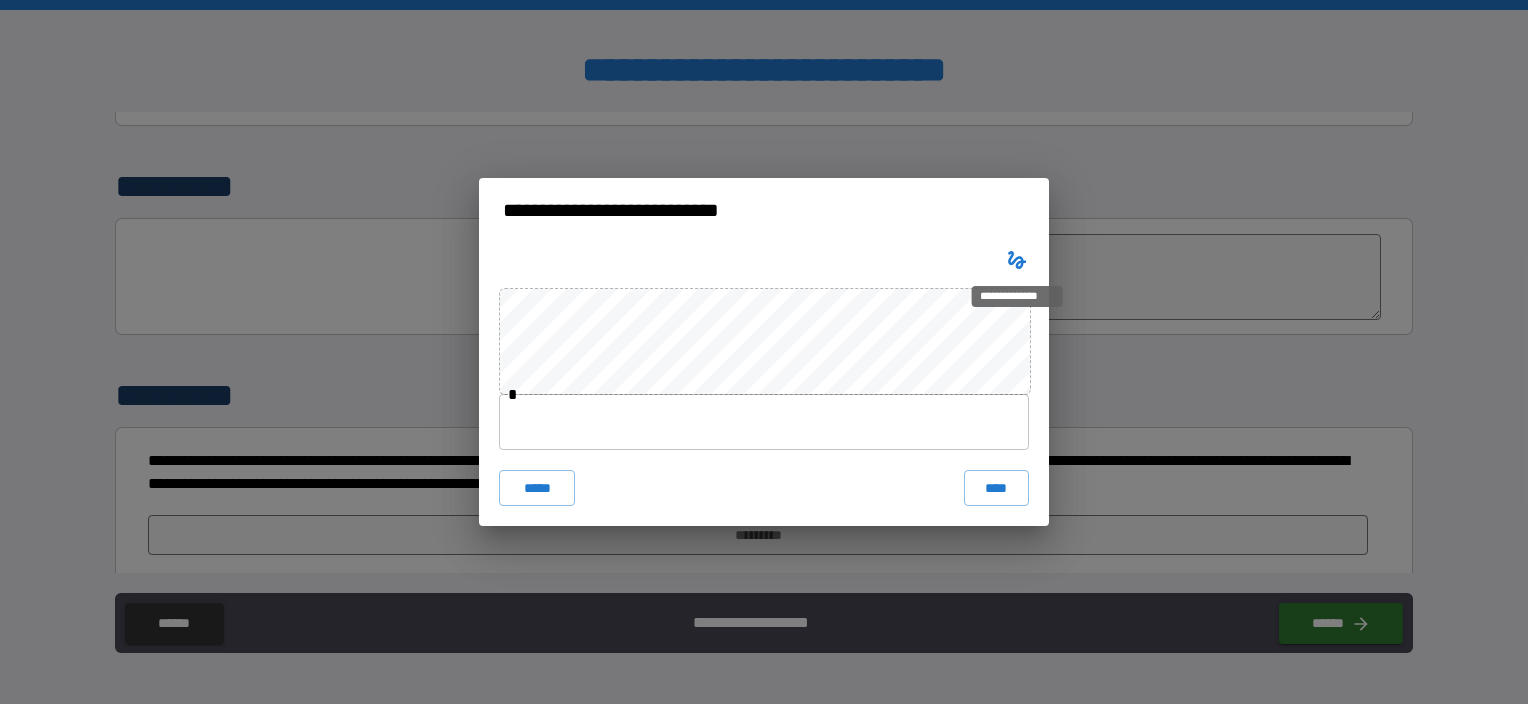 click 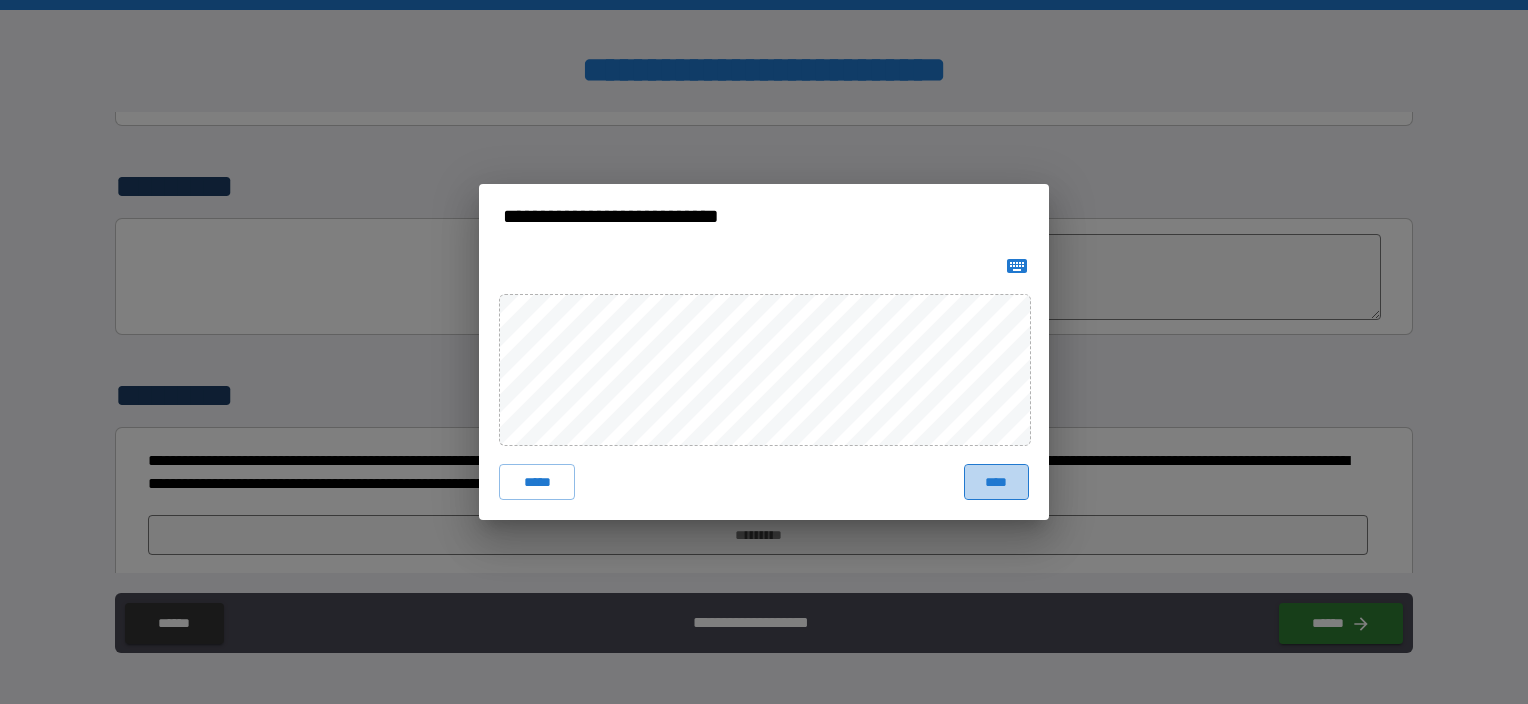 click on "****" at bounding box center (996, 482) 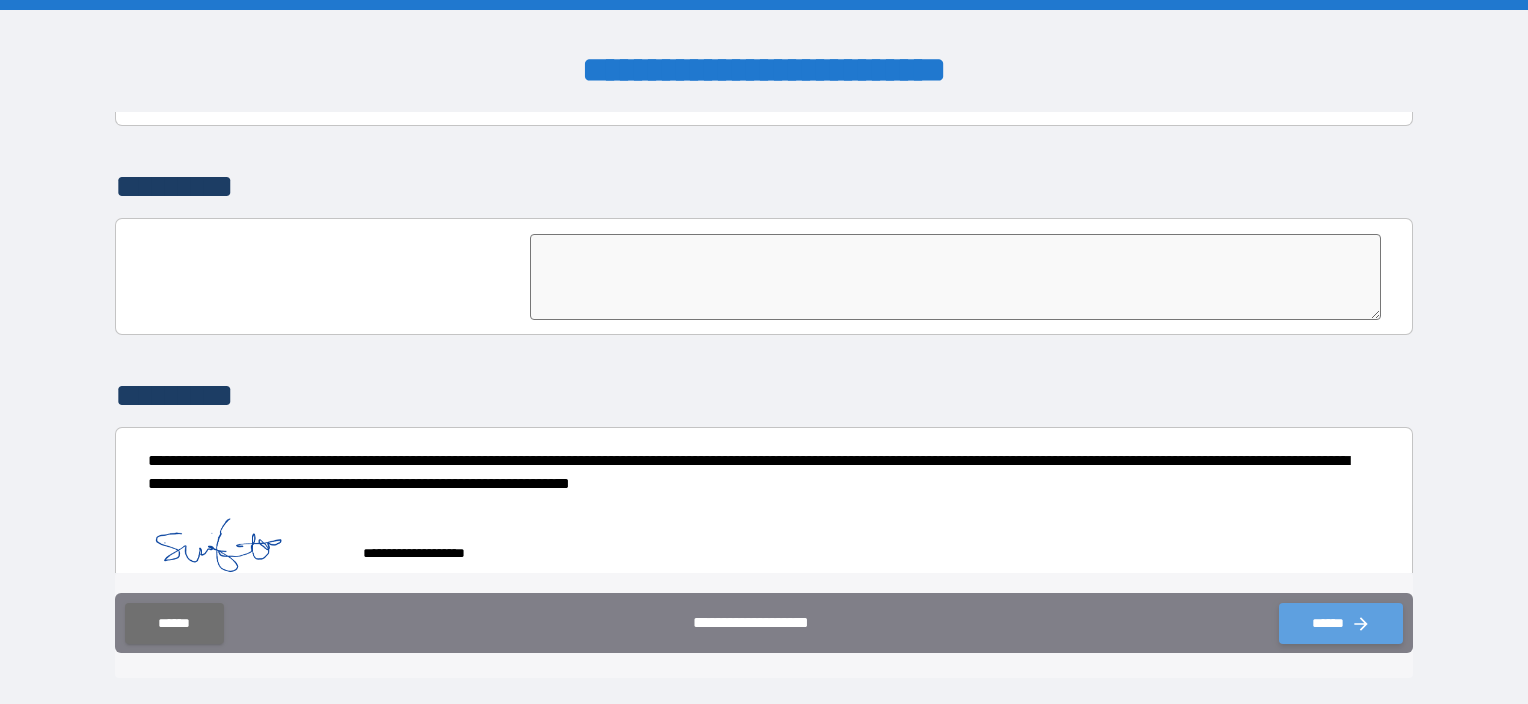 click on "******" at bounding box center (1341, 623) 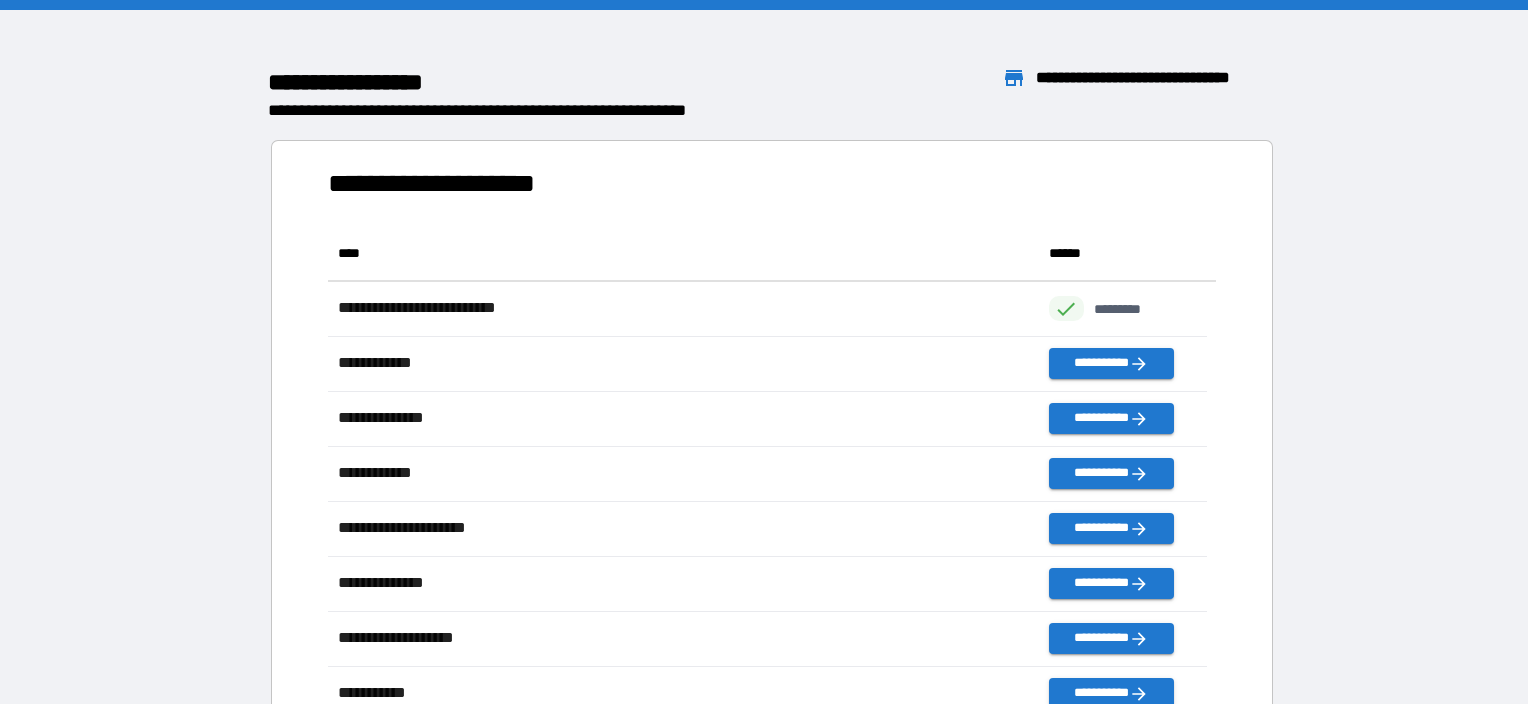 scroll, scrollTop: 16, scrollLeft: 16, axis: both 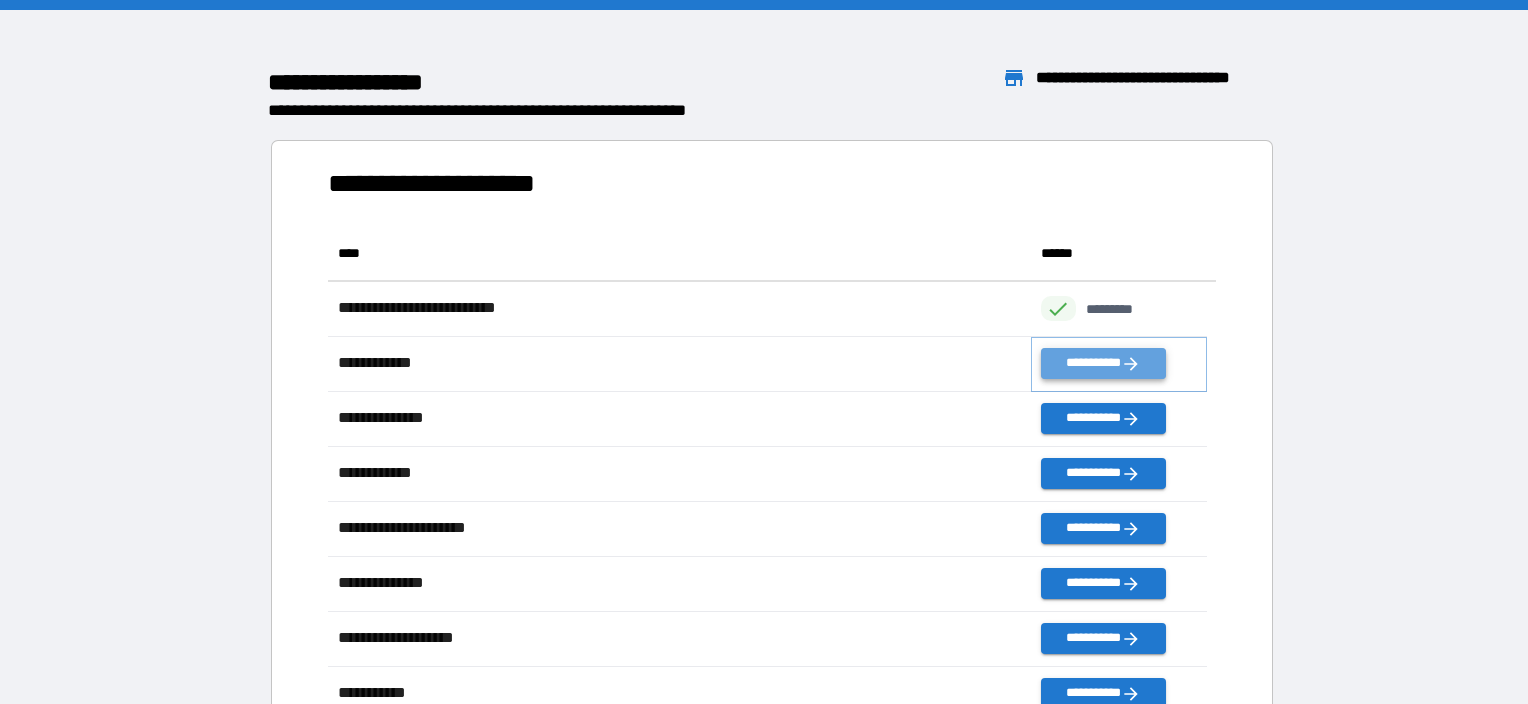click on "**********" at bounding box center [1103, 363] 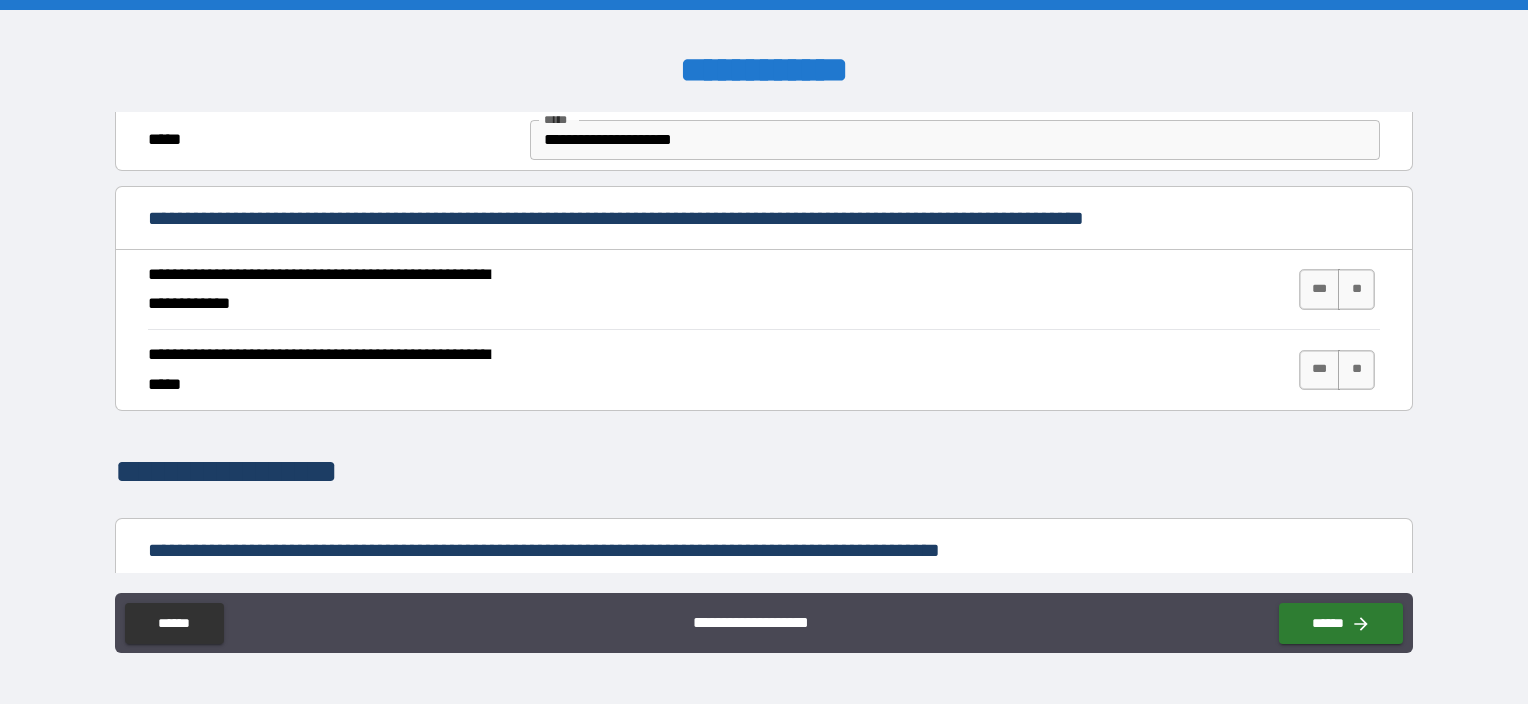 scroll, scrollTop: 700, scrollLeft: 0, axis: vertical 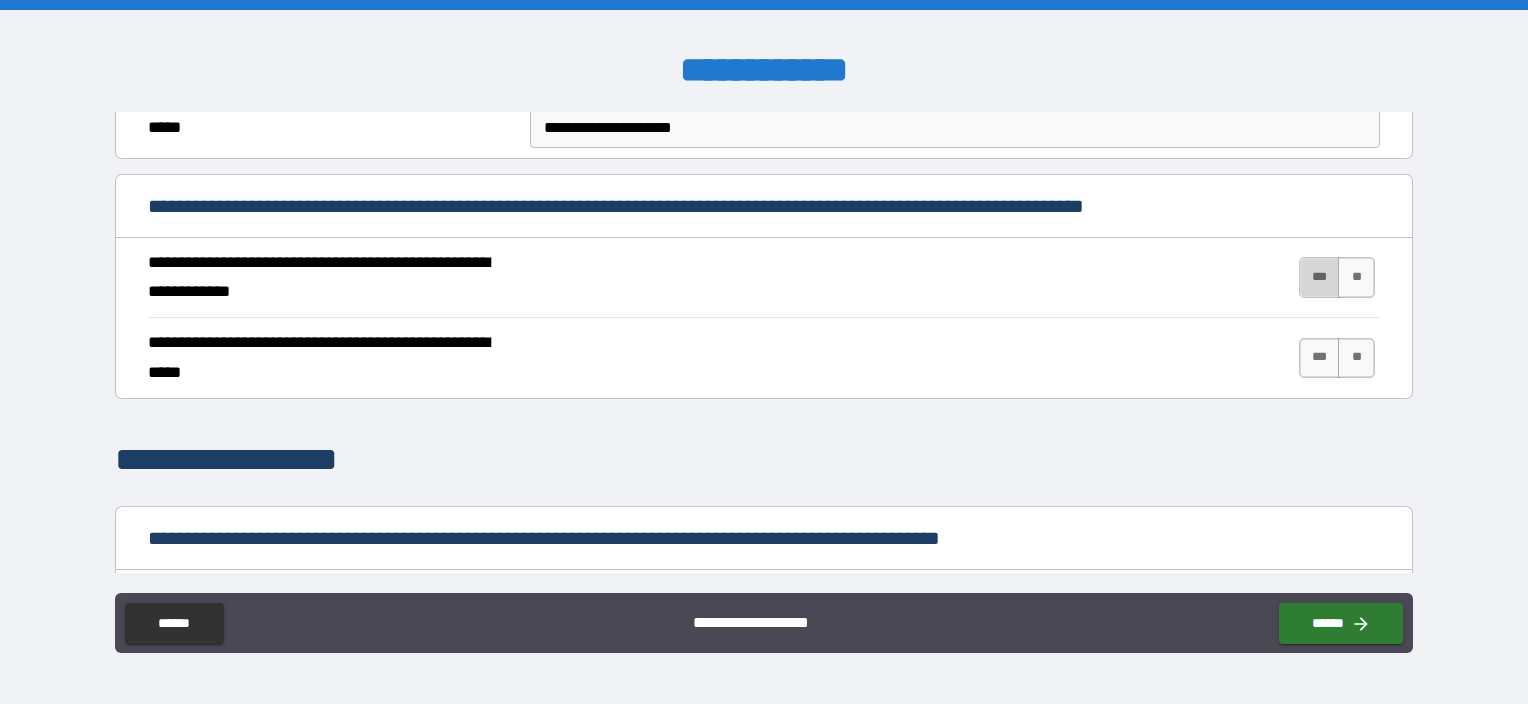 click on "***" at bounding box center (1320, 277) 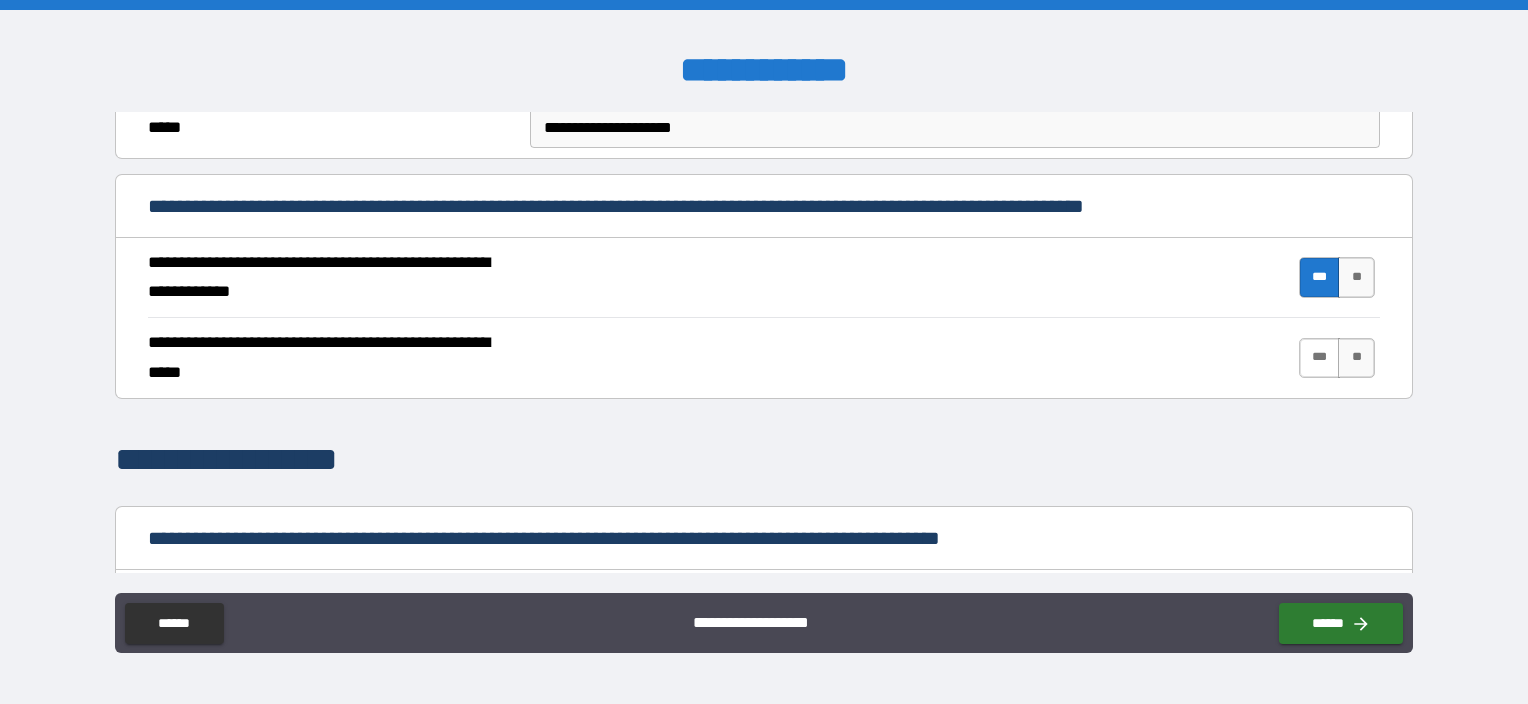 click on "***" at bounding box center [1320, 358] 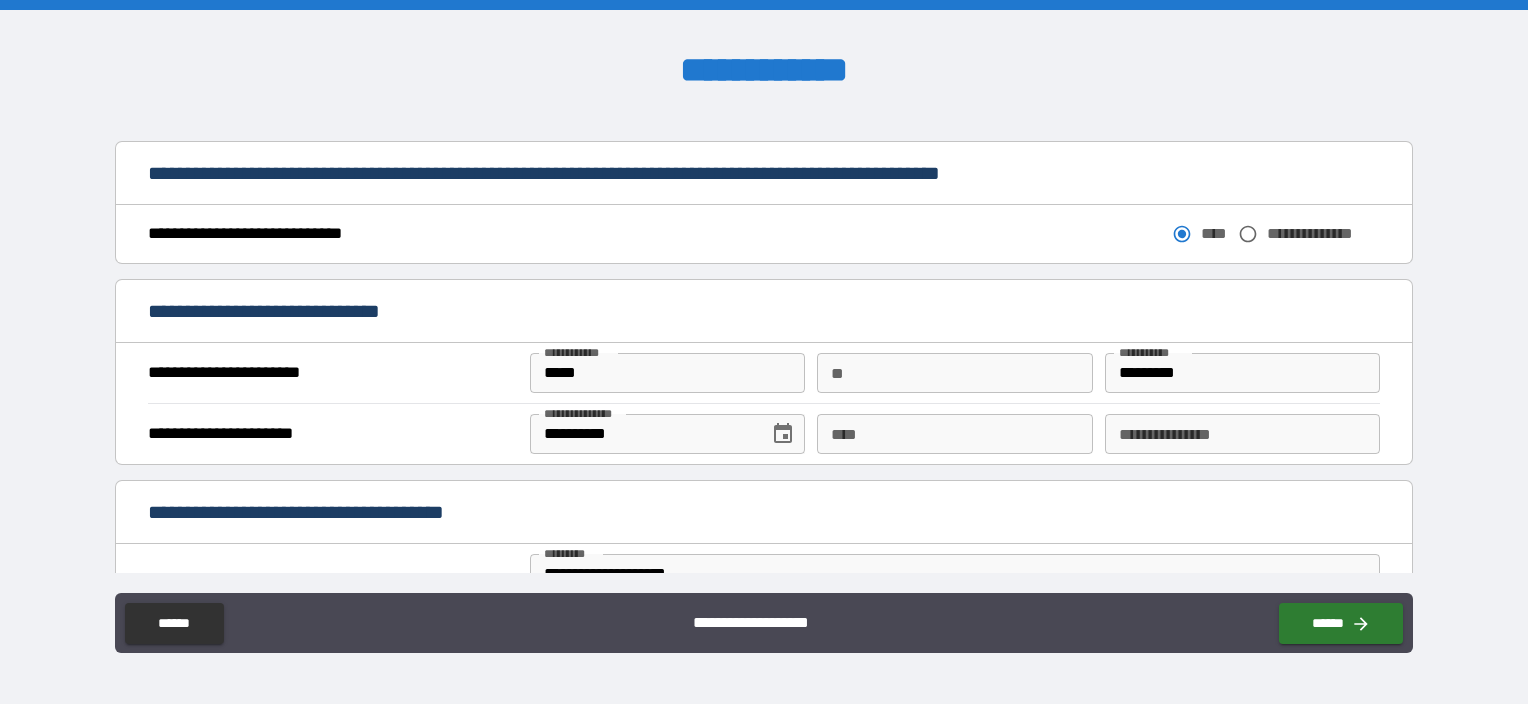 scroll, scrollTop: 1100, scrollLeft: 0, axis: vertical 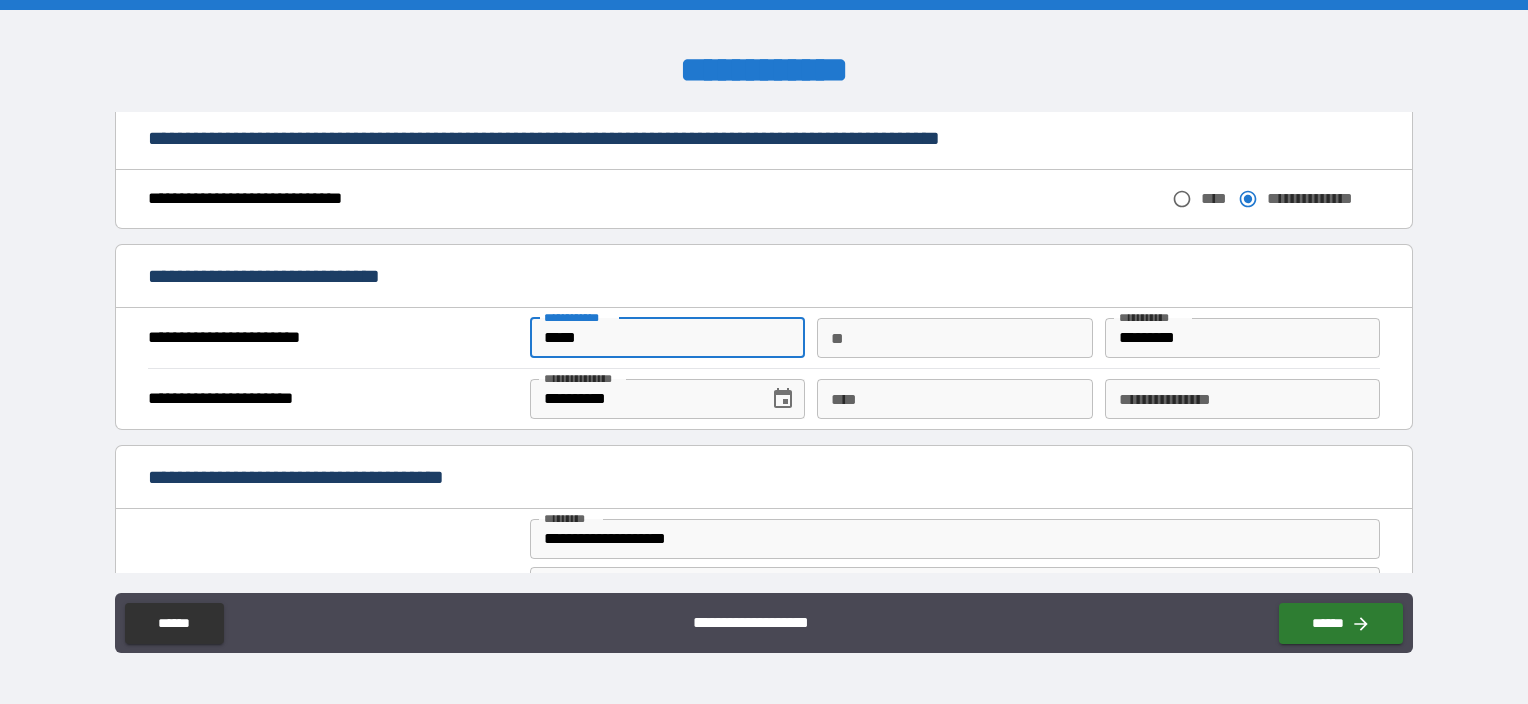 drag, startPoint x: 691, startPoint y: 328, endPoint x: 506, endPoint y: 325, distance: 185.02432 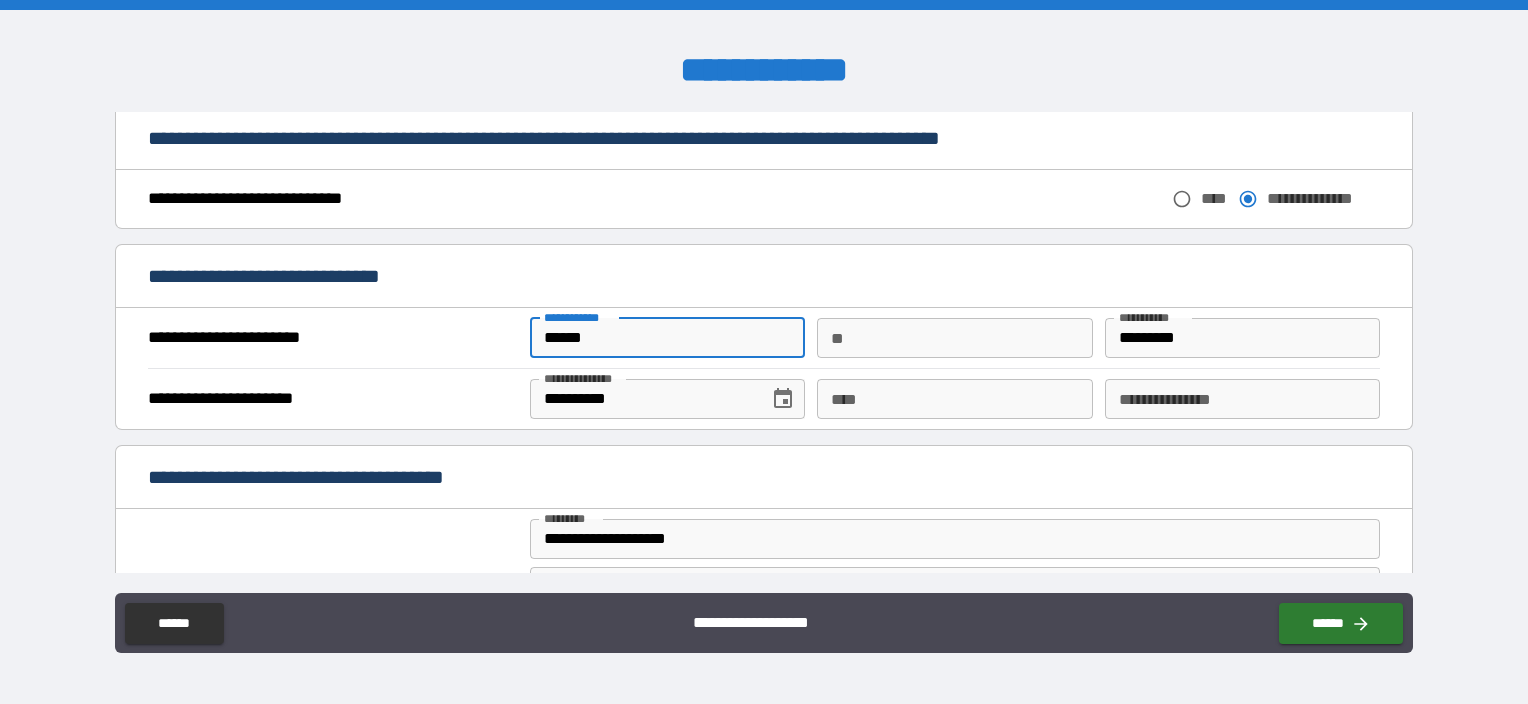 type on "******" 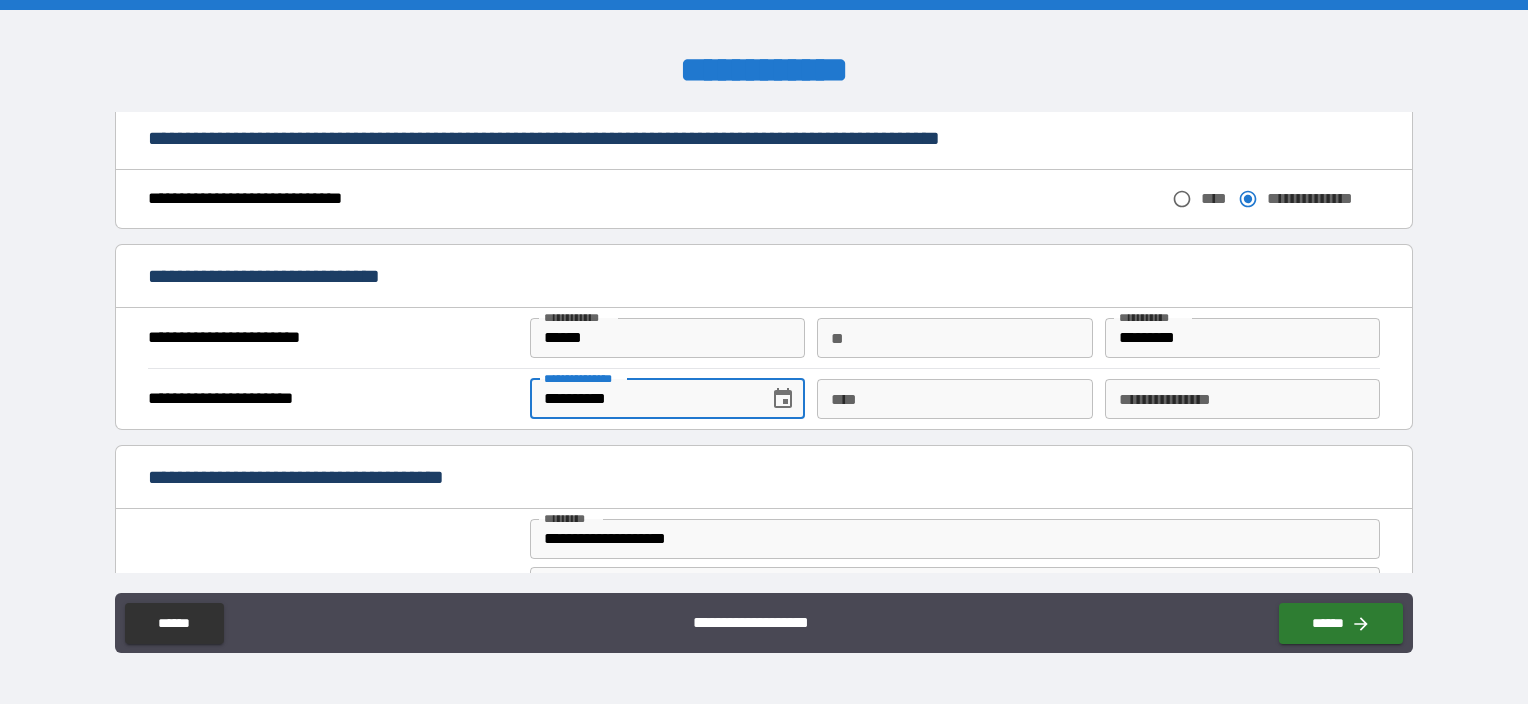 drag, startPoint x: 649, startPoint y: 393, endPoint x: 496, endPoint y: 392, distance: 153.00327 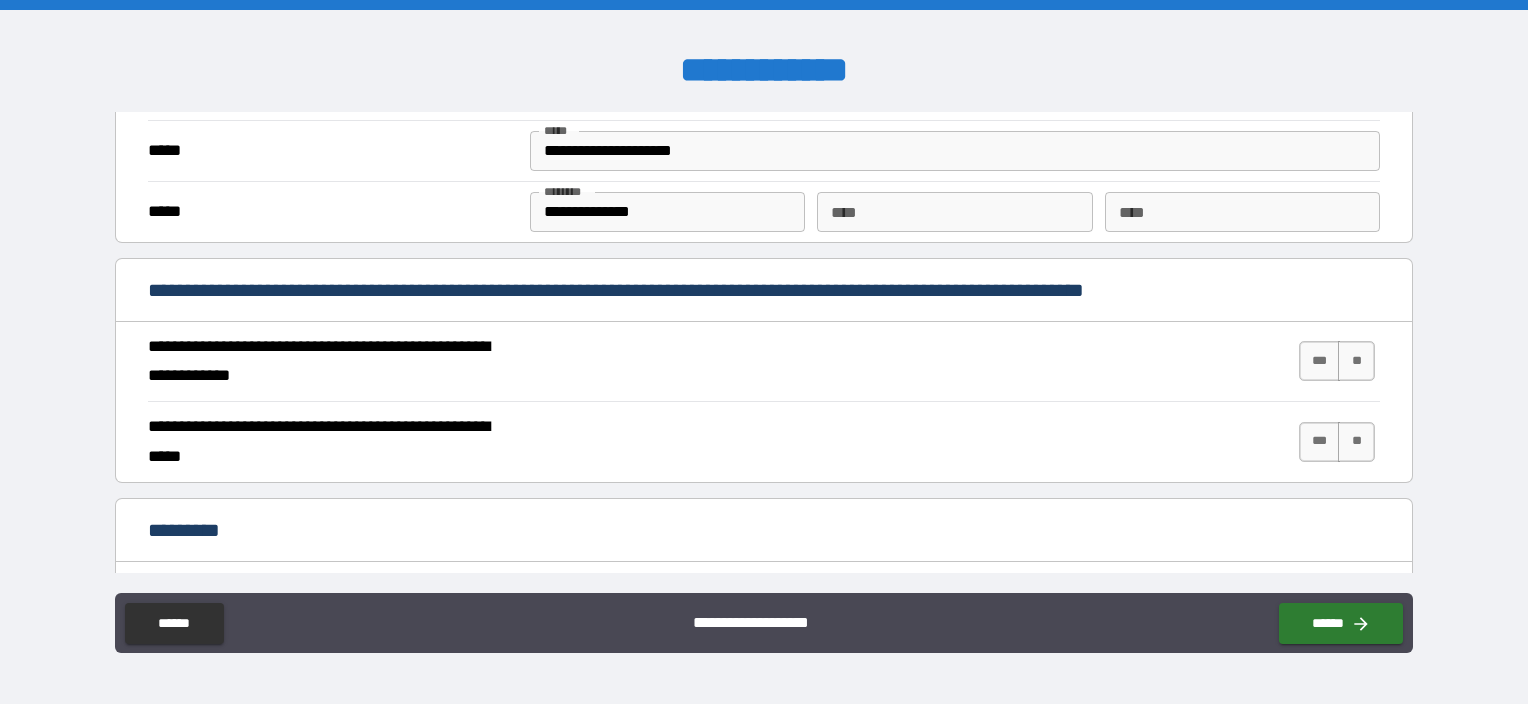 scroll, scrollTop: 1700, scrollLeft: 0, axis: vertical 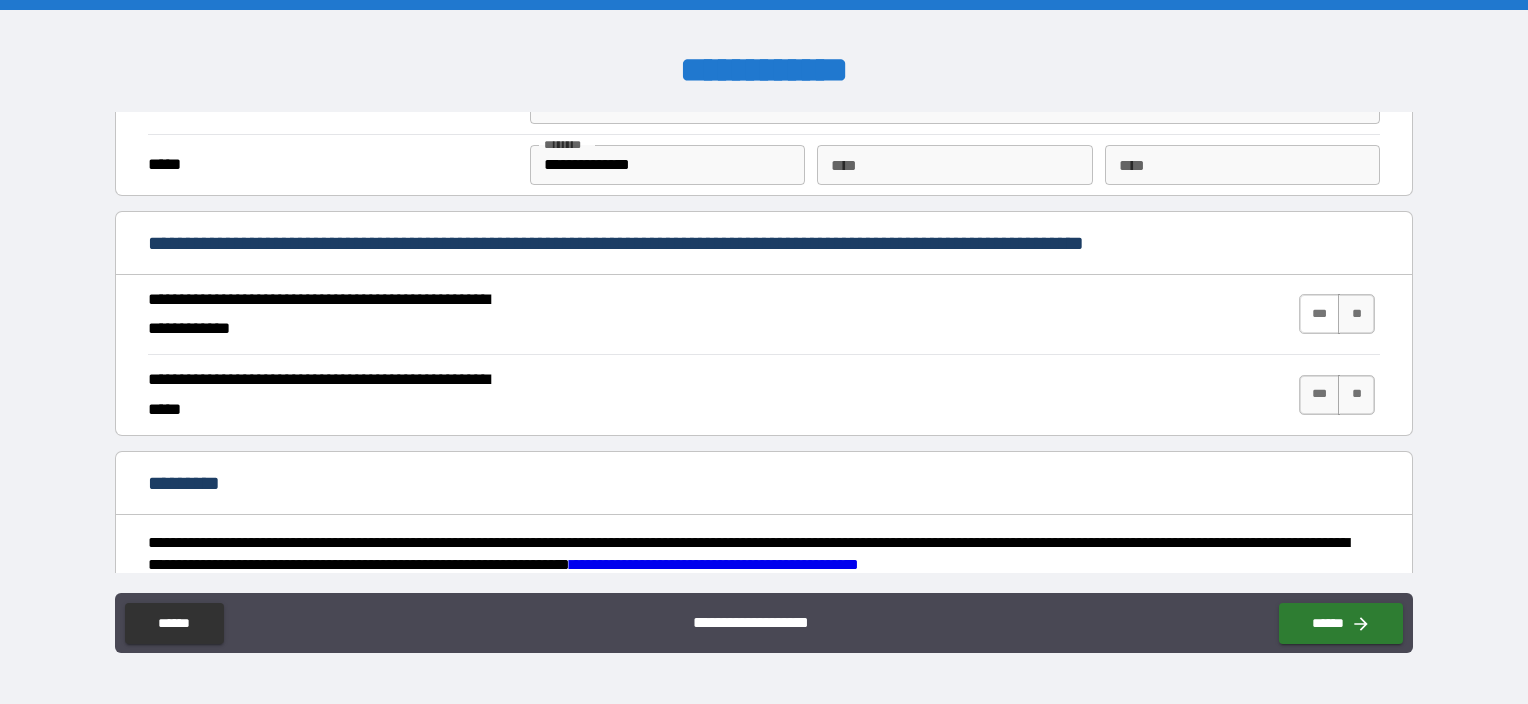 type on "**********" 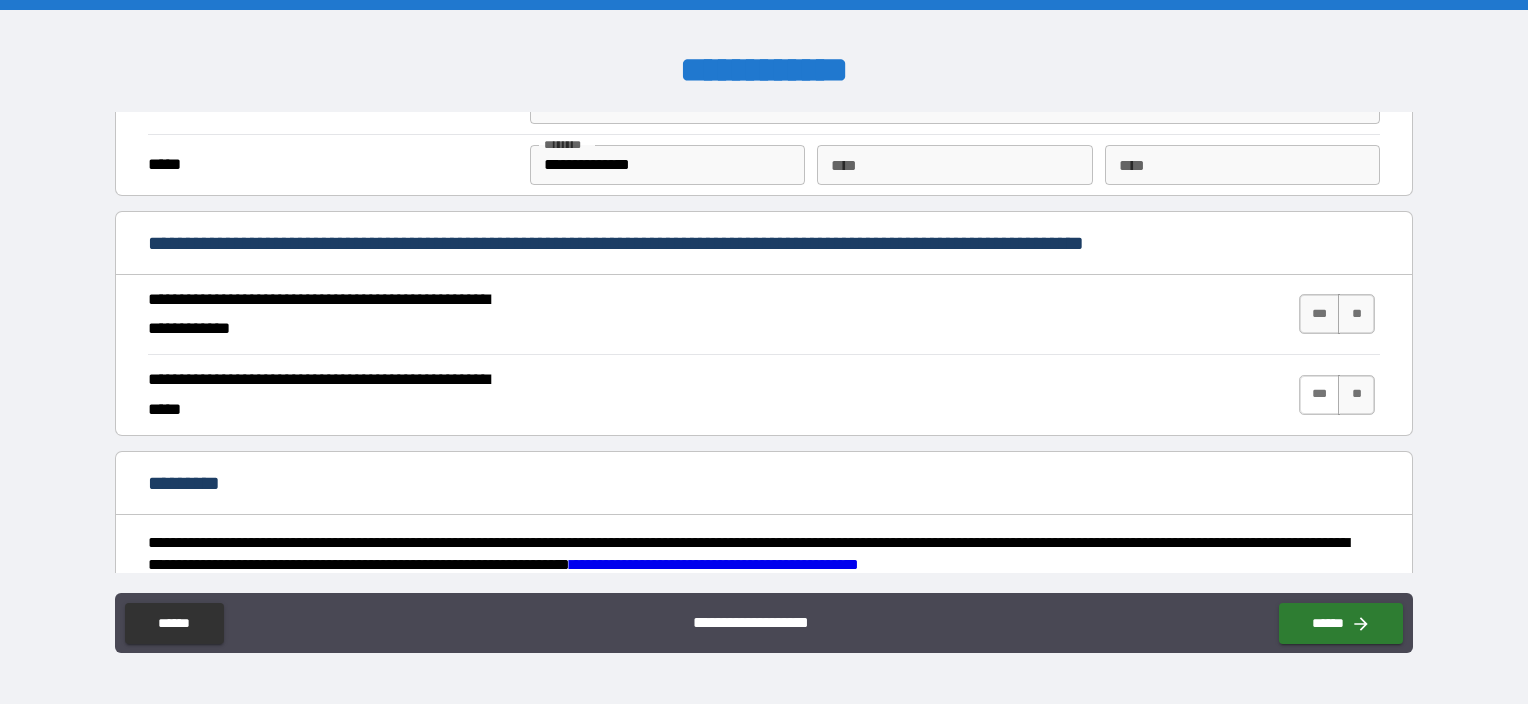 drag, startPoint x: 1303, startPoint y: 305, endPoint x: 1290, endPoint y: 384, distance: 80.06248 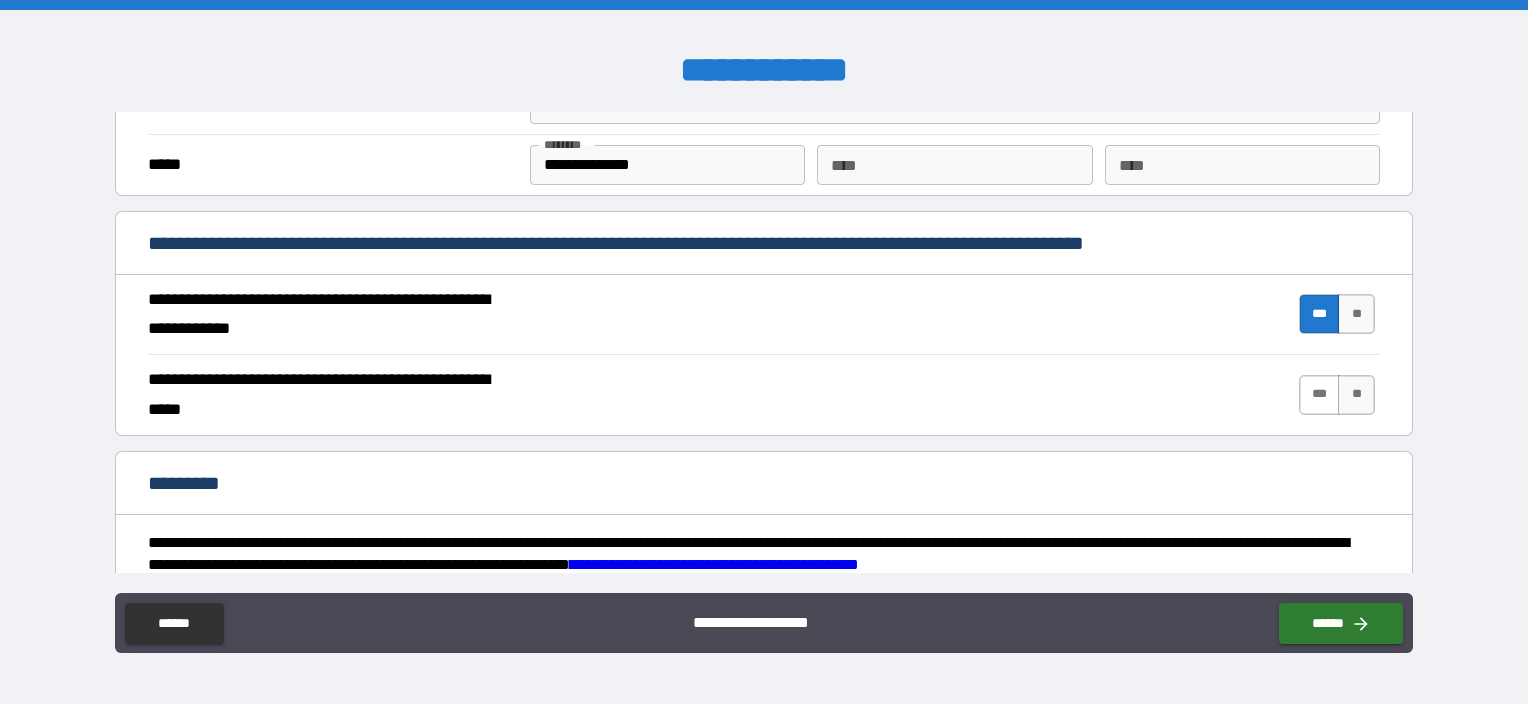 click on "***" at bounding box center (1320, 395) 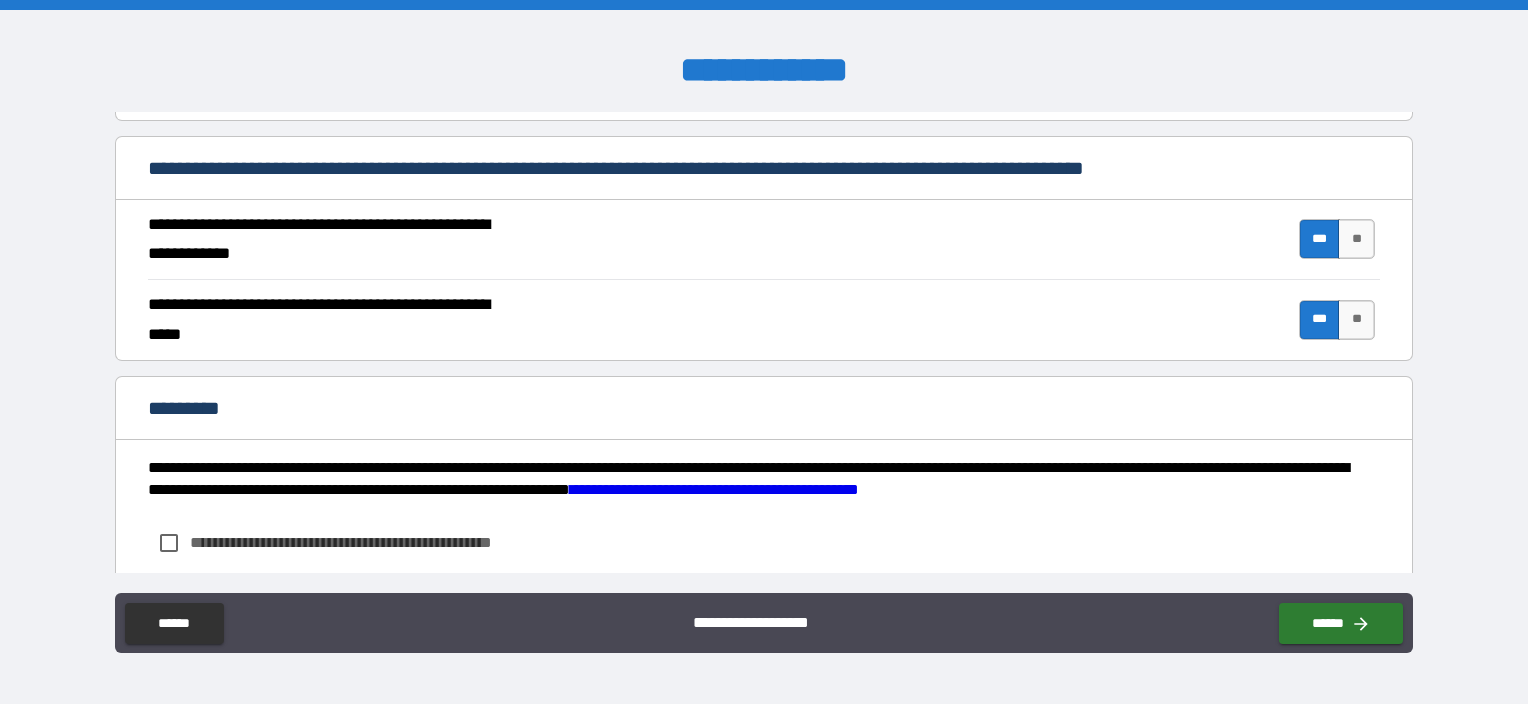 scroll, scrollTop: 1890, scrollLeft: 0, axis: vertical 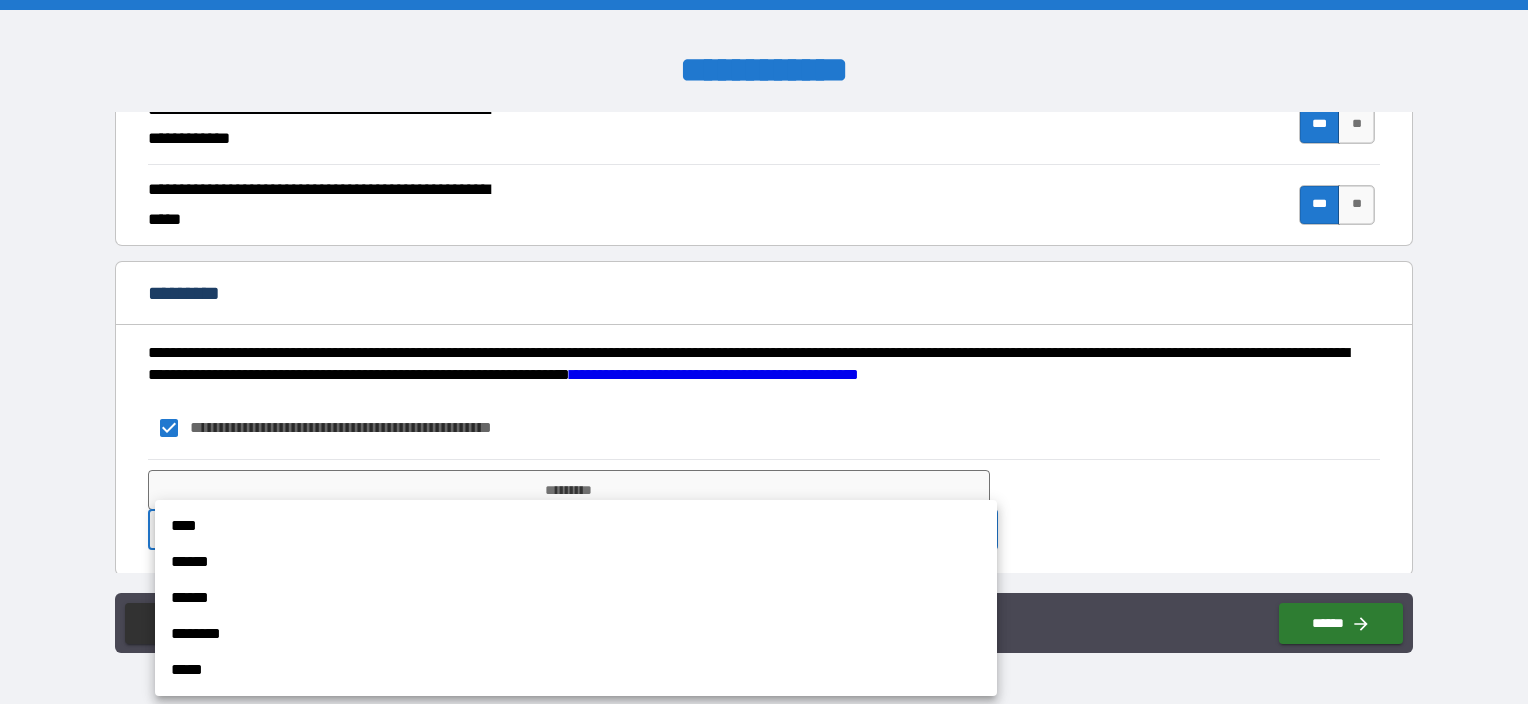 click on "**********" at bounding box center [764, 352] 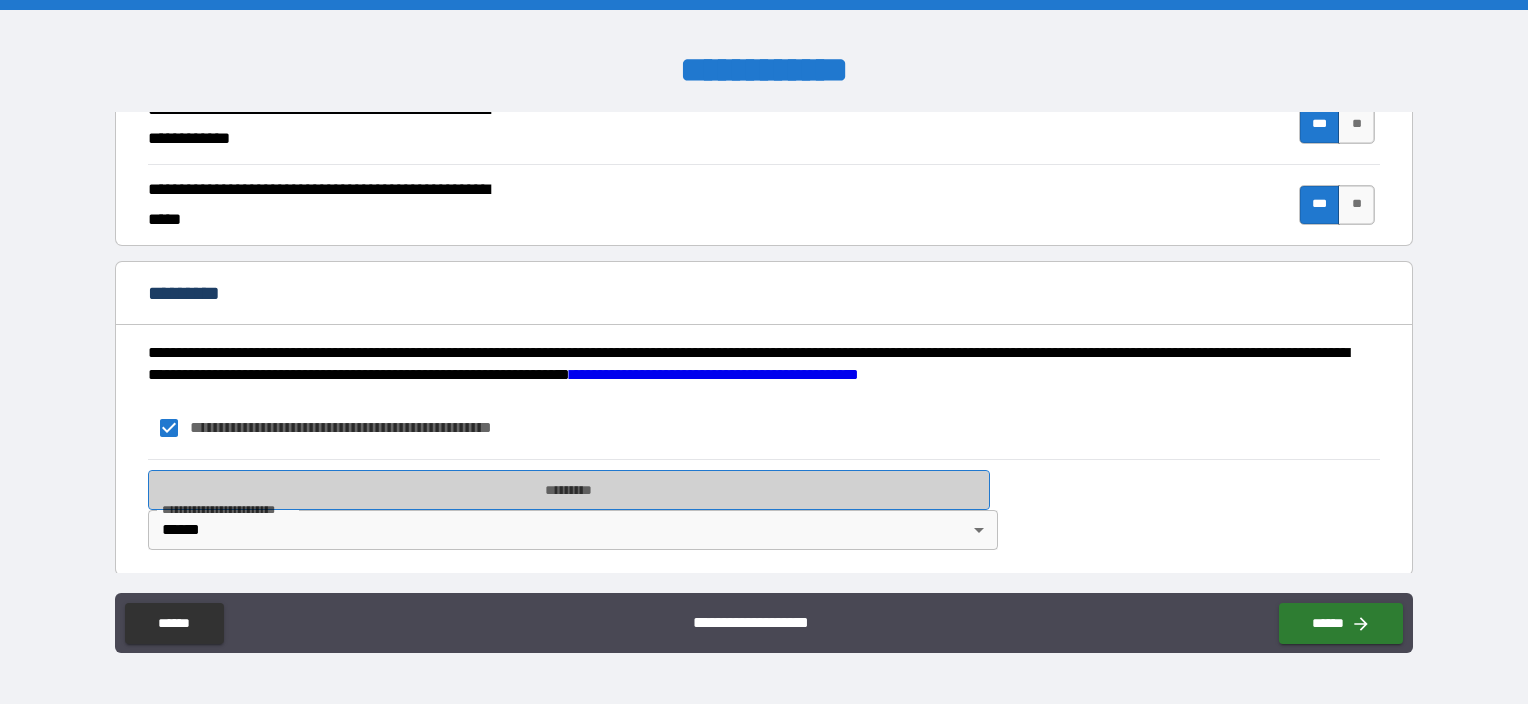 click on "*********" at bounding box center (569, 490) 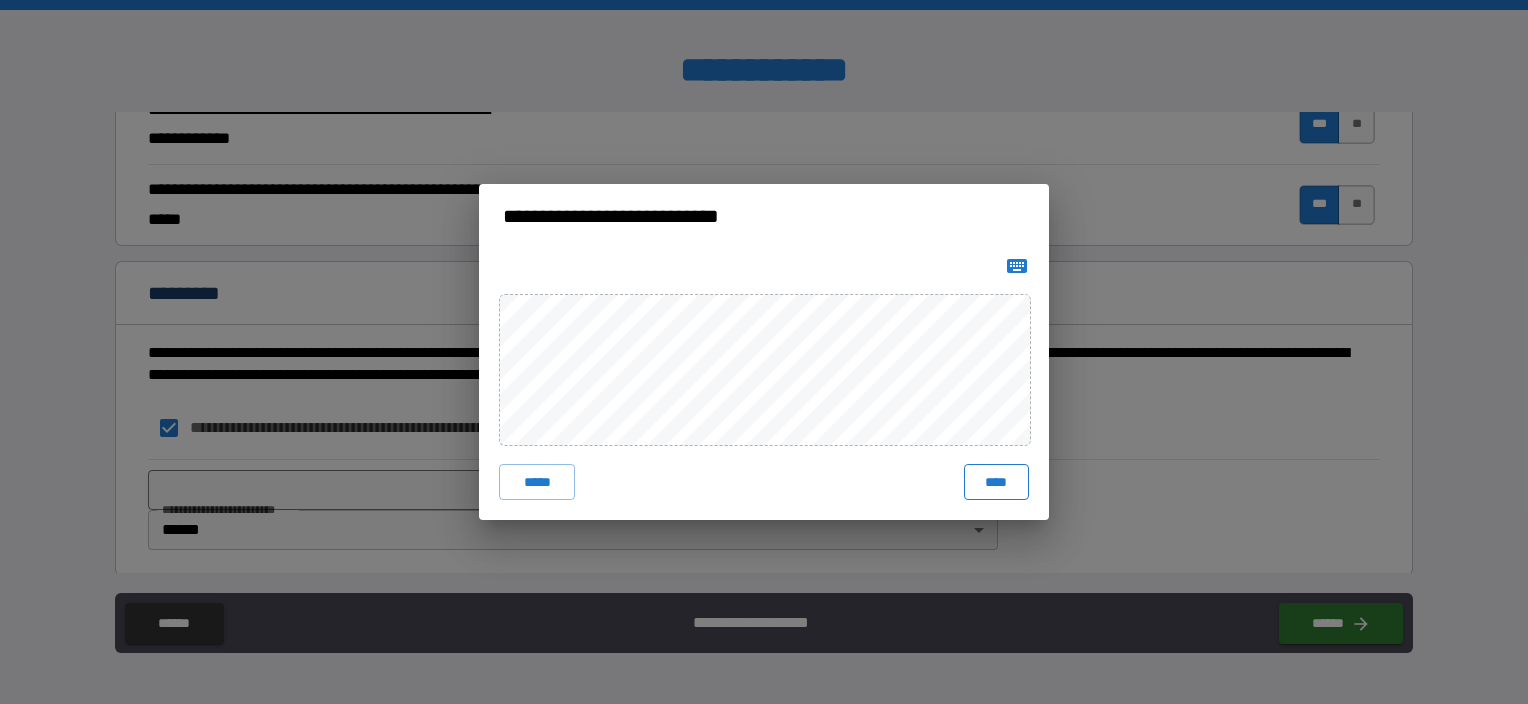 click on "****" at bounding box center (996, 482) 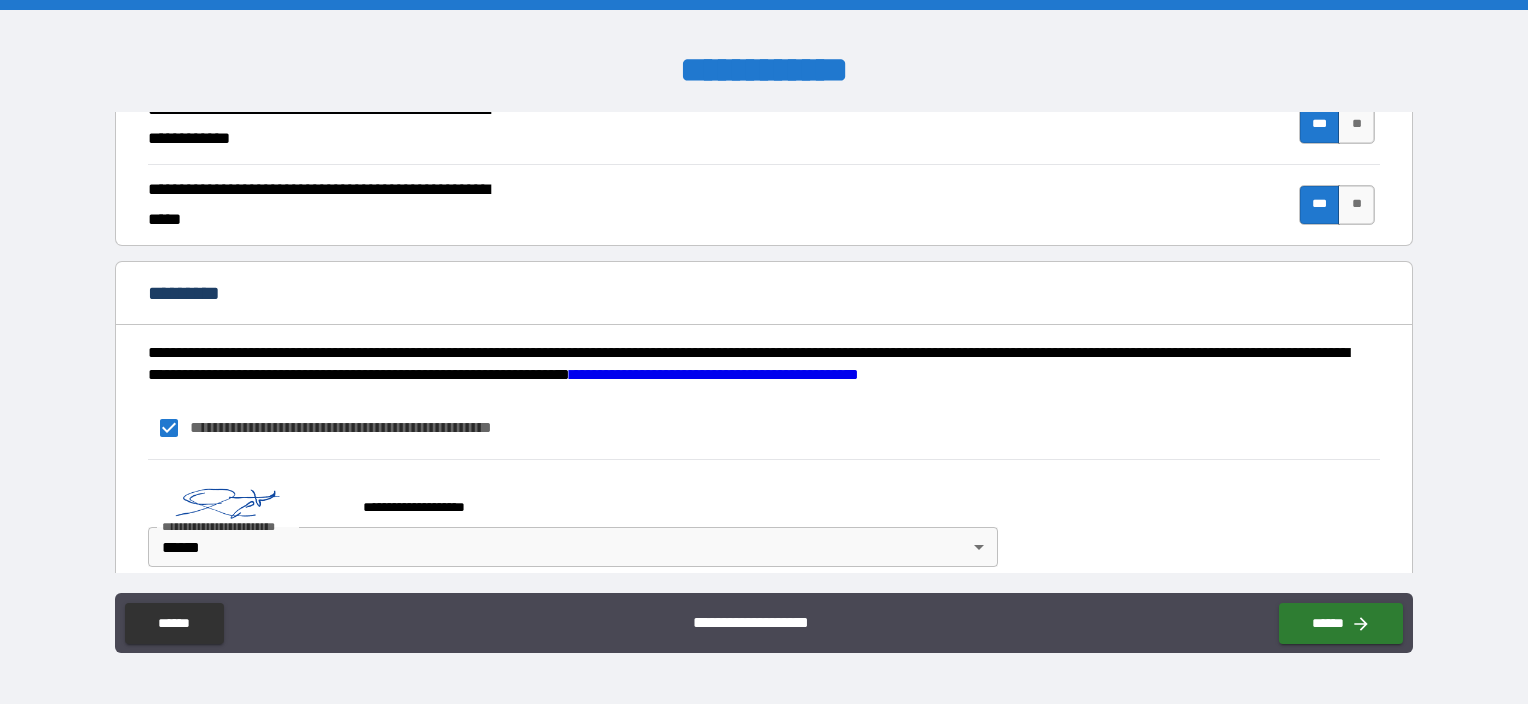 scroll, scrollTop: 1907, scrollLeft: 0, axis: vertical 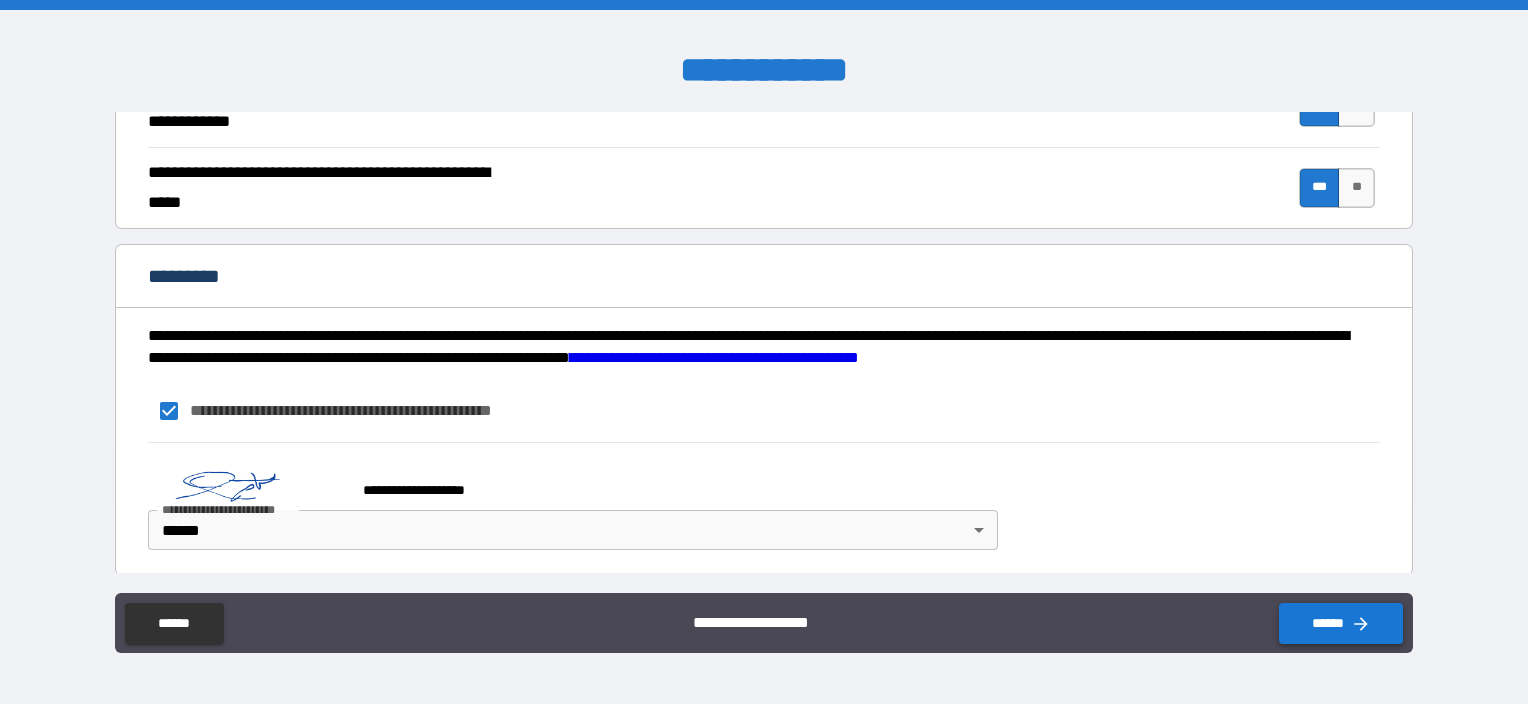 click on "******" at bounding box center (1341, 623) 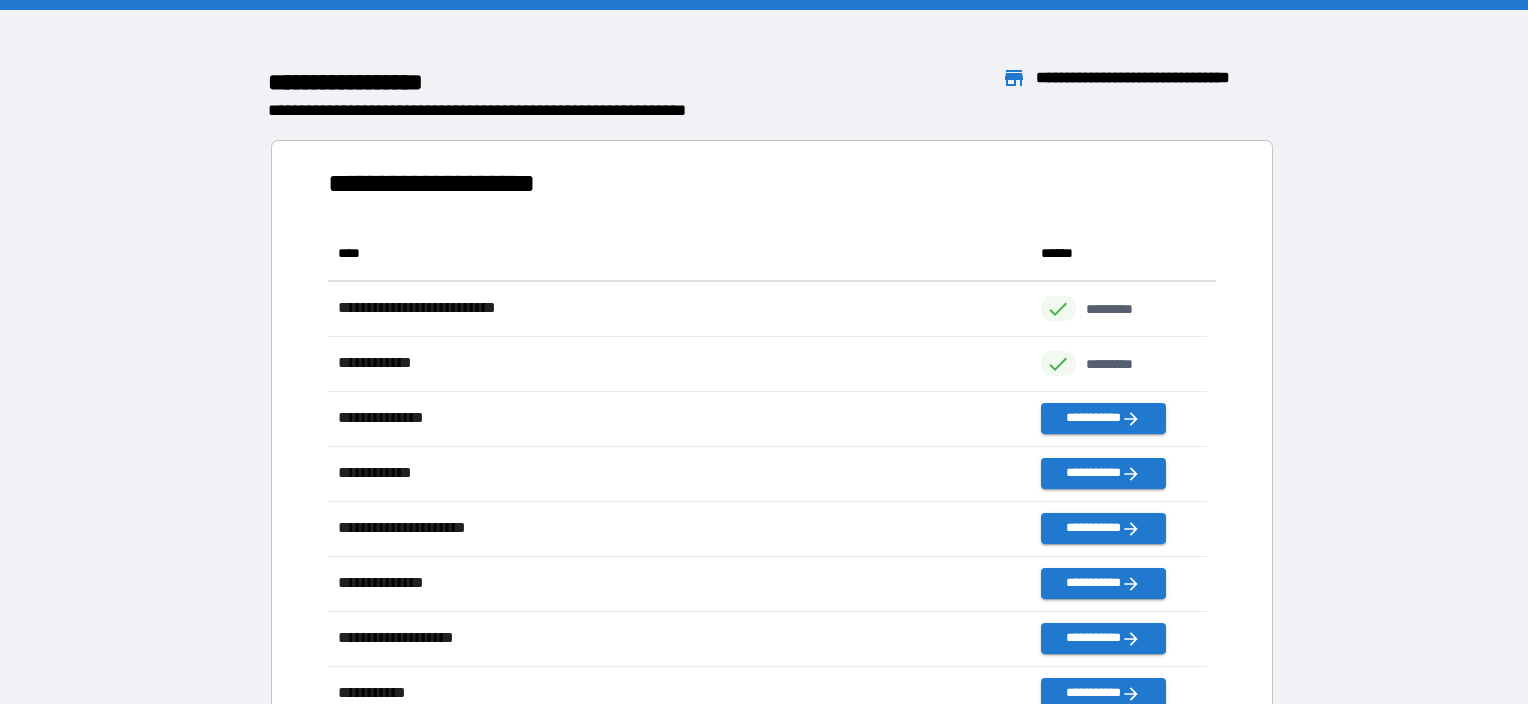 scroll, scrollTop: 16, scrollLeft: 16, axis: both 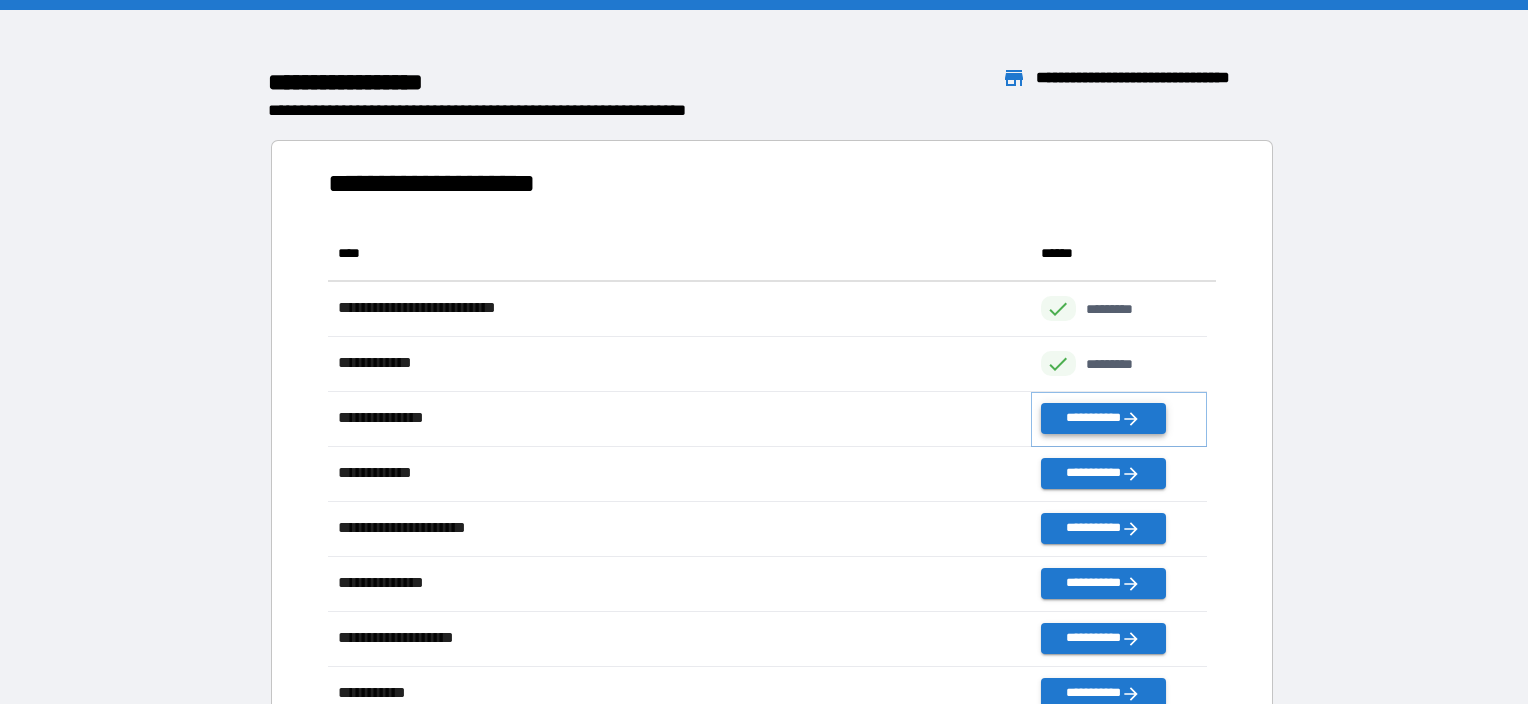 click on "**********" at bounding box center (1103, 418) 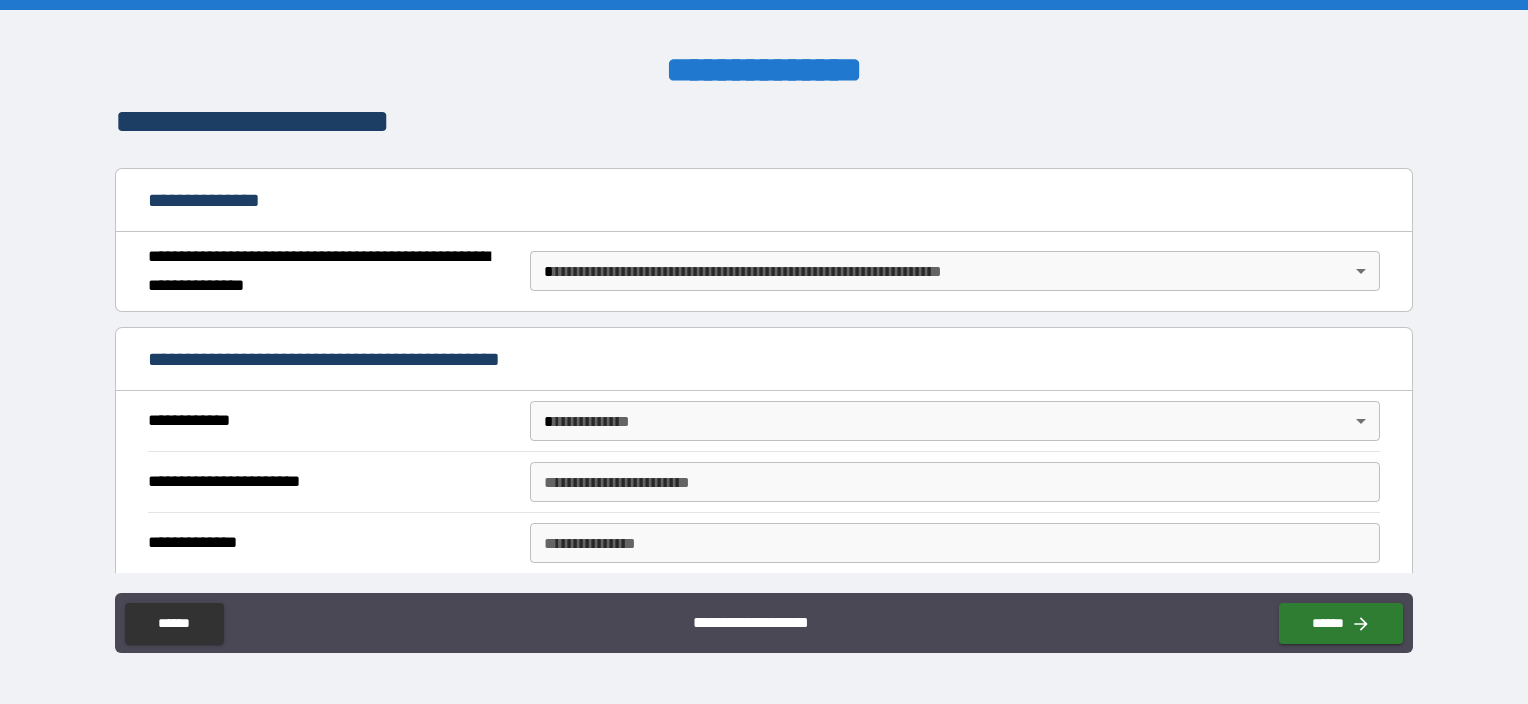 scroll, scrollTop: 200, scrollLeft: 0, axis: vertical 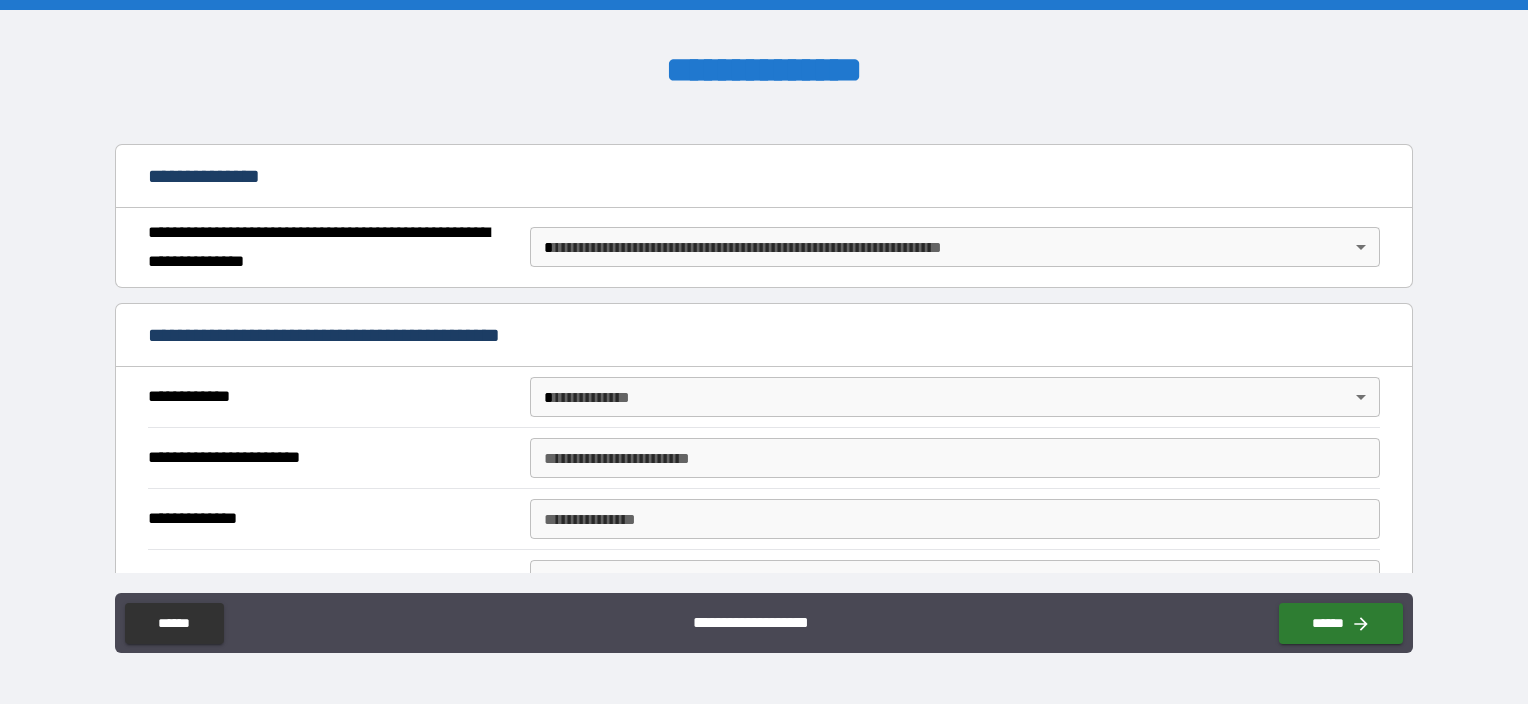 click on "**********" at bounding box center (764, 352) 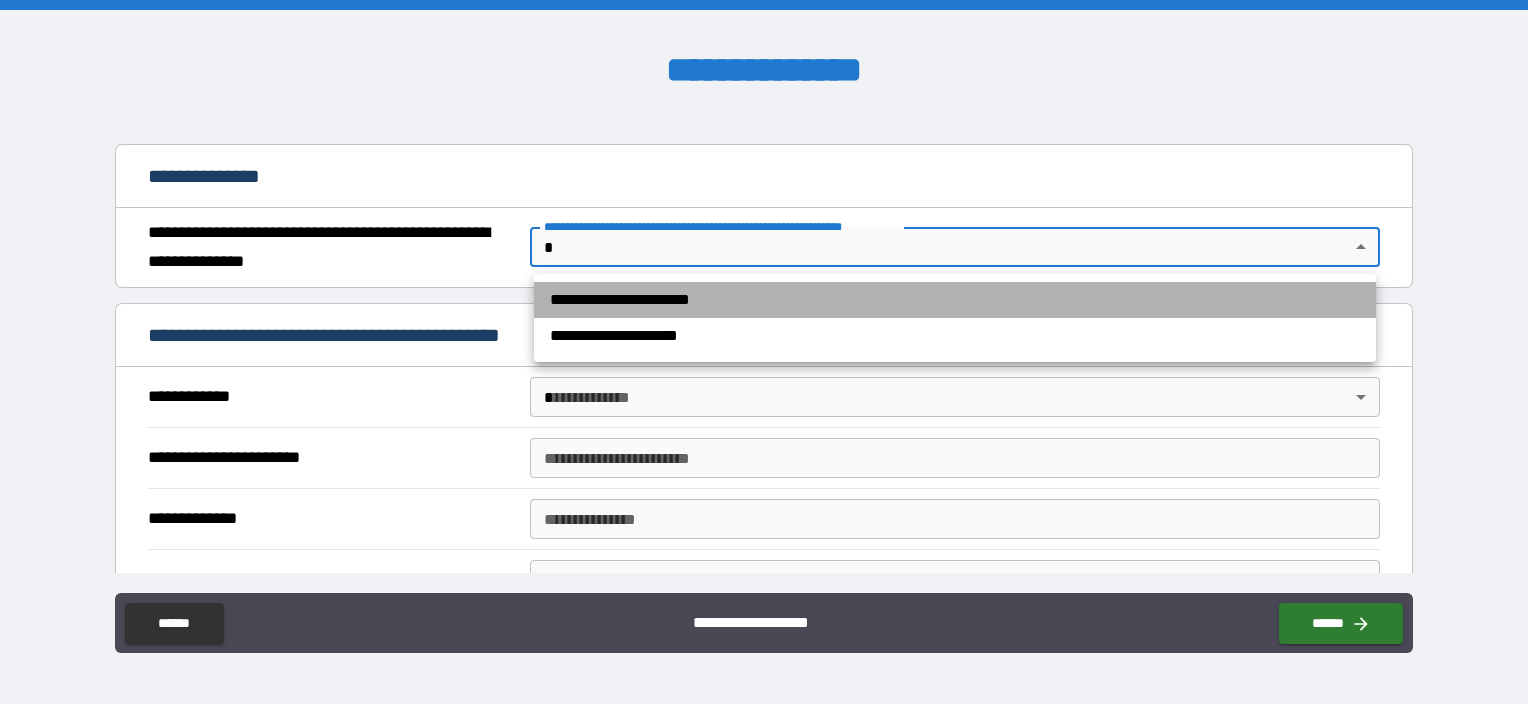 click on "**********" at bounding box center [955, 300] 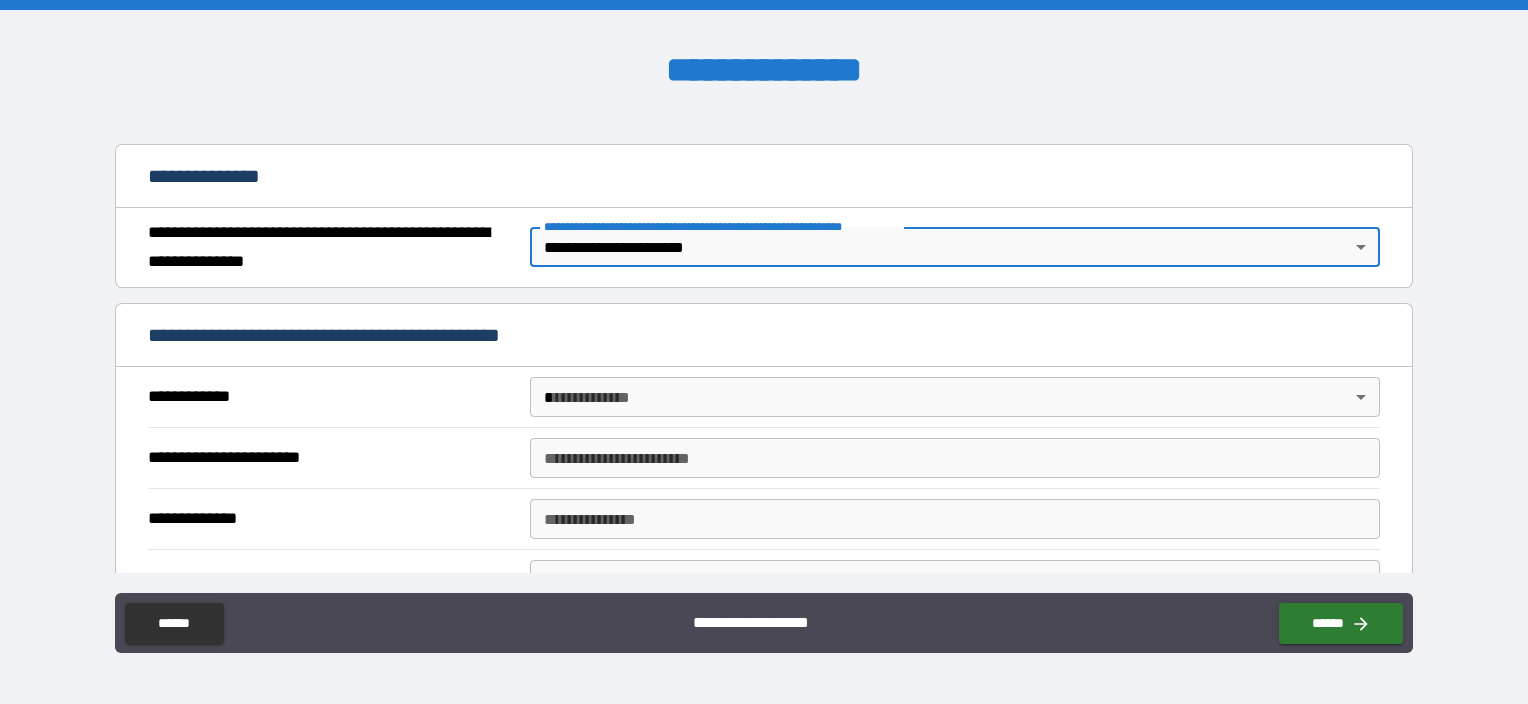 click on "**********" at bounding box center [764, 352] 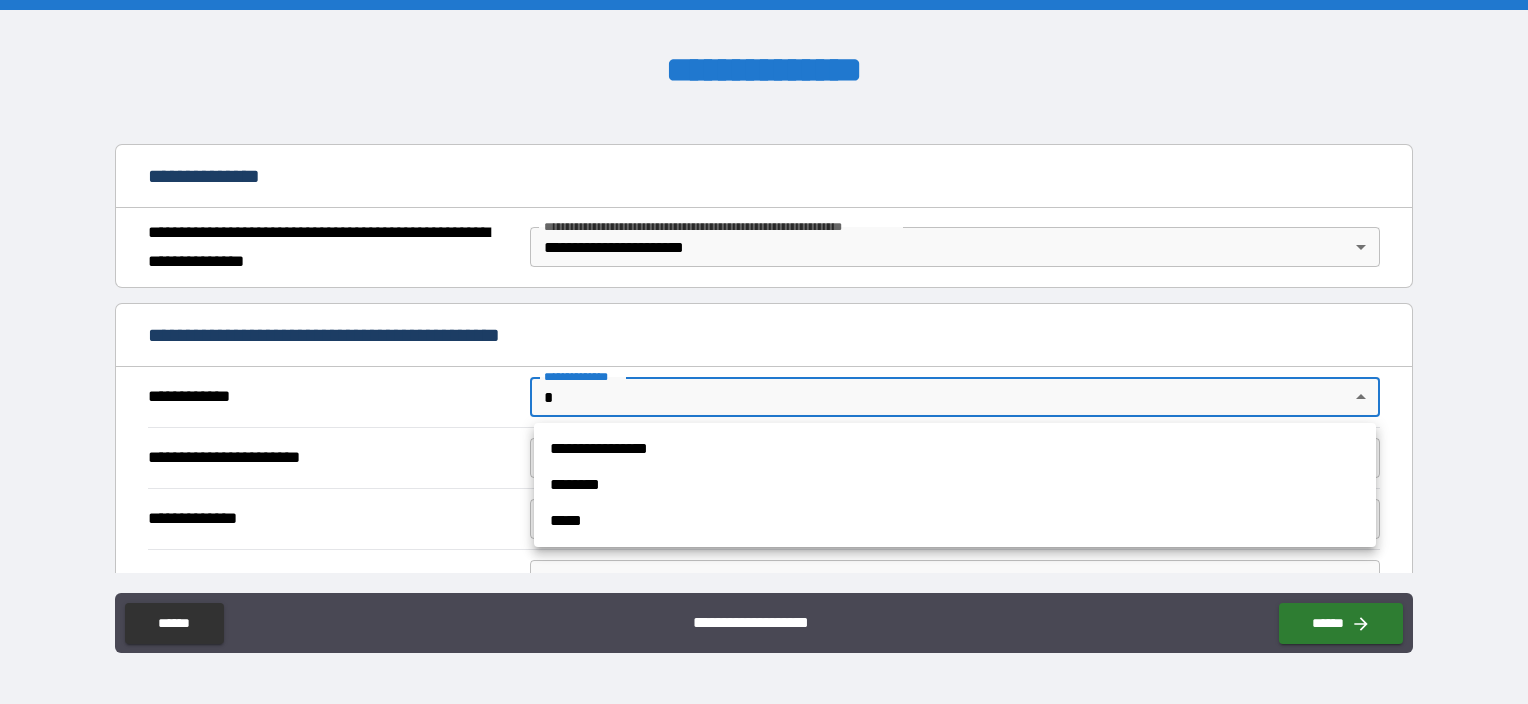 click on "**********" at bounding box center [955, 449] 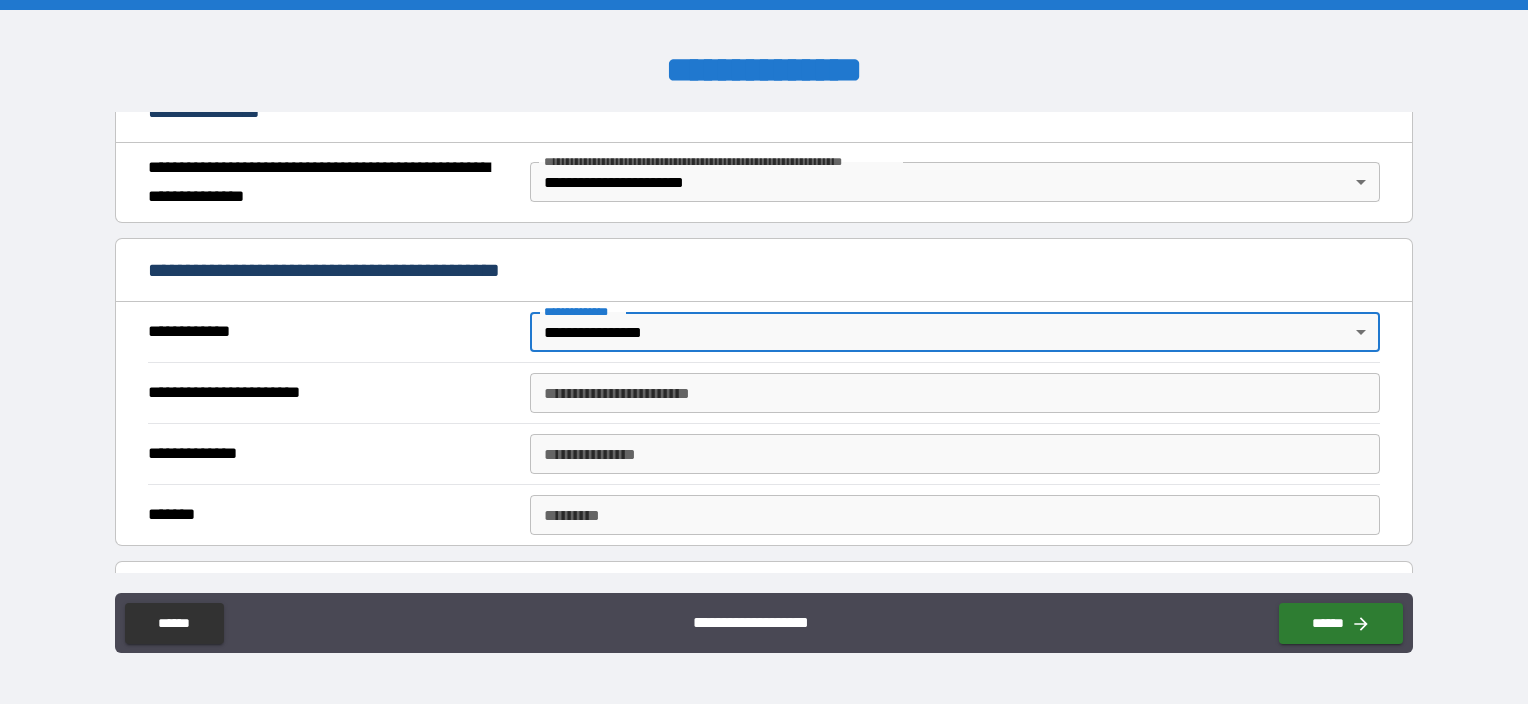scroll, scrollTop: 400, scrollLeft: 0, axis: vertical 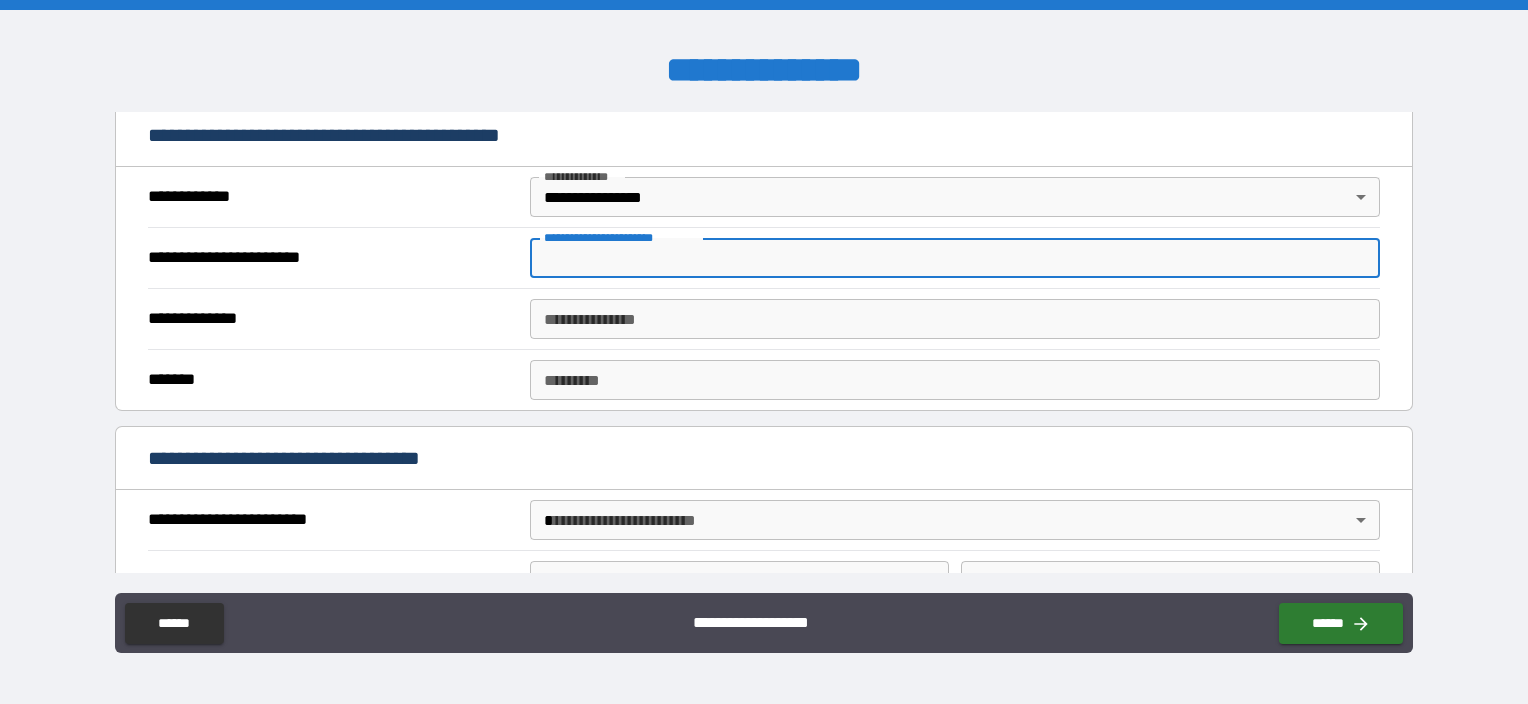 click on "**********" at bounding box center [955, 258] 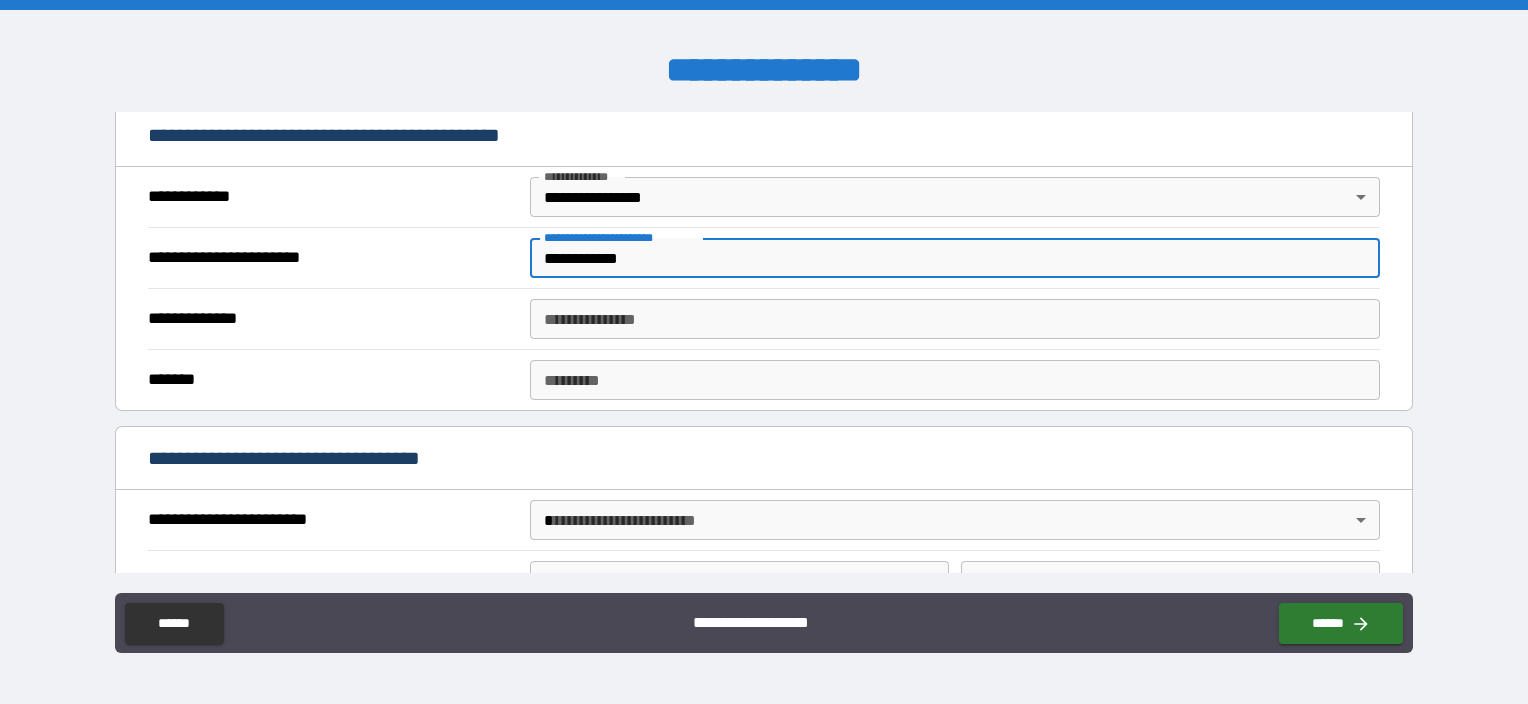 type on "**********" 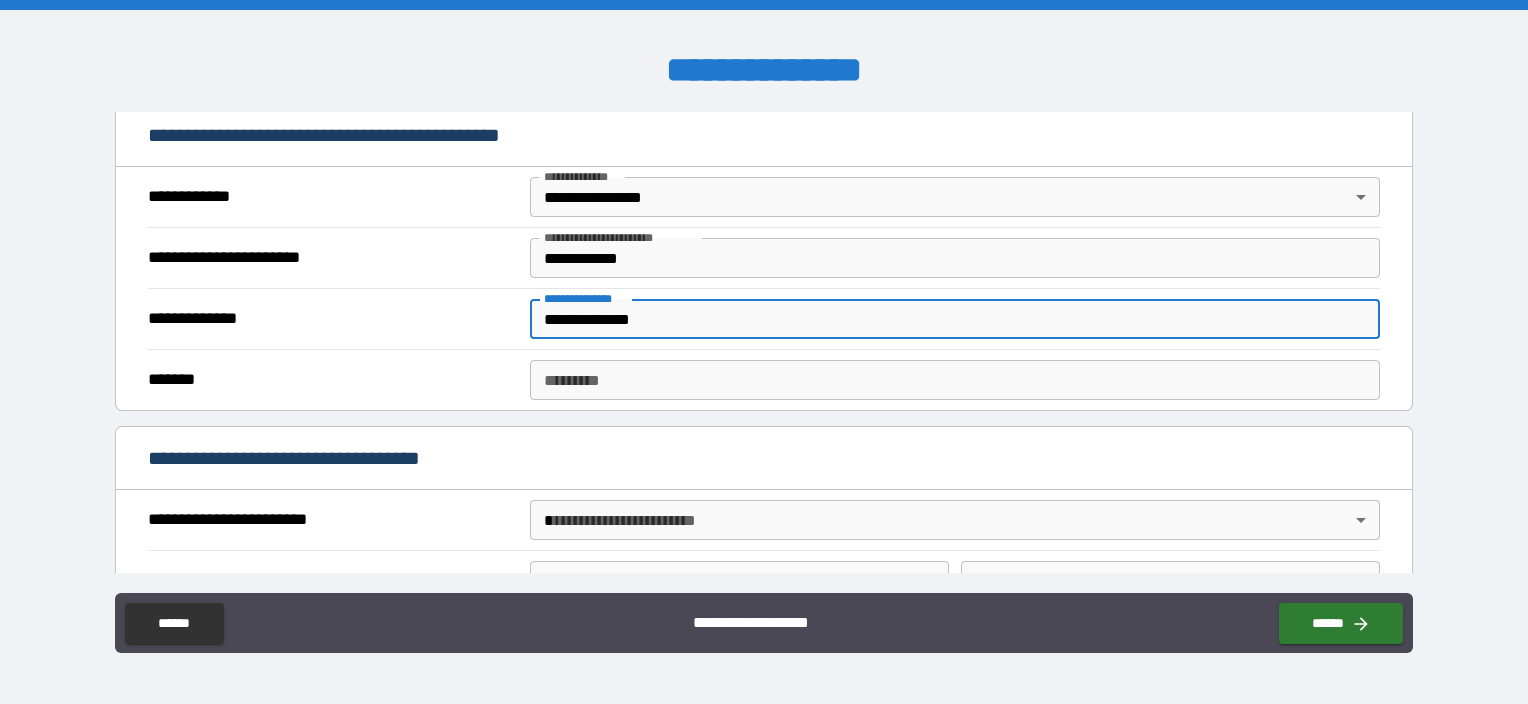 type on "**********" 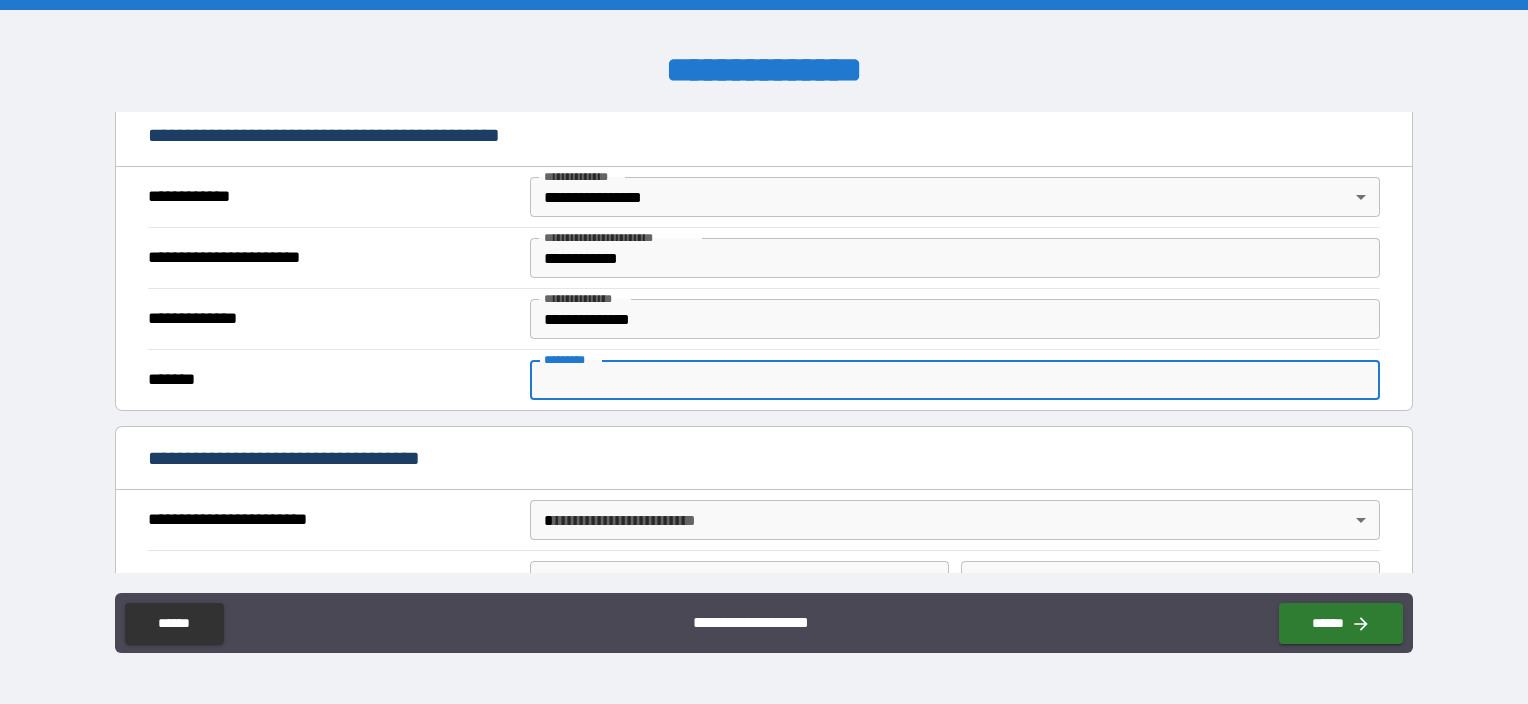 click on "*******   *" at bounding box center [955, 380] 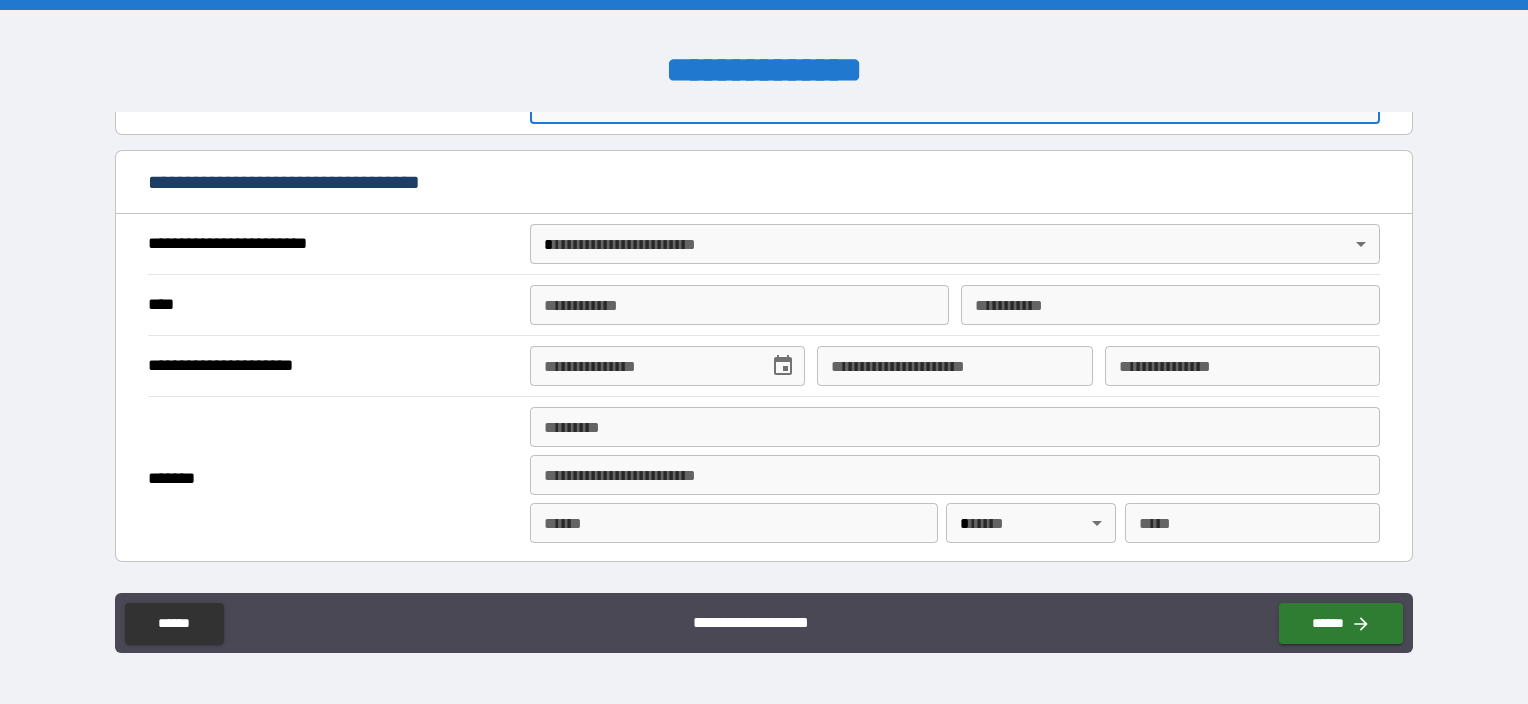 scroll, scrollTop: 700, scrollLeft: 0, axis: vertical 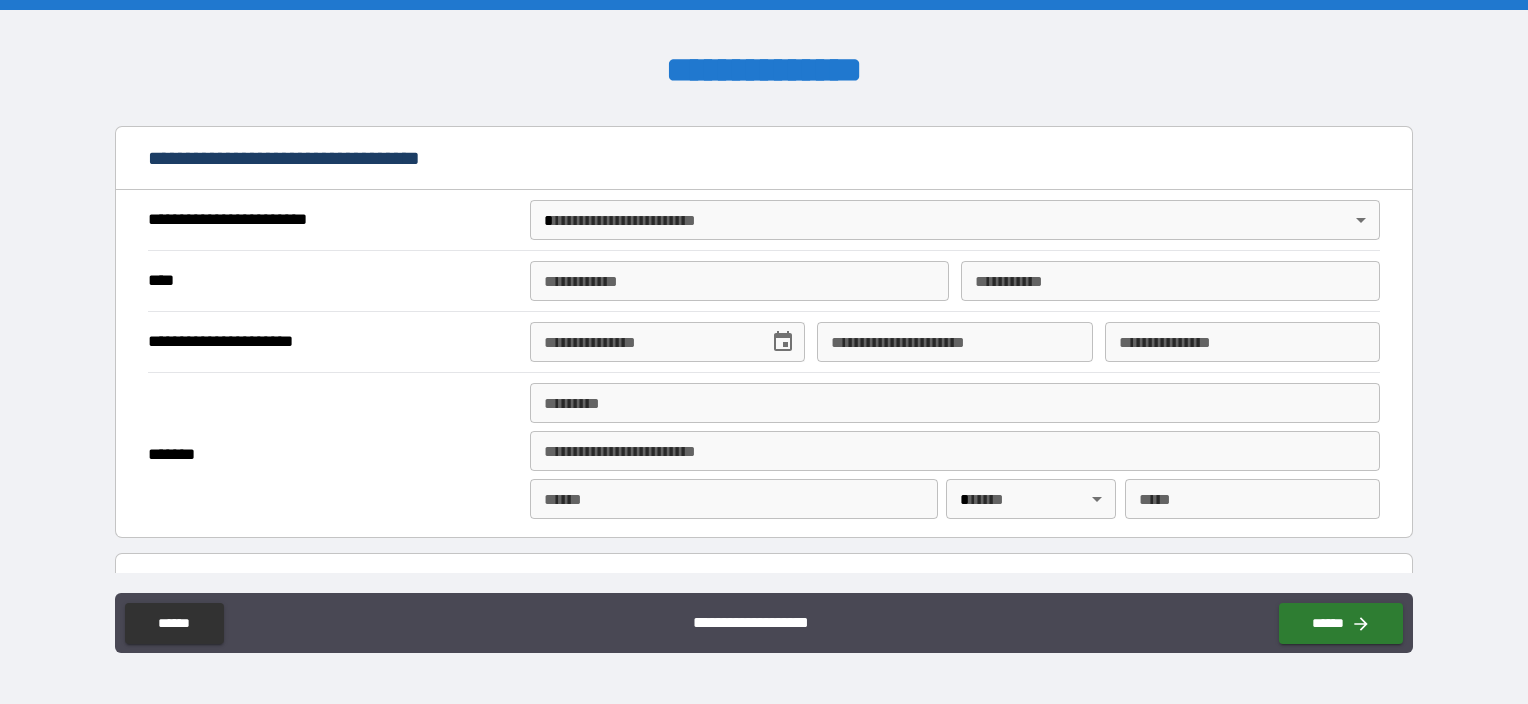 type on "**********" 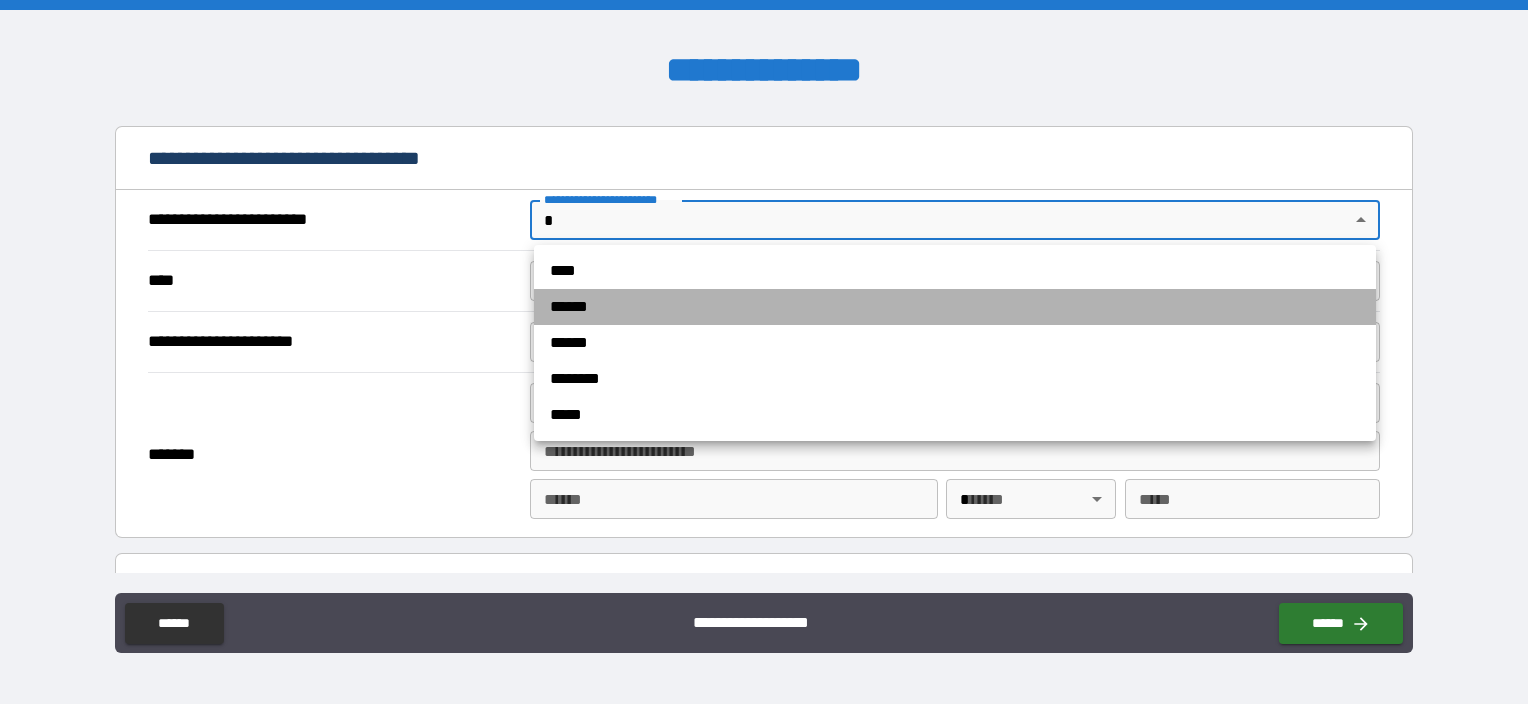 click on "******" at bounding box center [955, 307] 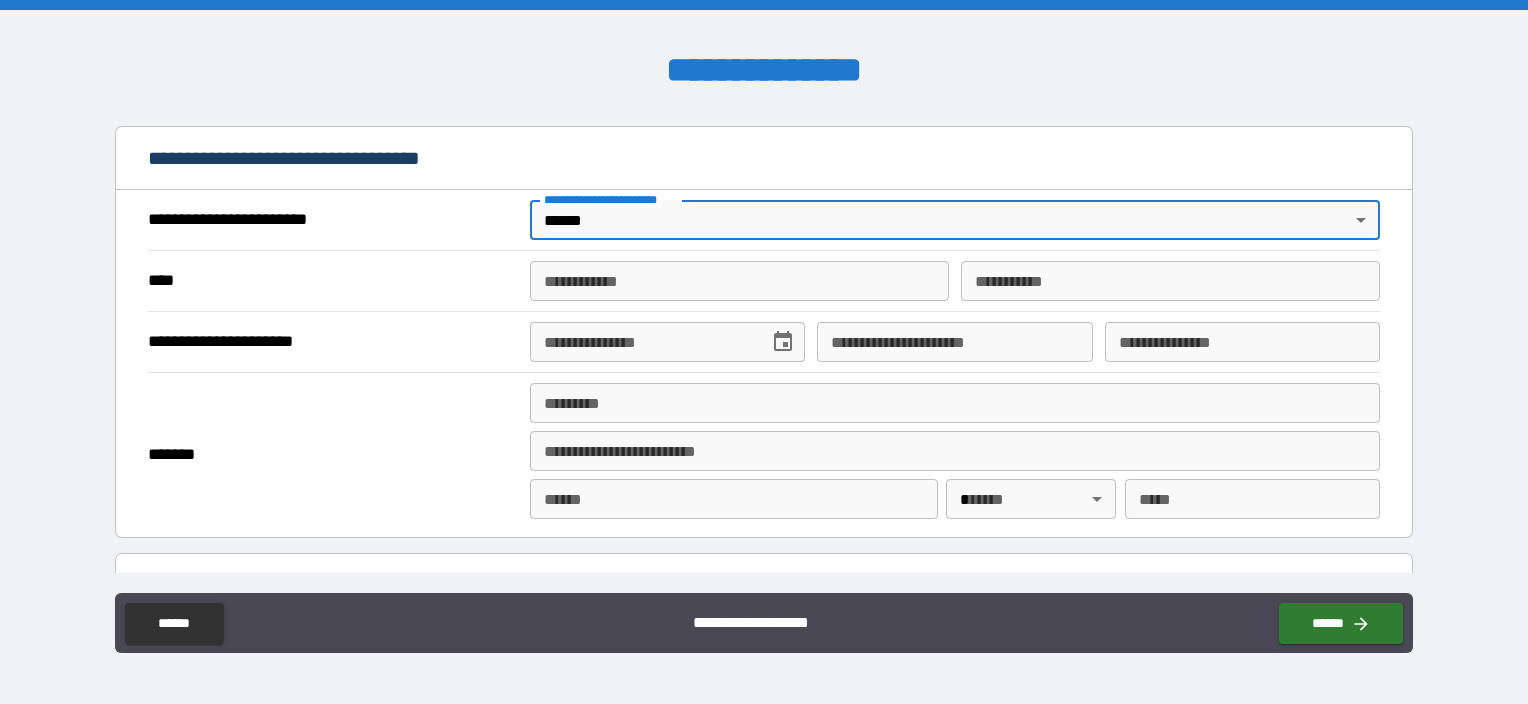 type on "*" 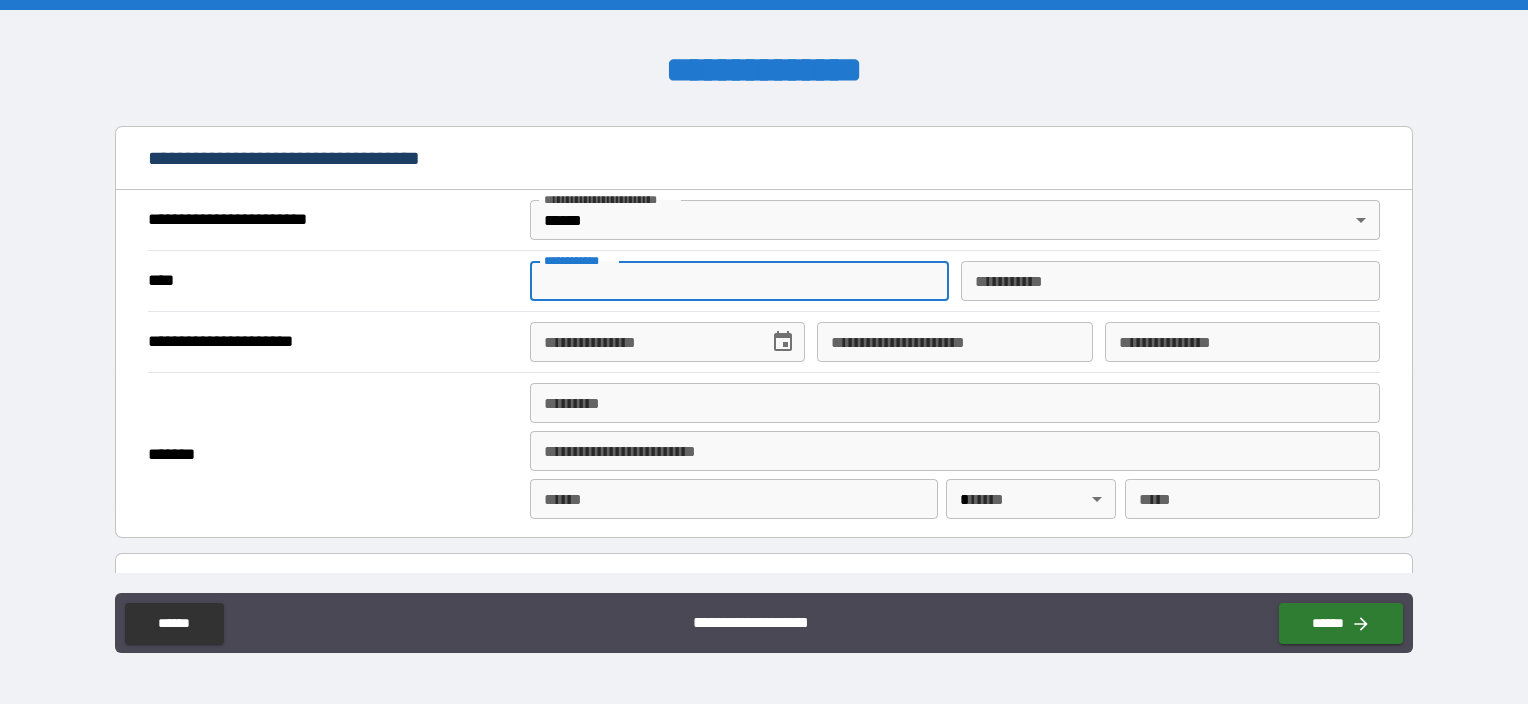 click on "**********" at bounding box center [739, 281] 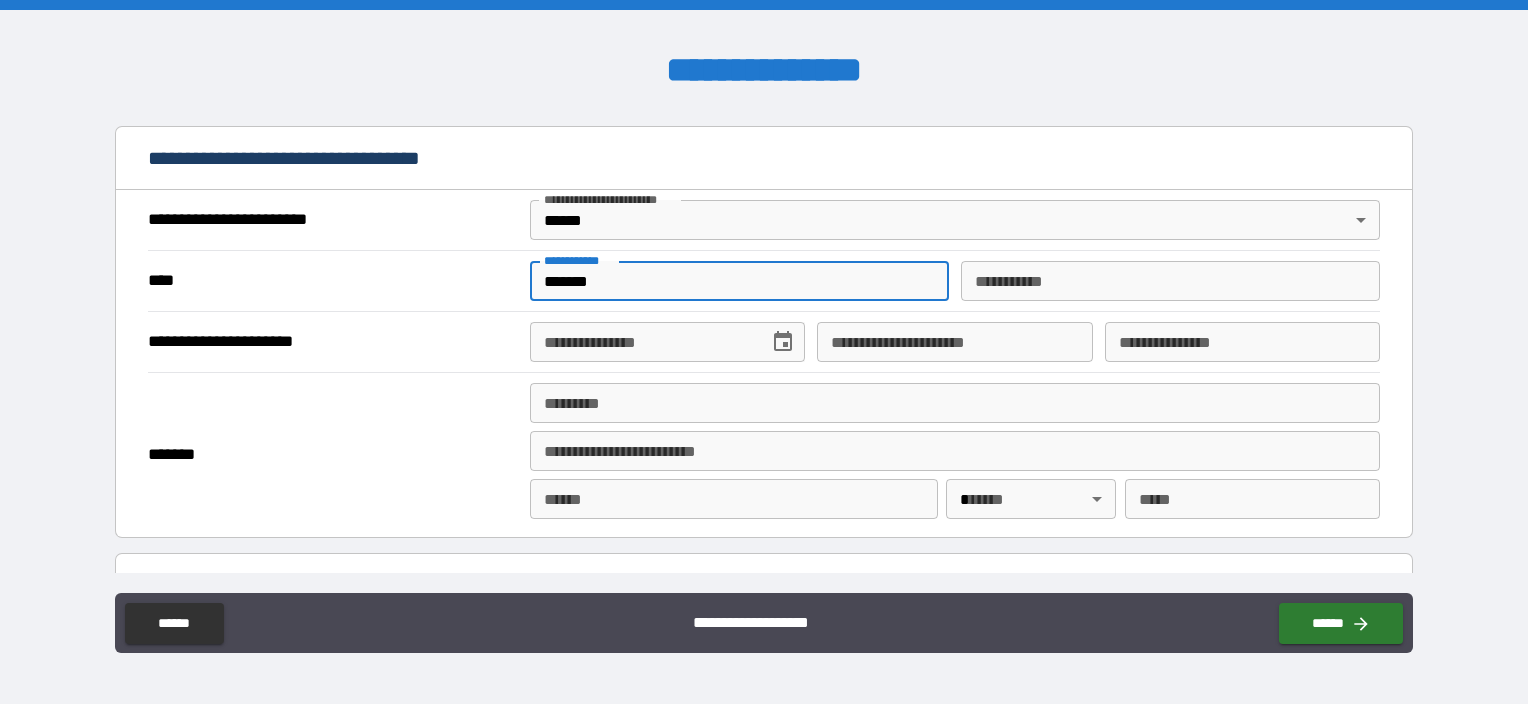 type on "******" 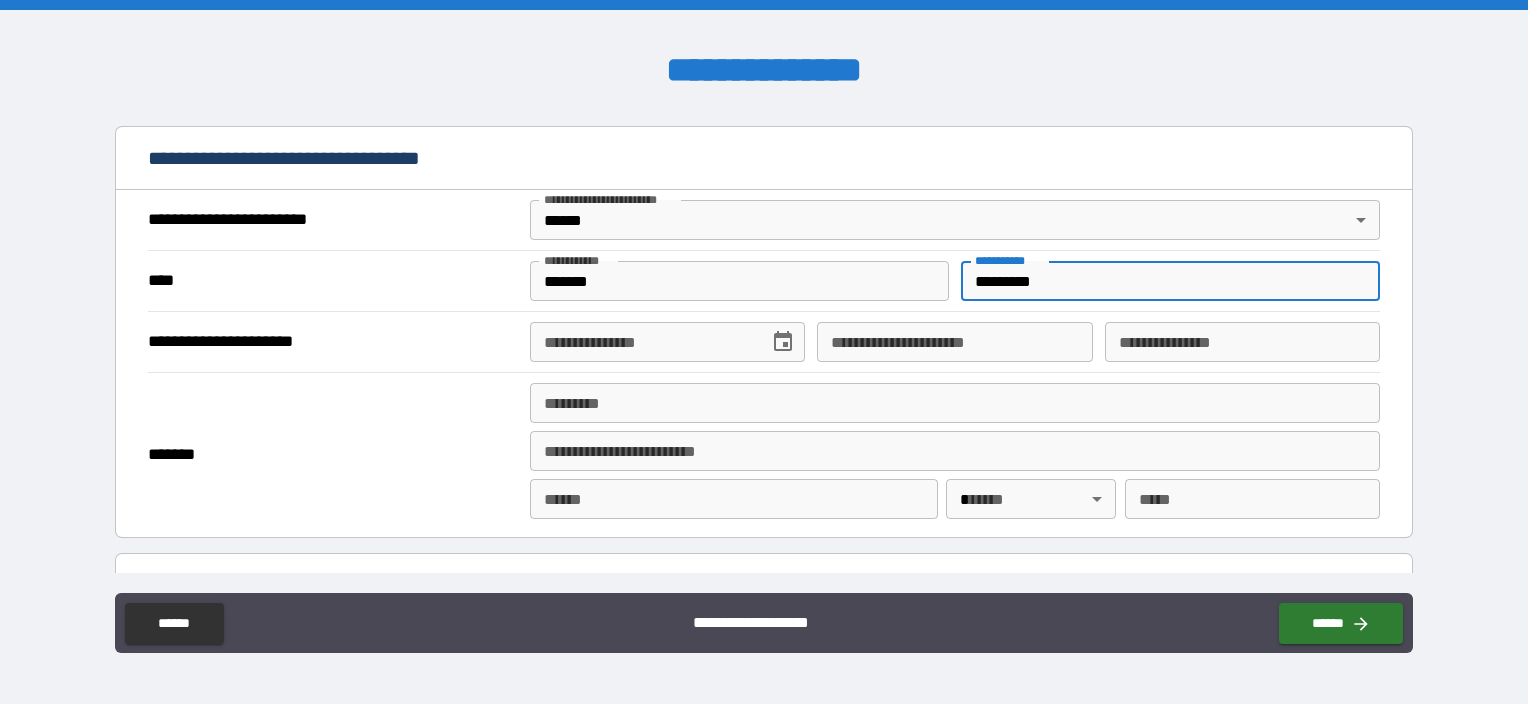 type on "*********" 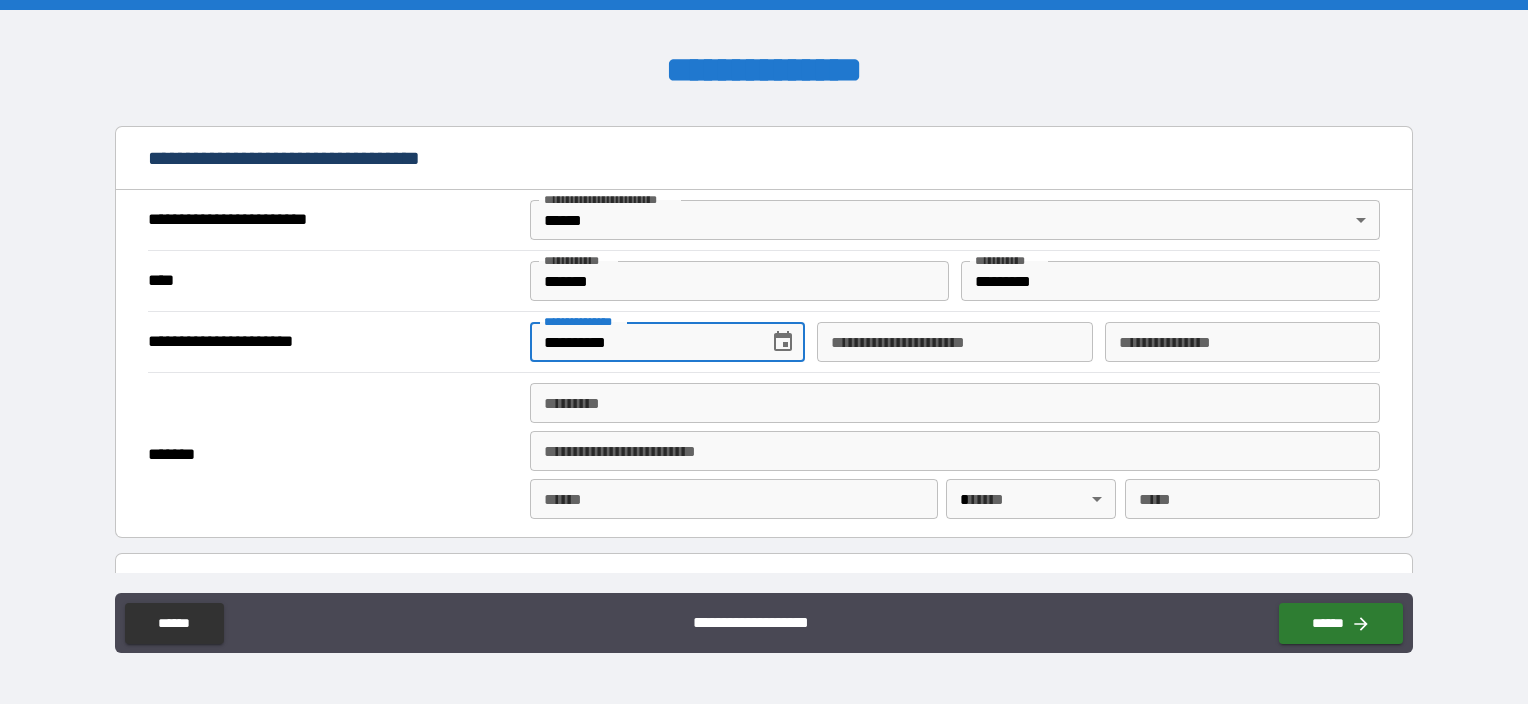 type on "**********" 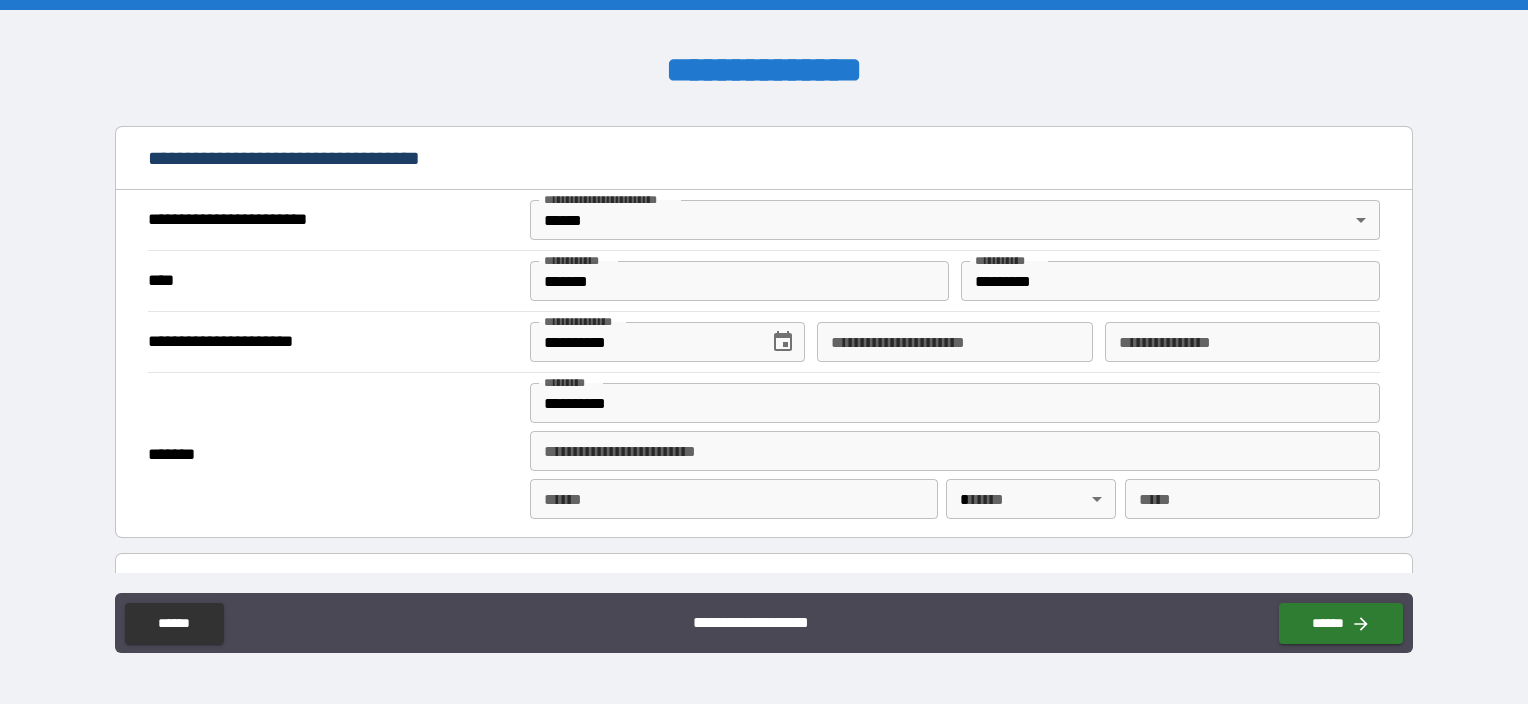 type on "**********" 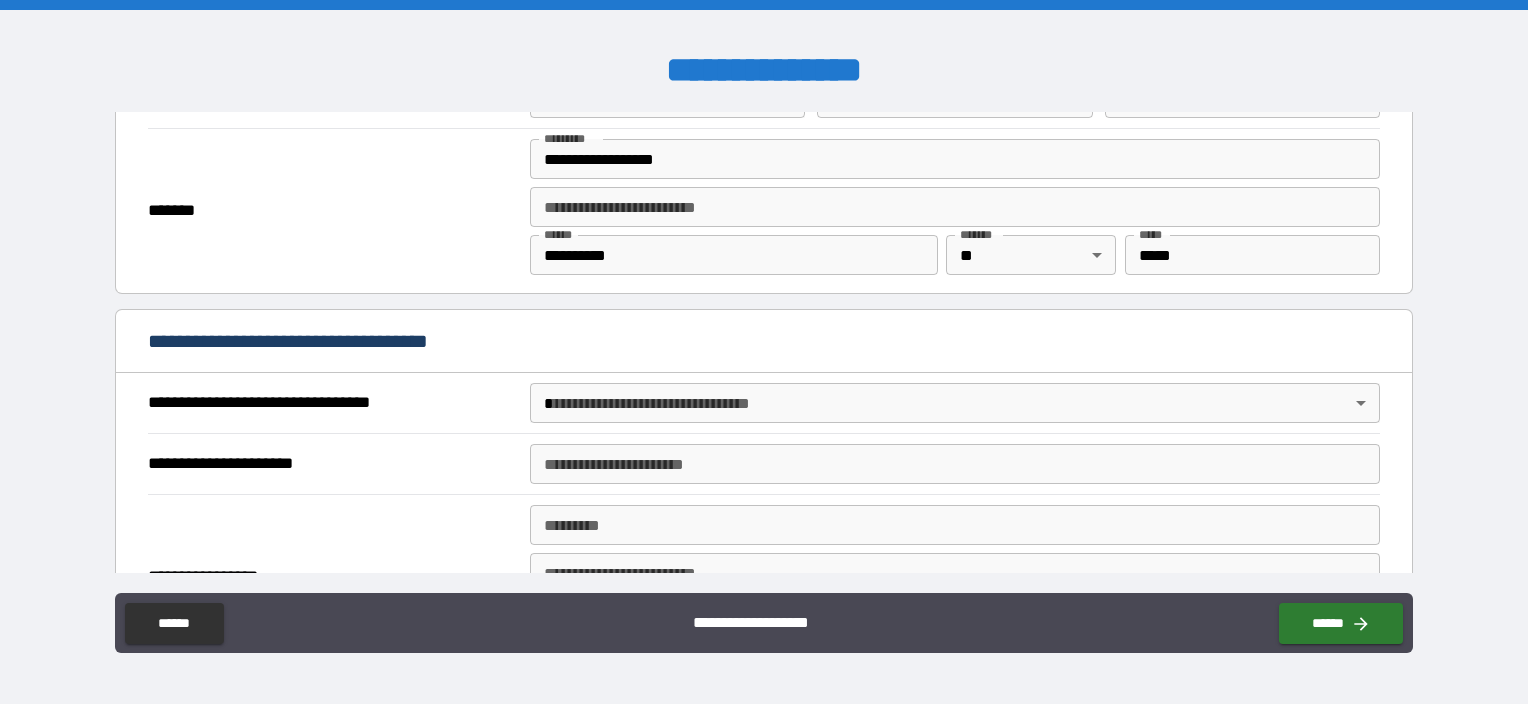 scroll, scrollTop: 1000, scrollLeft: 0, axis: vertical 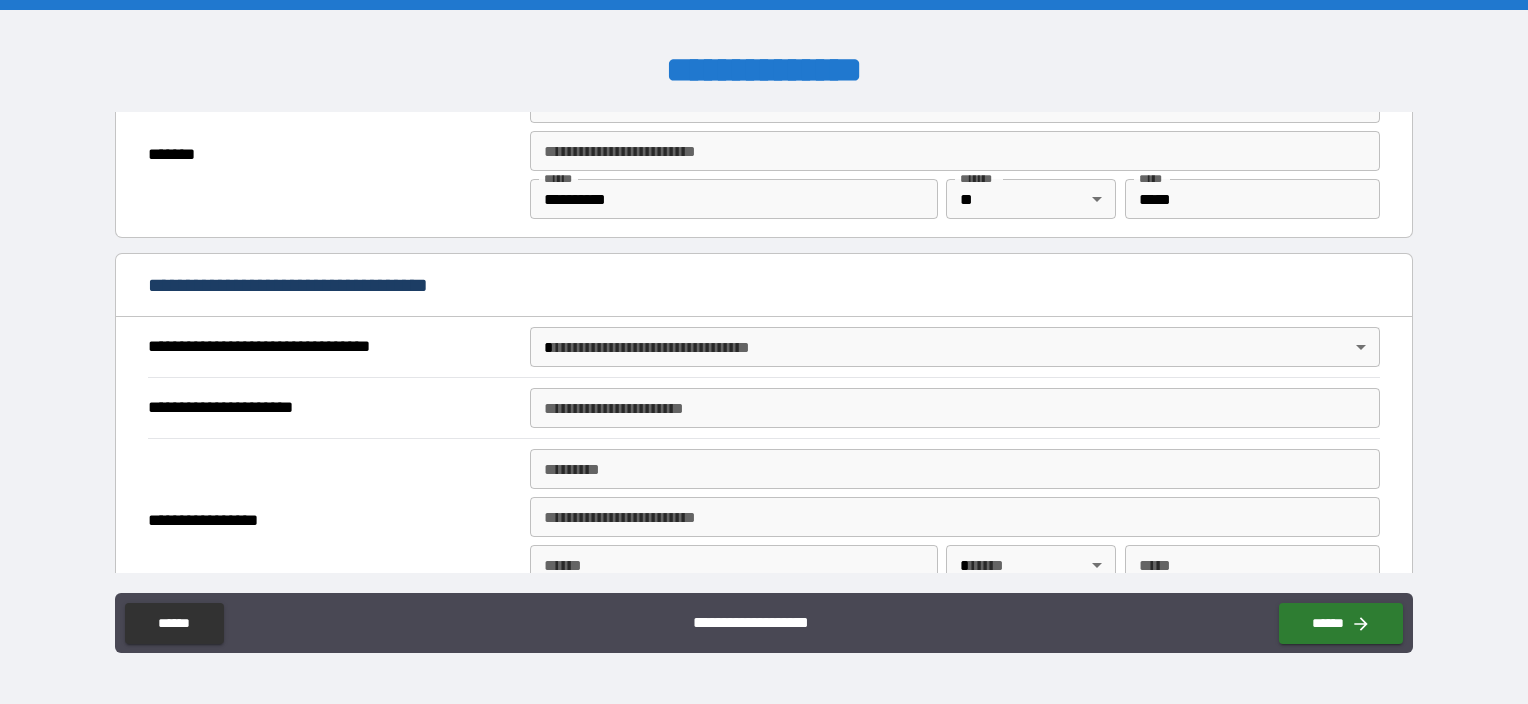 click on "**********" at bounding box center (764, 352) 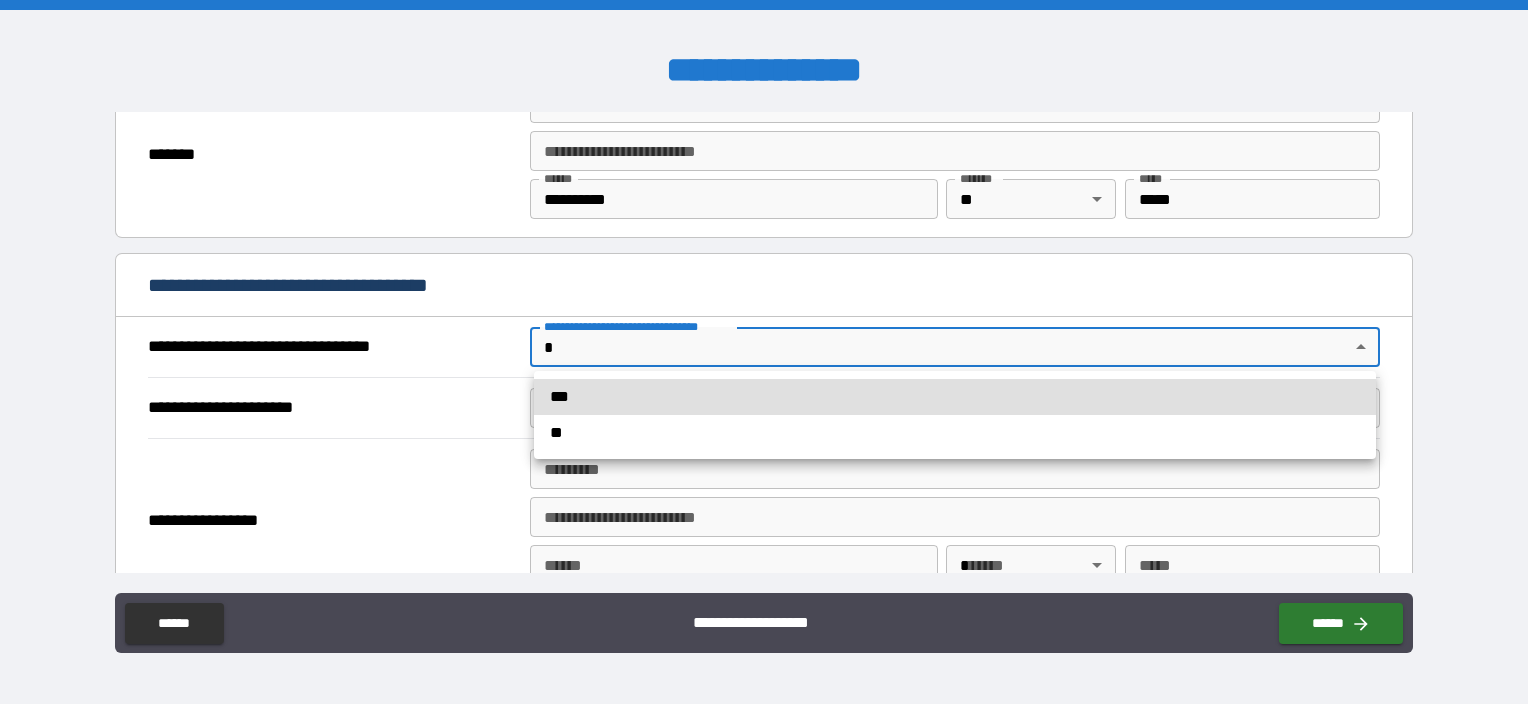 click on "***" at bounding box center (955, 397) 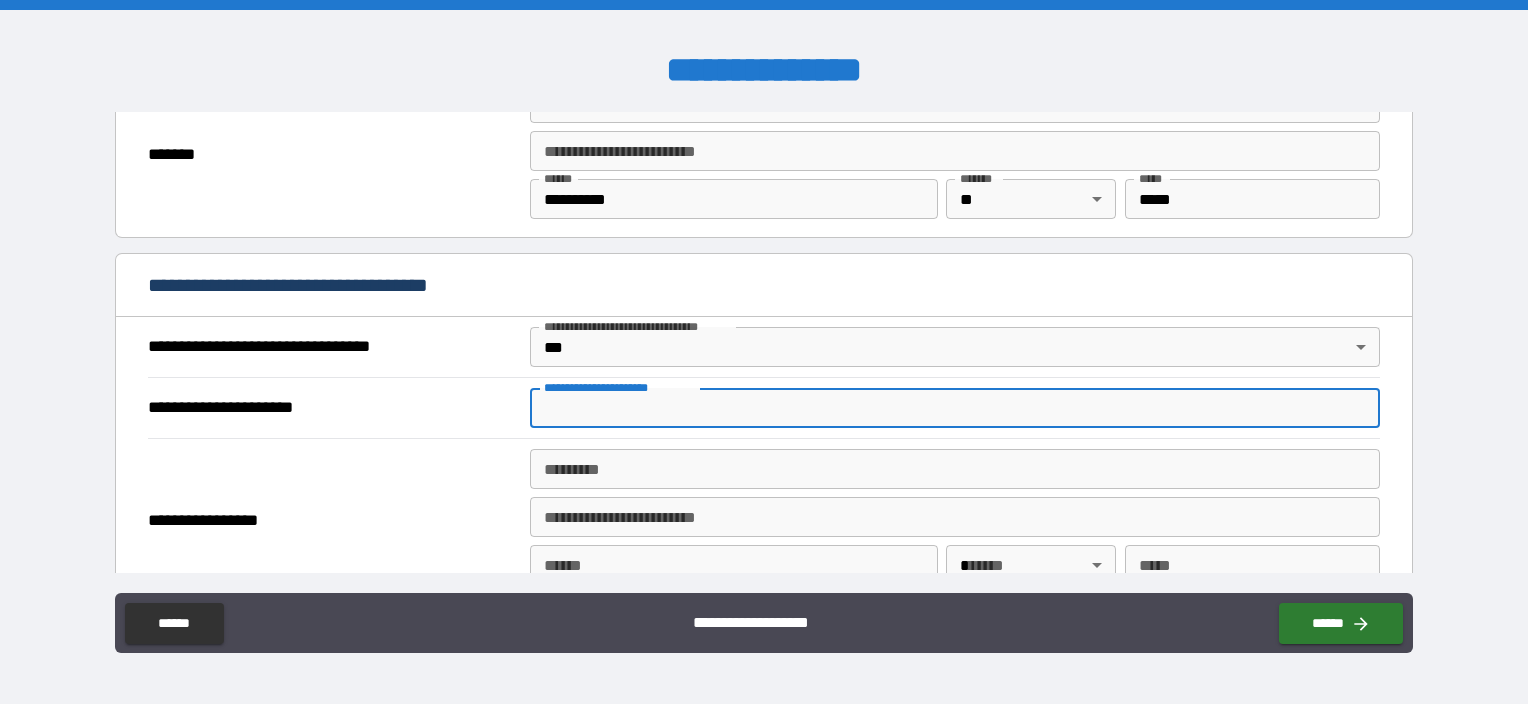 click on "**********" at bounding box center [955, 408] 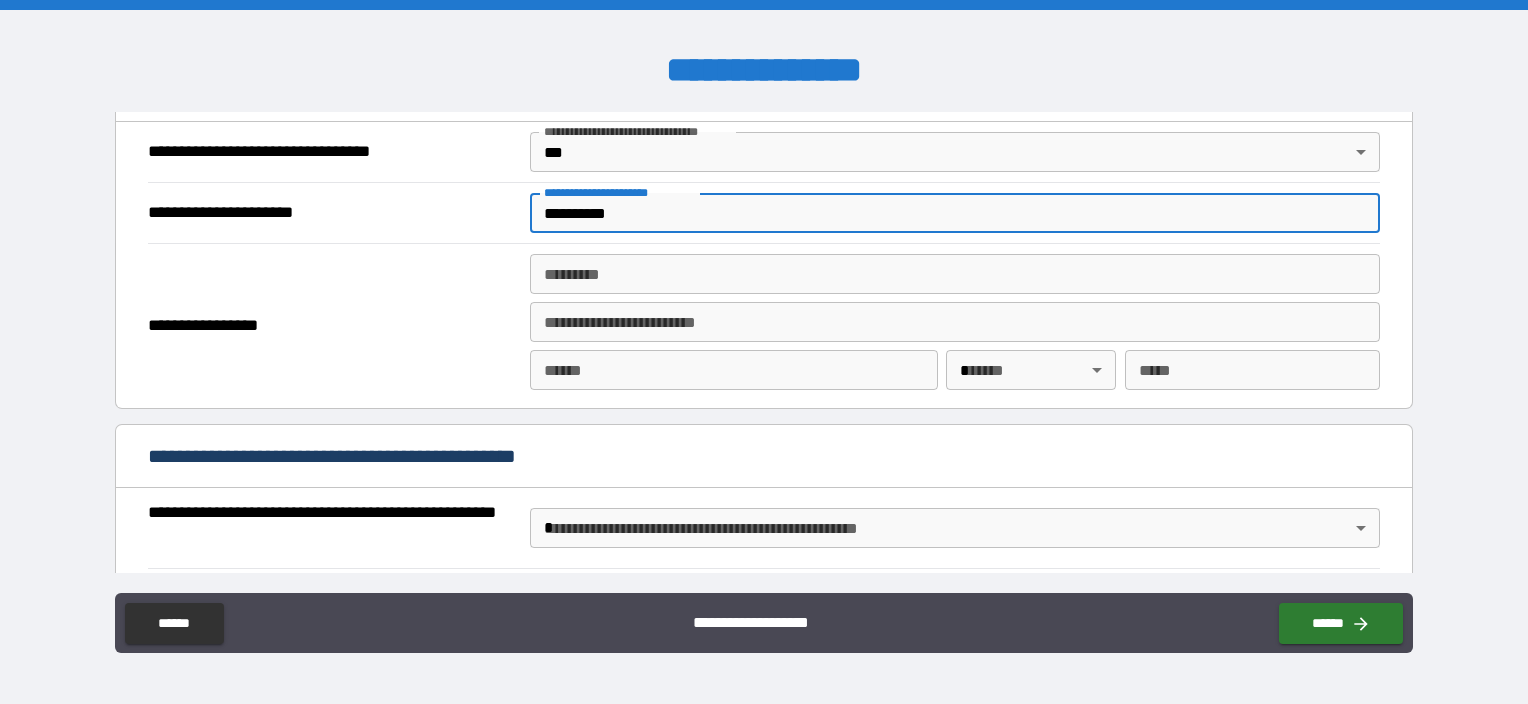 scroll, scrollTop: 1200, scrollLeft: 0, axis: vertical 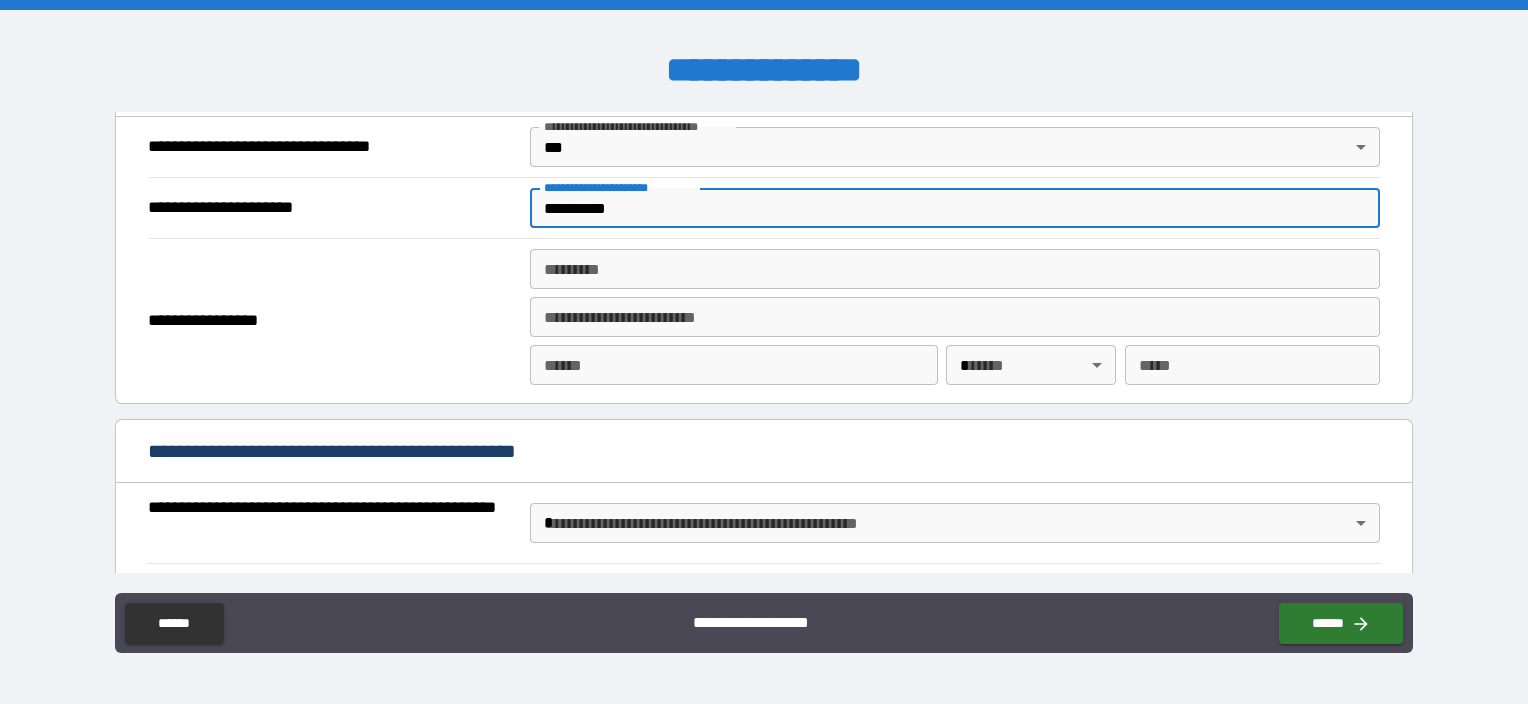 type on "**********" 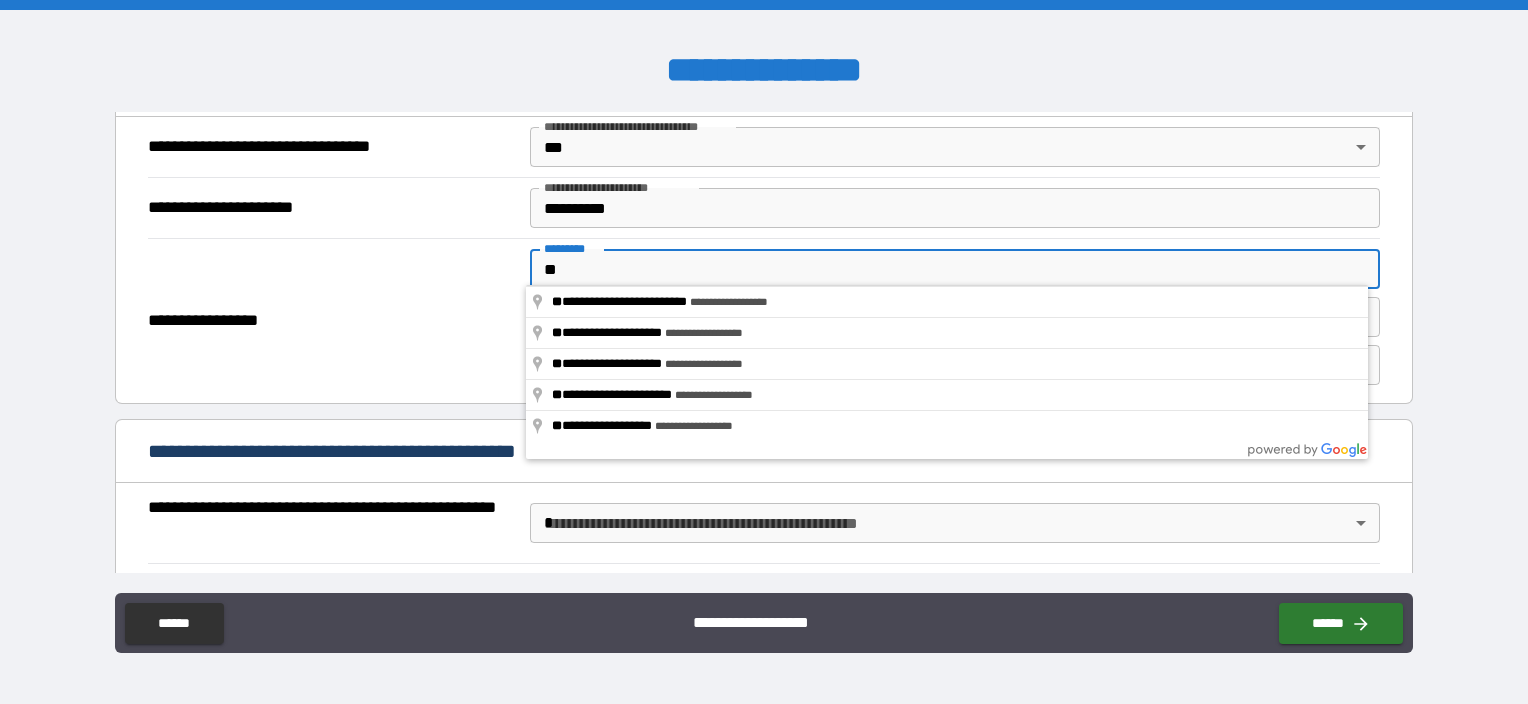 type on "*" 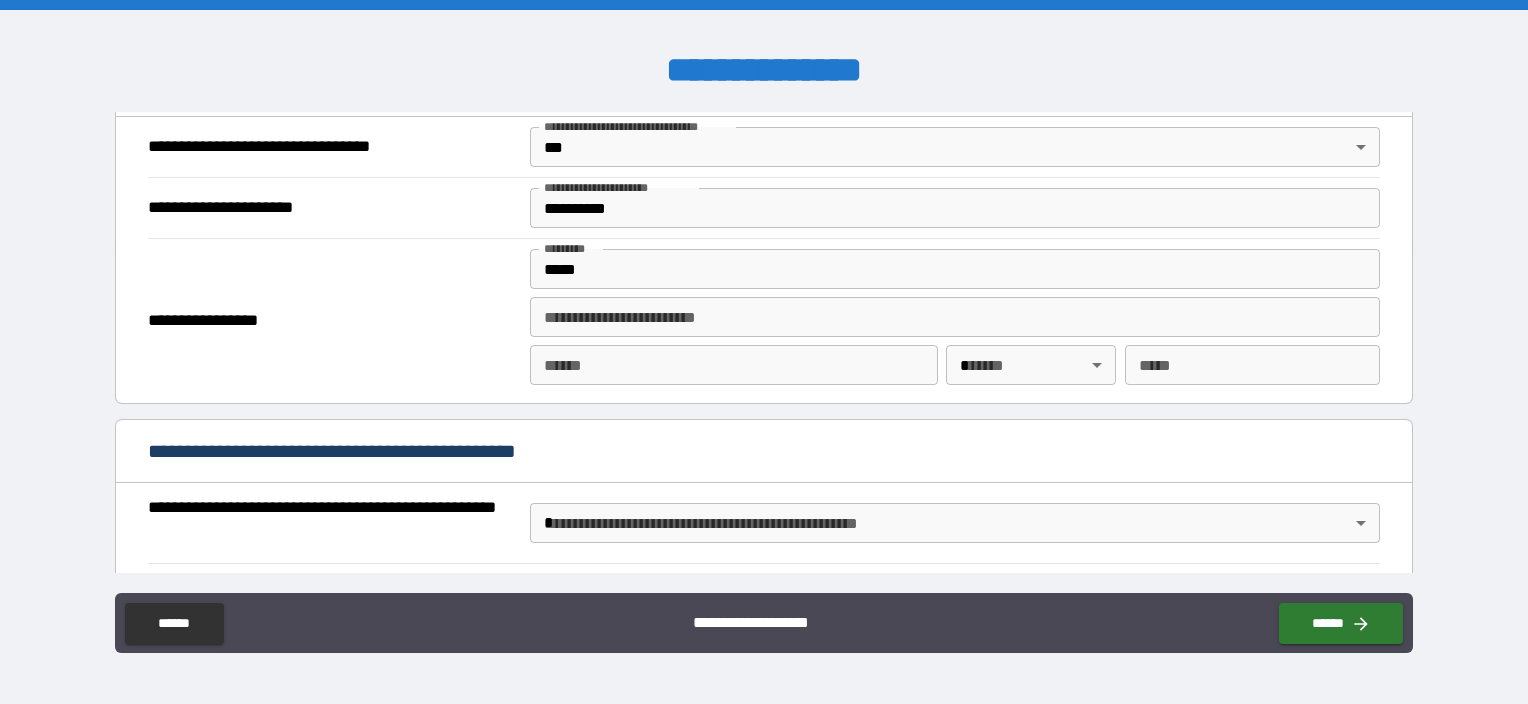 type on "**********" 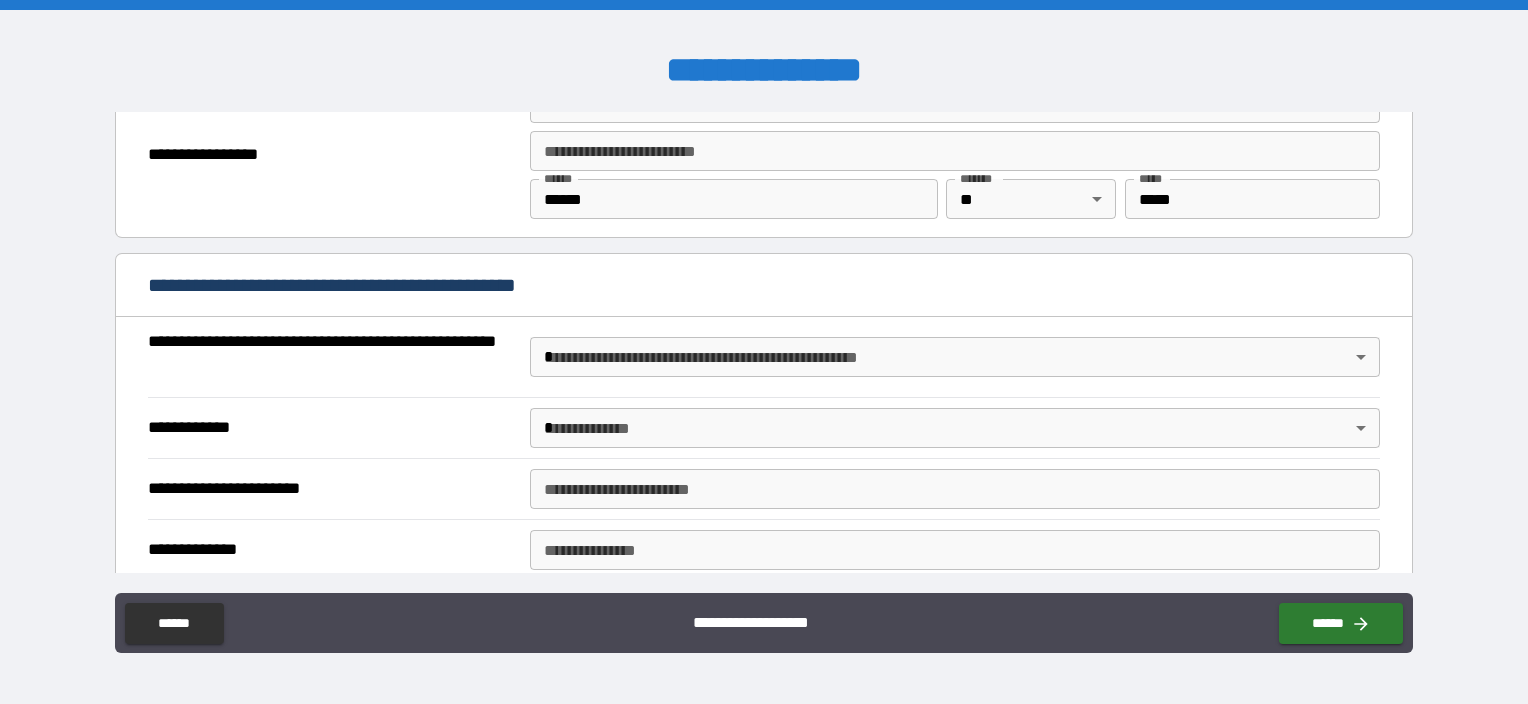 scroll, scrollTop: 1400, scrollLeft: 0, axis: vertical 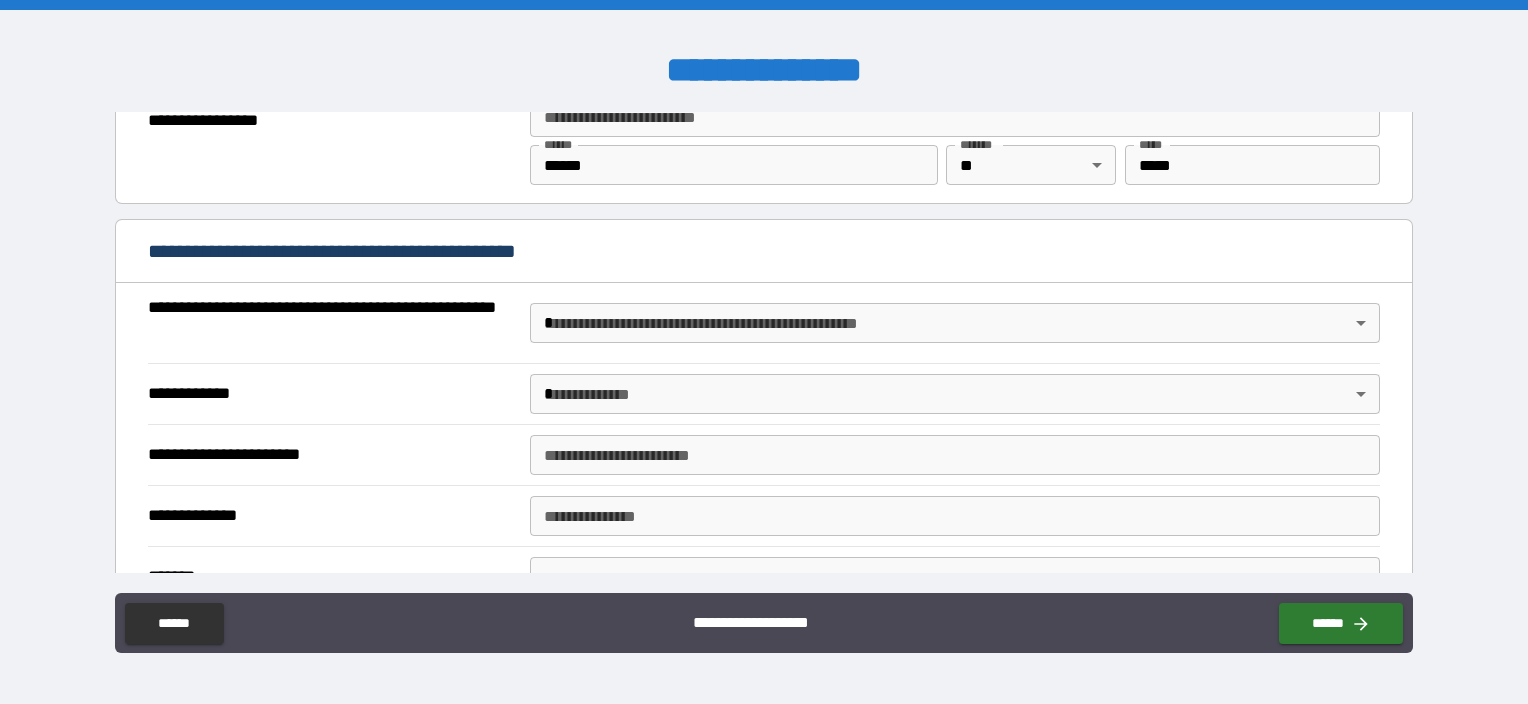 click on "**********" at bounding box center (764, 352) 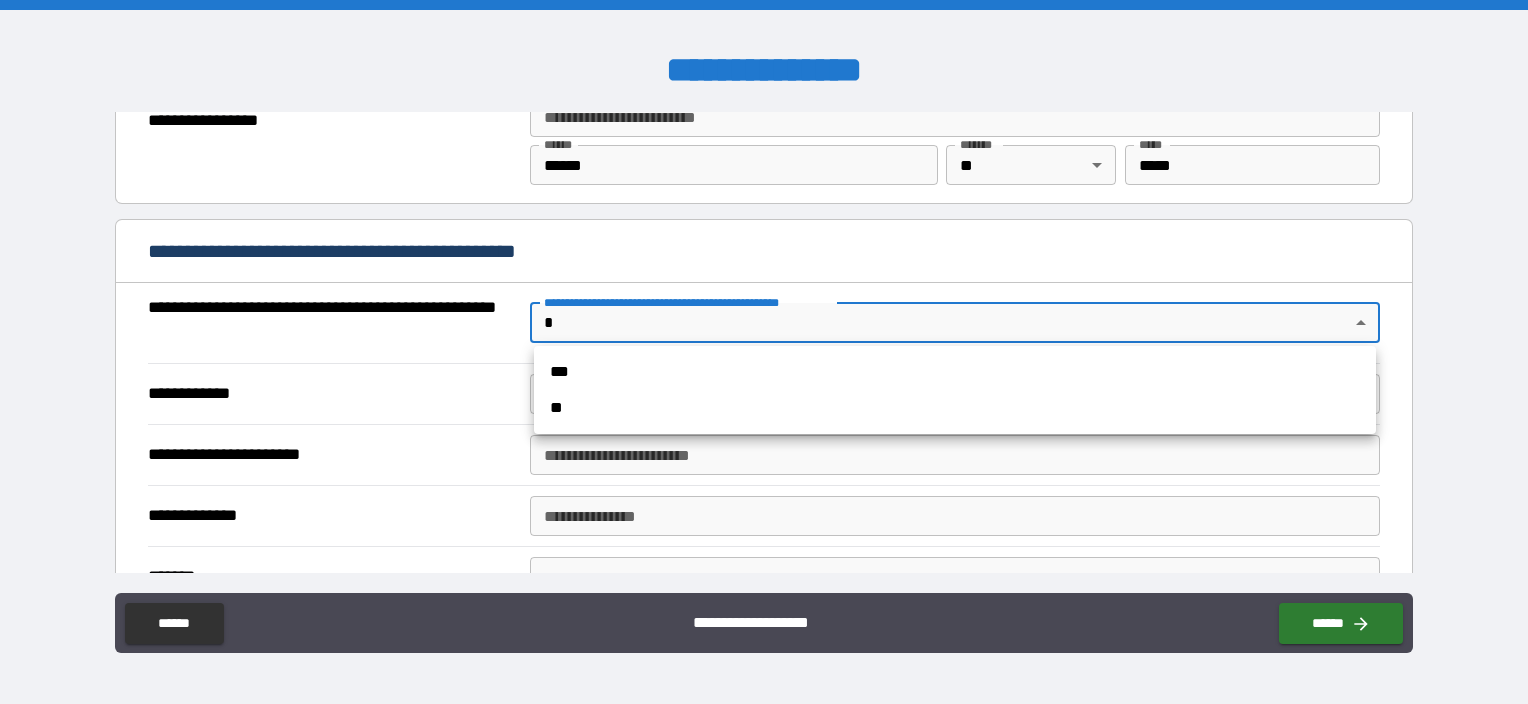 click on "**" at bounding box center (955, 408) 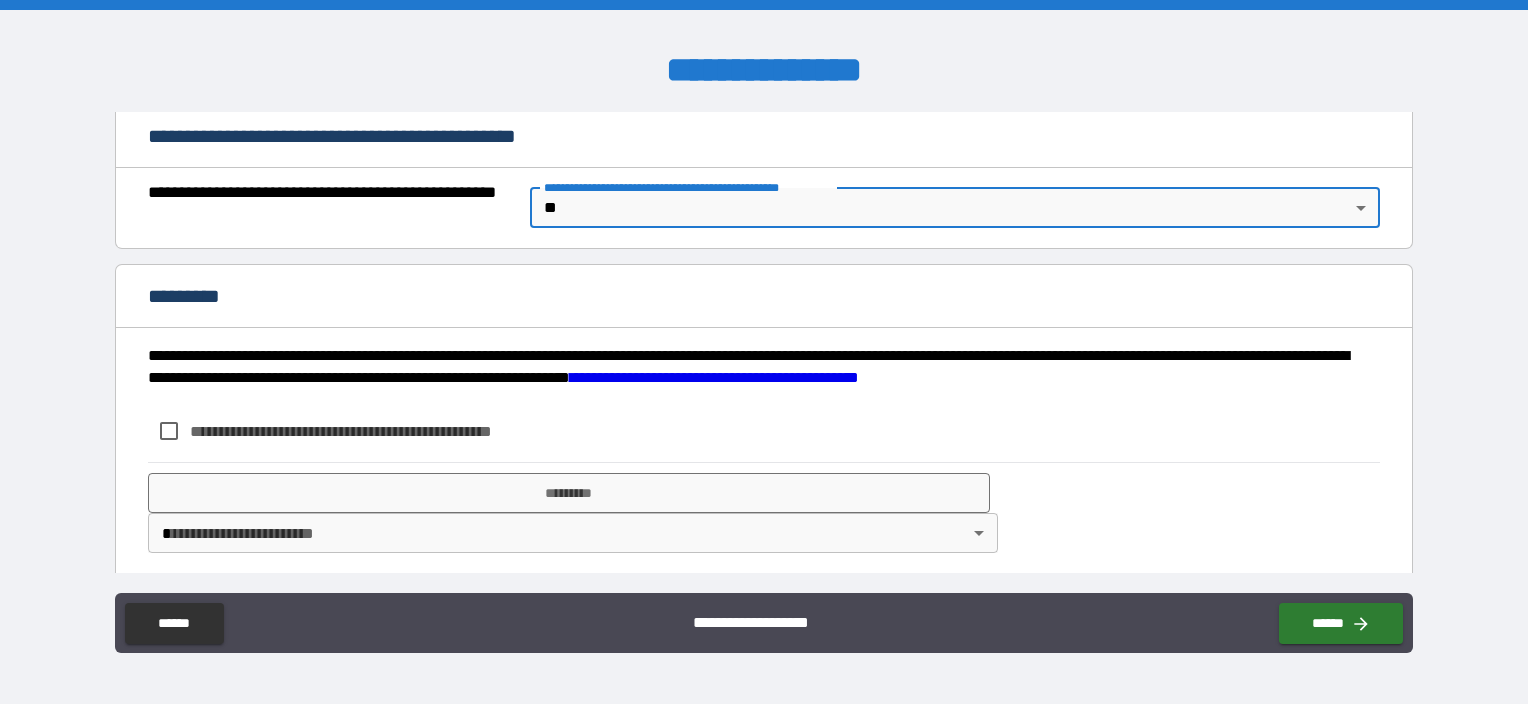 scroll, scrollTop: 1519, scrollLeft: 0, axis: vertical 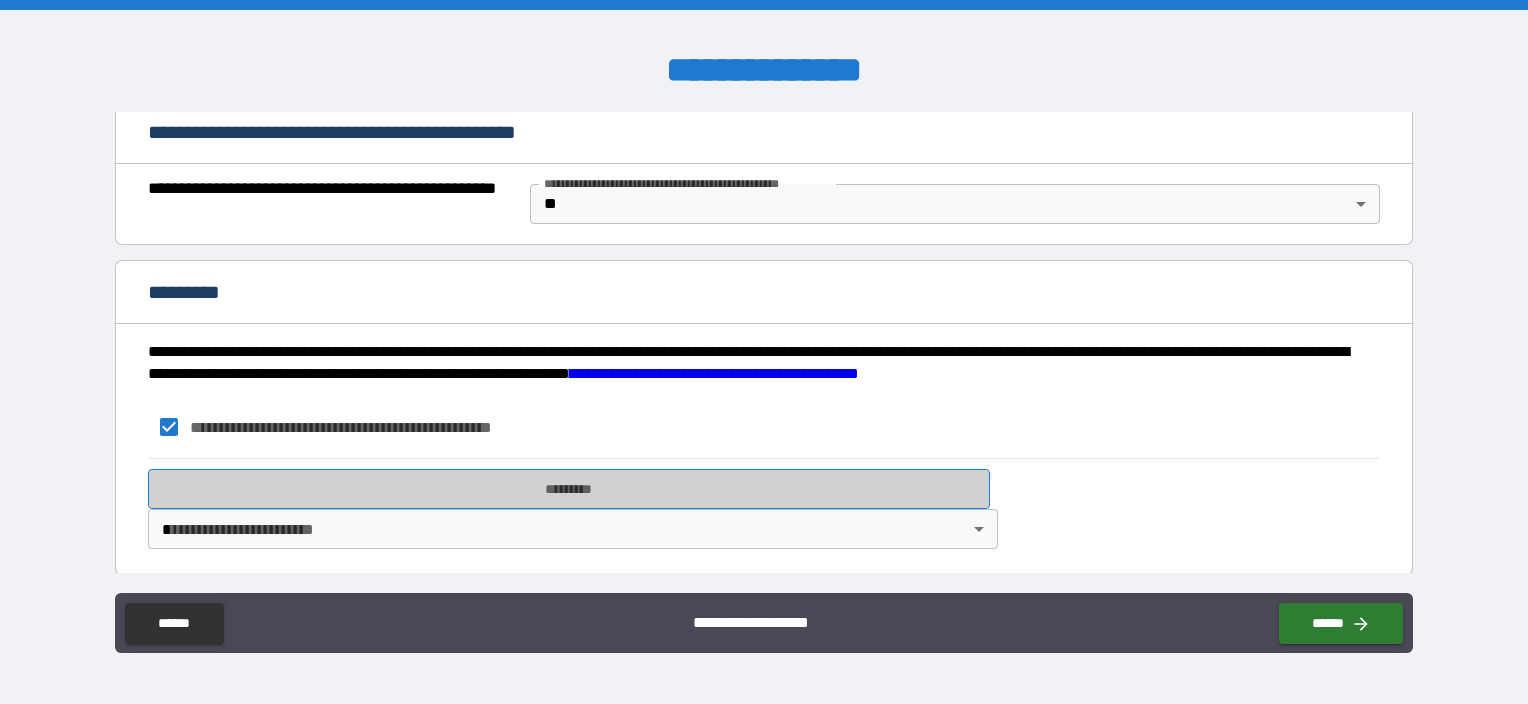 click on "*********" at bounding box center [569, 489] 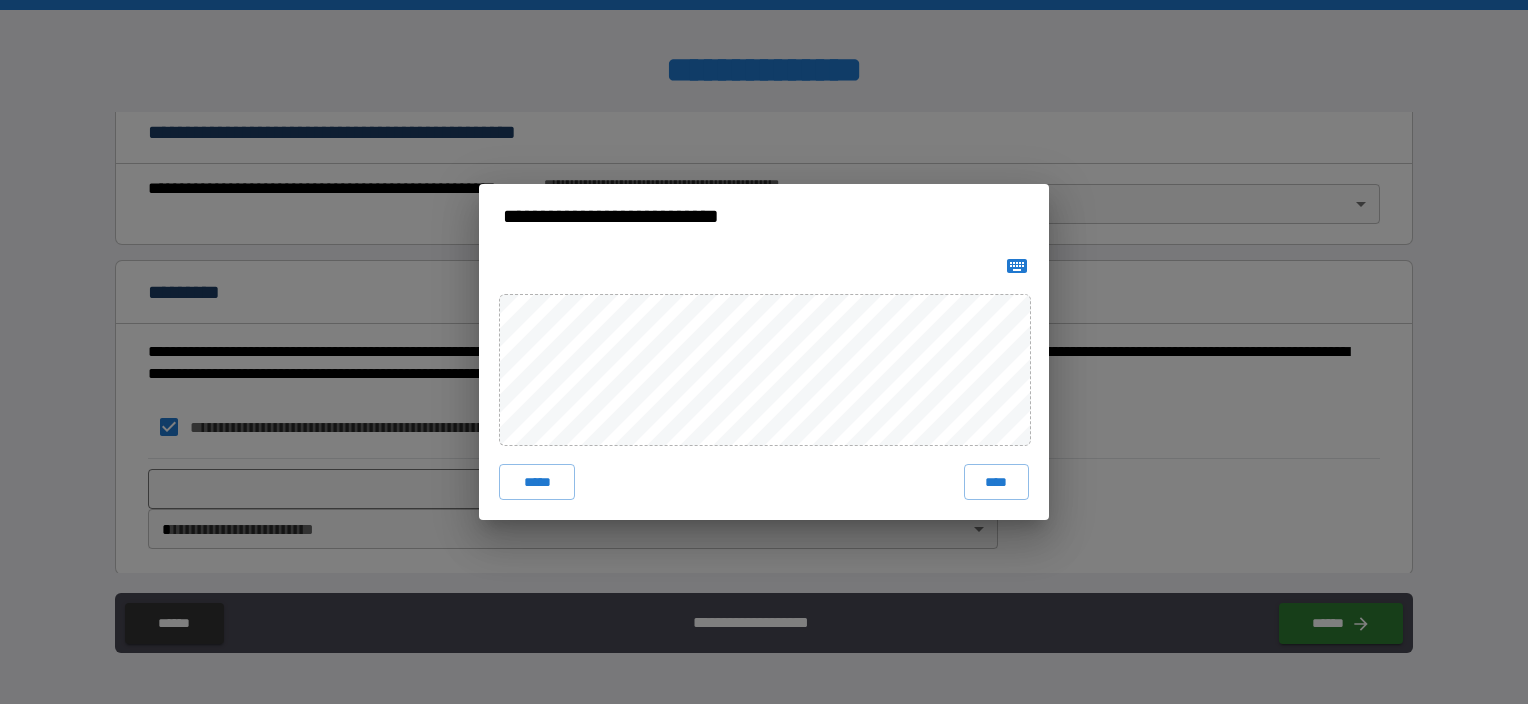 click on "****" at bounding box center [996, 482] 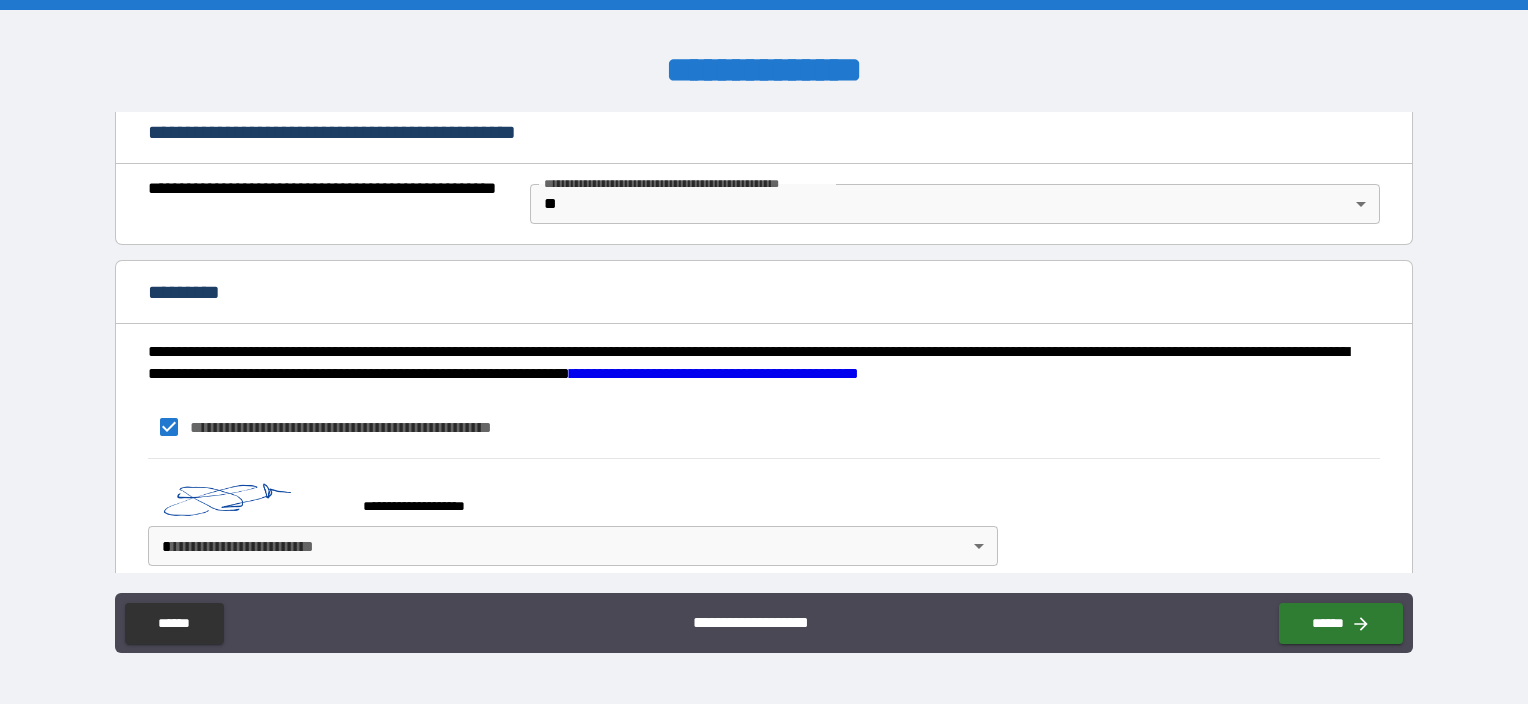 click on "**********" at bounding box center [764, 352] 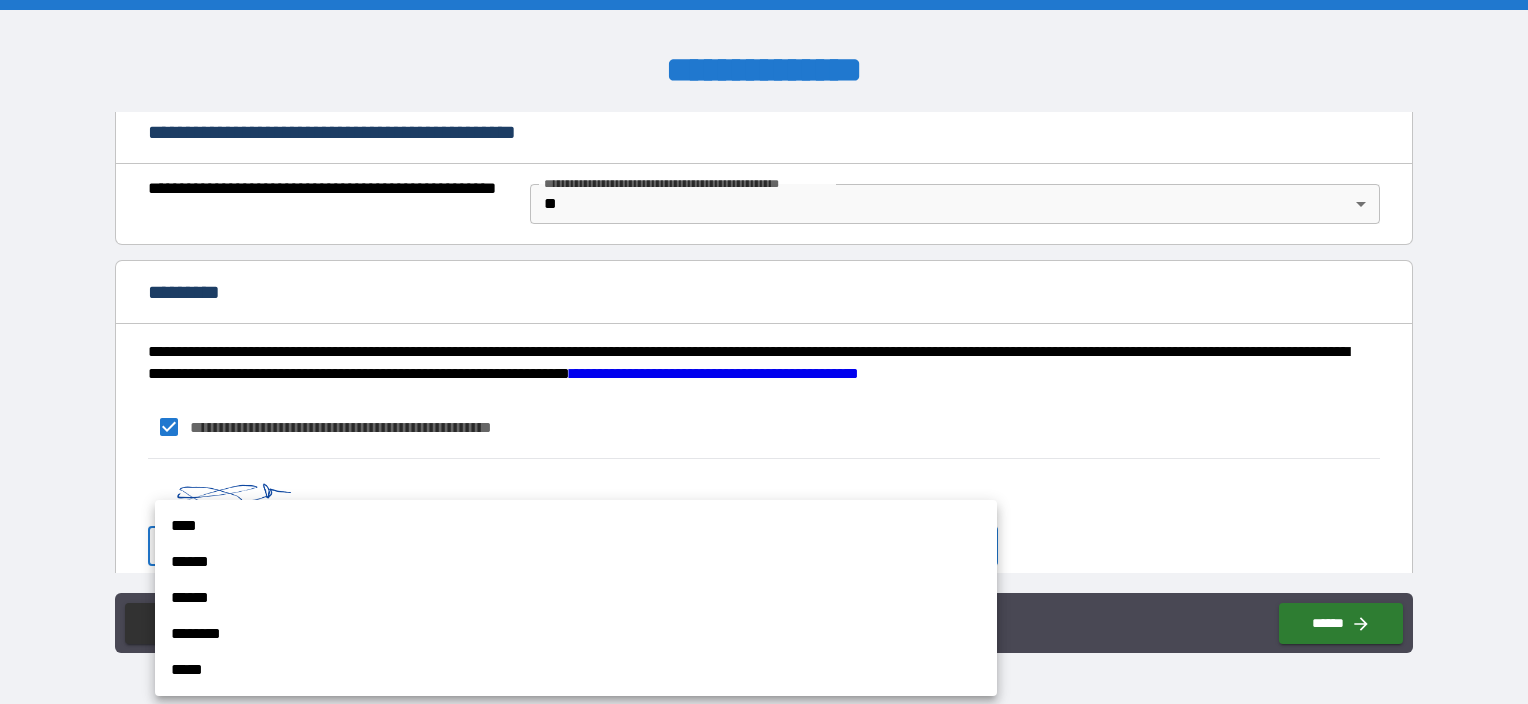 click on "******" at bounding box center (576, 562) 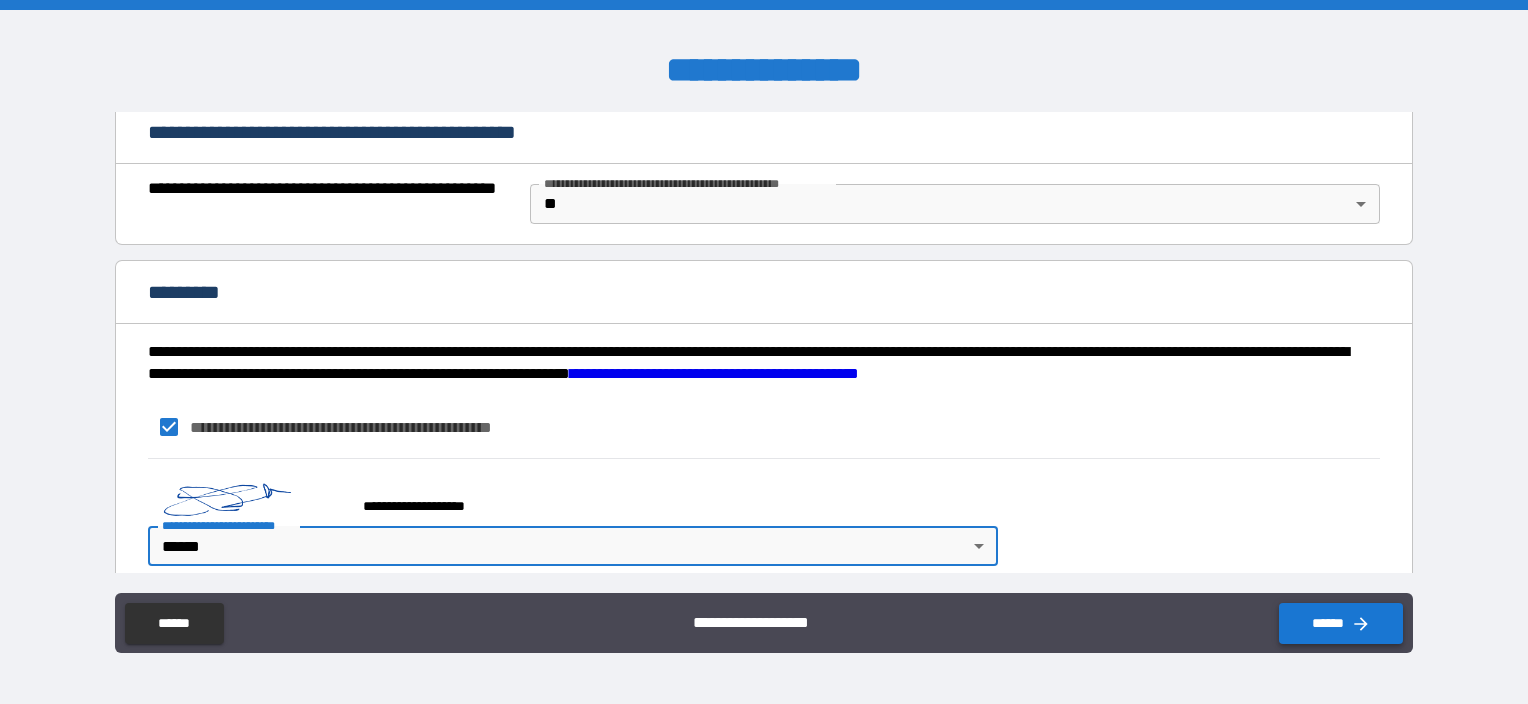 click on "******" at bounding box center (1341, 623) 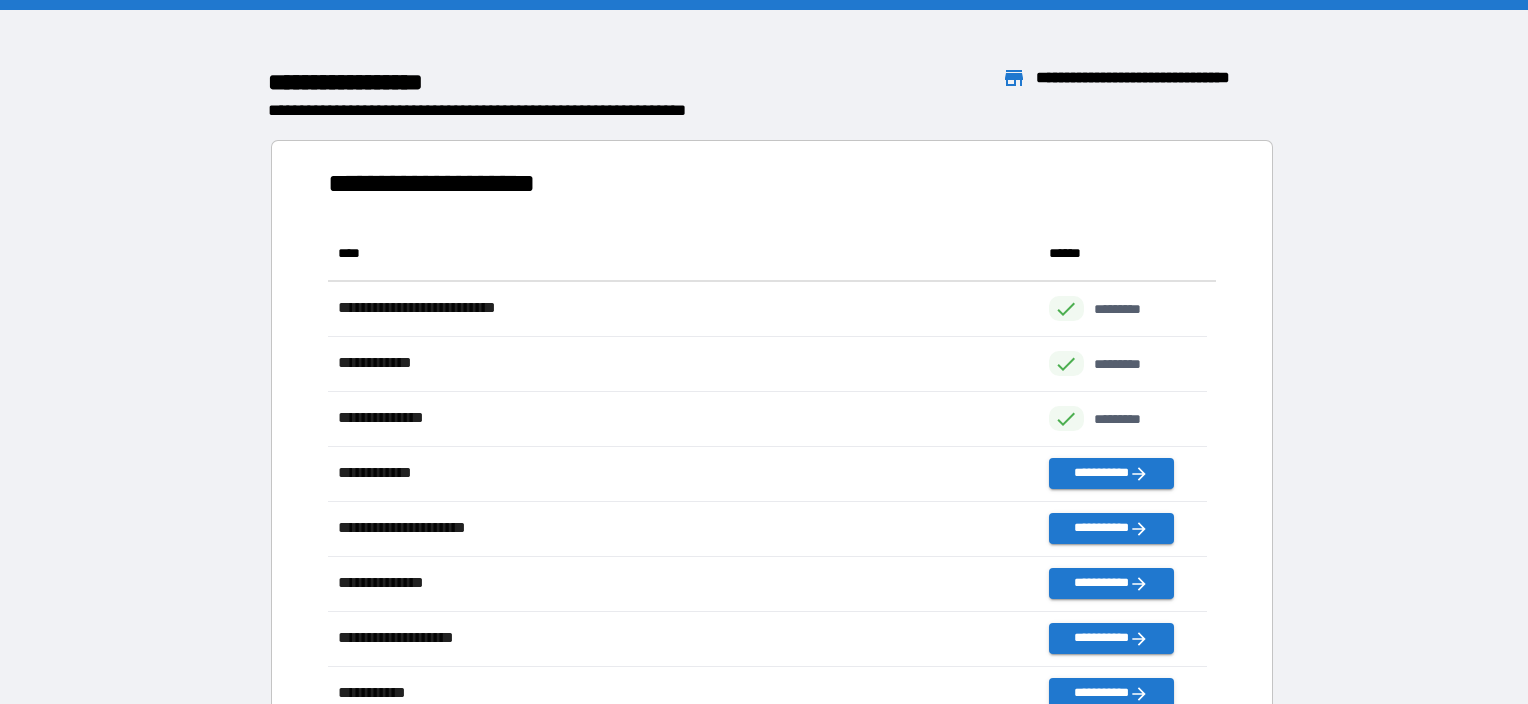 scroll, scrollTop: 536, scrollLeft: 863, axis: both 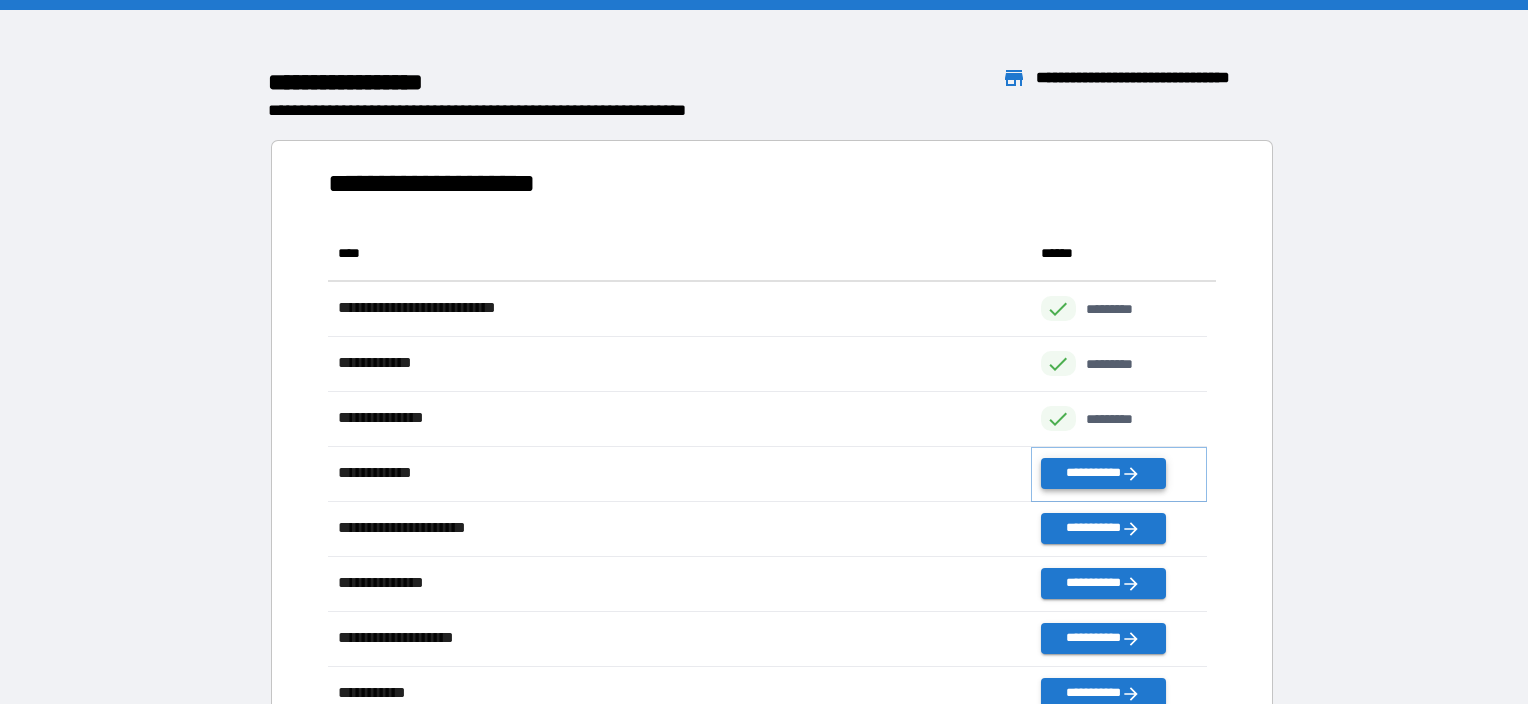 click on "**********" at bounding box center [1103, 473] 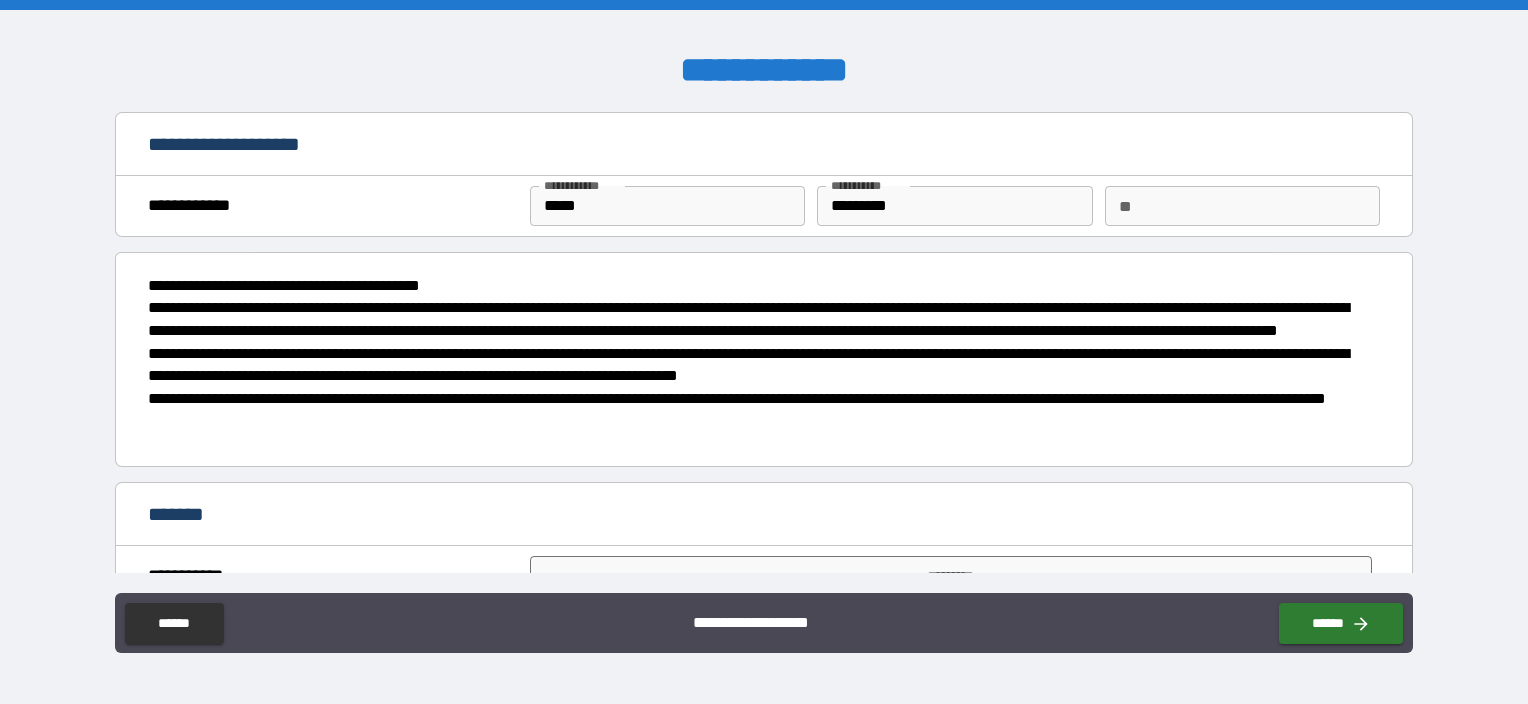 scroll, scrollTop: 52, scrollLeft: 0, axis: vertical 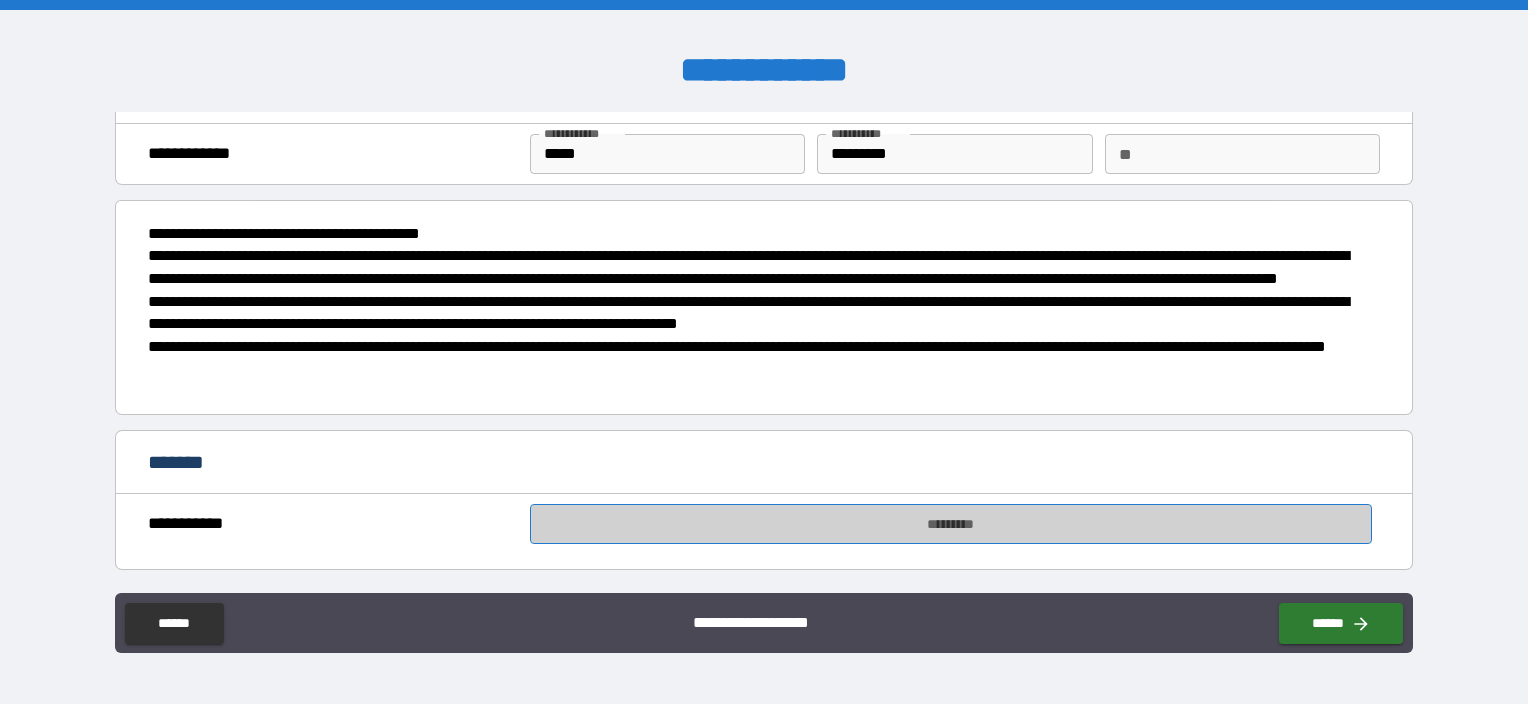 click on "*********" at bounding box center [951, 524] 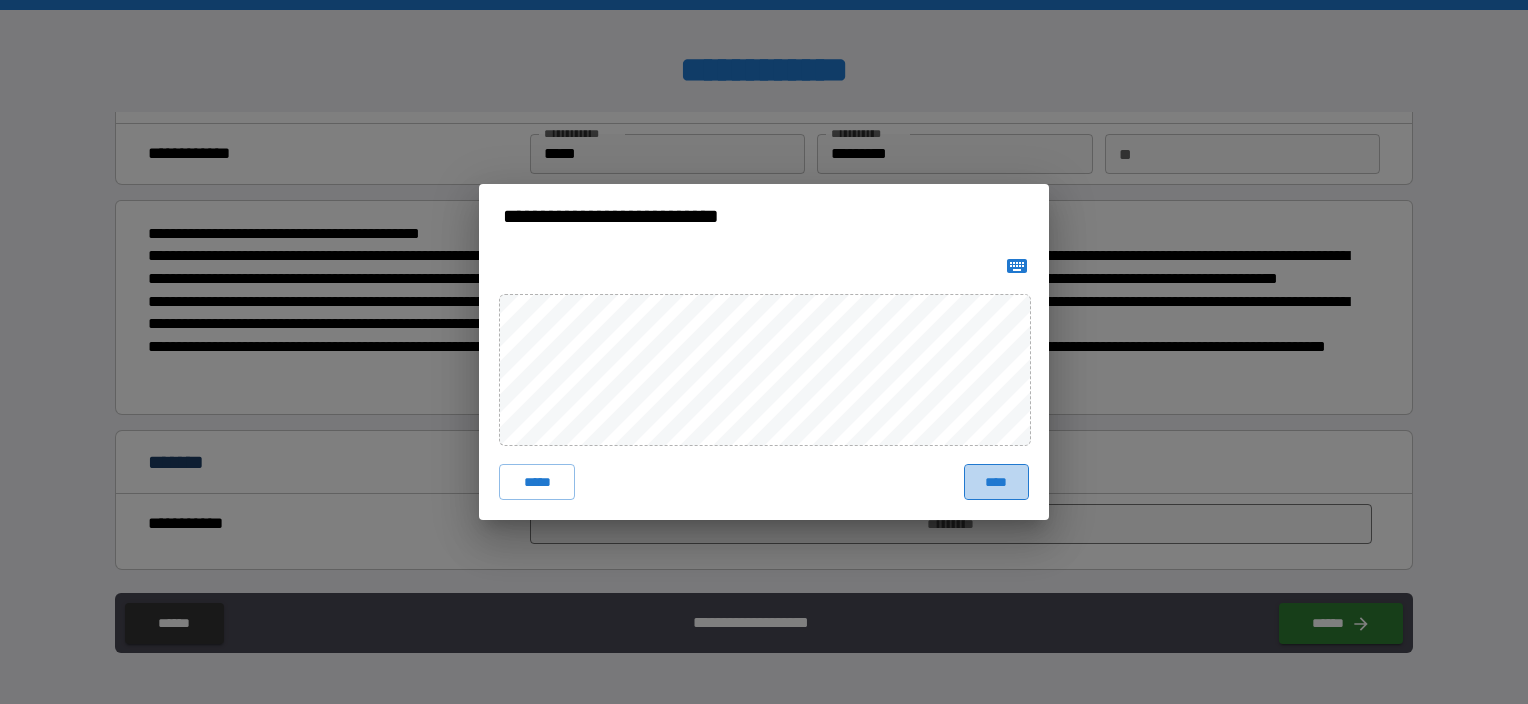 click on "****" at bounding box center (996, 482) 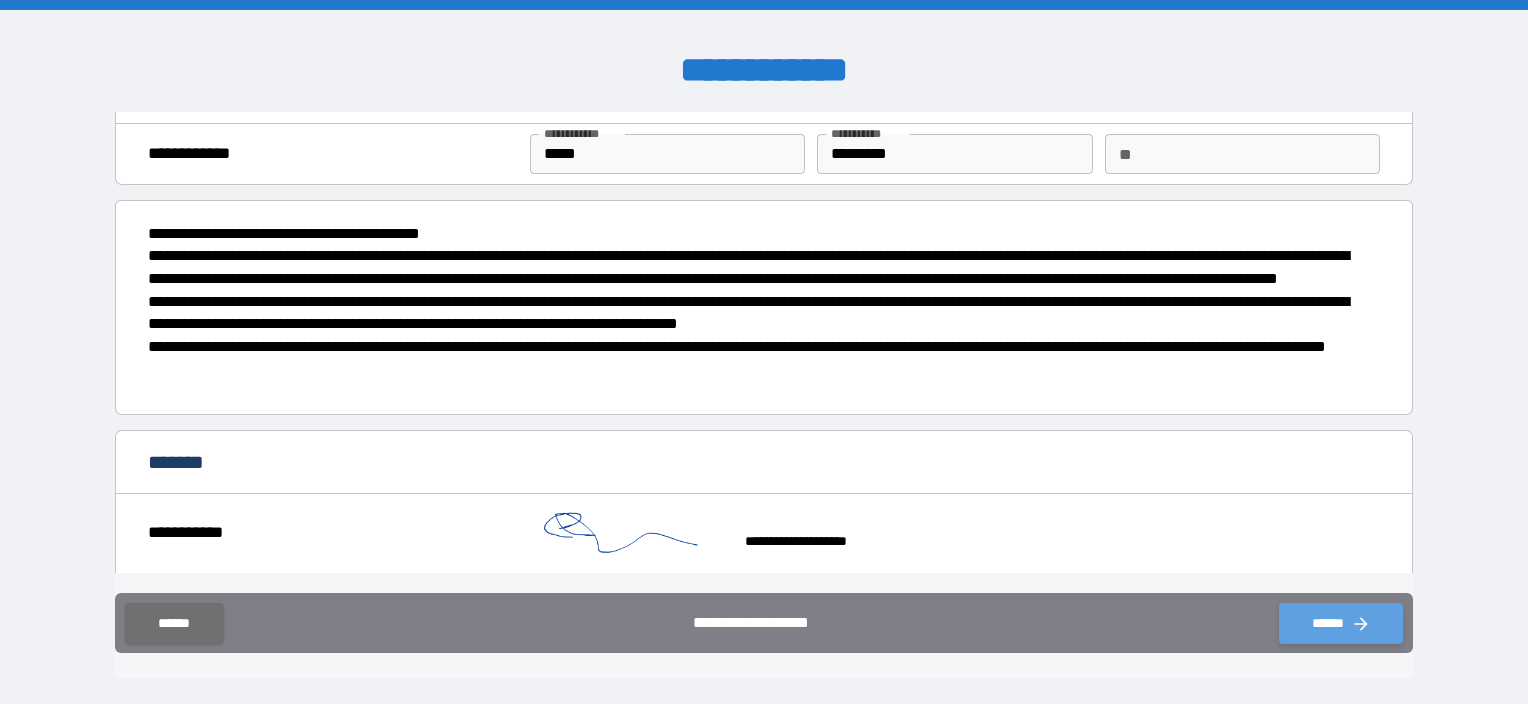 click 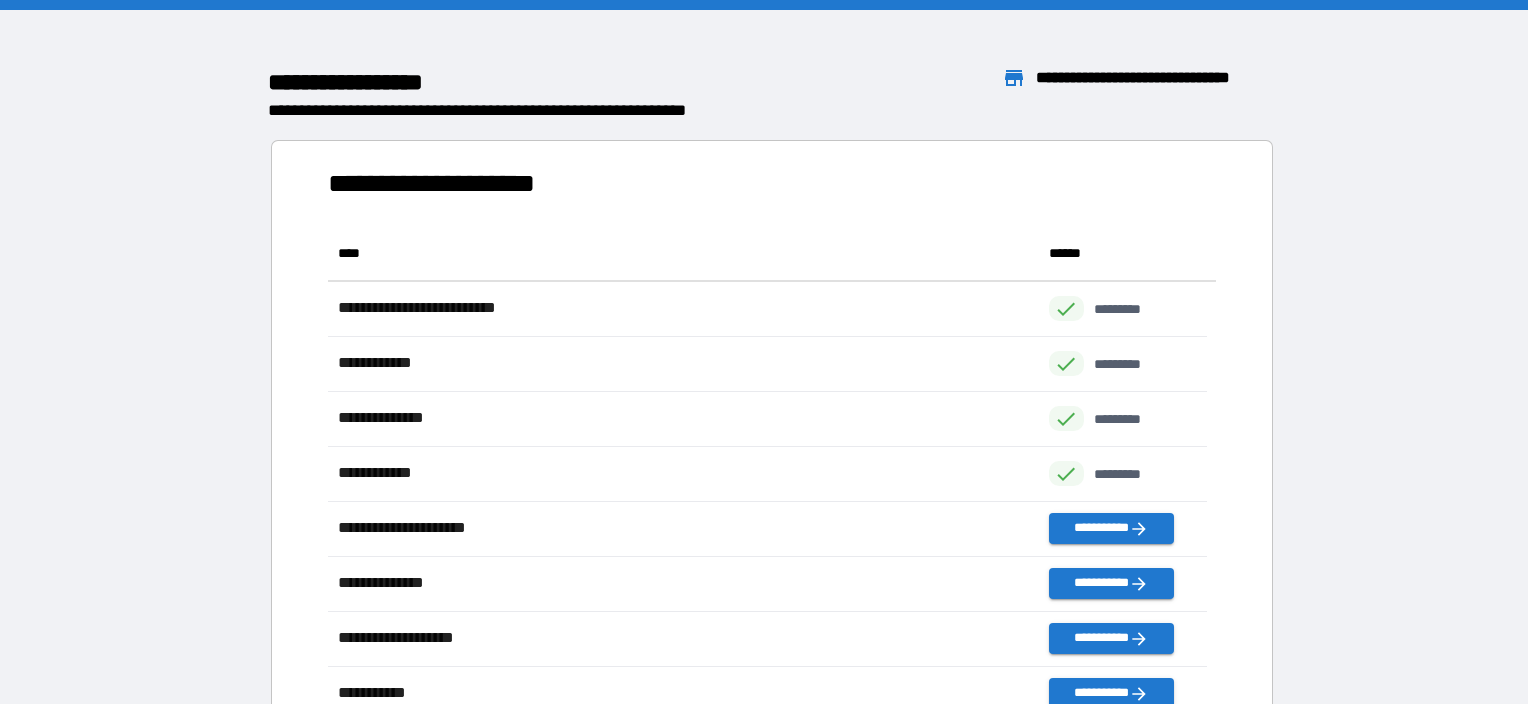 scroll, scrollTop: 16, scrollLeft: 16, axis: both 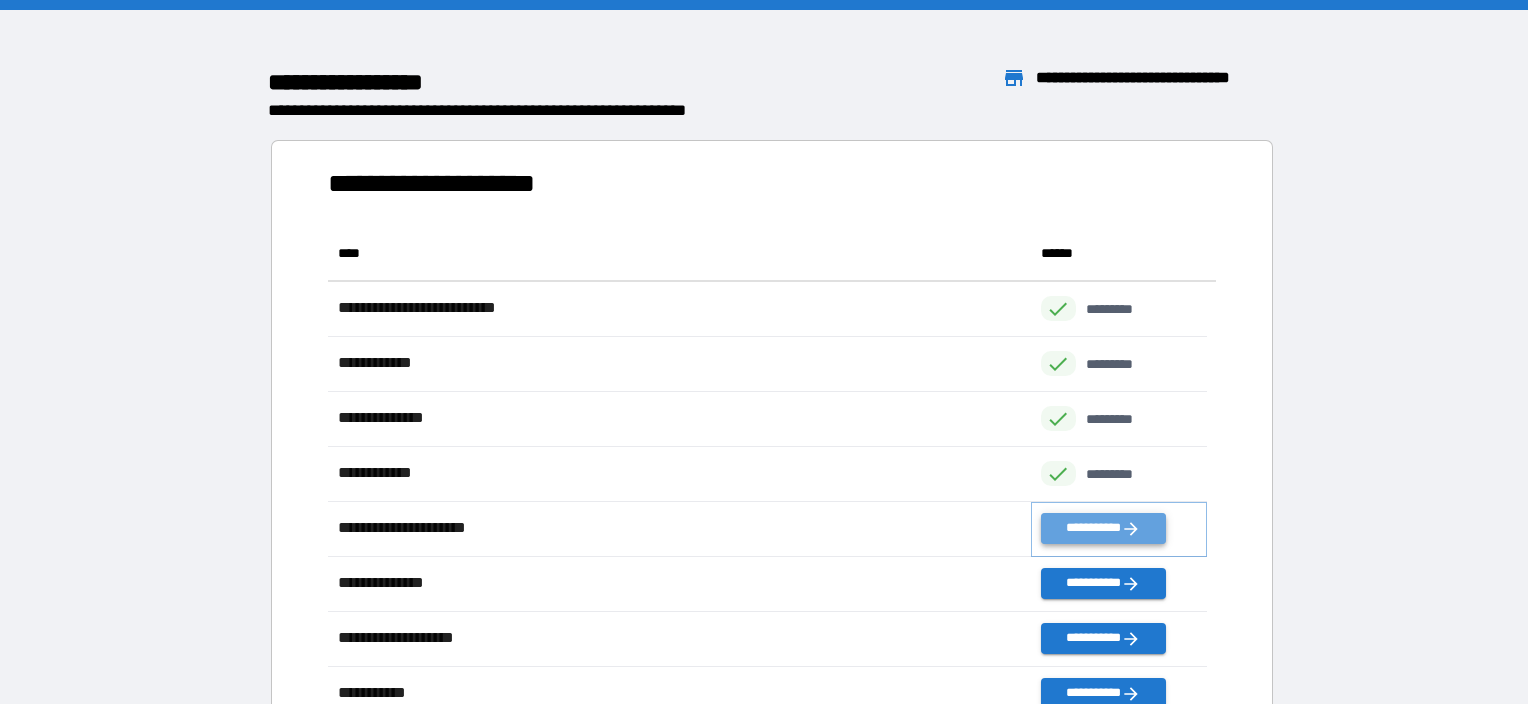 click on "**********" at bounding box center (1103, 528) 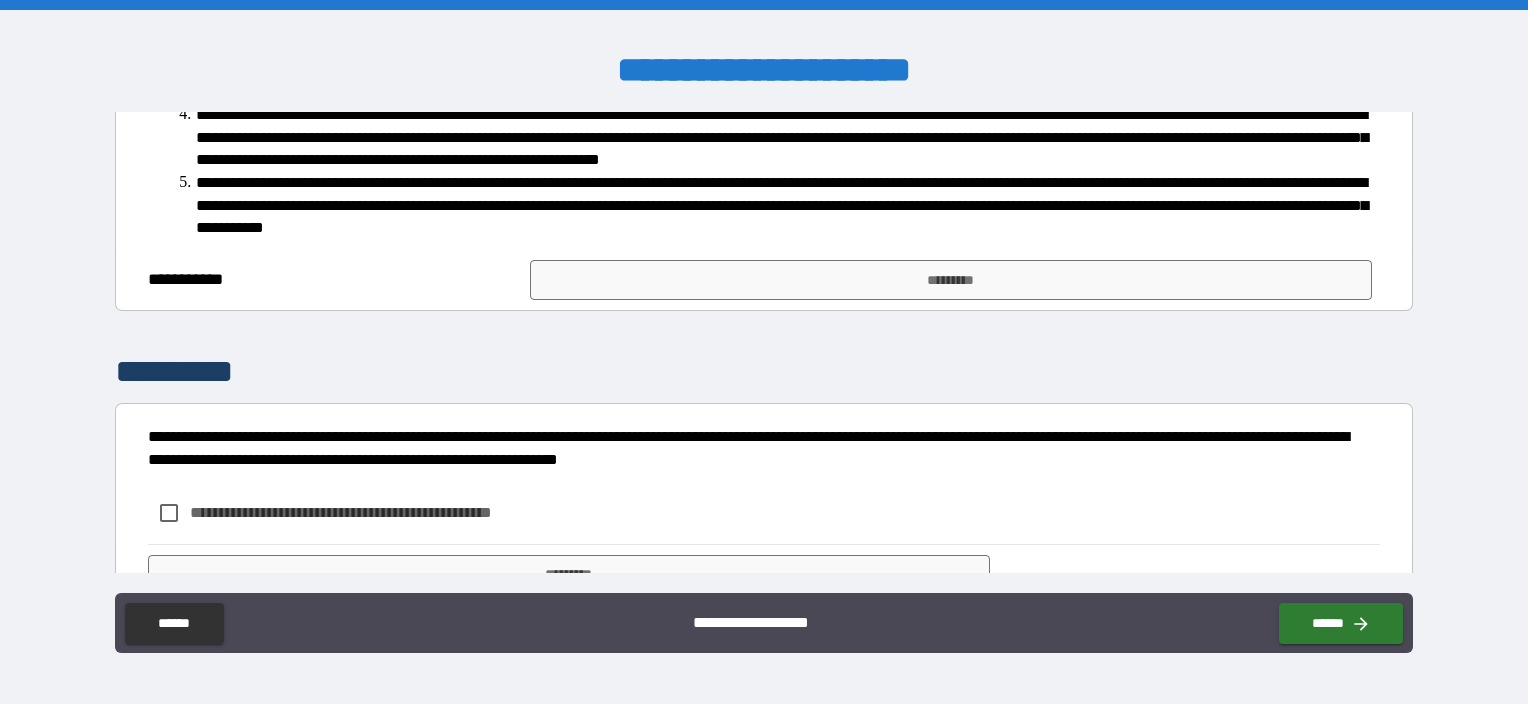 scroll, scrollTop: 400, scrollLeft: 0, axis: vertical 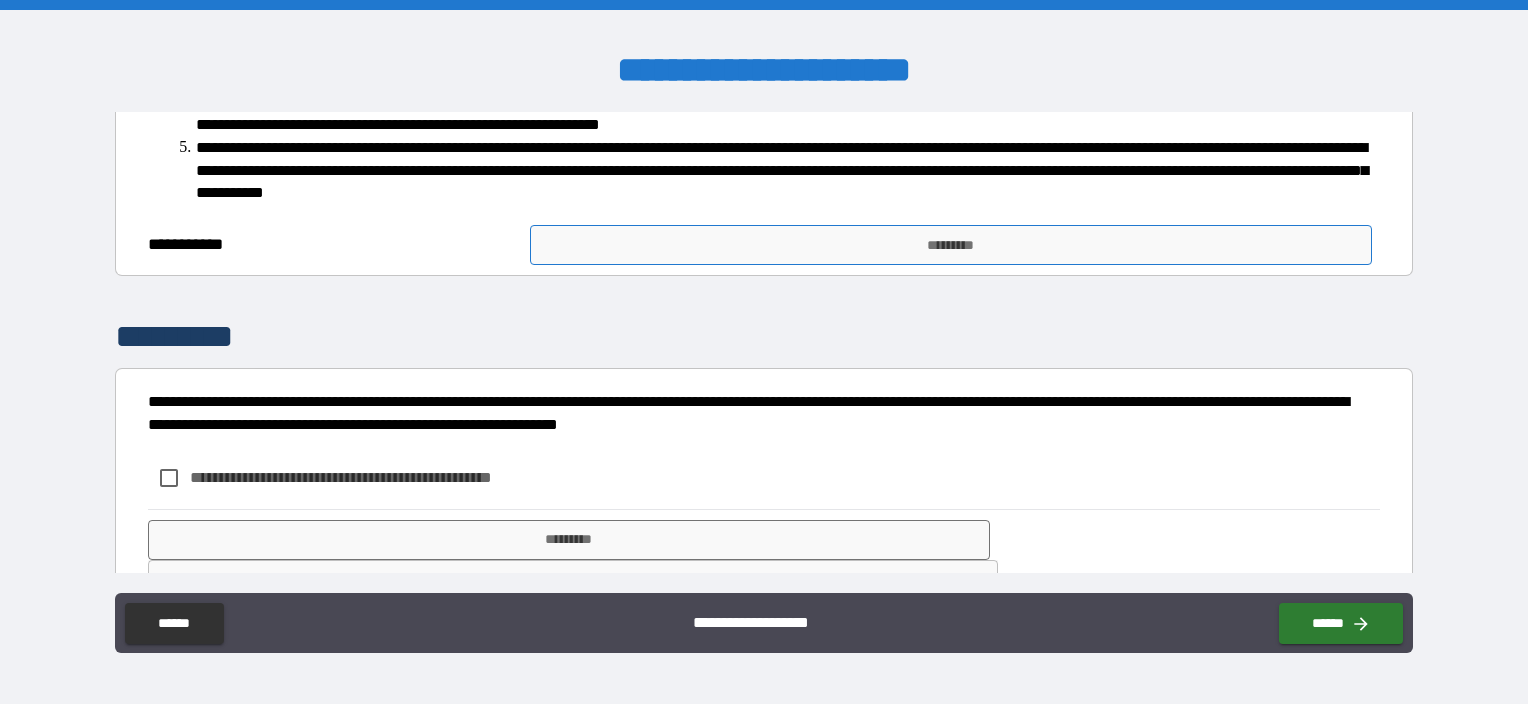 click on "*********" at bounding box center [951, 245] 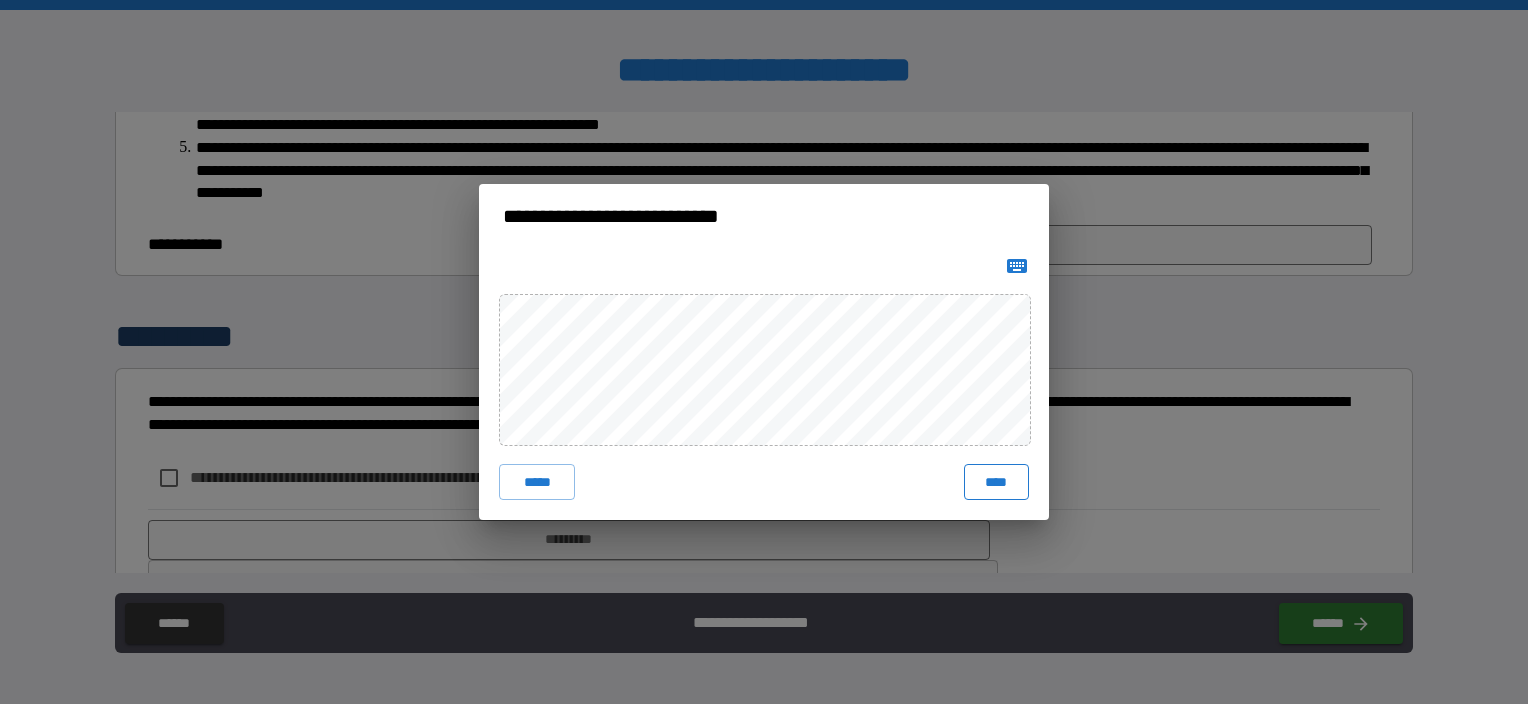 click on "****" at bounding box center [996, 482] 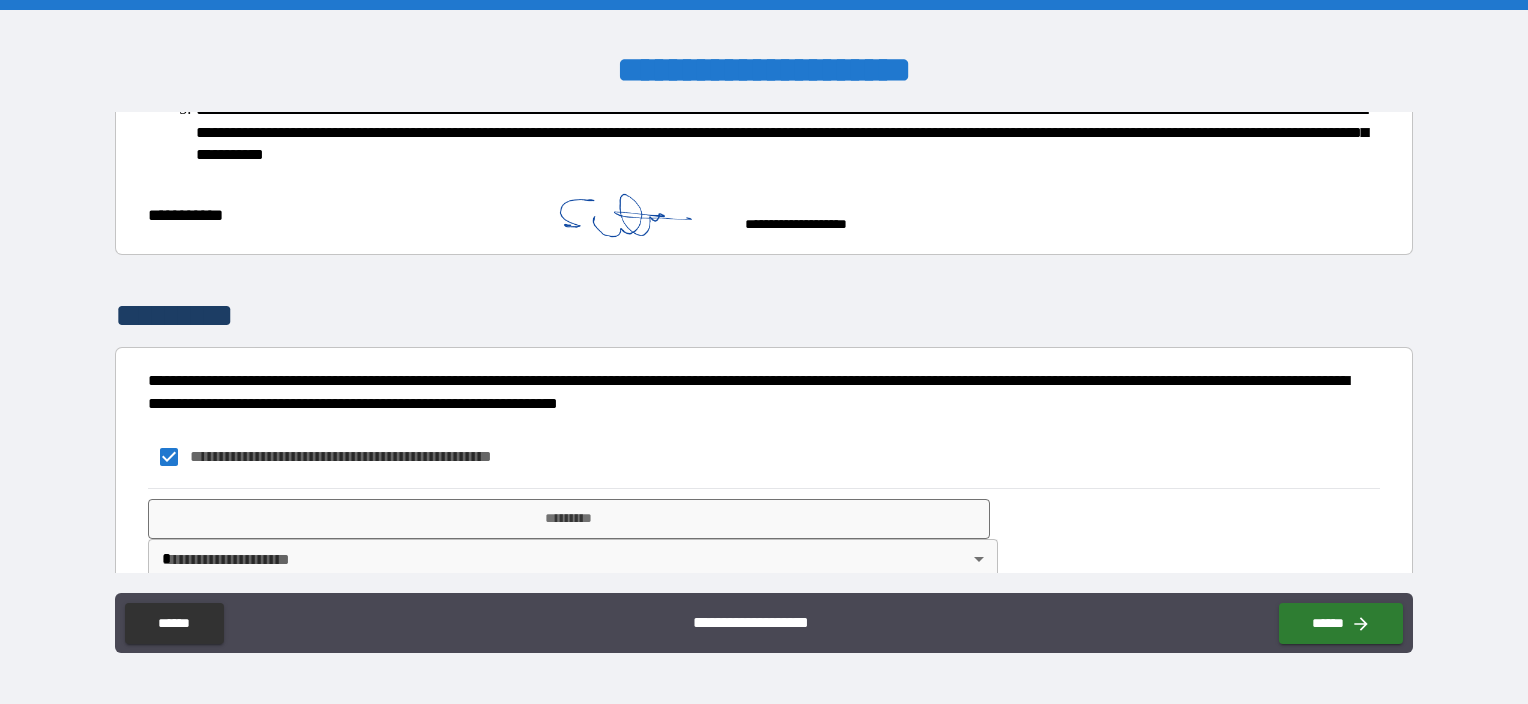 scroll, scrollTop: 472, scrollLeft: 0, axis: vertical 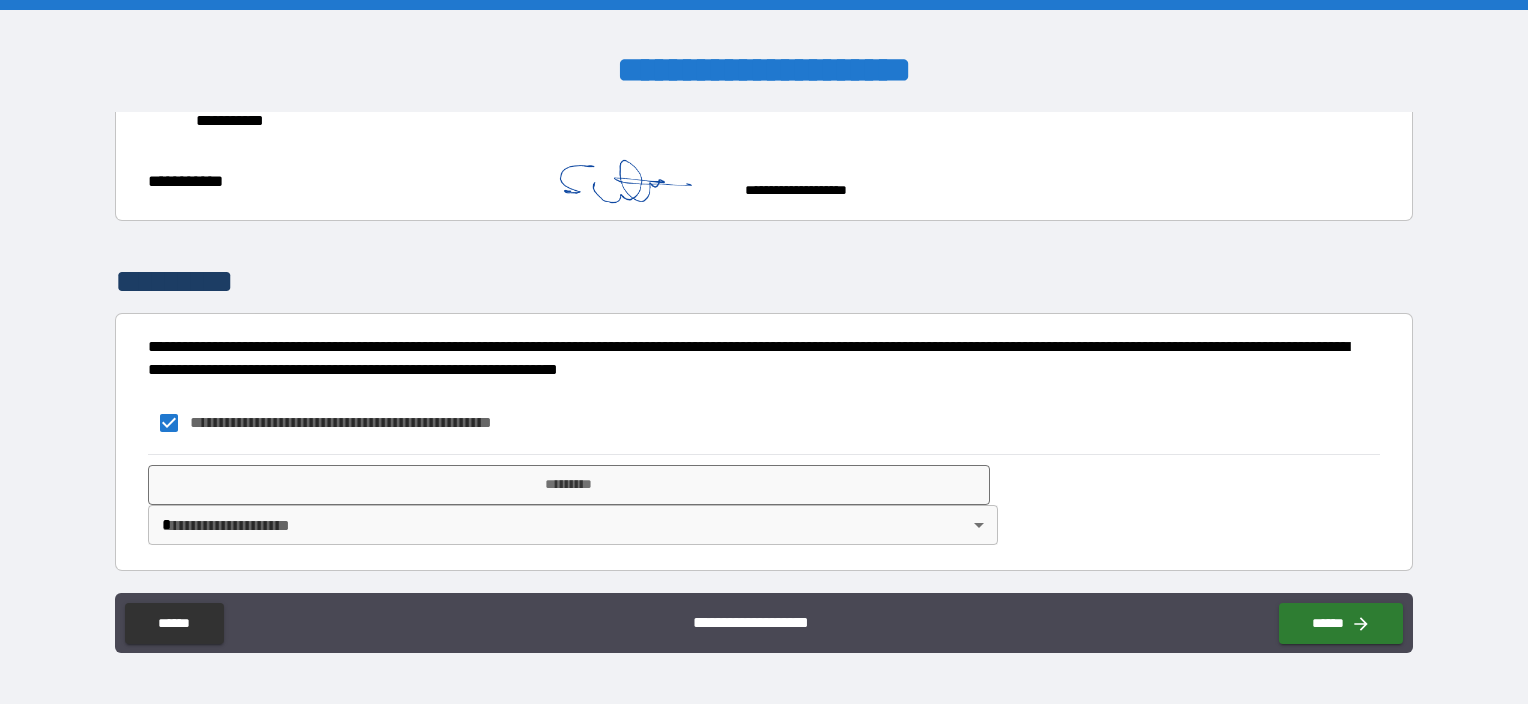 click on "**********" at bounding box center [764, 352] 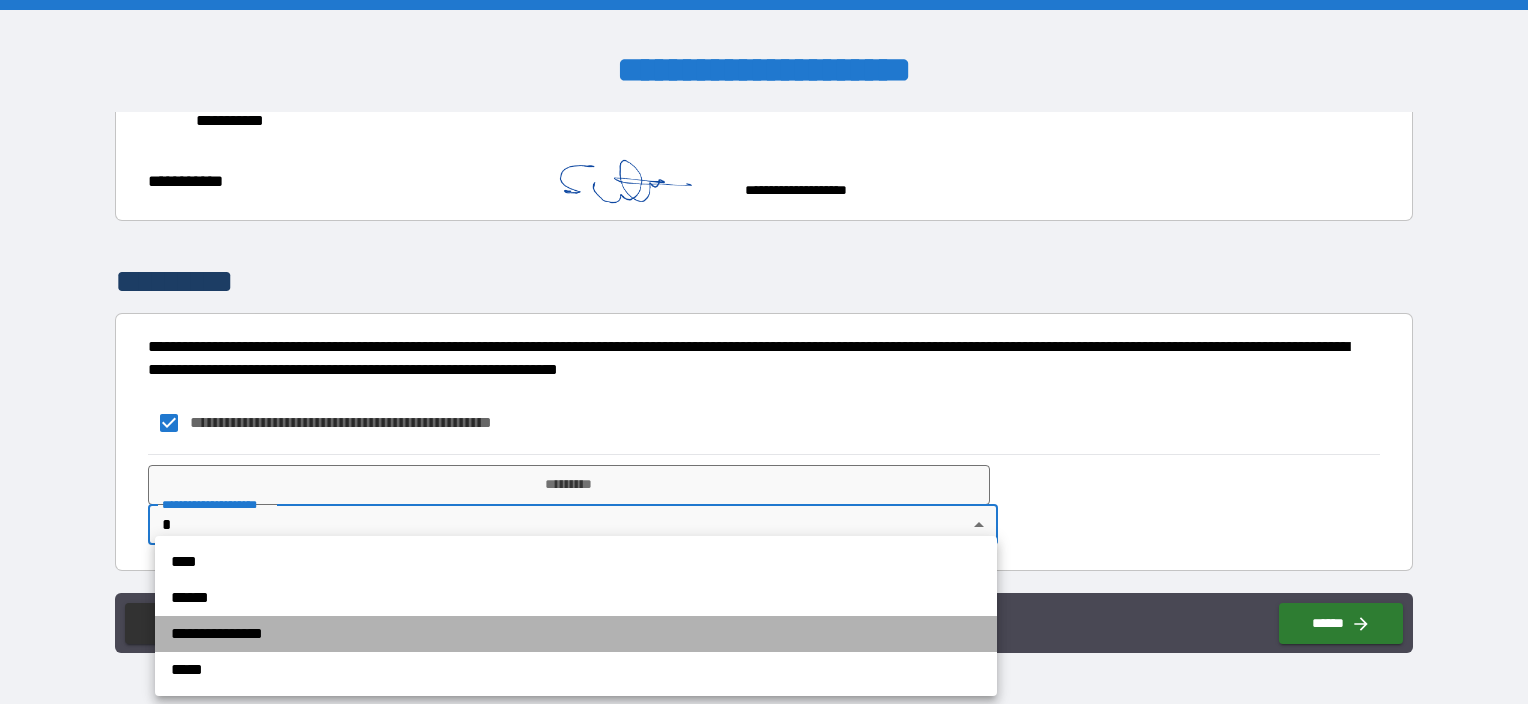 click on "**********" at bounding box center (576, 634) 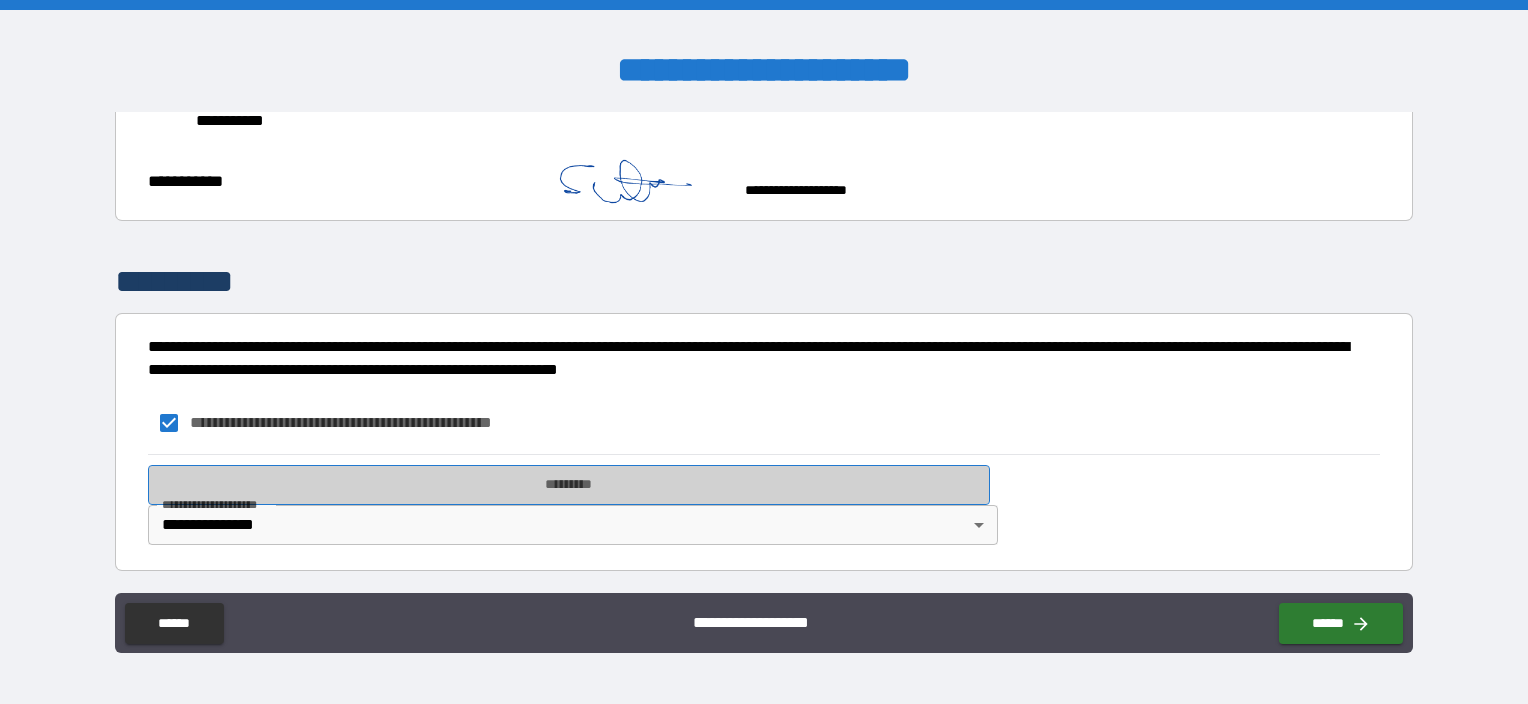 click on "*********" at bounding box center (569, 485) 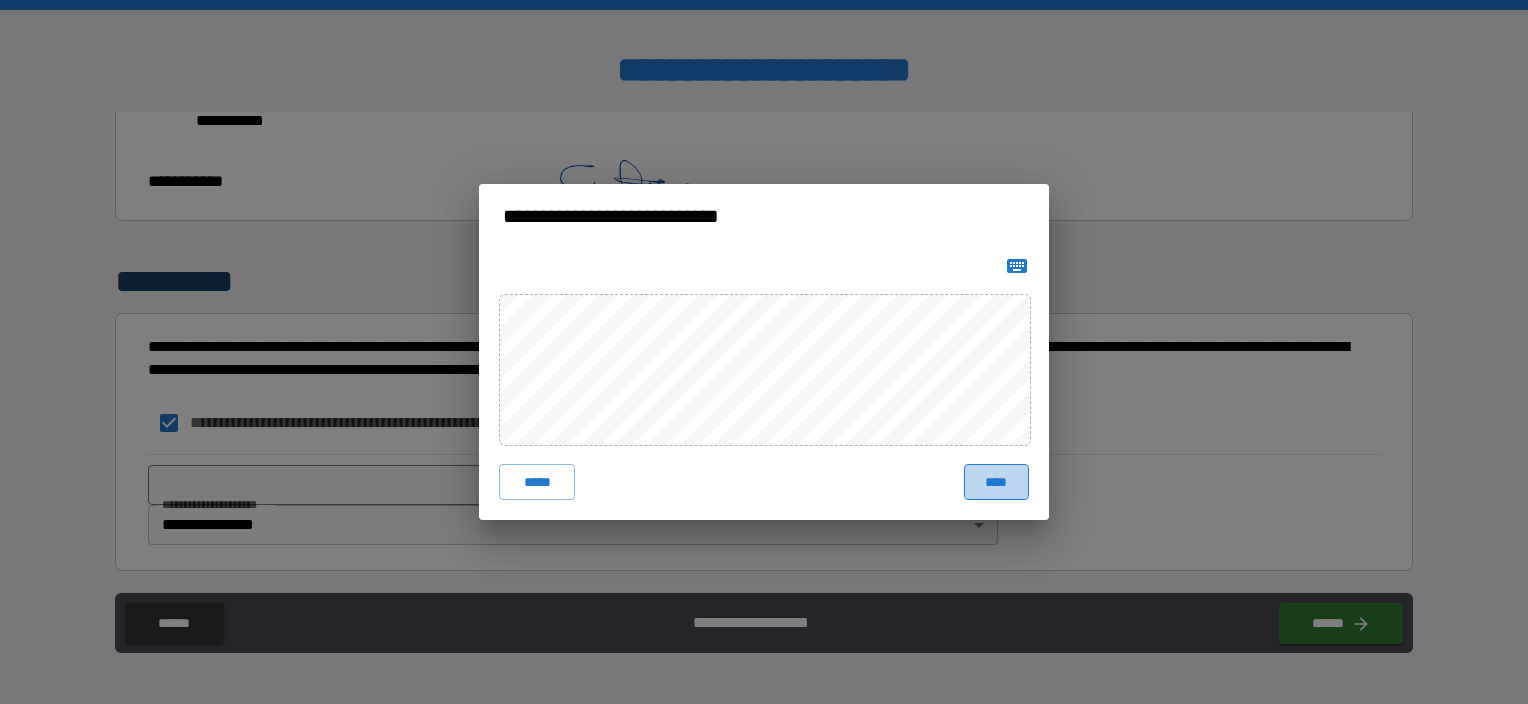 click on "****" at bounding box center [996, 482] 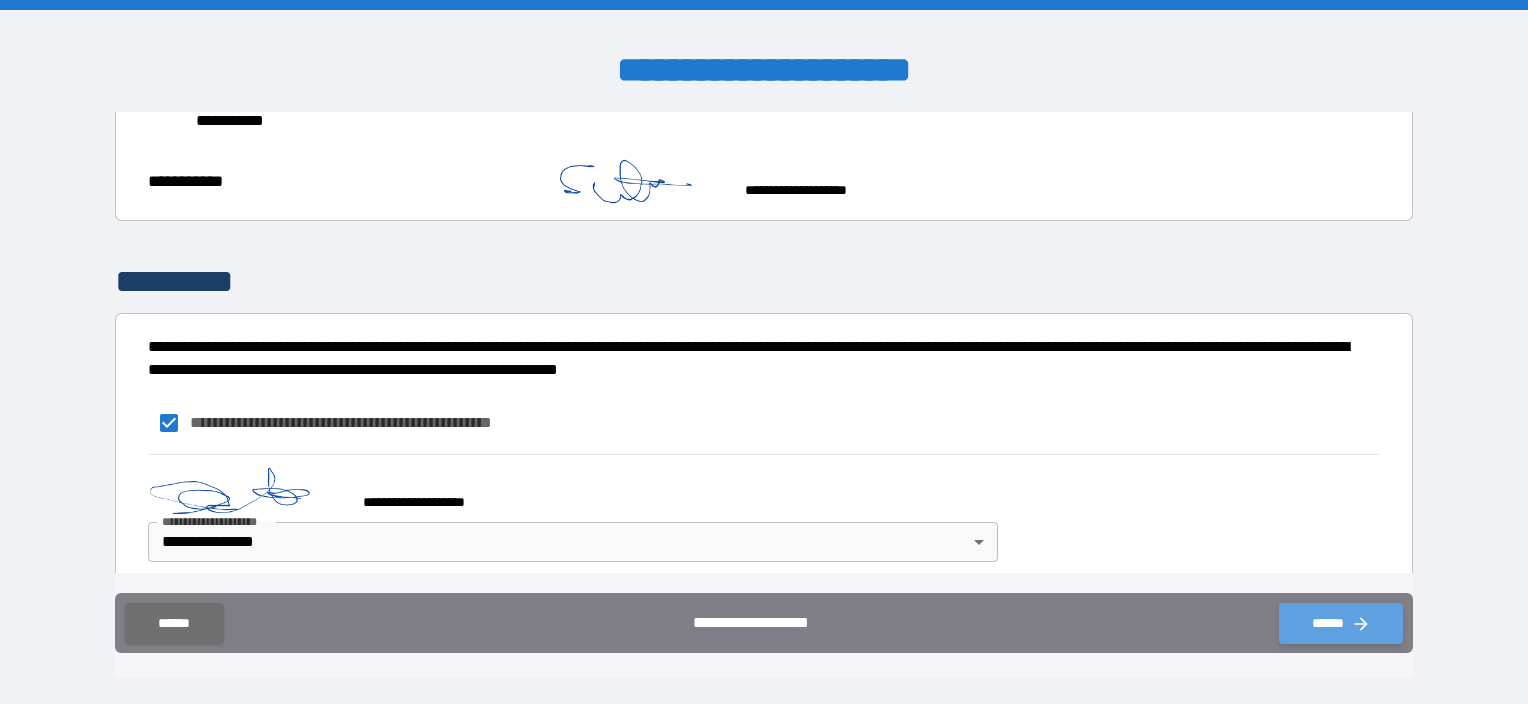 click on "******" at bounding box center [1341, 623] 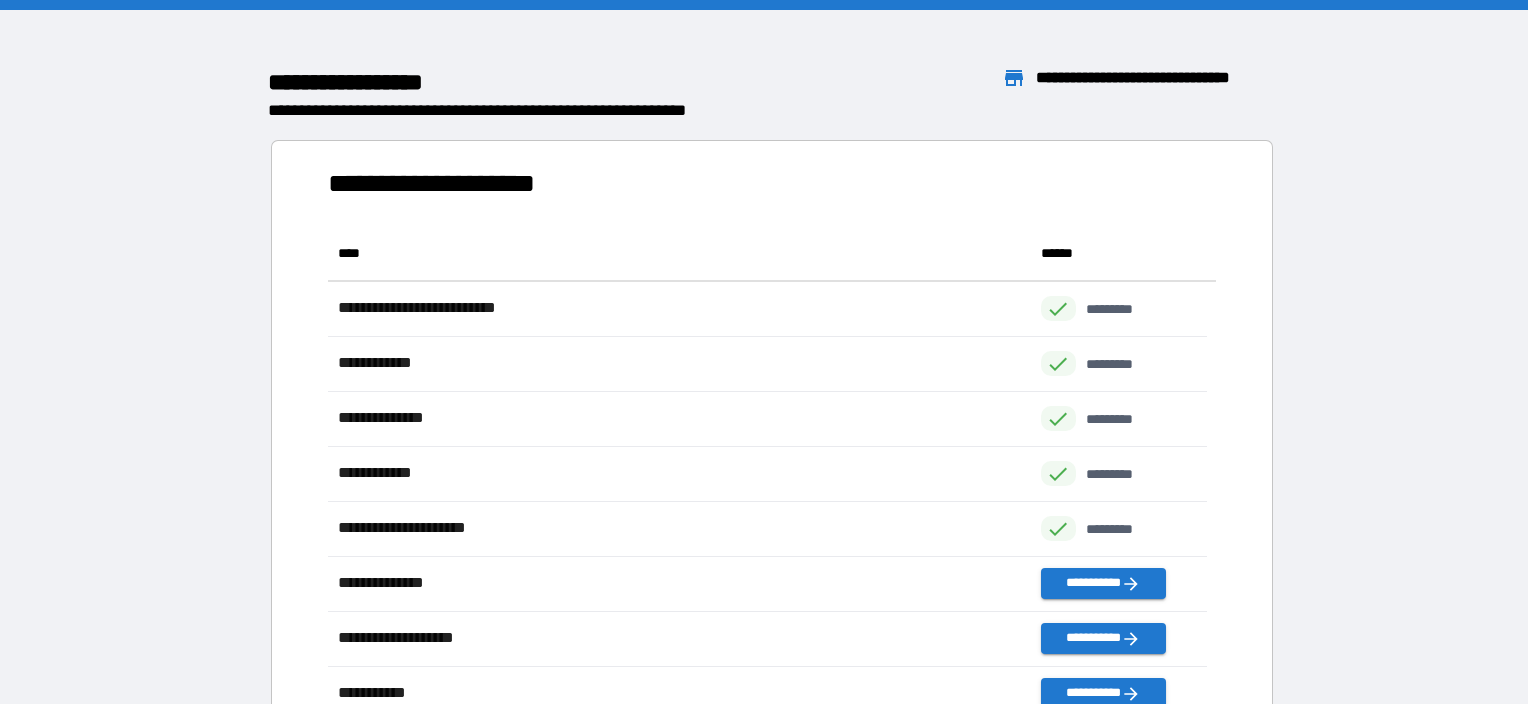 scroll, scrollTop: 16, scrollLeft: 16, axis: both 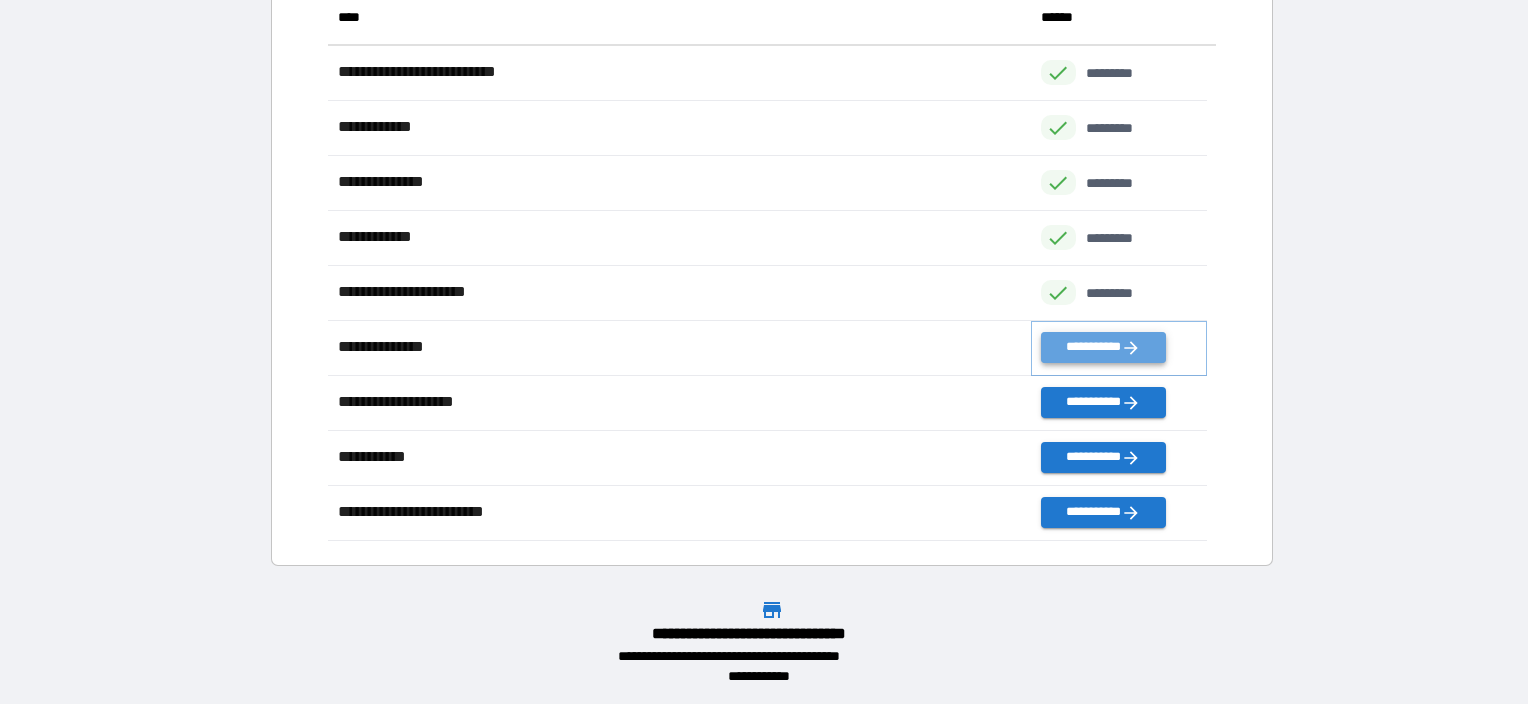 click on "**********" at bounding box center (1103, 347) 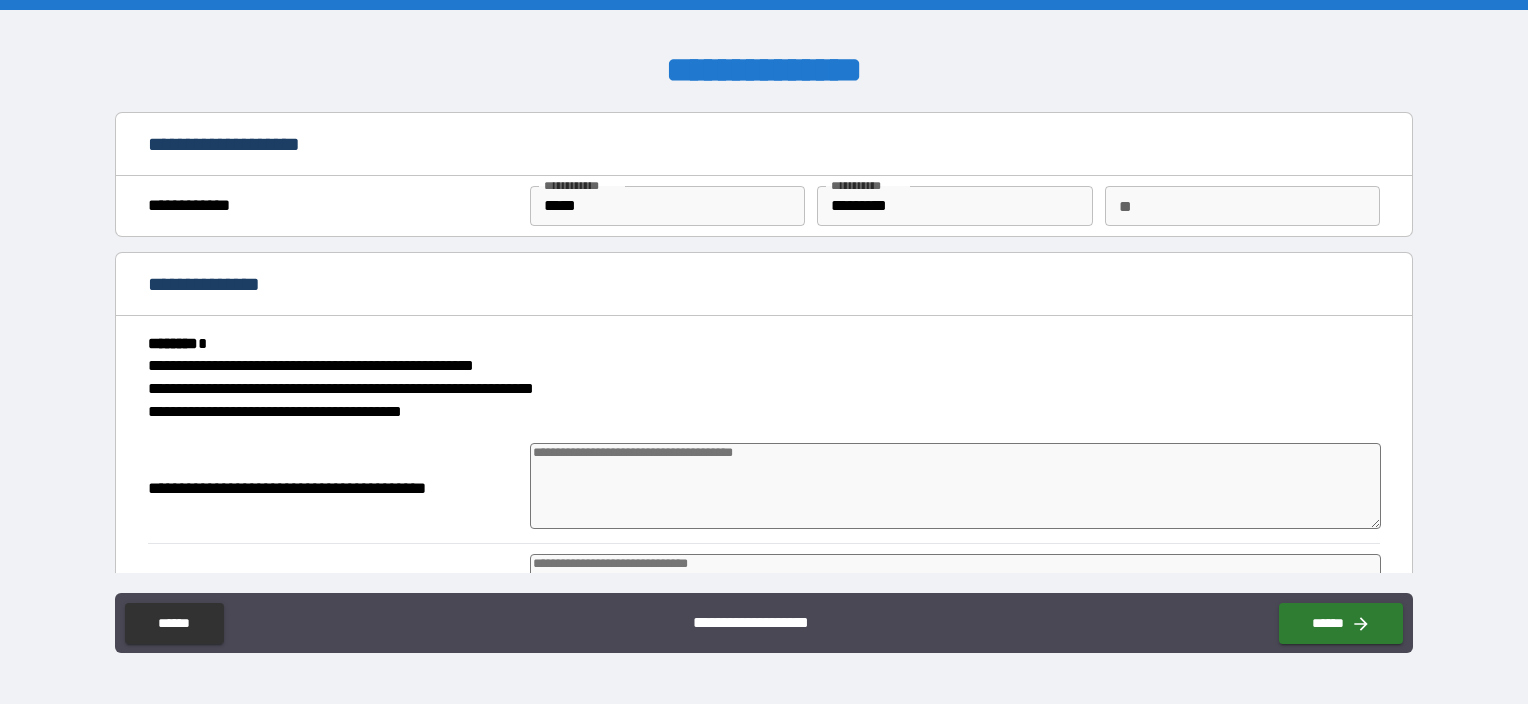 type on "*" 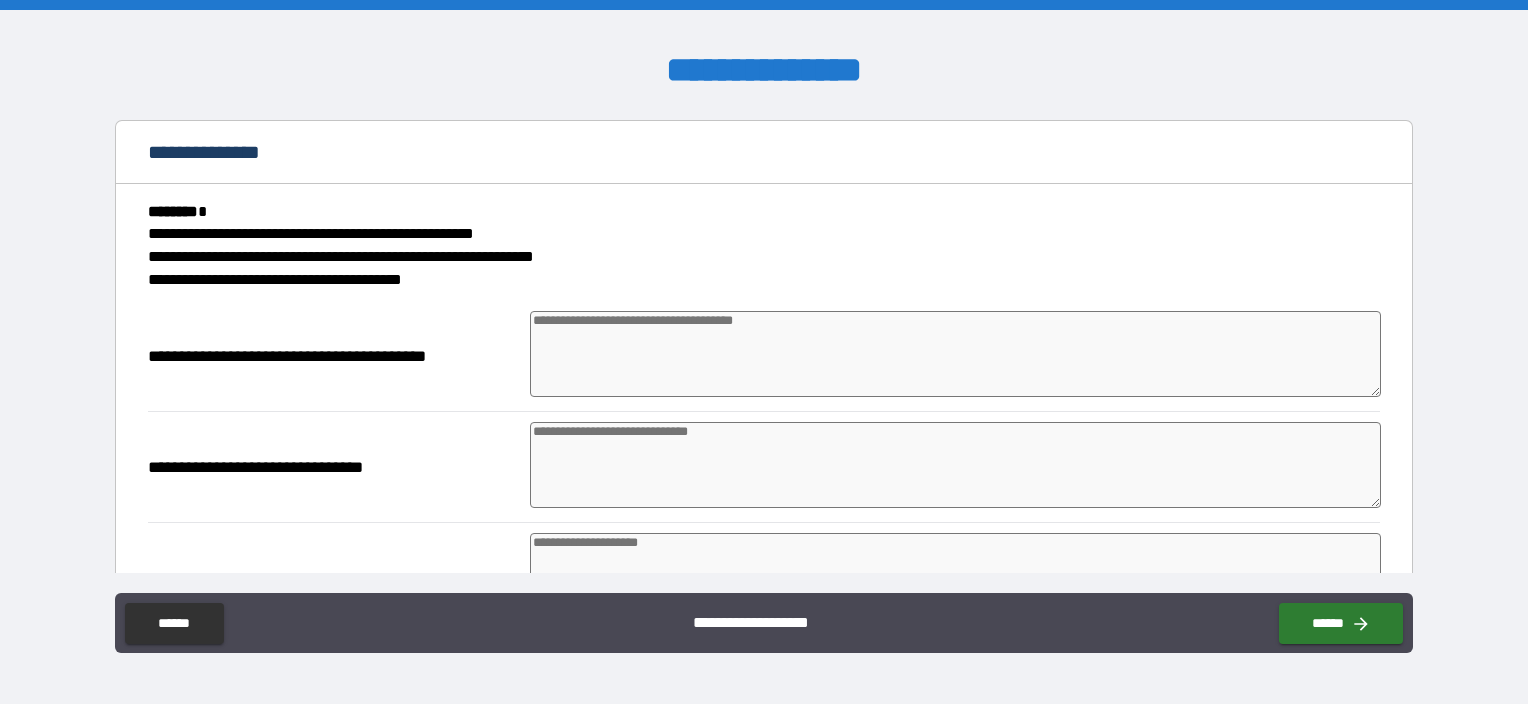 scroll, scrollTop: 200, scrollLeft: 0, axis: vertical 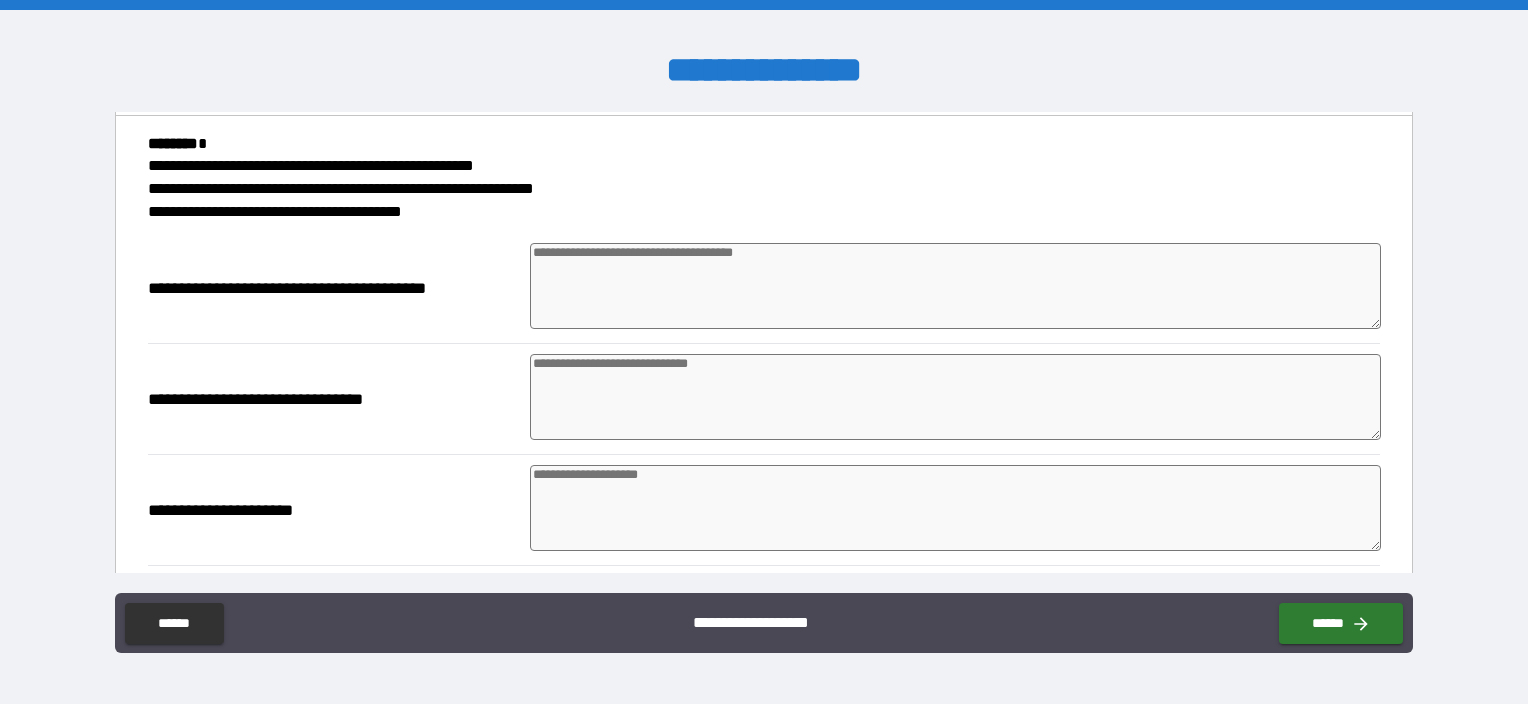 click at bounding box center (955, 286) 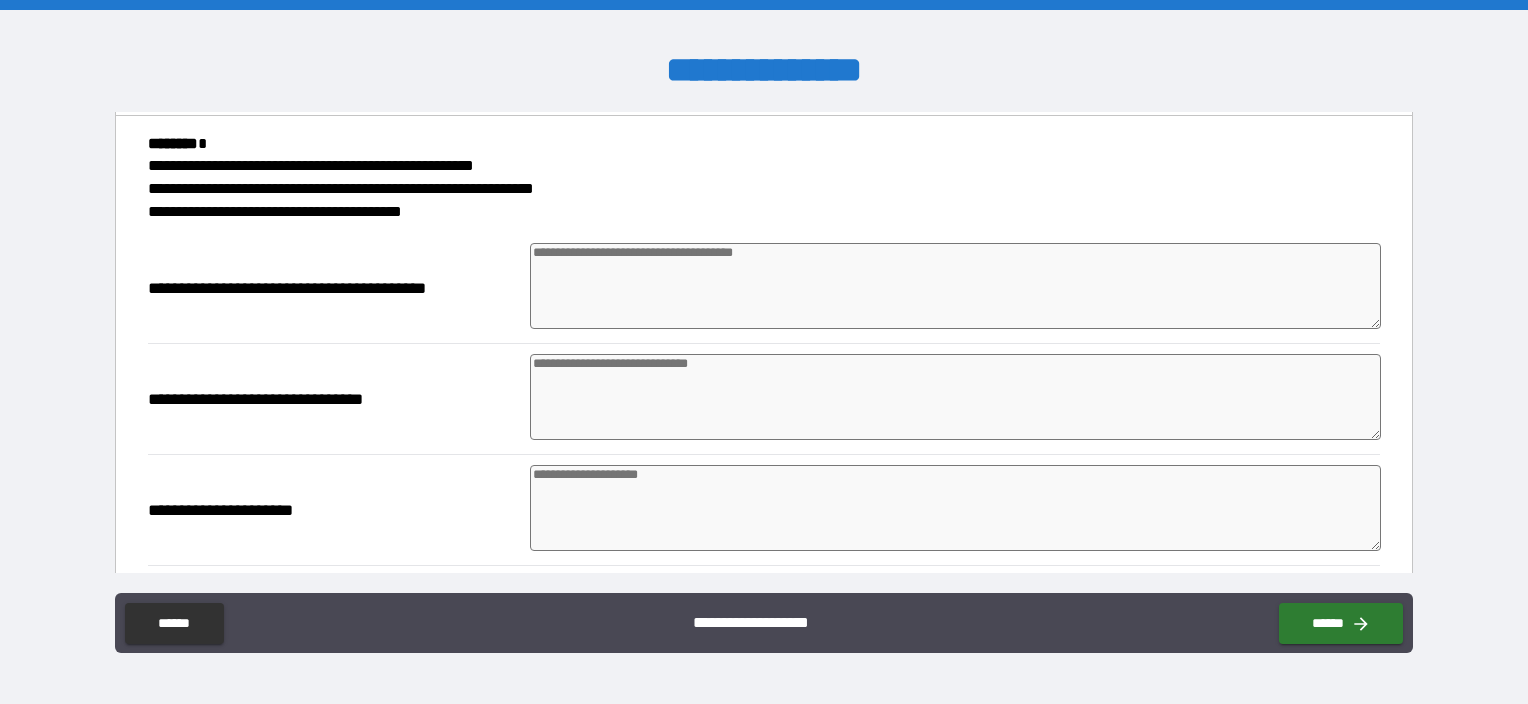 type on "*" 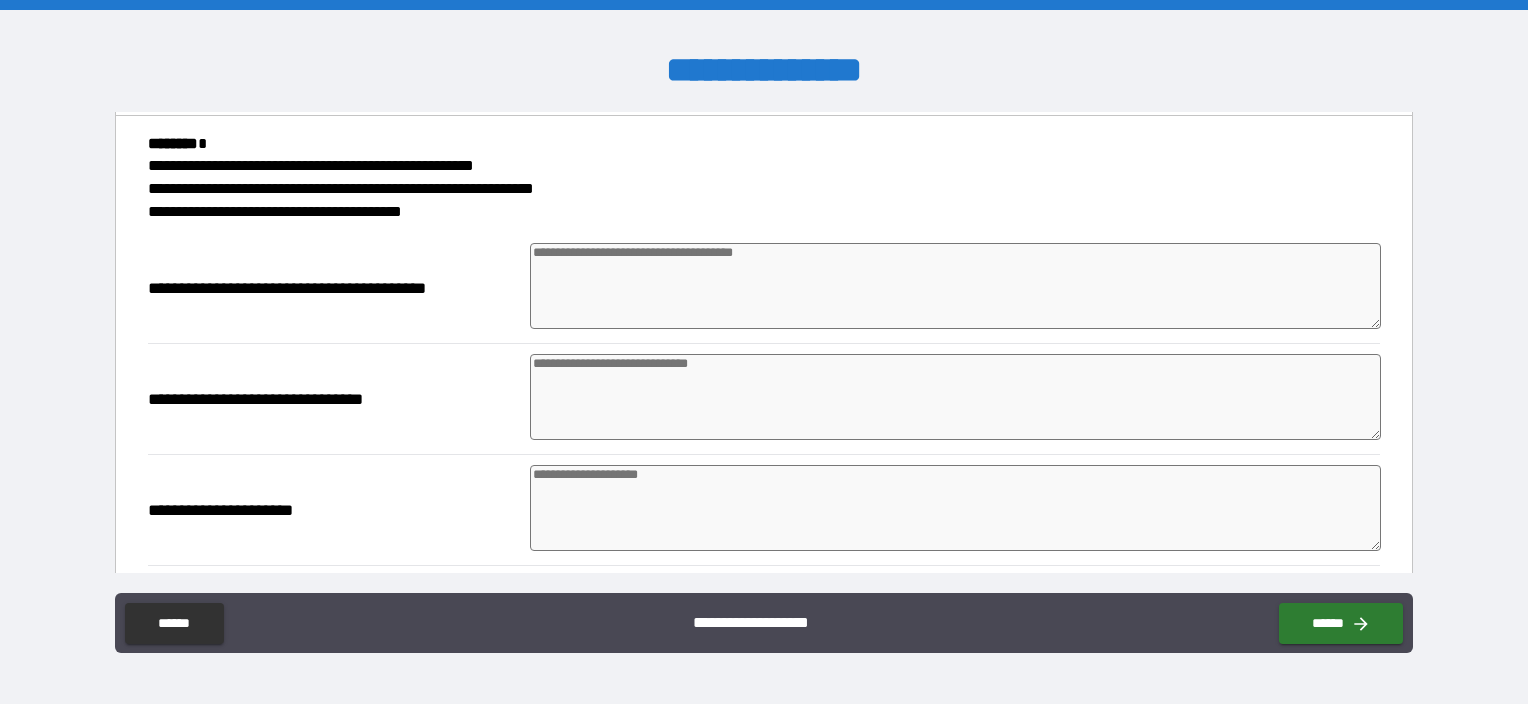 type on "*" 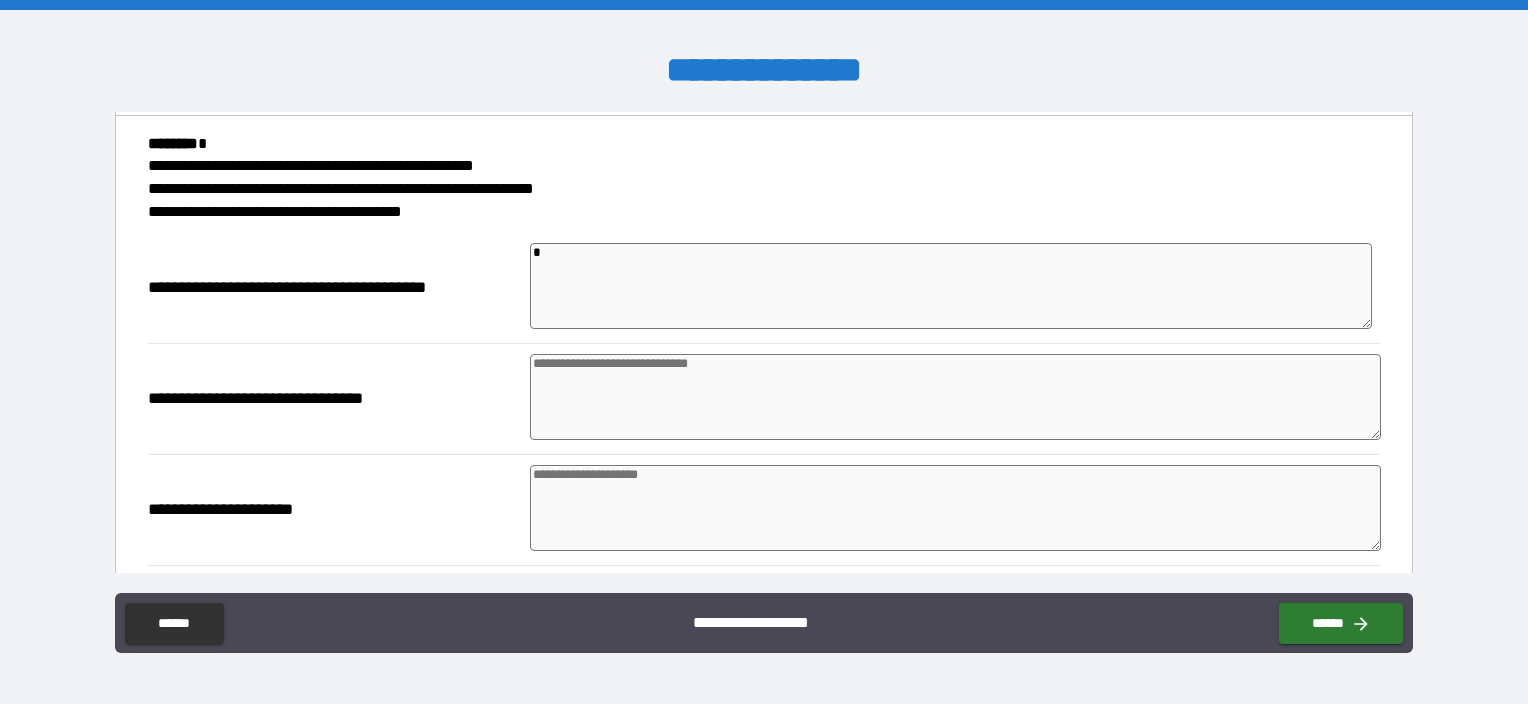 type on "*" 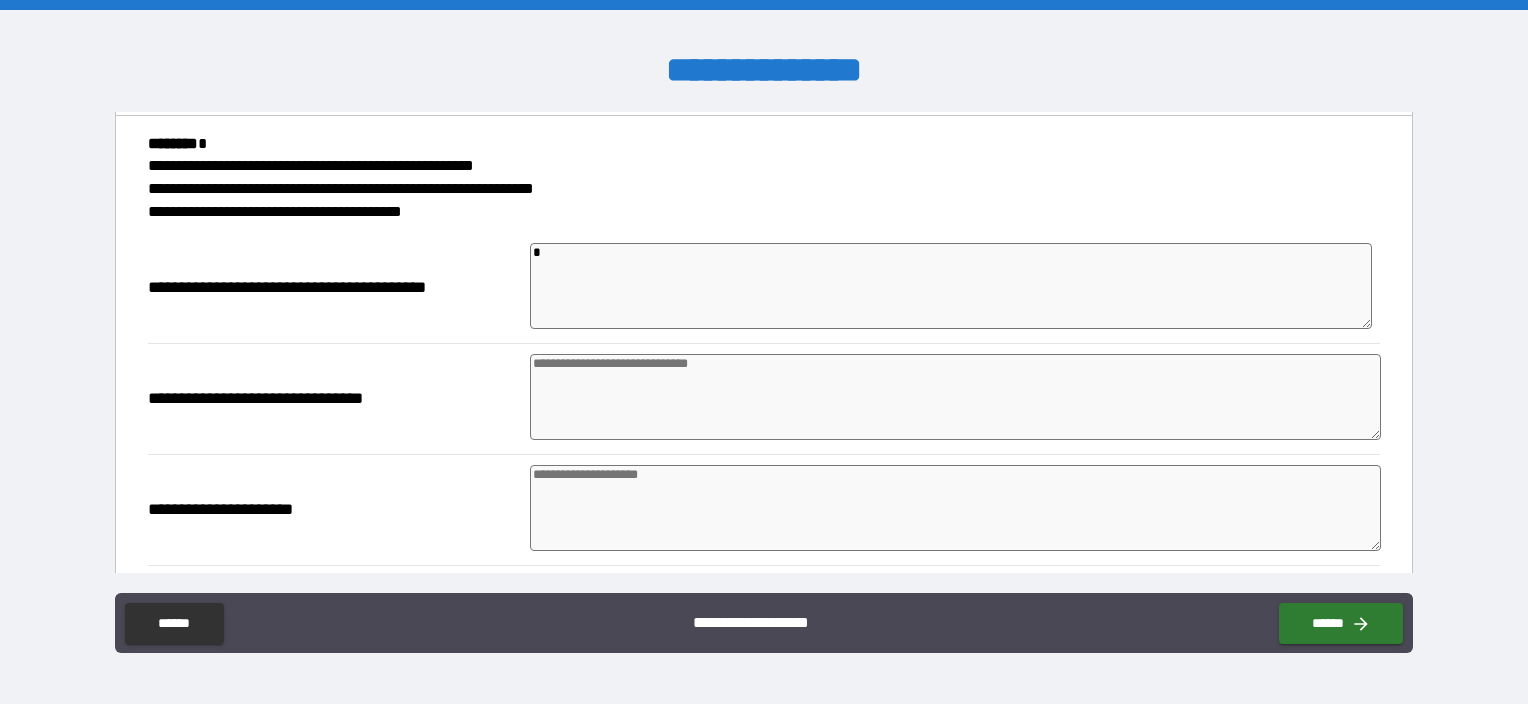 type on "*" 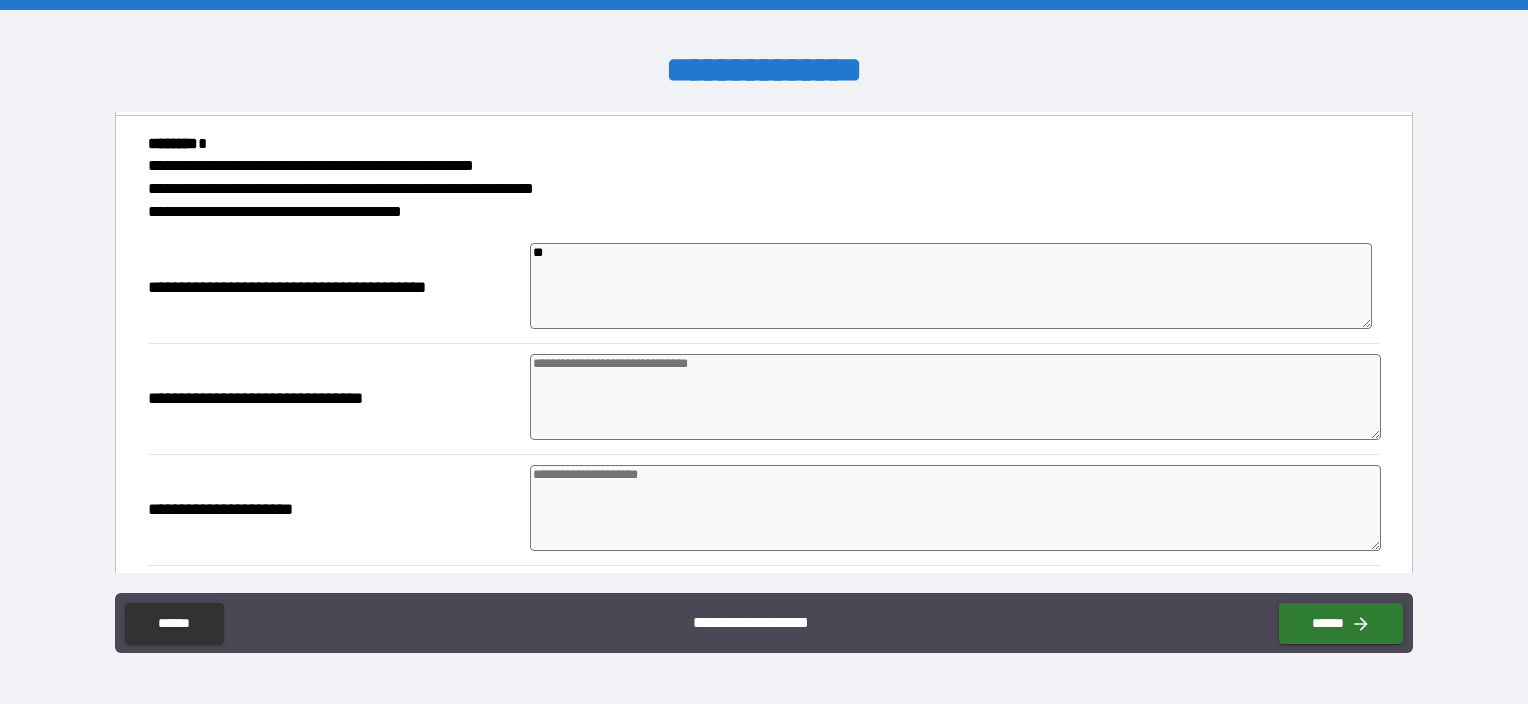type on "***" 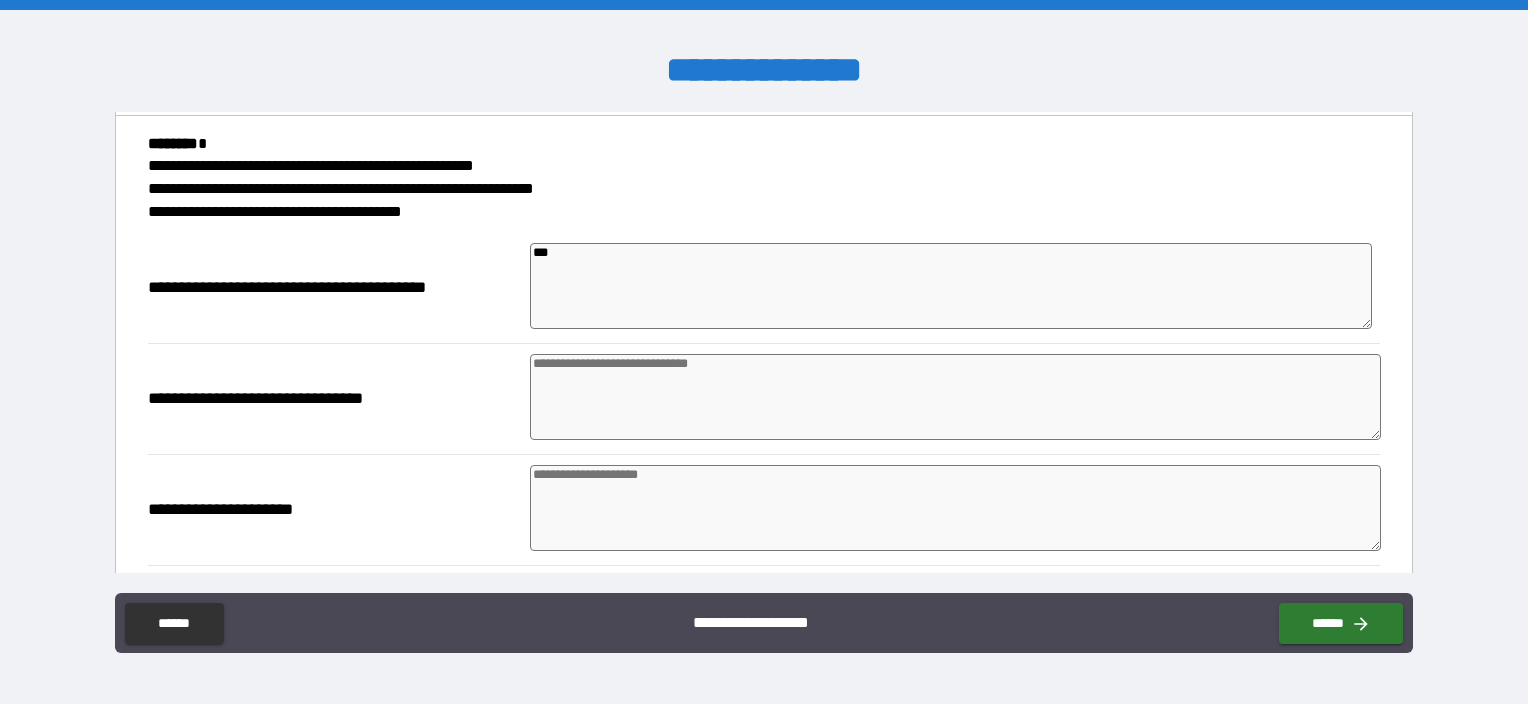 type on "*" 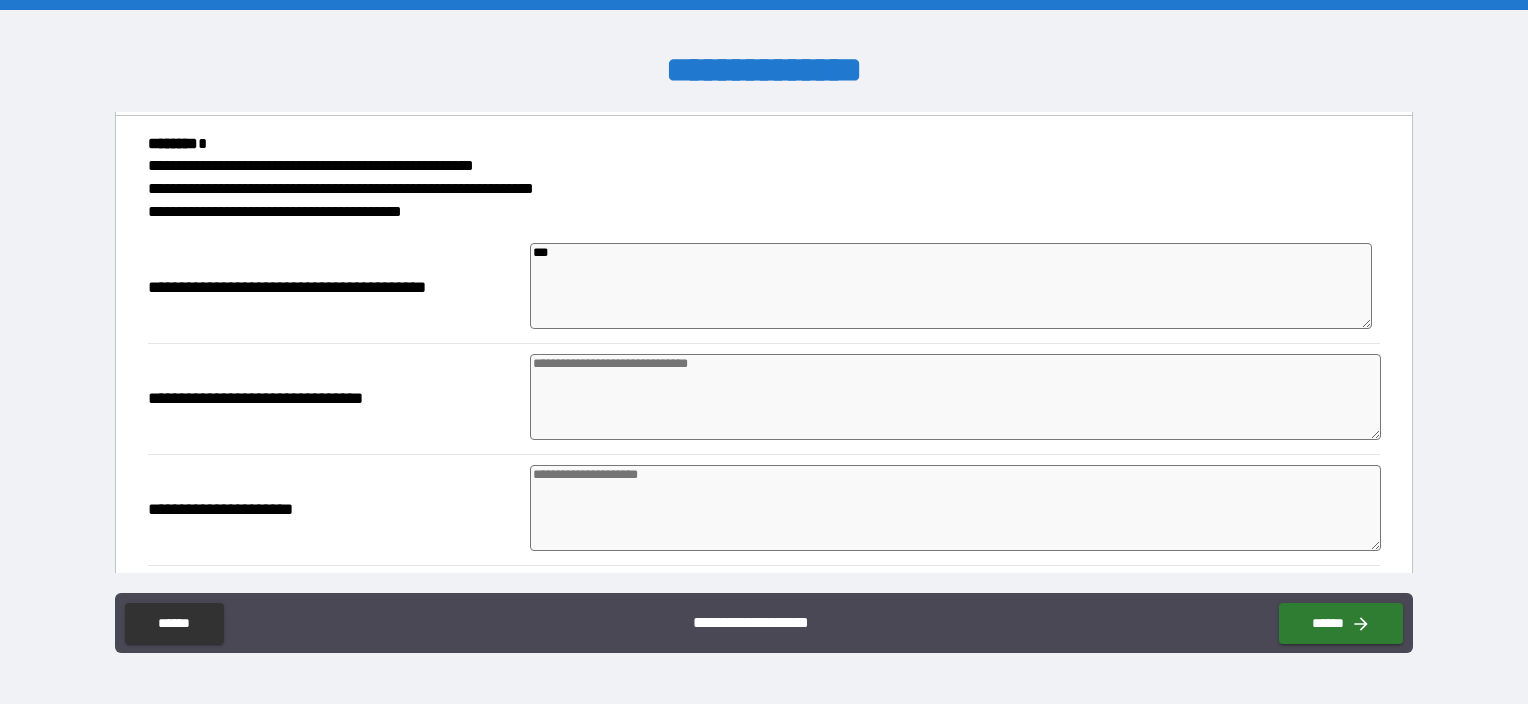 type on "****" 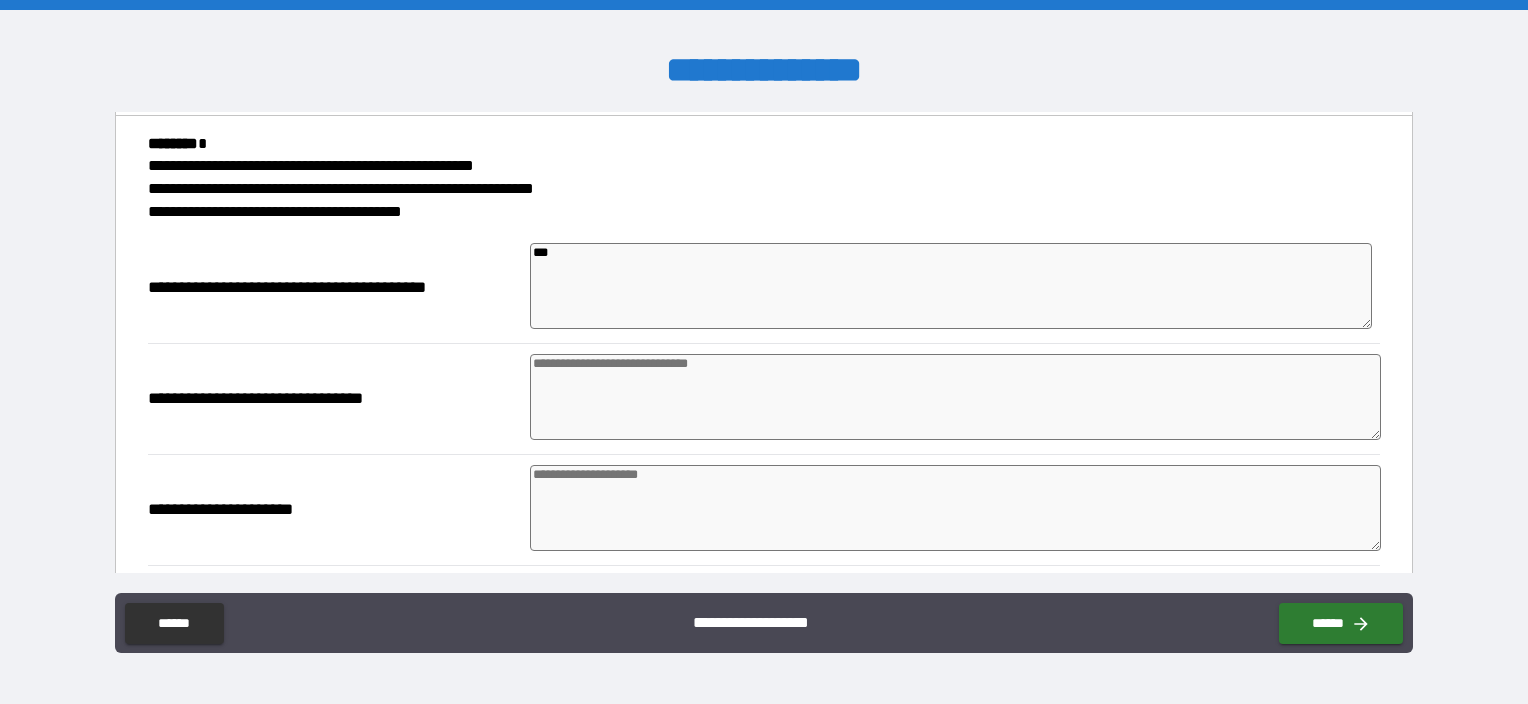 type on "*" 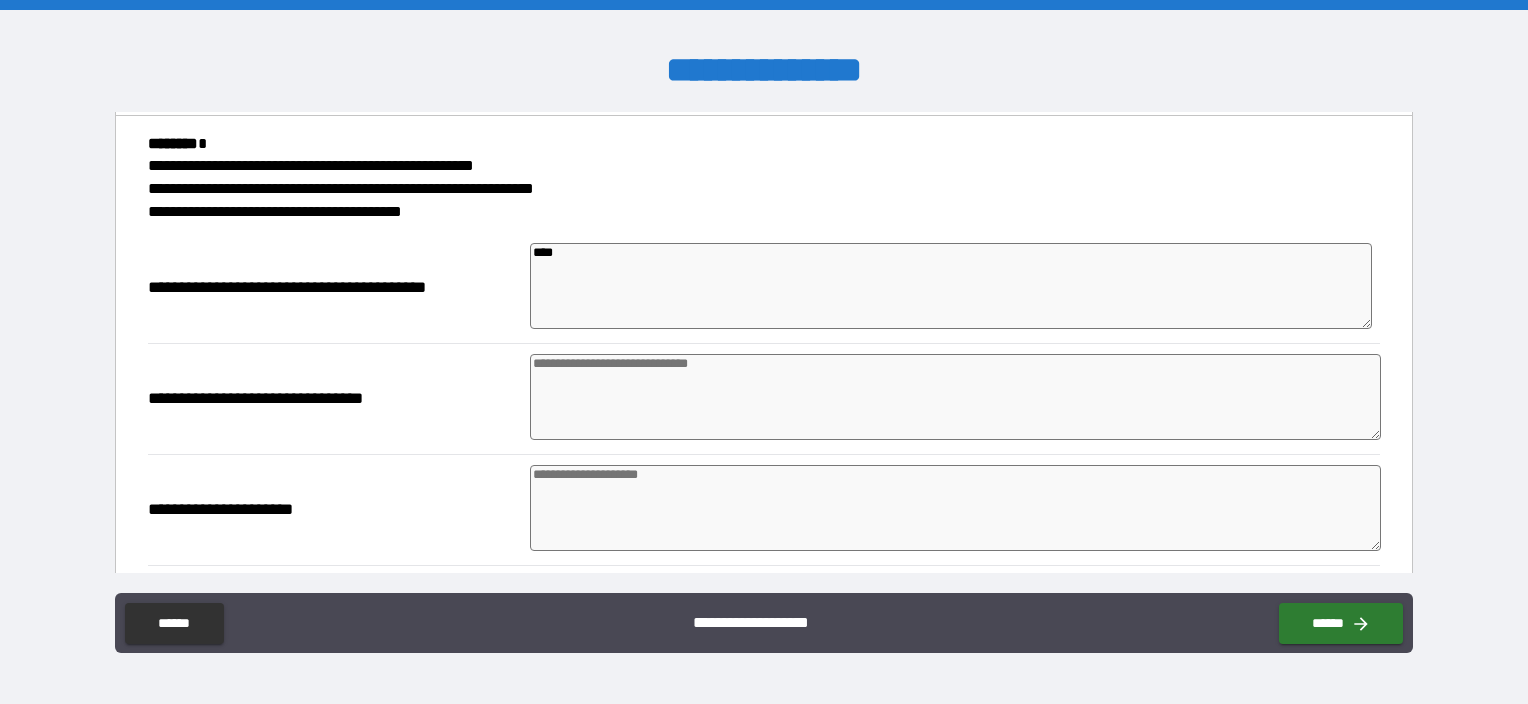 type on "*****" 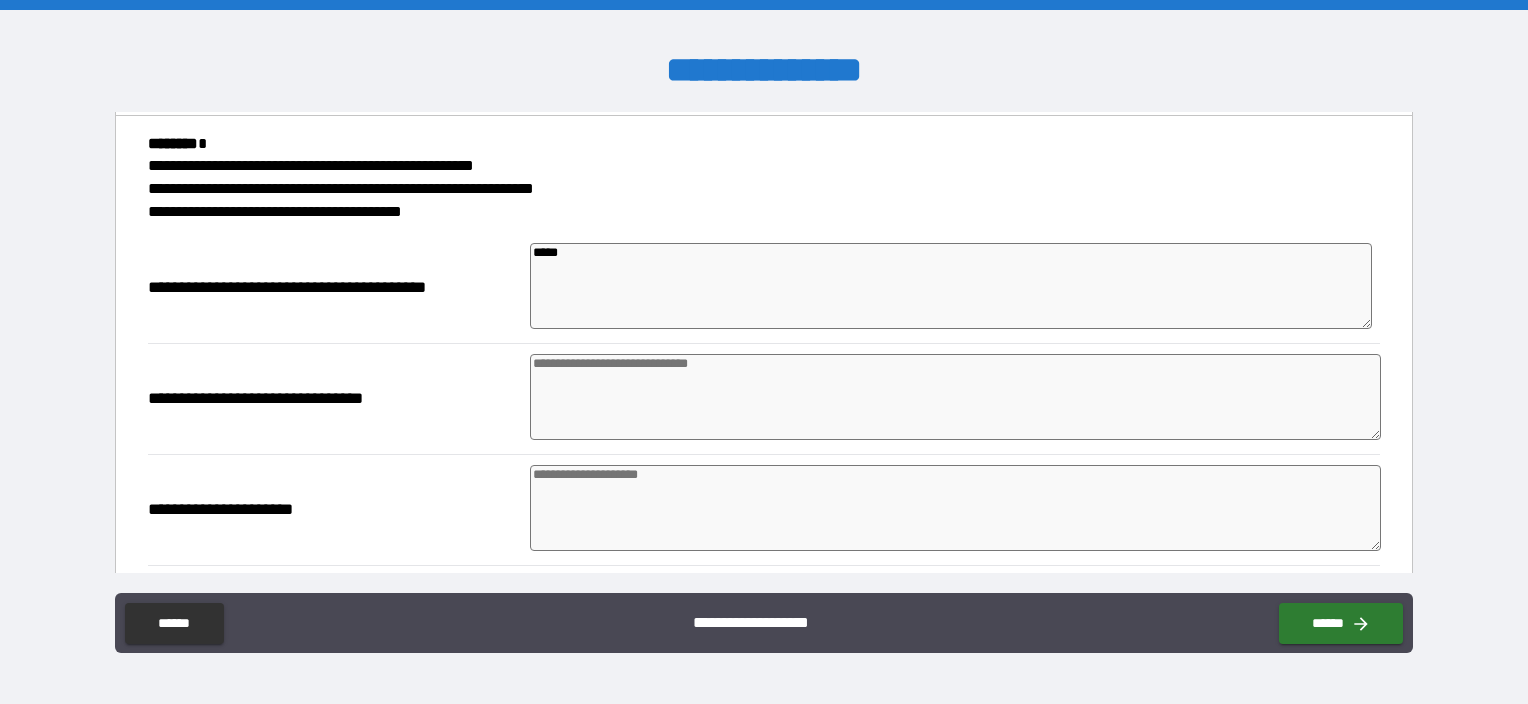 type on "******" 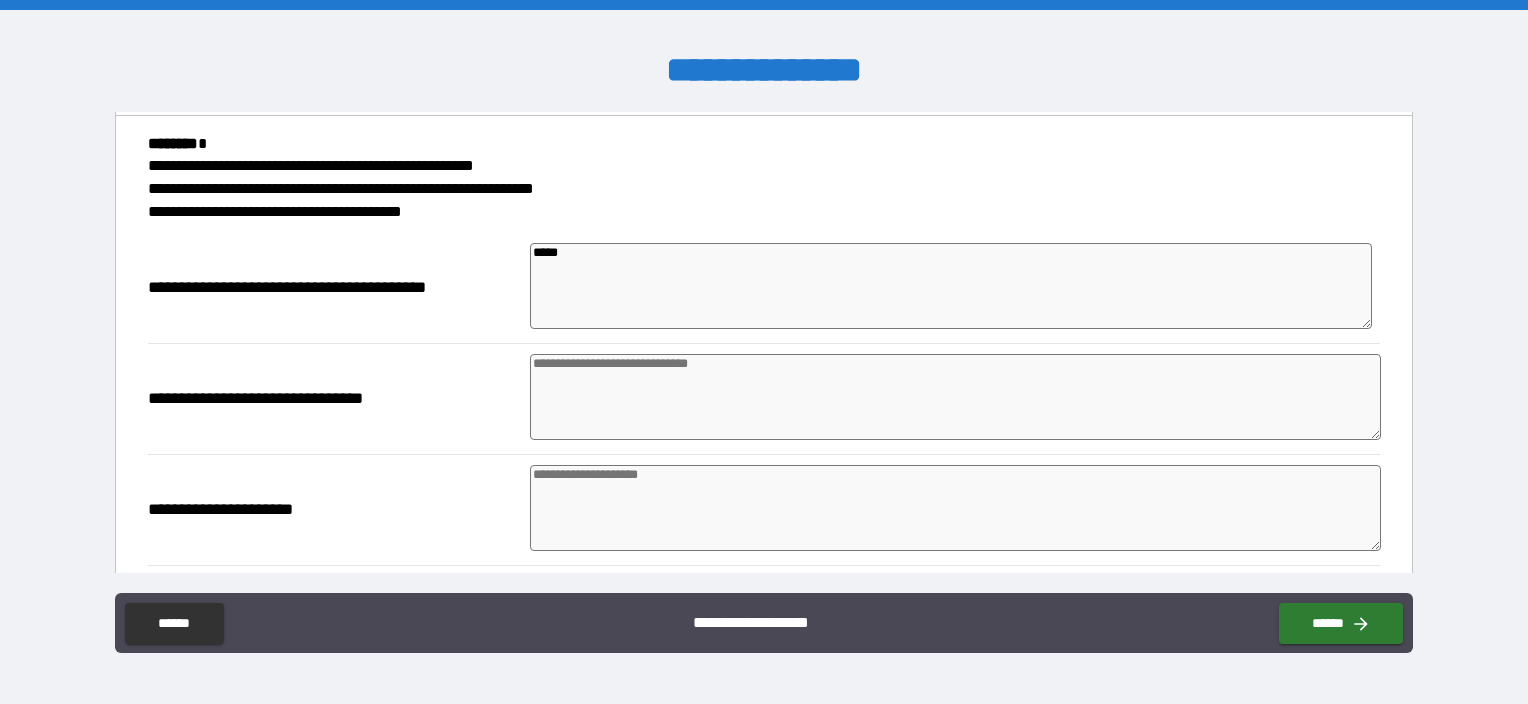type on "*" 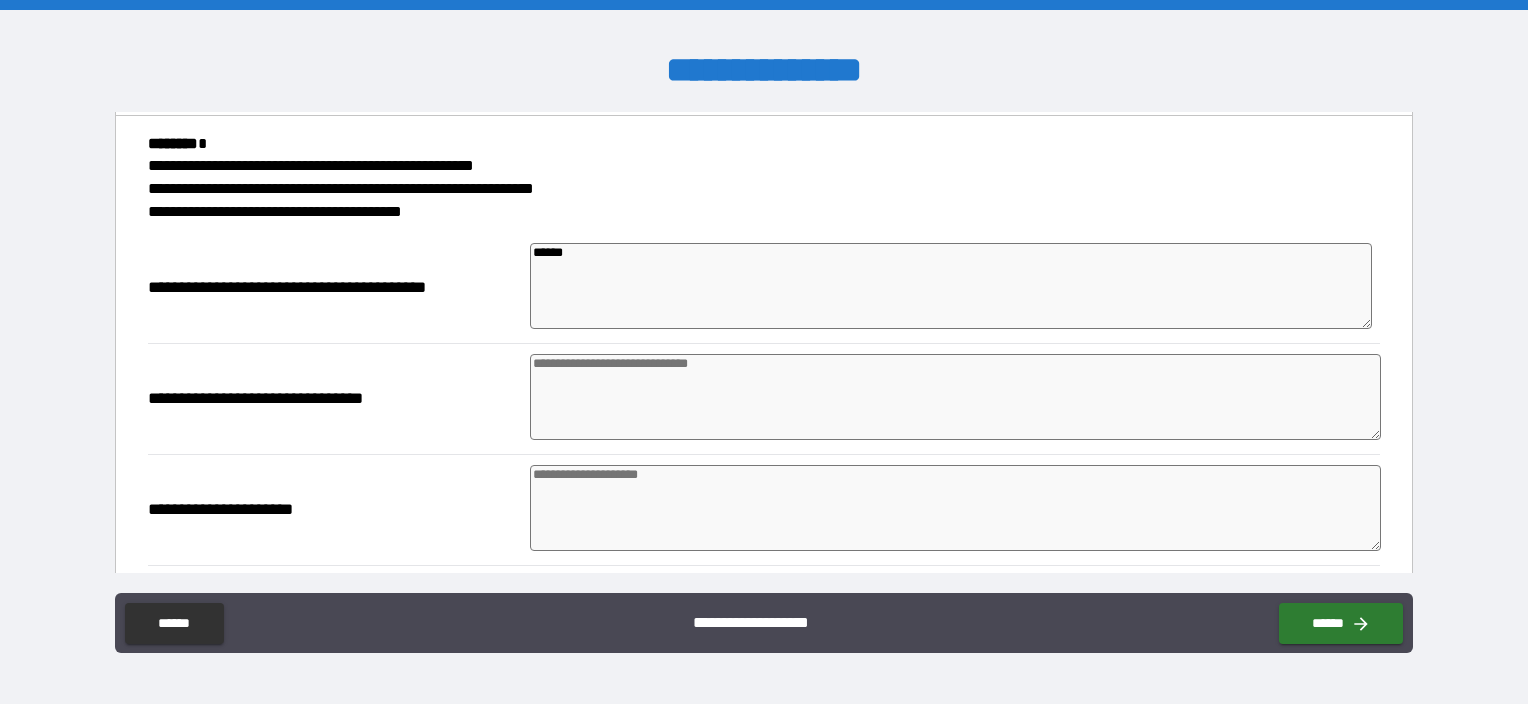 type on "*******" 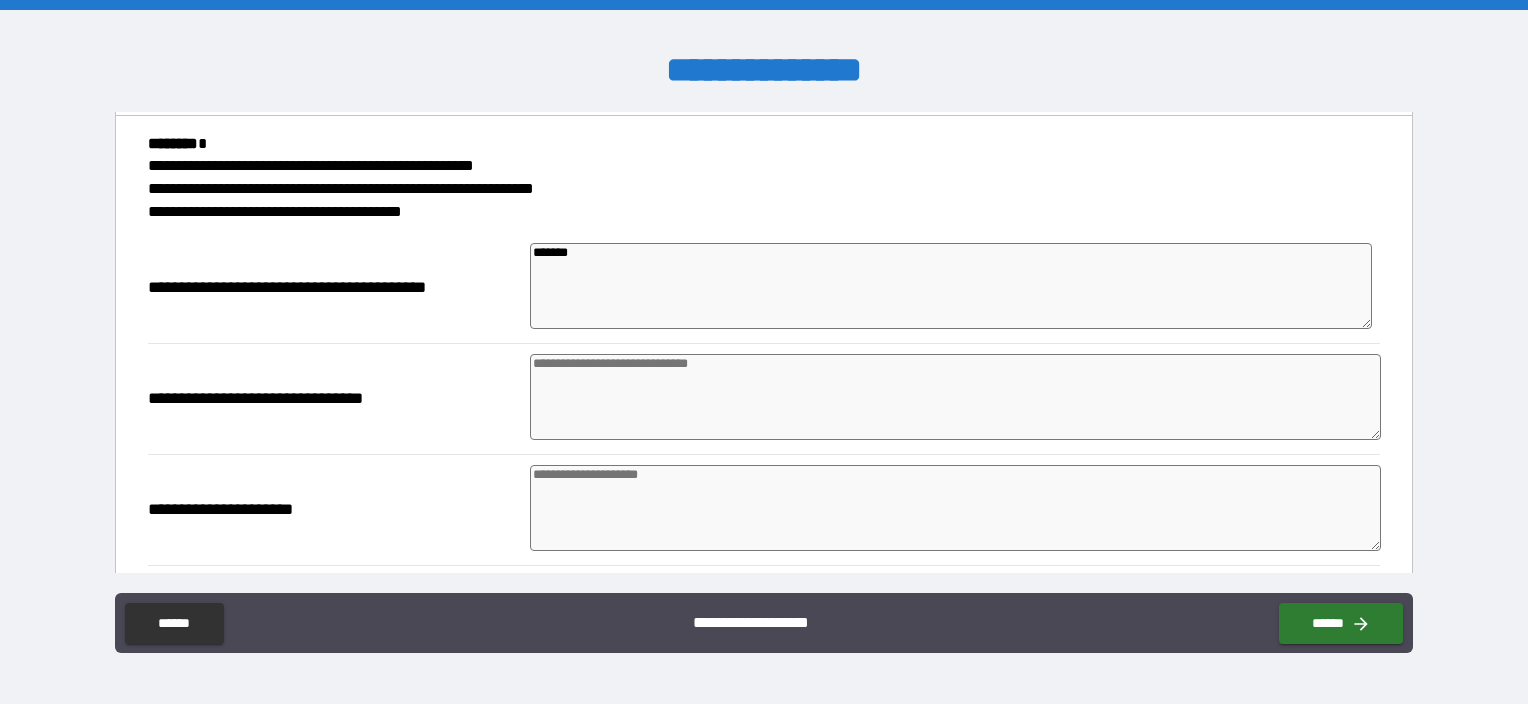 type on "*******" 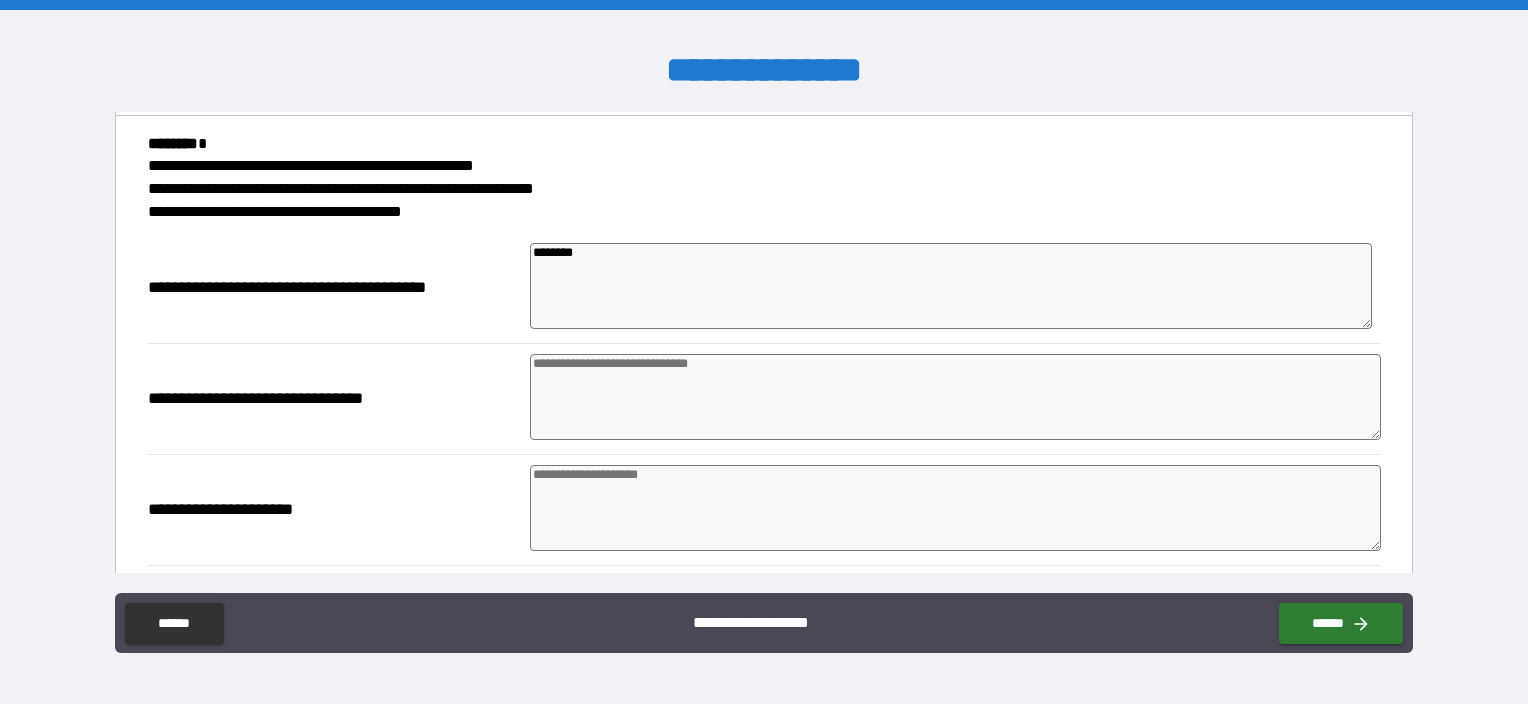type on "*" 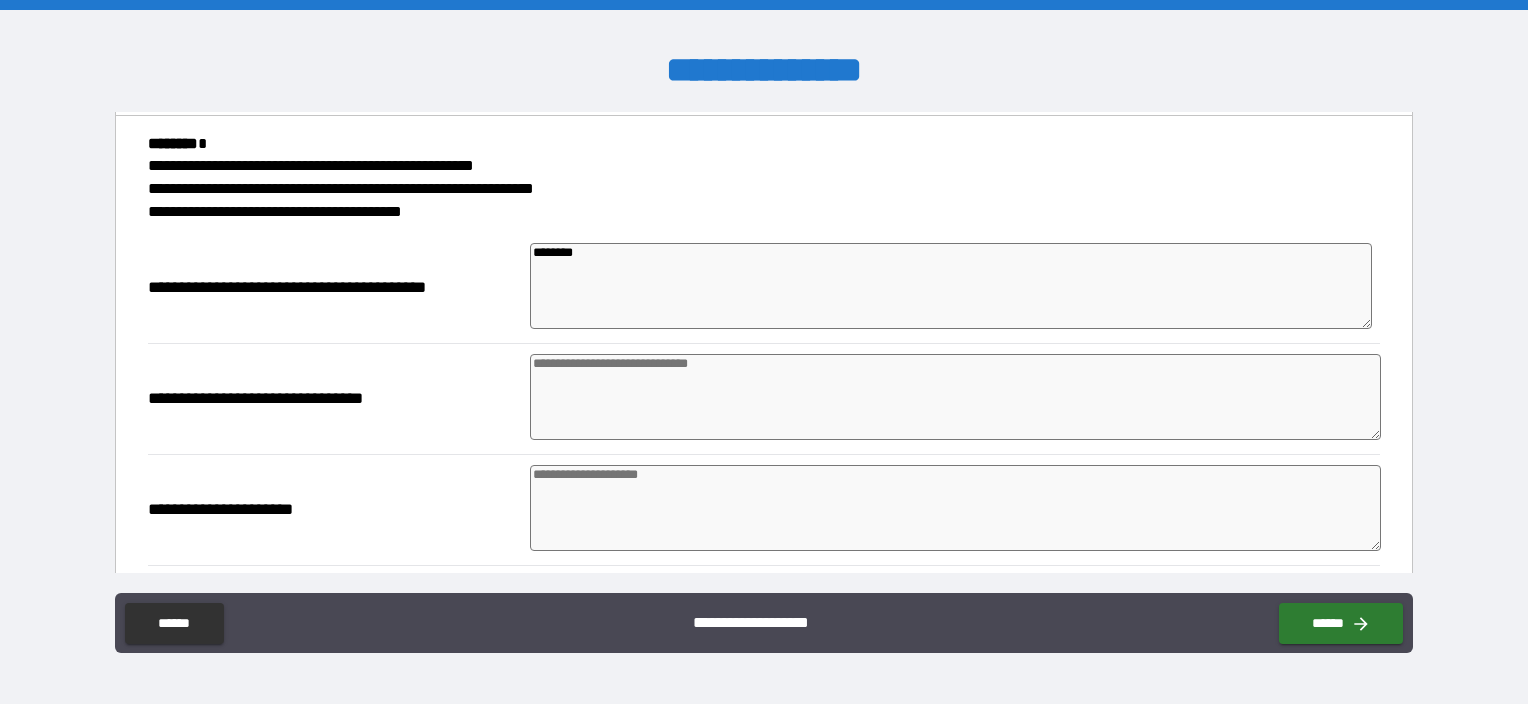 type on "*" 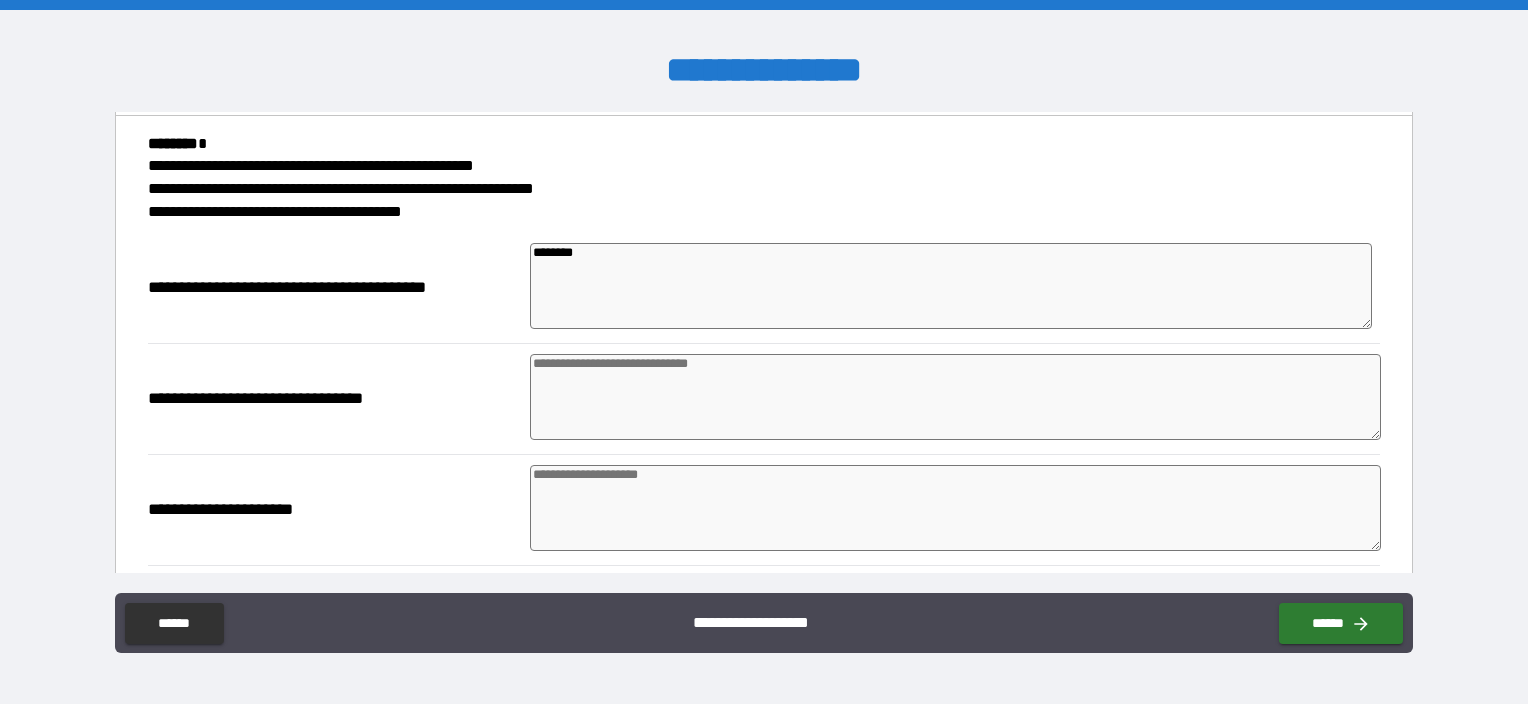 type on "*" 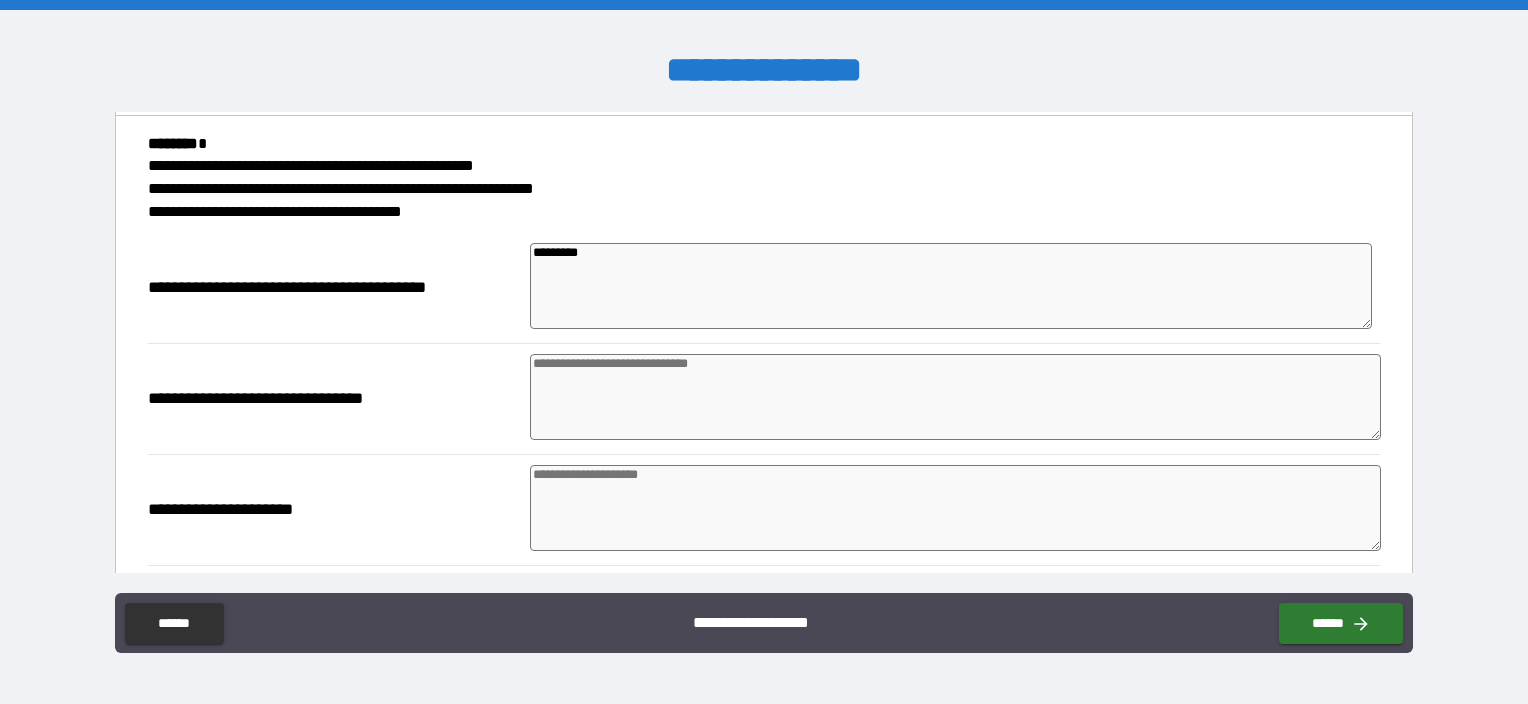 type on "**********" 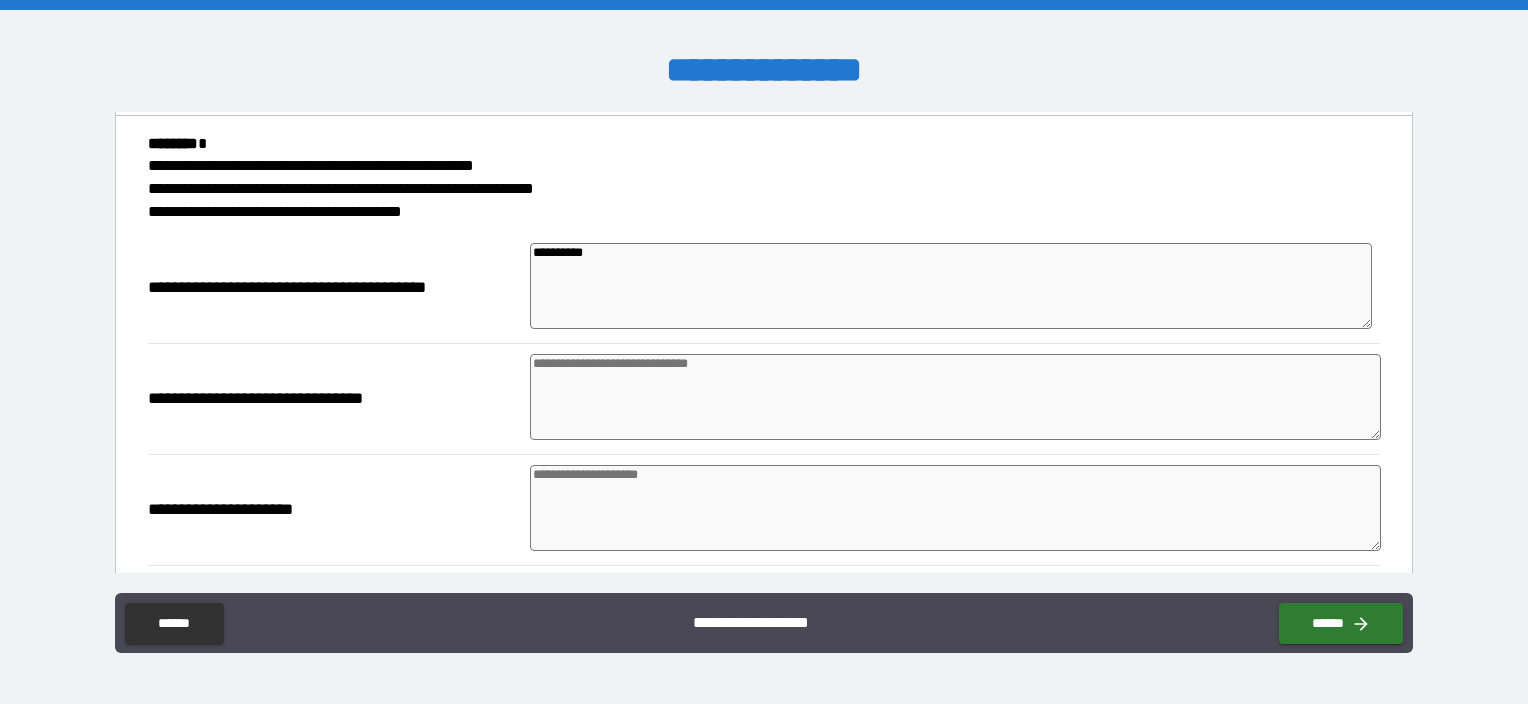 type on "*" 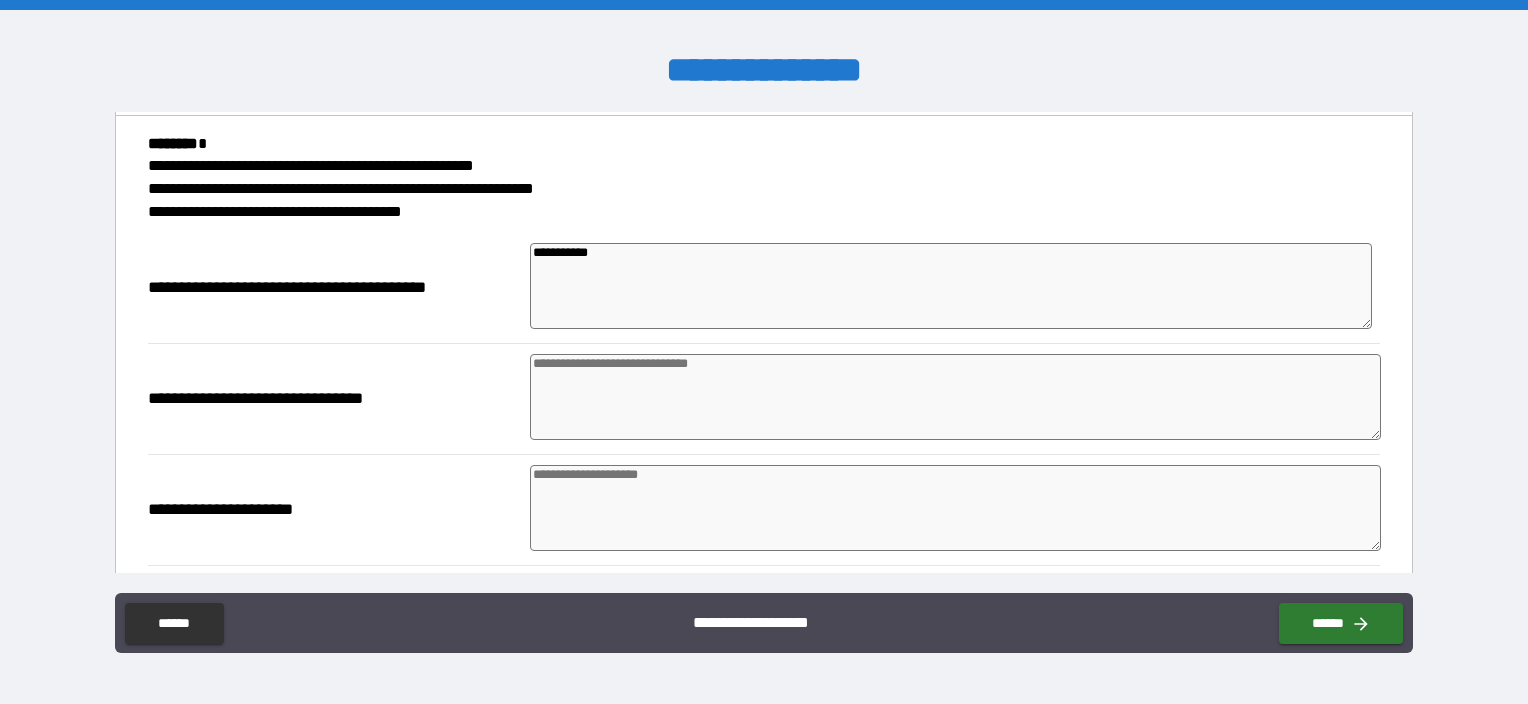 type on "*" 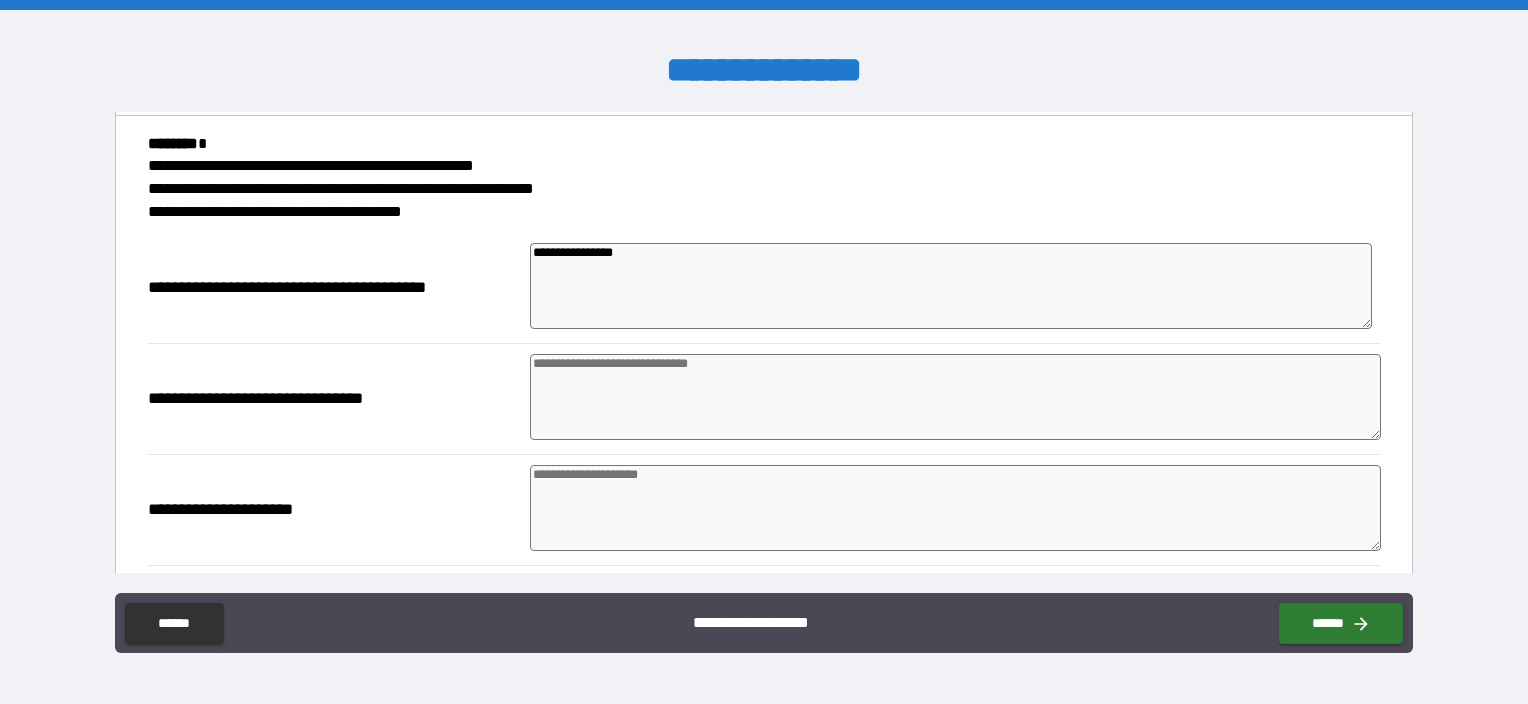 click at bounding box center [955, 397] 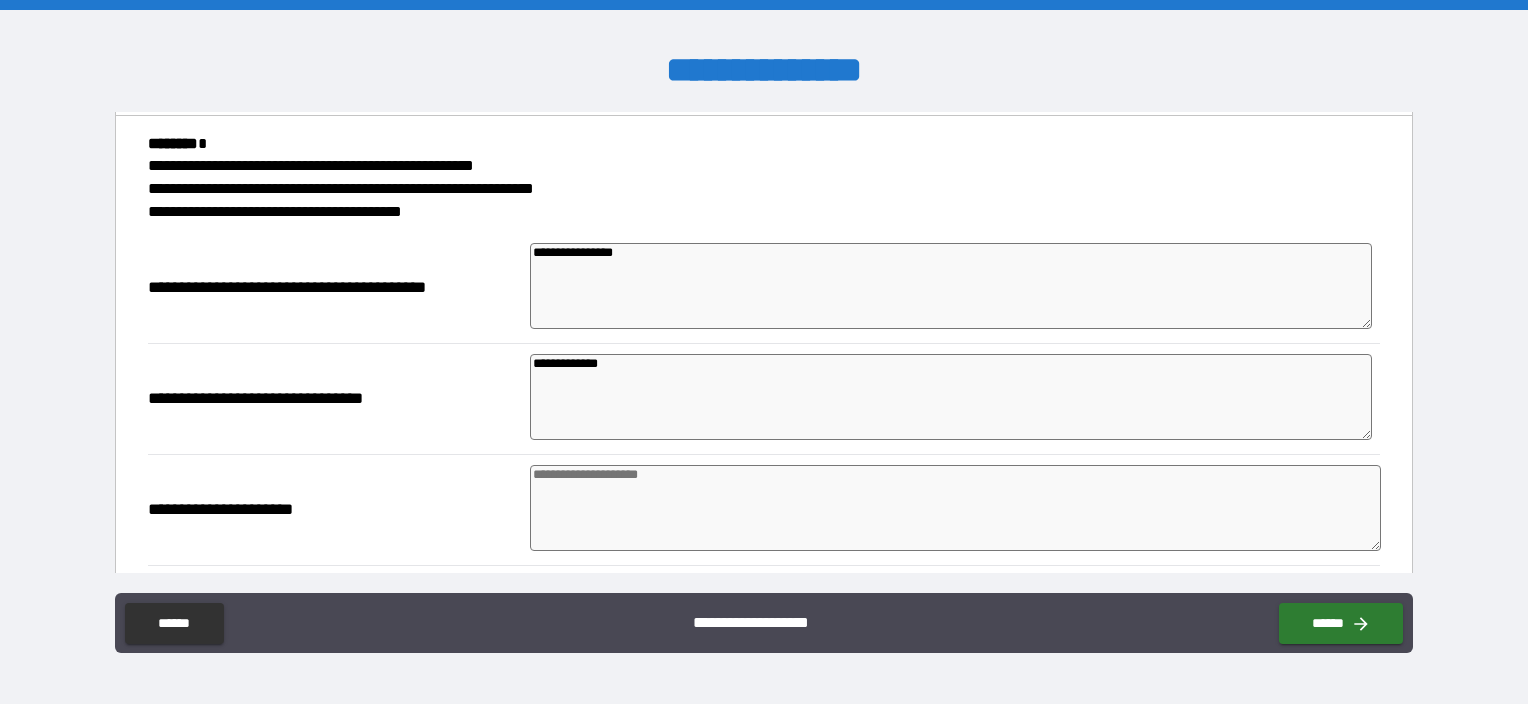 drag, startPoint x: 626, startPoint y: 377, endPoint x: 500, endPoint y: 369, distance: 126.253716 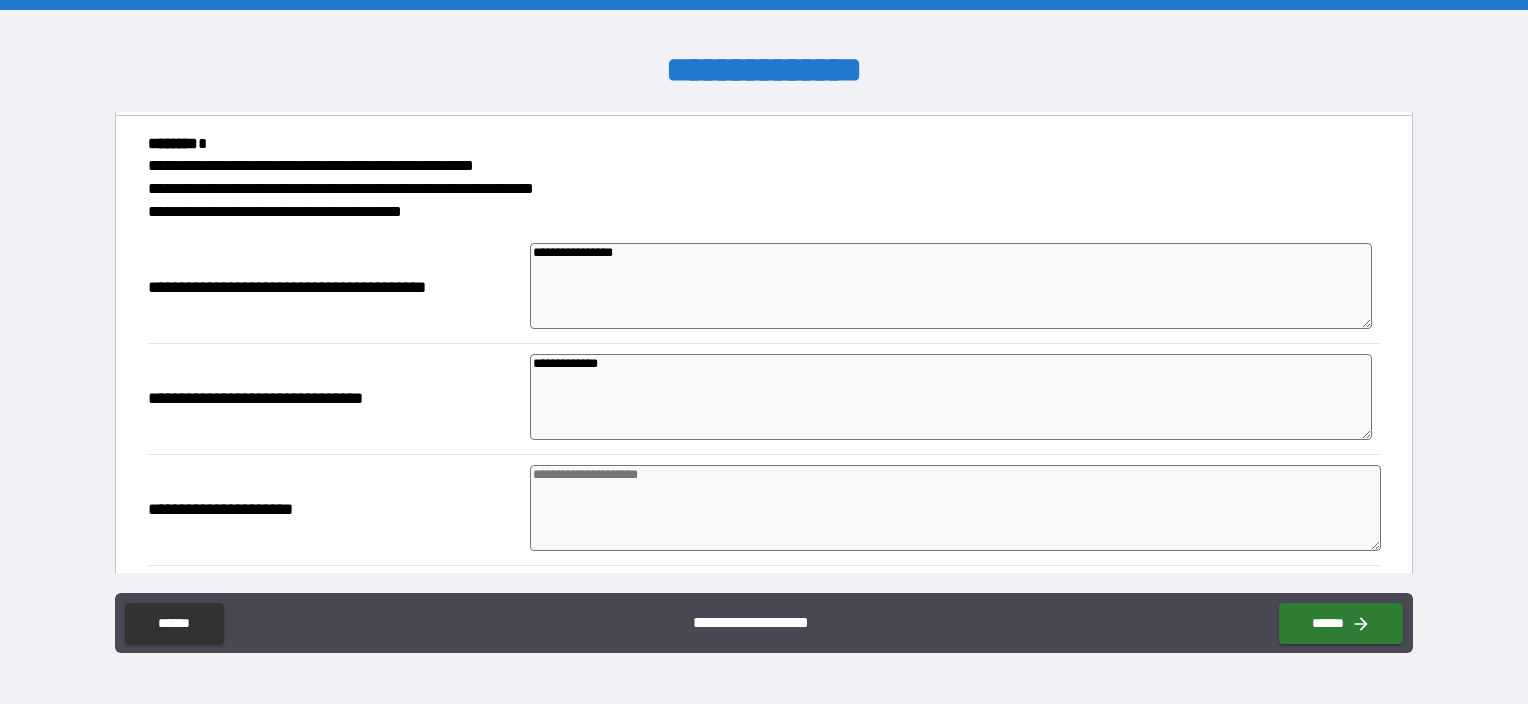 click on "**********" at bounding box center [764, 399] 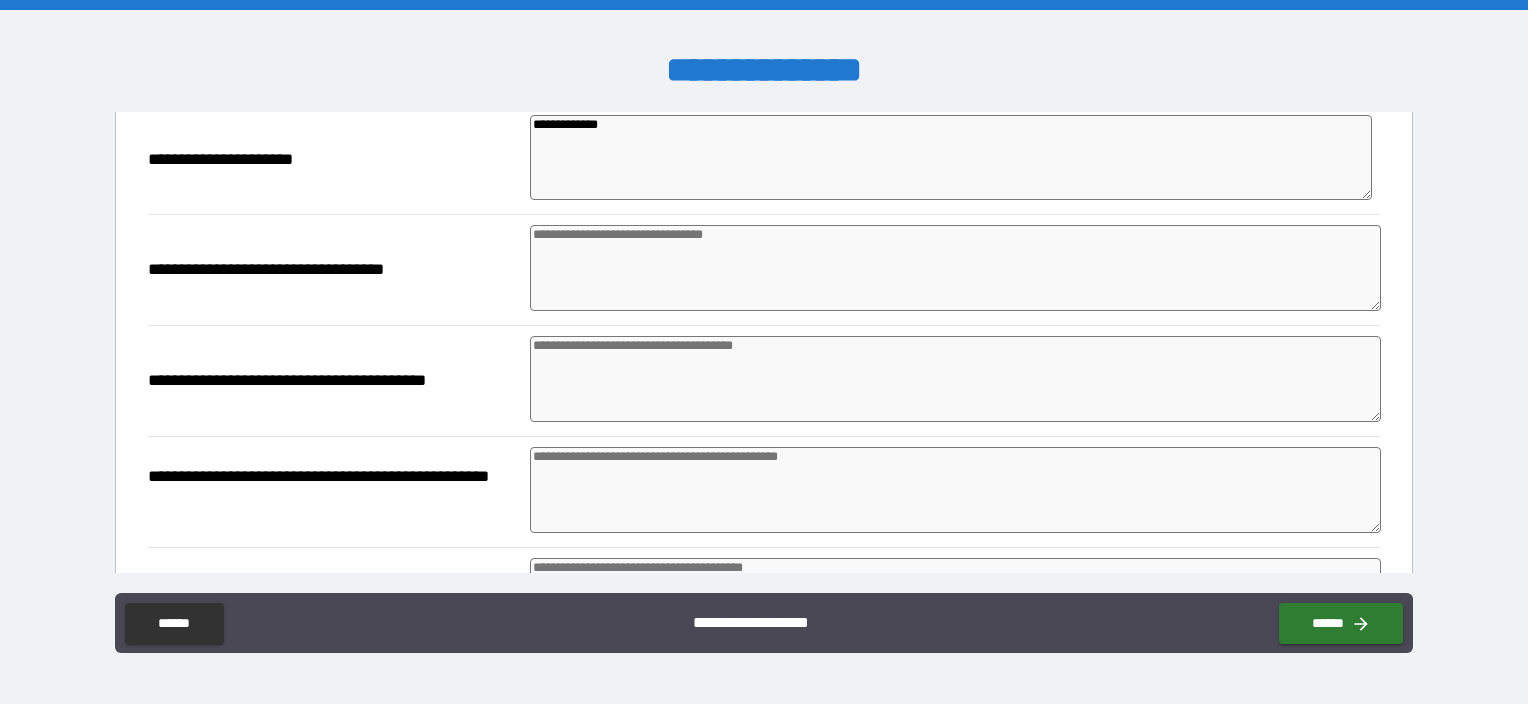scroll, scrollTop: 600, scrollLeft: 0, axis: vertical 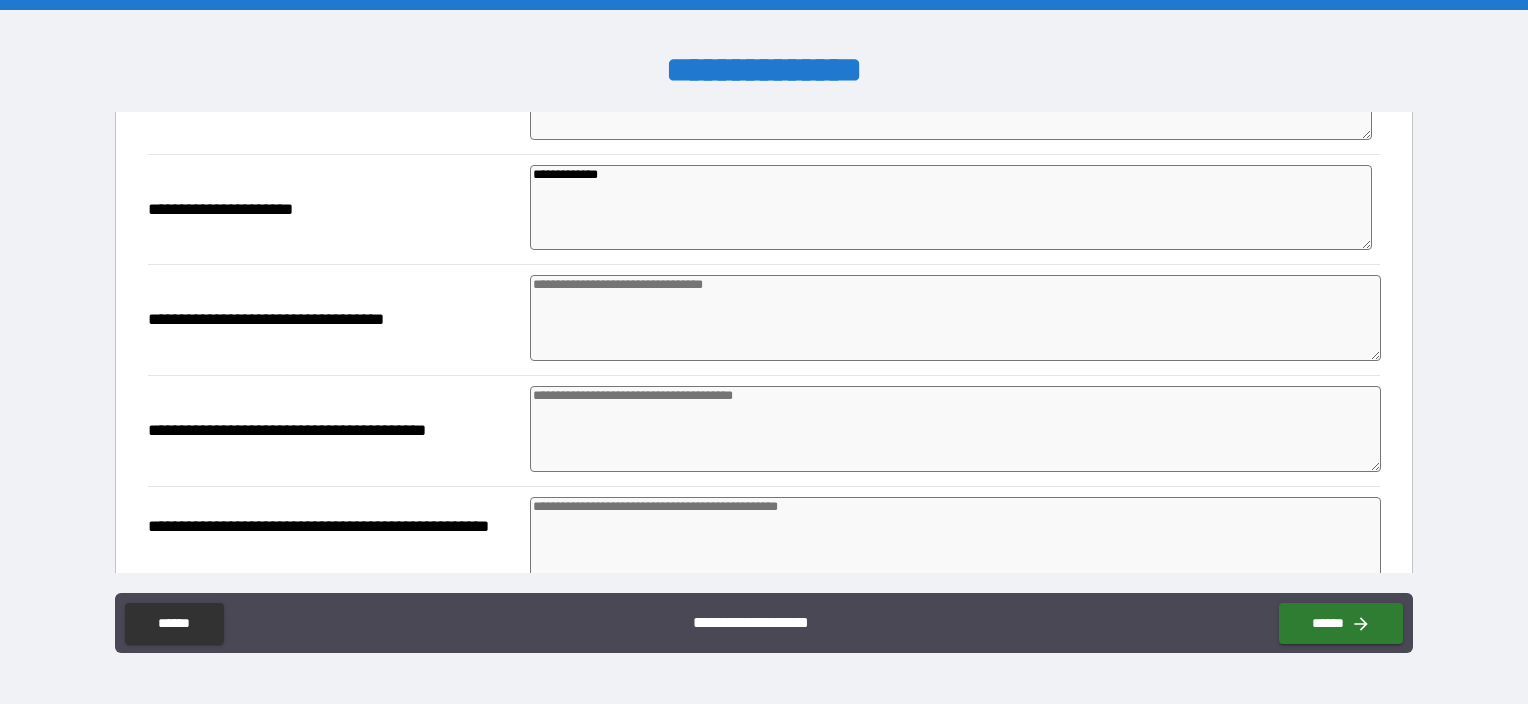 click at bounding box center [955, 318] 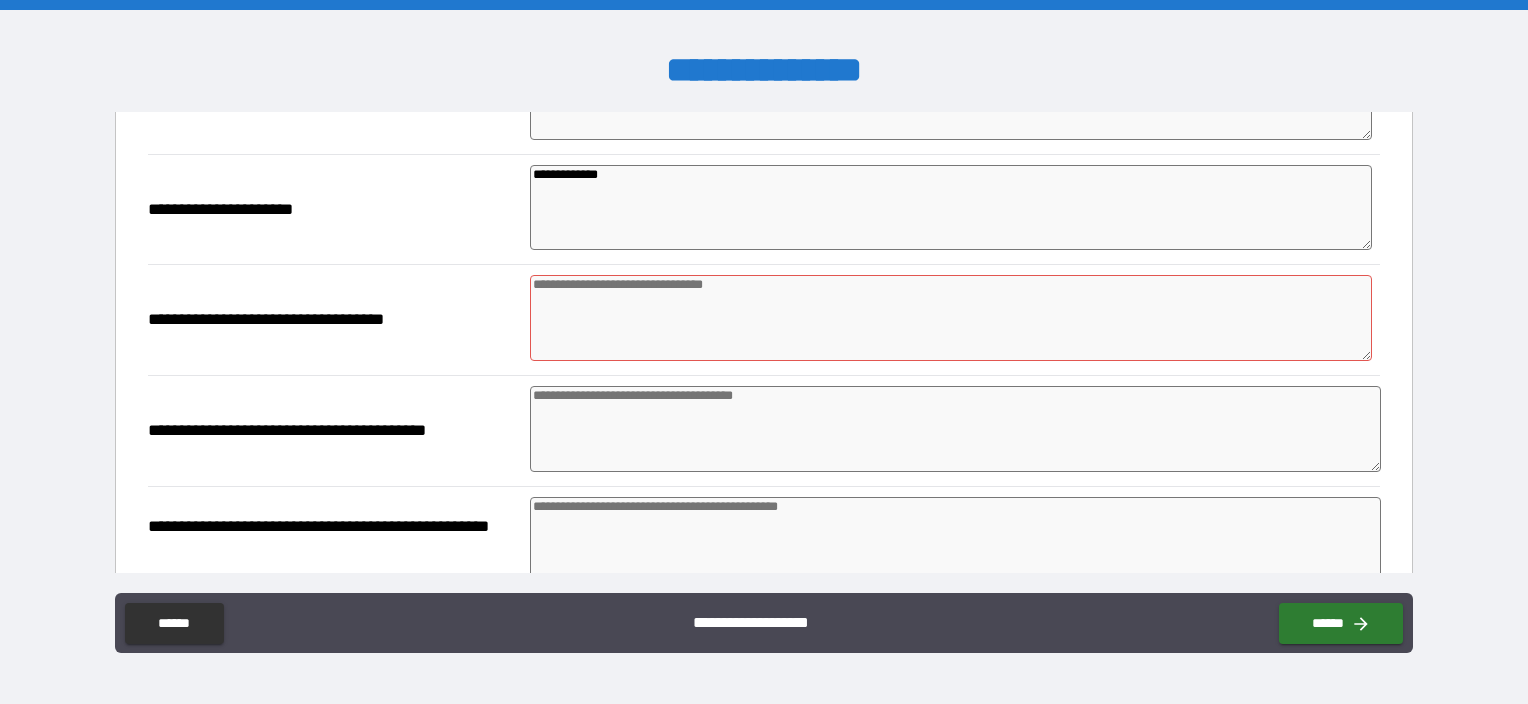click at bounding box center [955, 429] 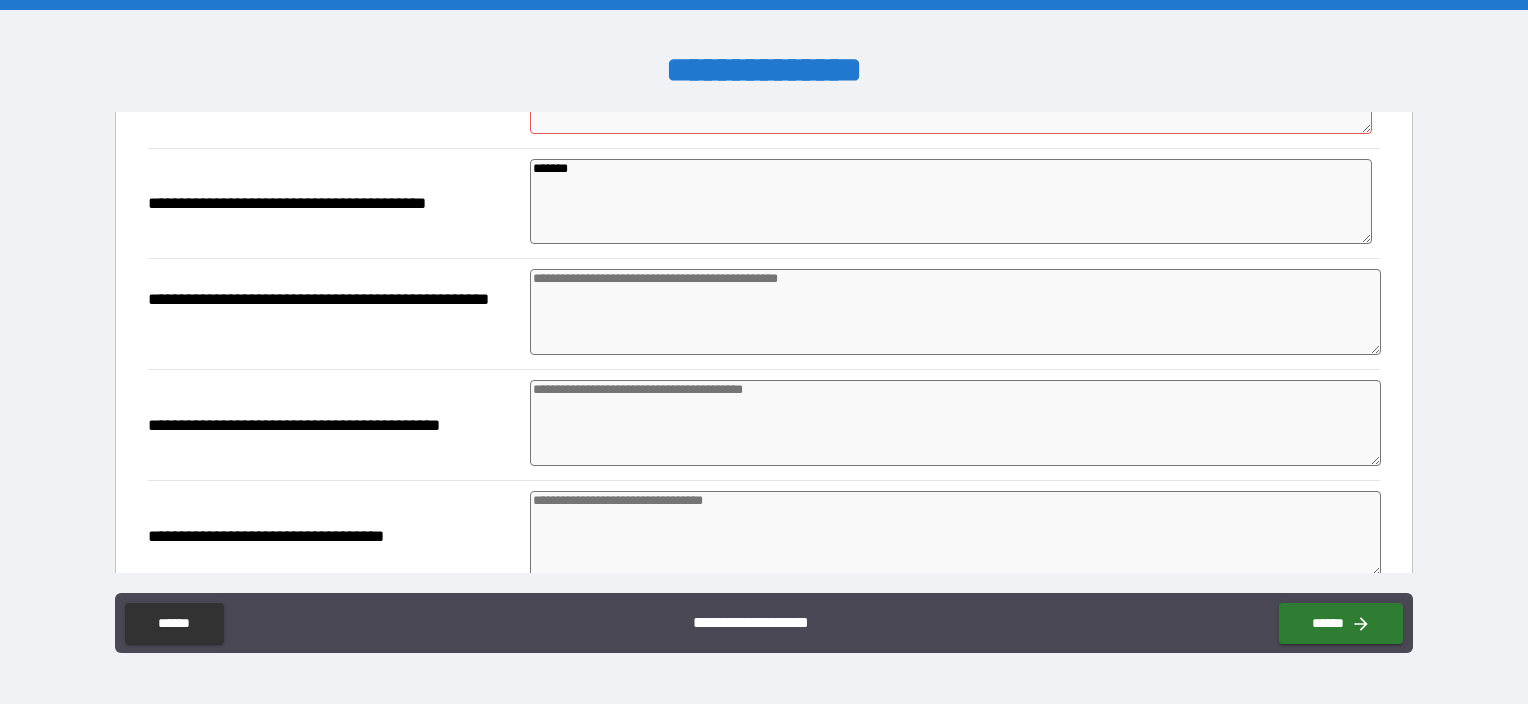 scroll, scrollTop: 800, scrollLeft: 0, axis: vertical 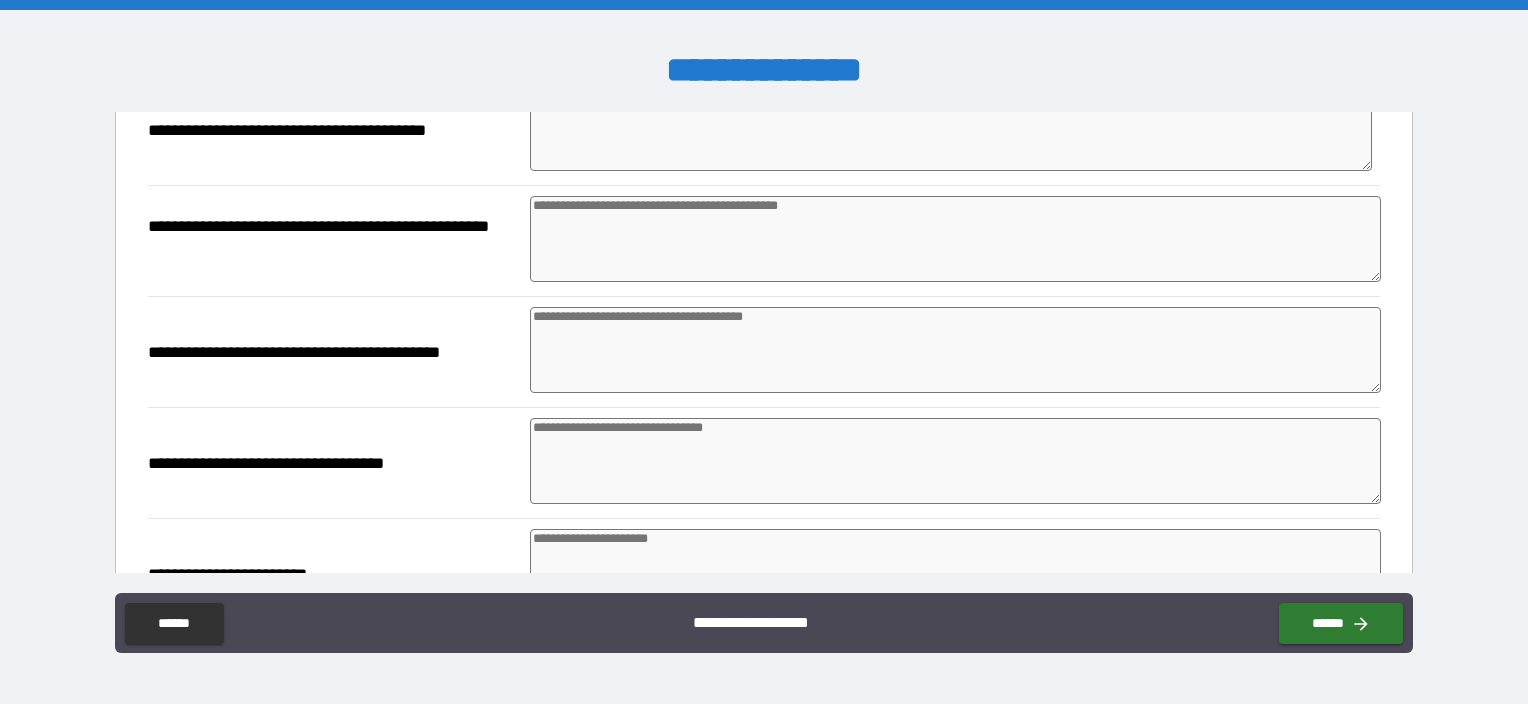 click at bounding box center [955, 239] 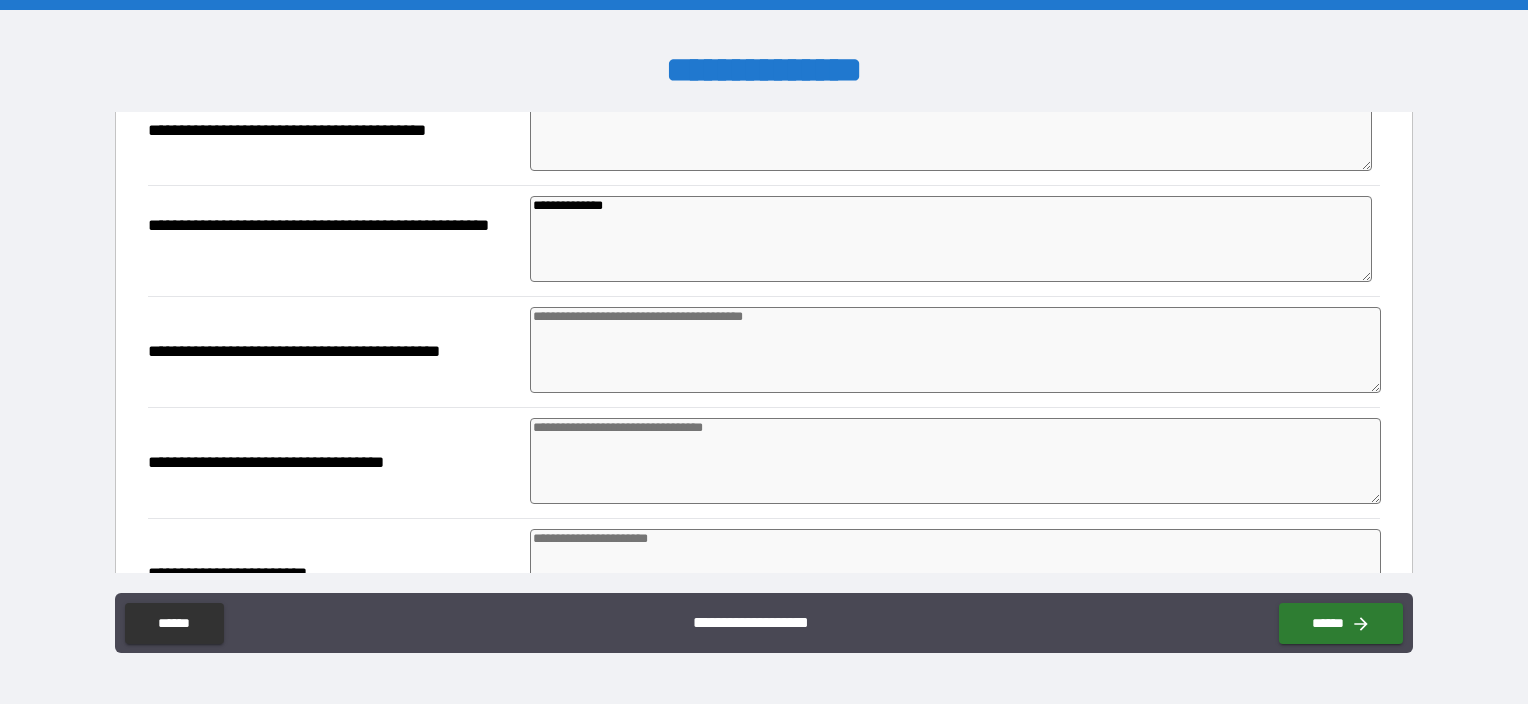 paste on "**********" 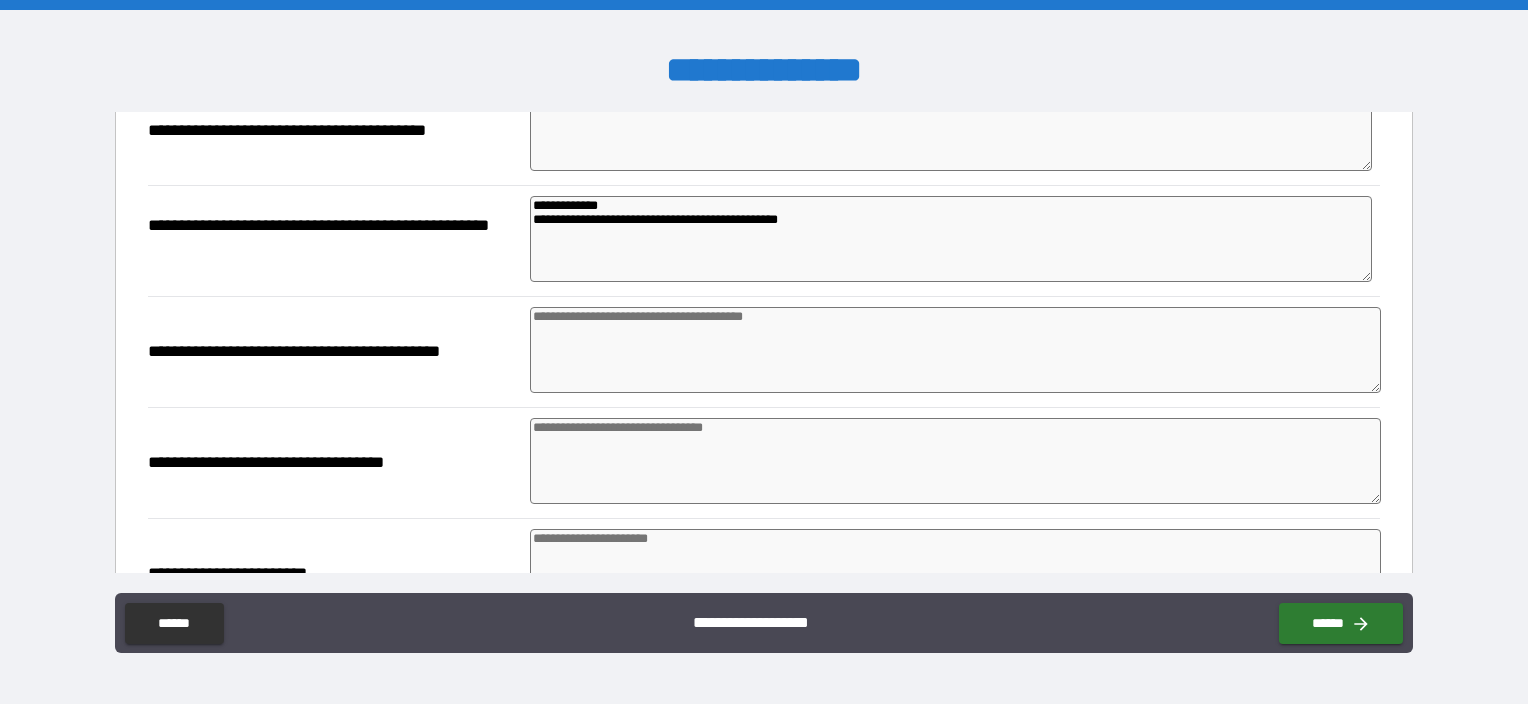 paste on "**********" 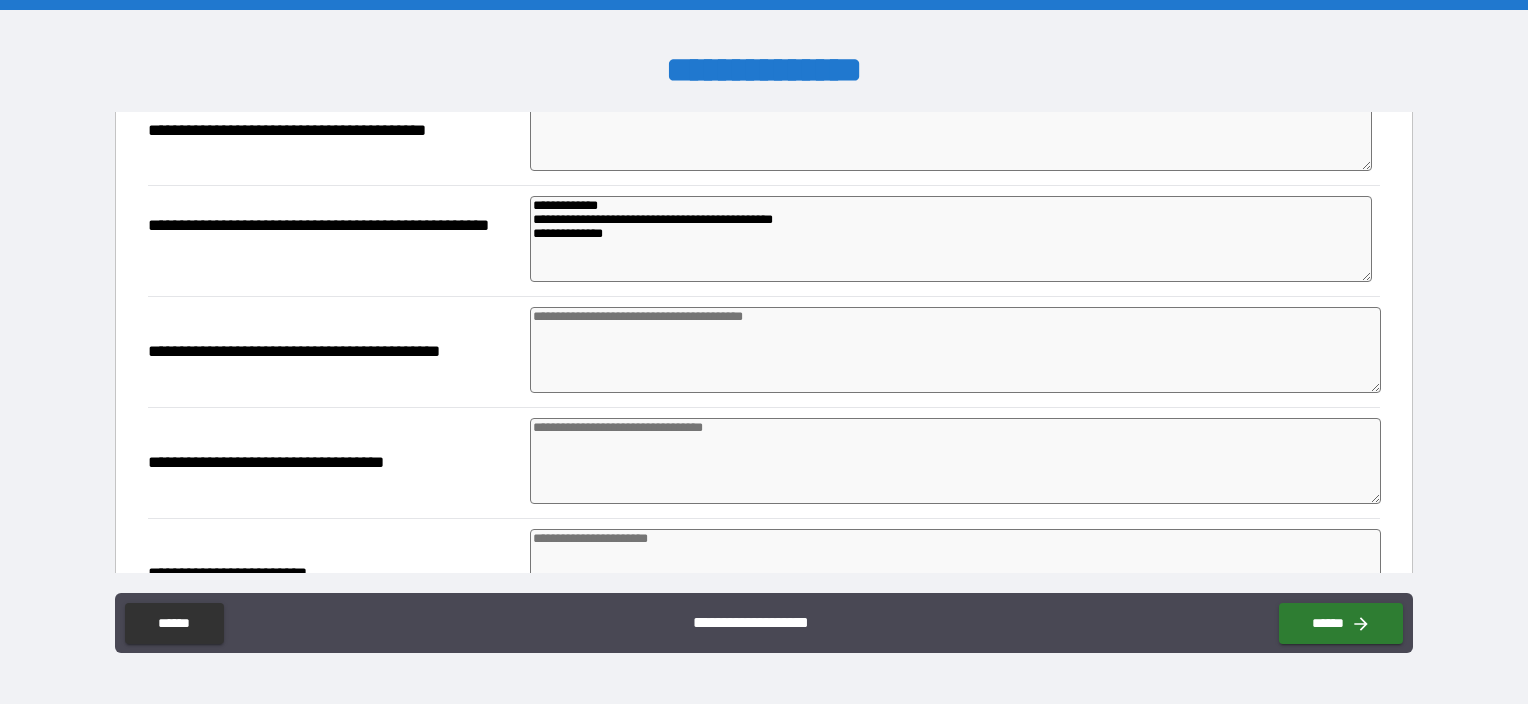 click at bounding box center (955, 350) 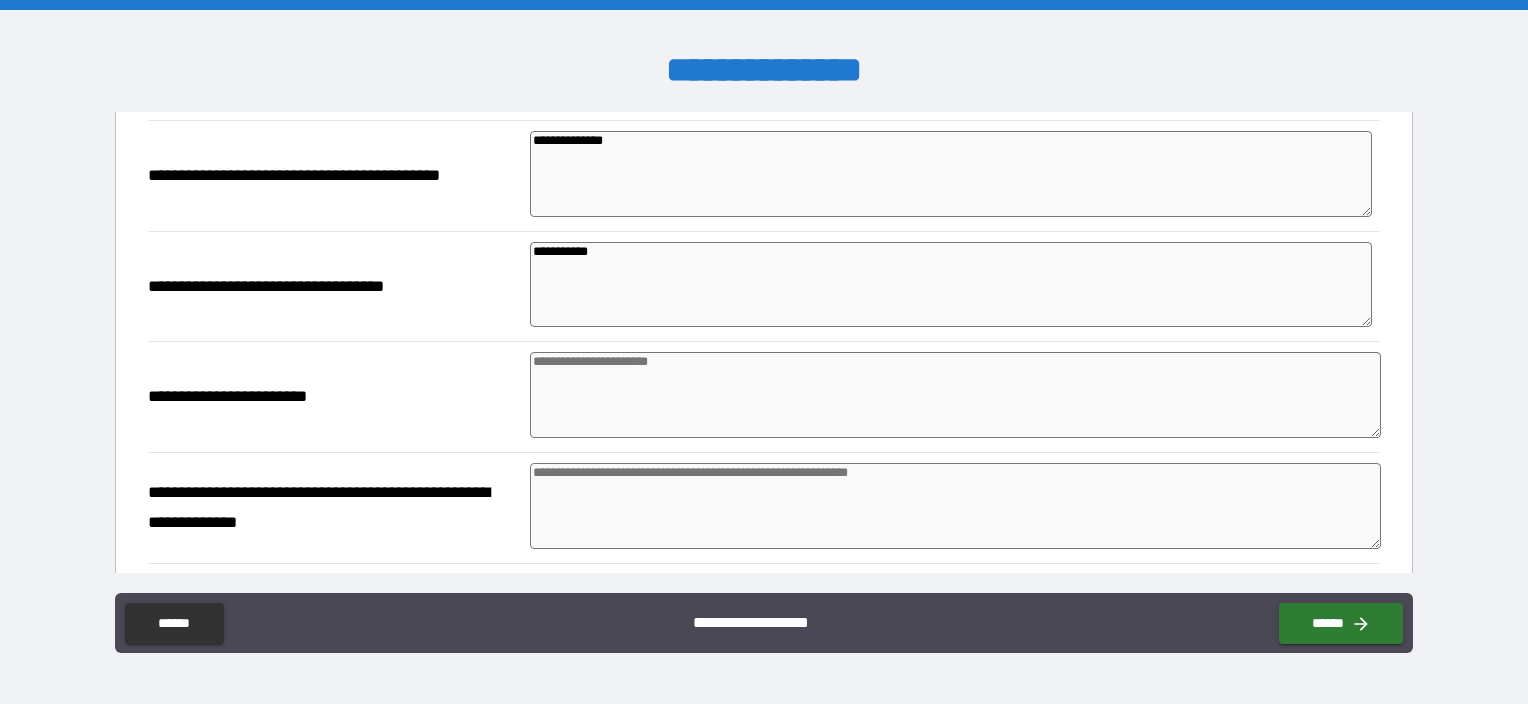 scroll, scrollTop: 1000, scrollLeft: 0, axis: vertical 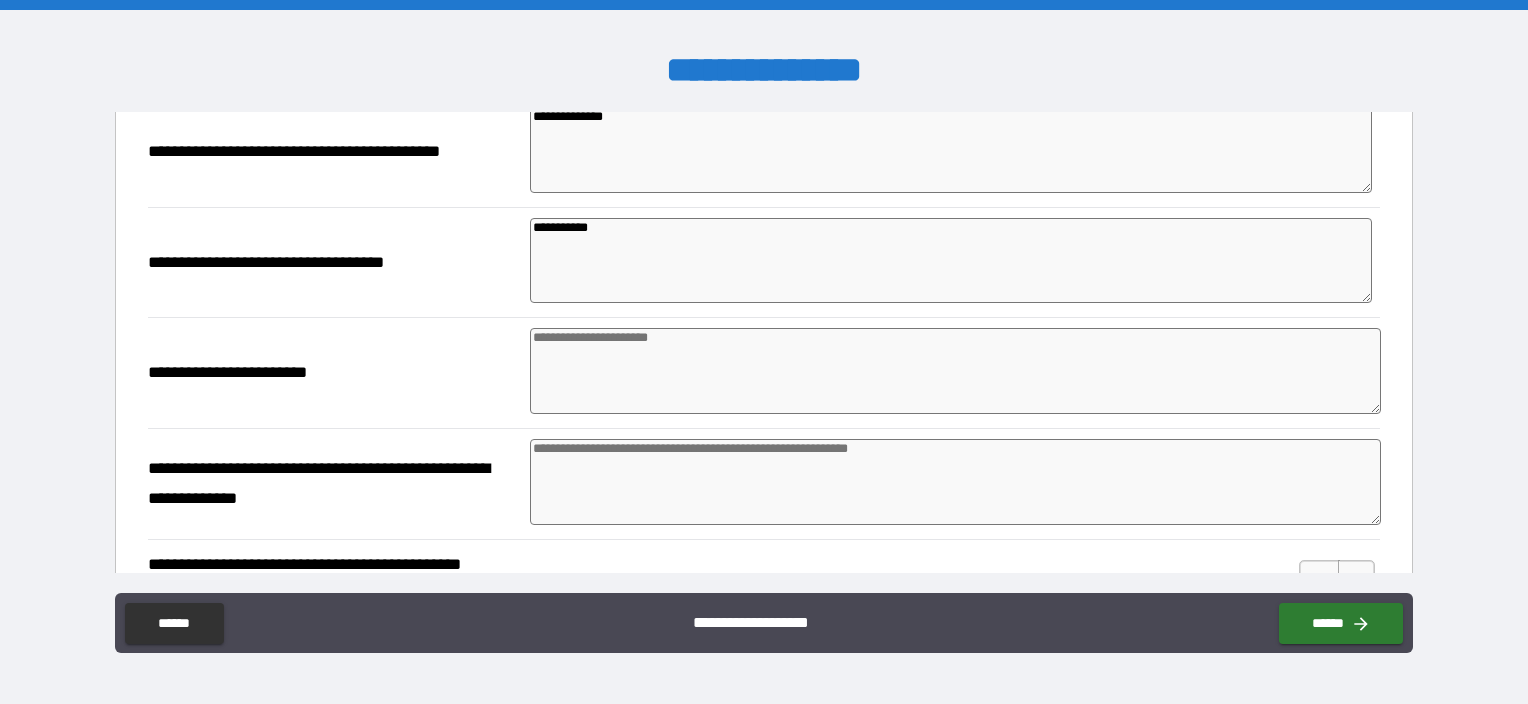 click at bounding box center [955, 371] 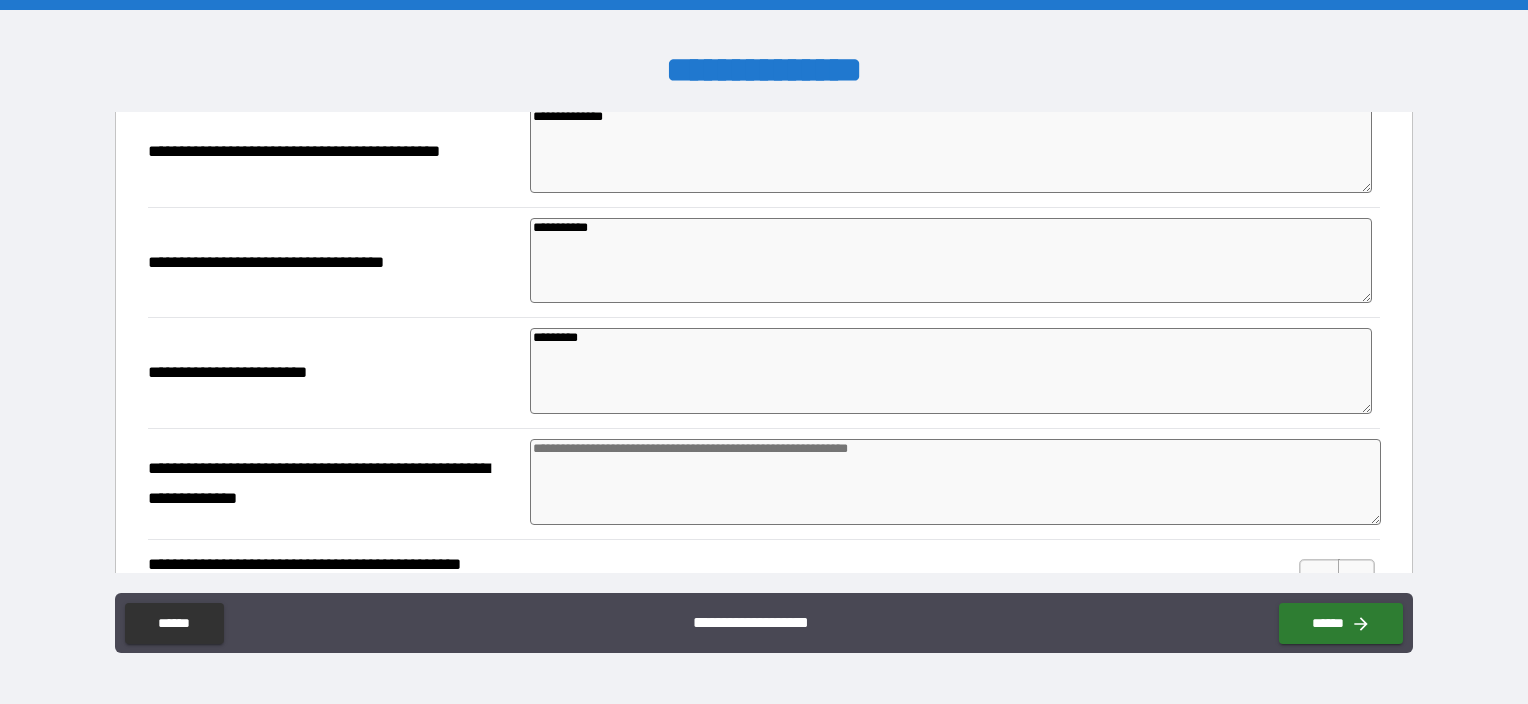 click at bounding box center (955, 482) 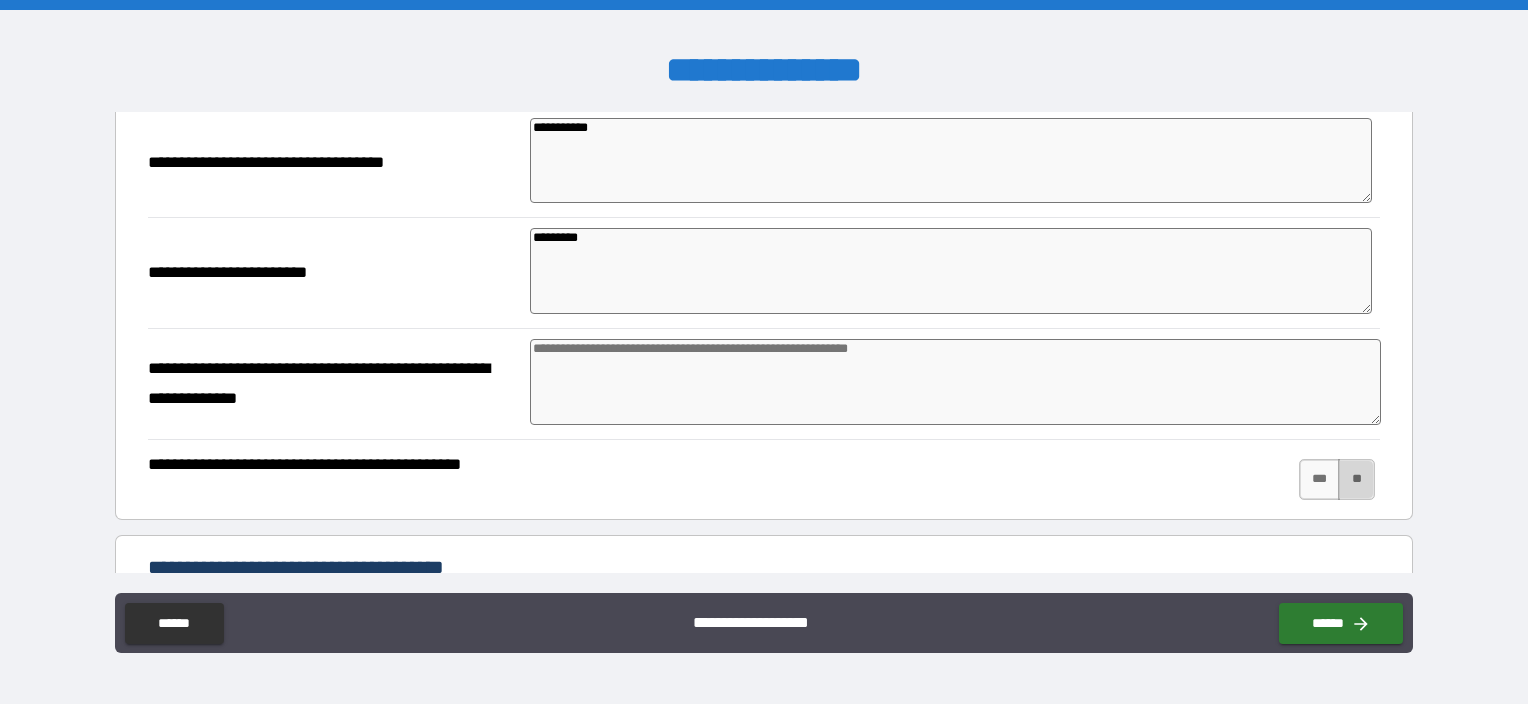 click on "**" at bounding box center [1356, 479] 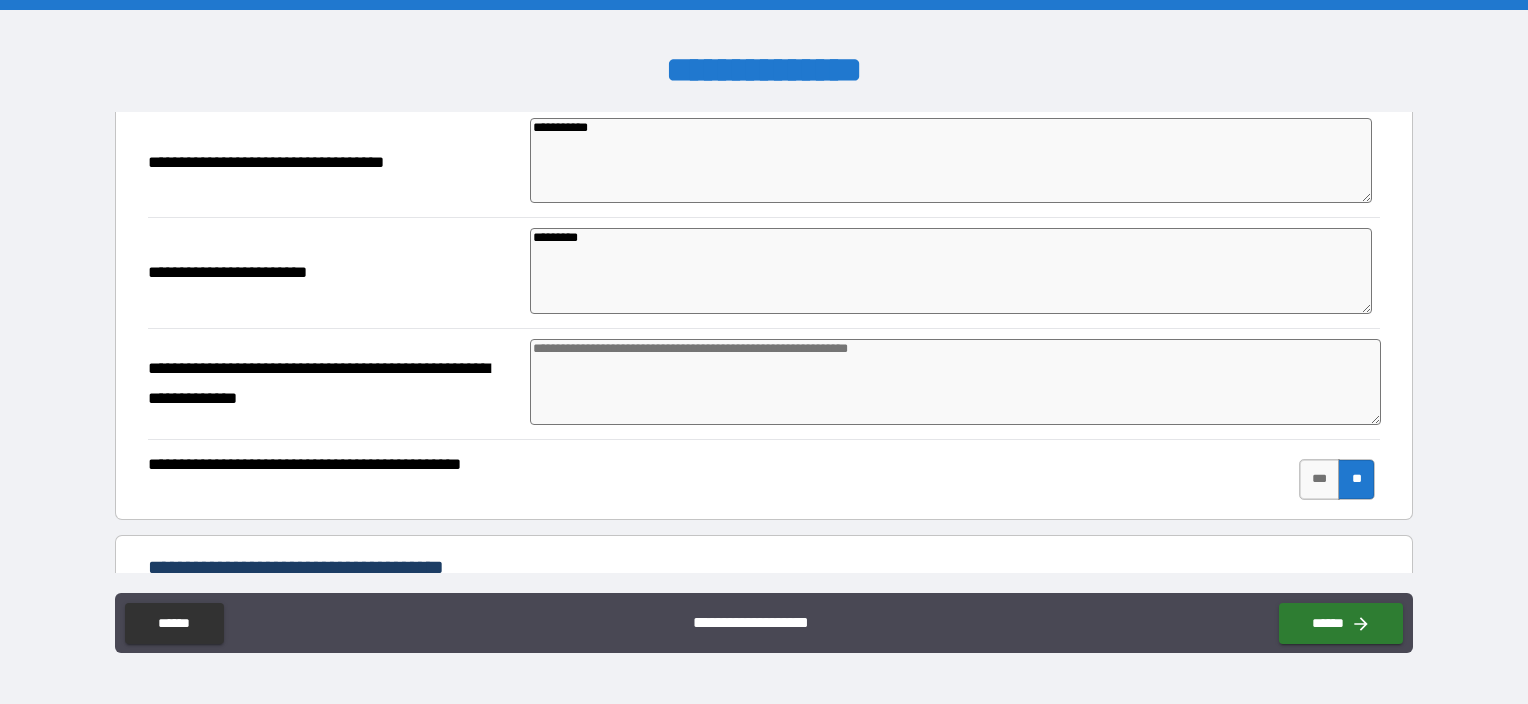 click at bounding box center (955, 382) 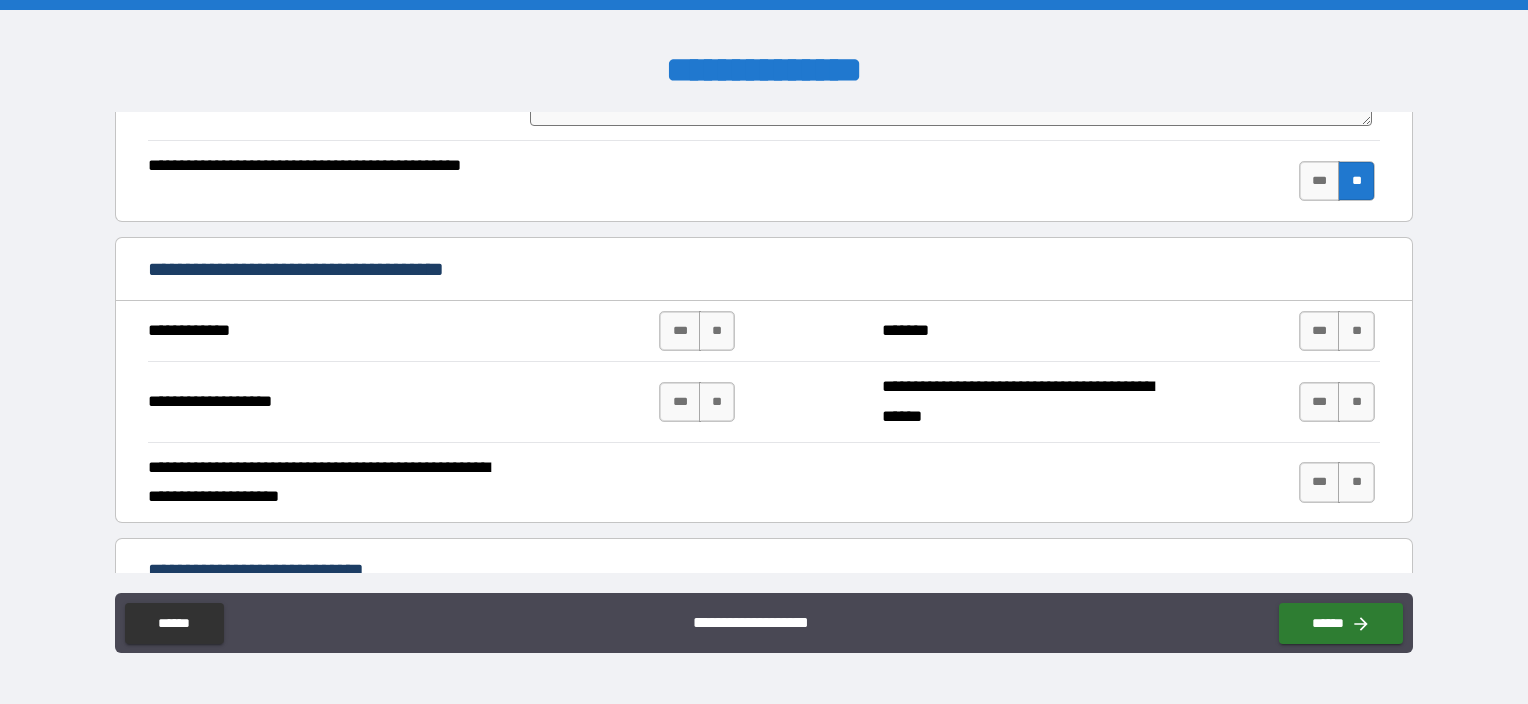 scroll, scrollTop: 1400, scrollLeft: 0, axis: vertical 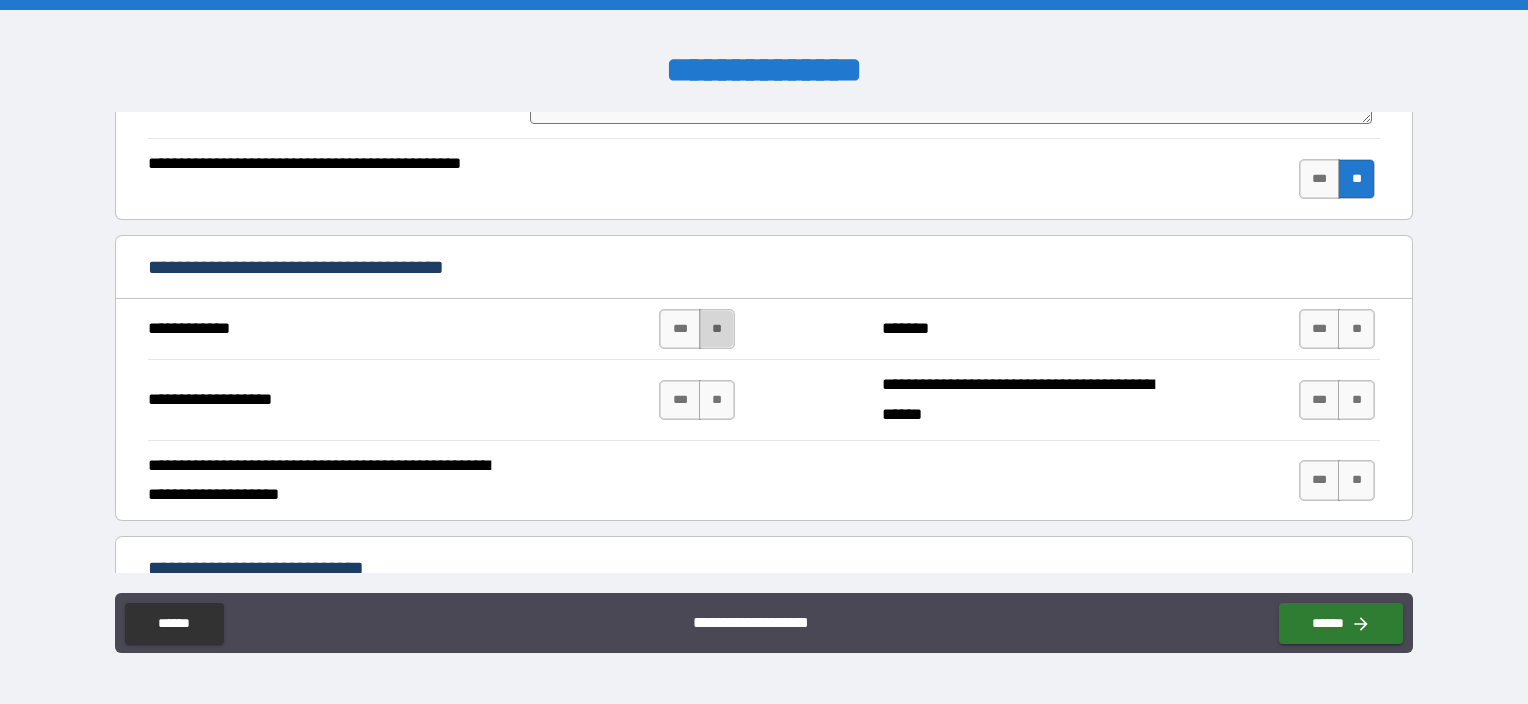 click on "**" at bounding box center [717, 329] 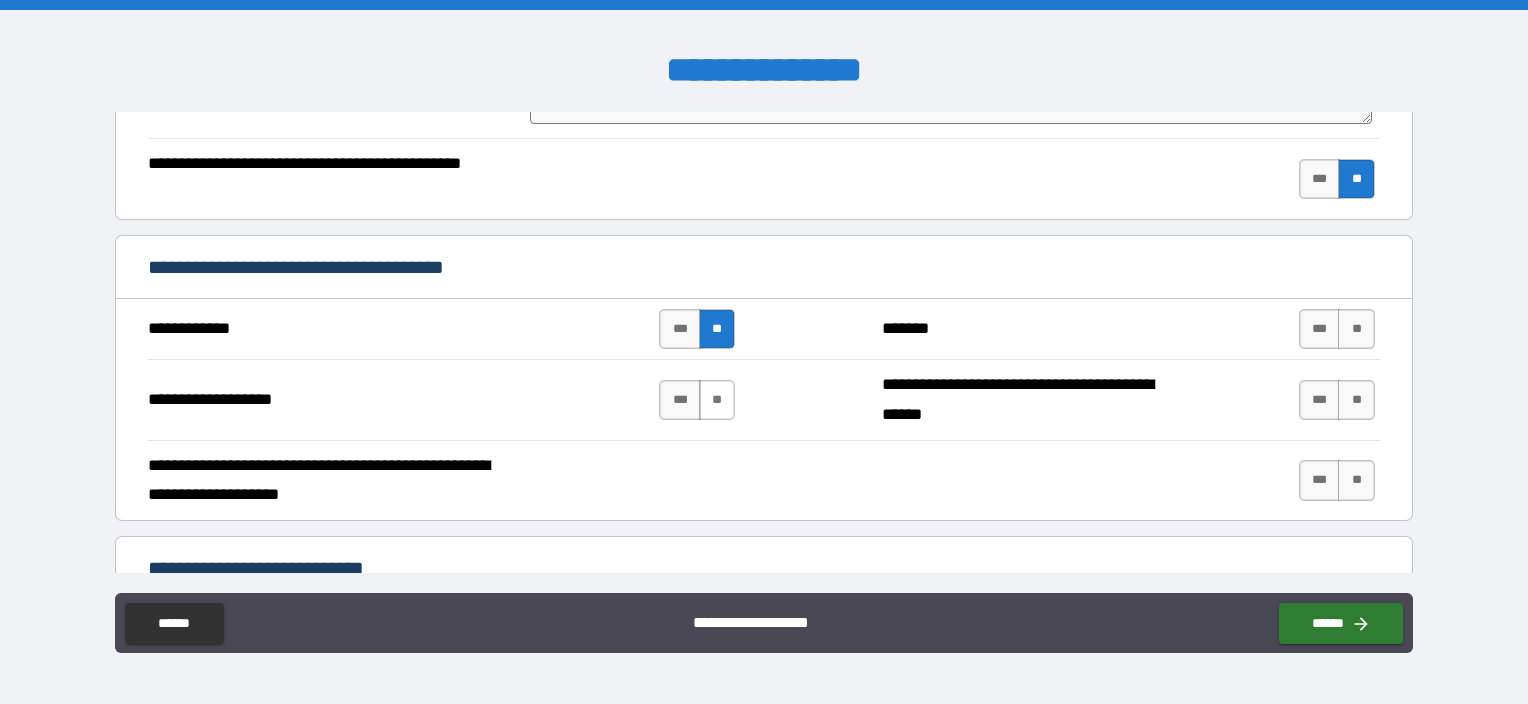 click on "**" at bounding box center [717, 400] 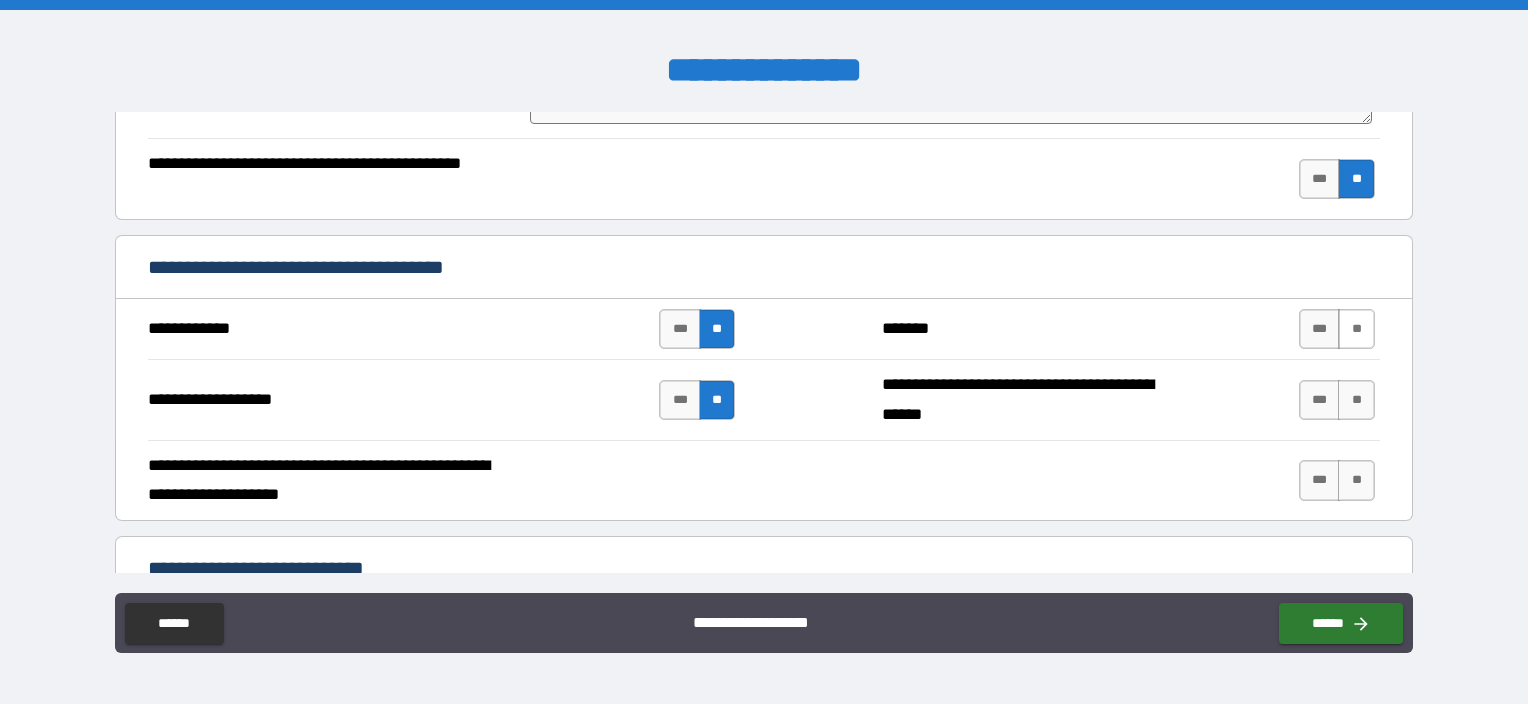 click on "**" at bounding box center [1356, 329] 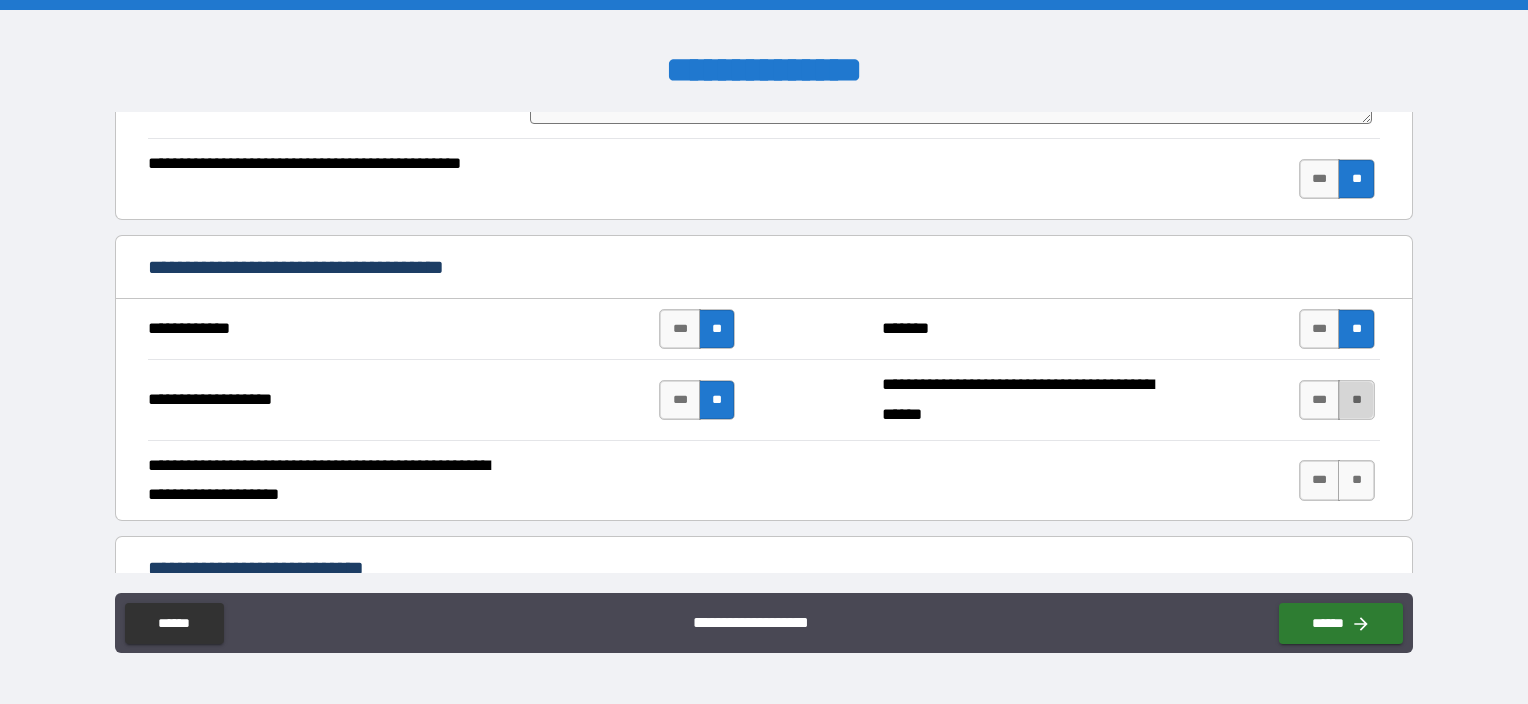 click on "**" at bounding box center [1356, 400] 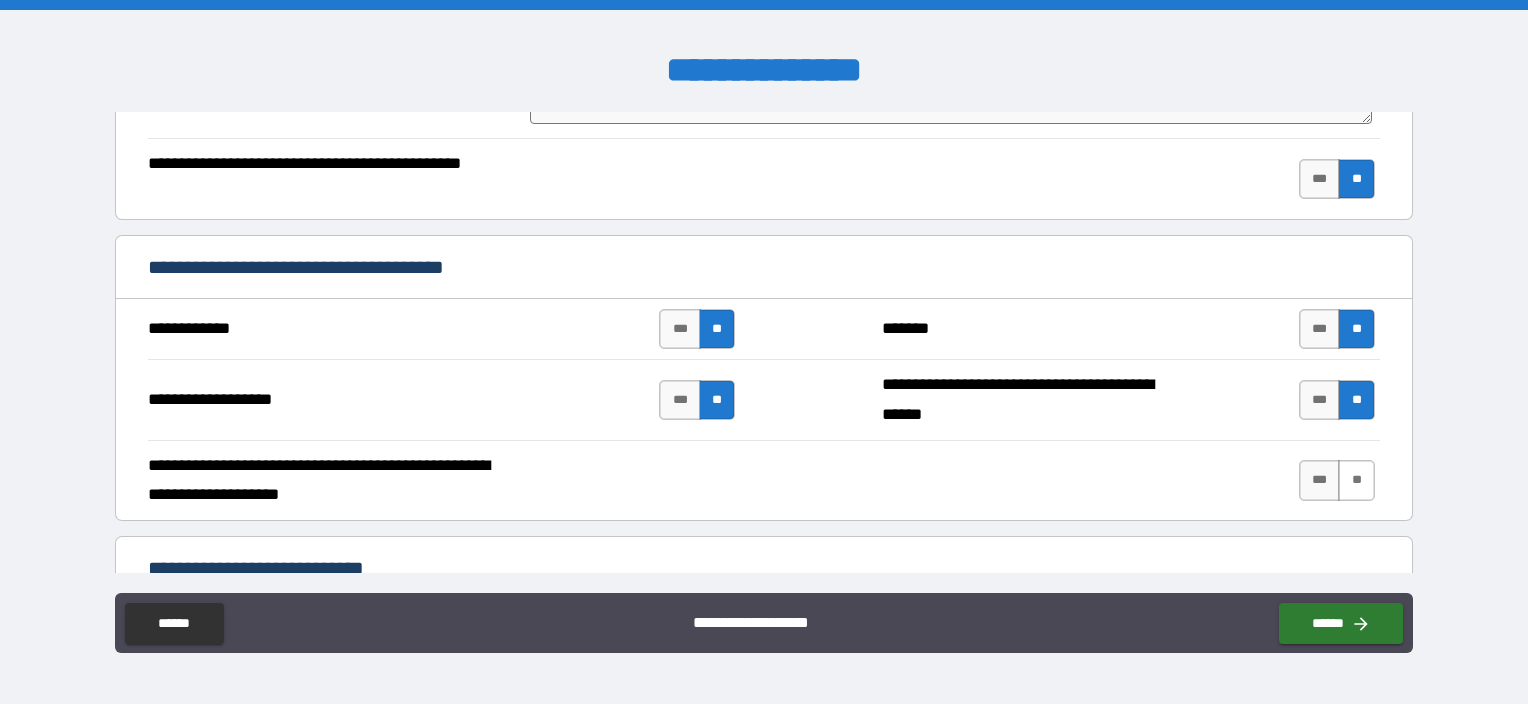 click on "**" at bounding box center (1356, 480) 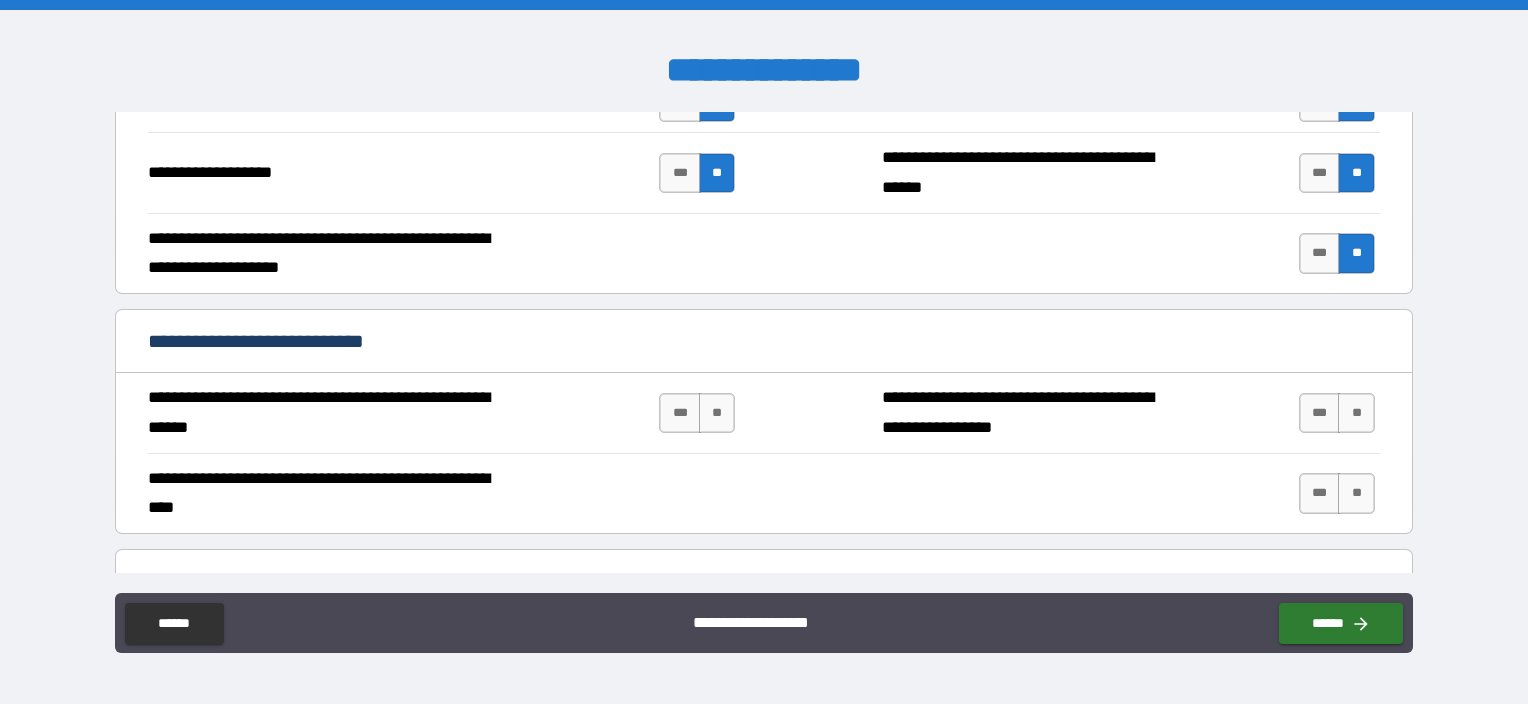 scroll, scrollTop: 1700, scrollLeft: 0, axis: vertical 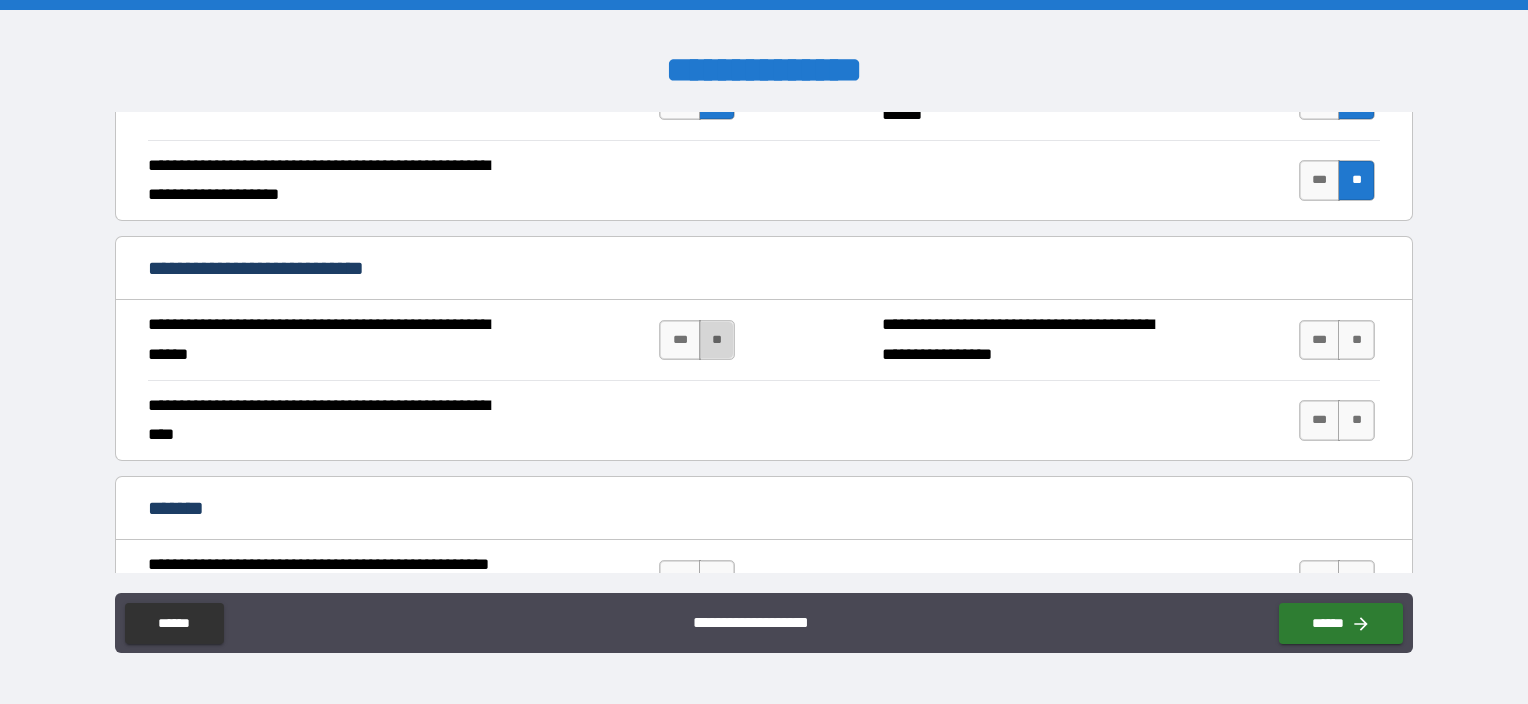 click on "**" at bounding box center (717, 340) 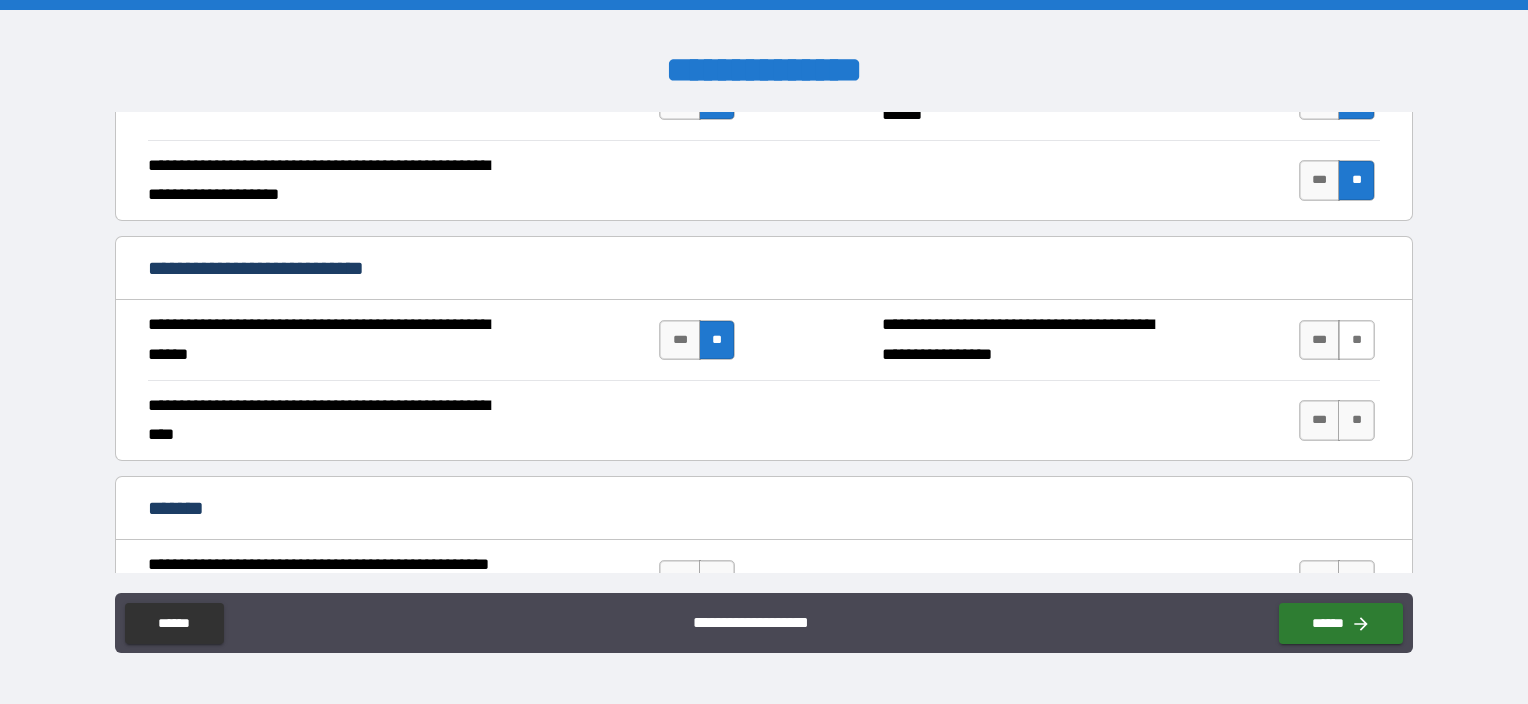 click on "**" at bounding box center (1356, 340) 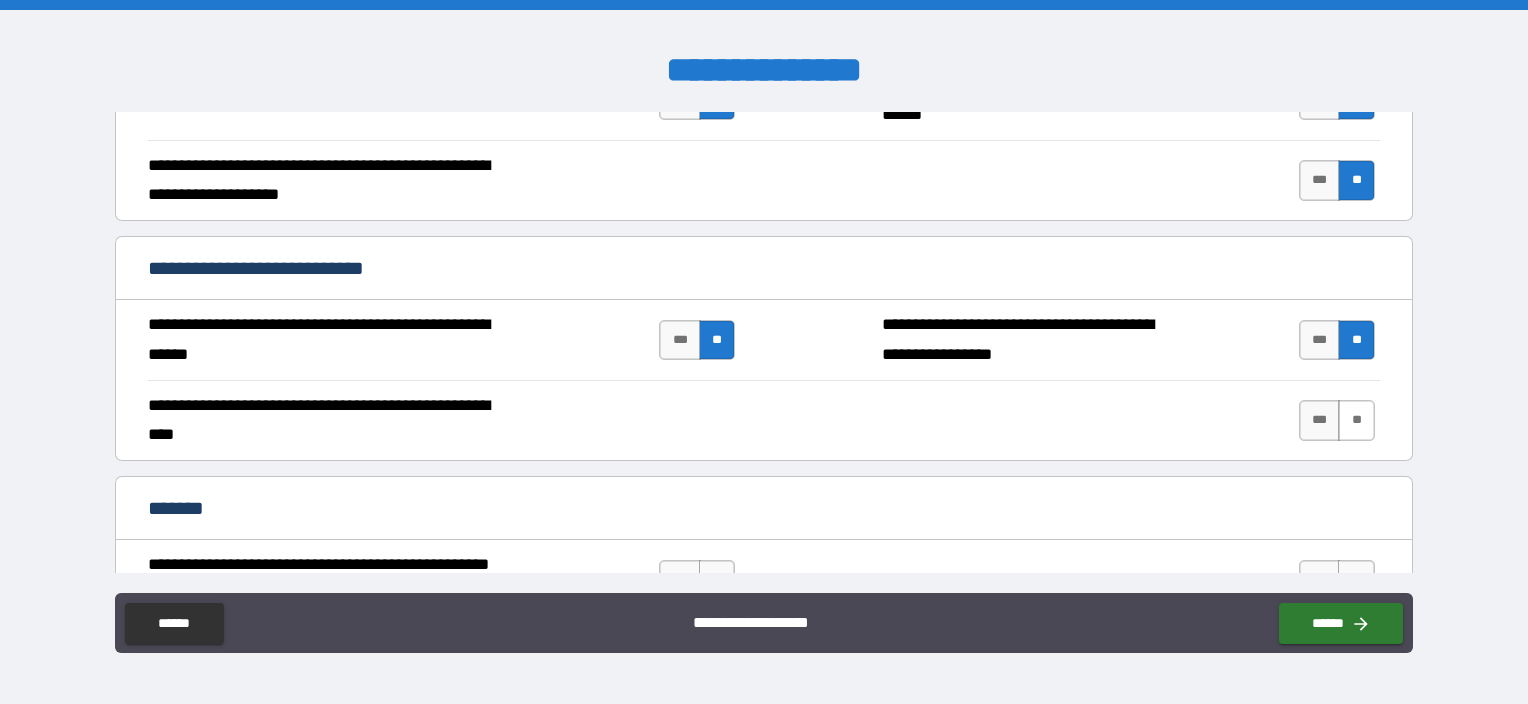 click on "**" at bounding box center (1356, 420) 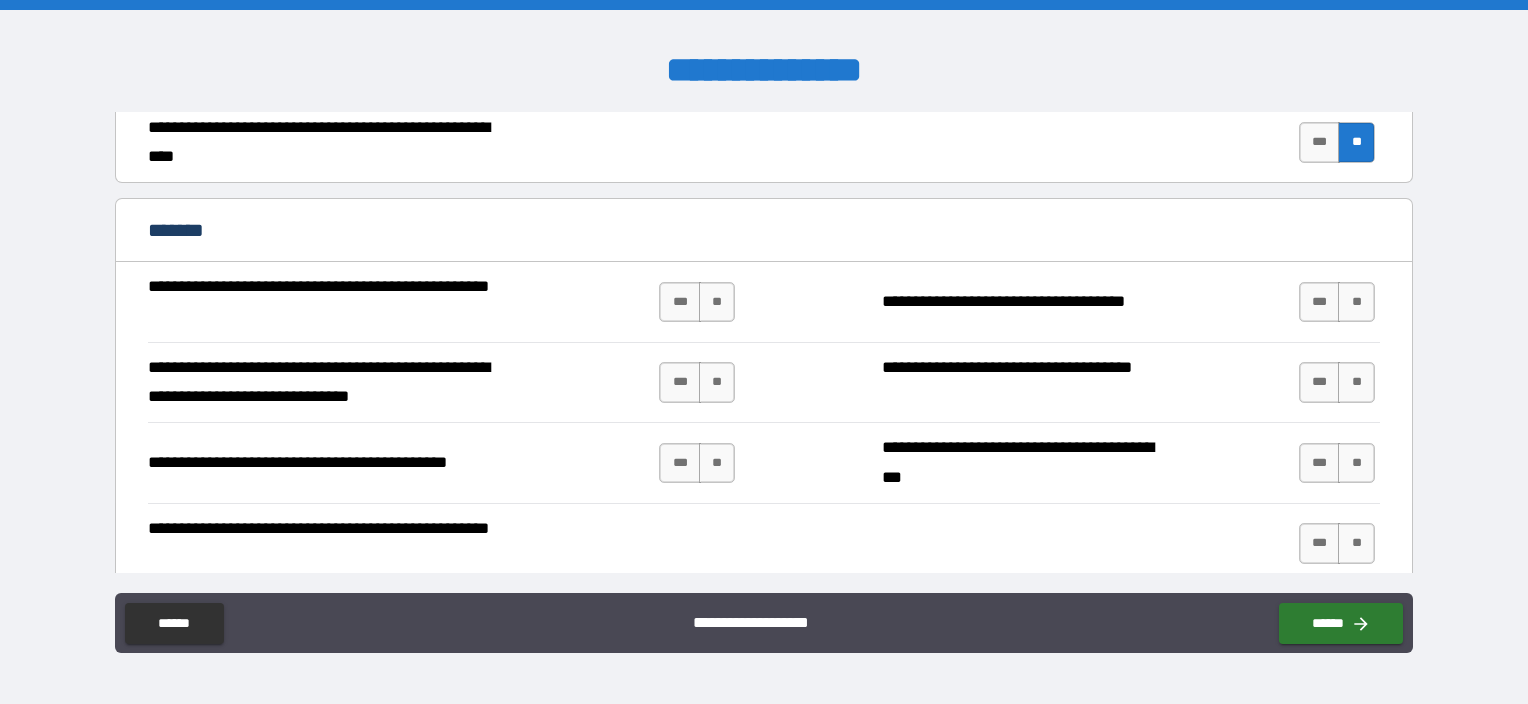 scroll, scrollTop: 2000, scrollLeft: 0, axis: vertical 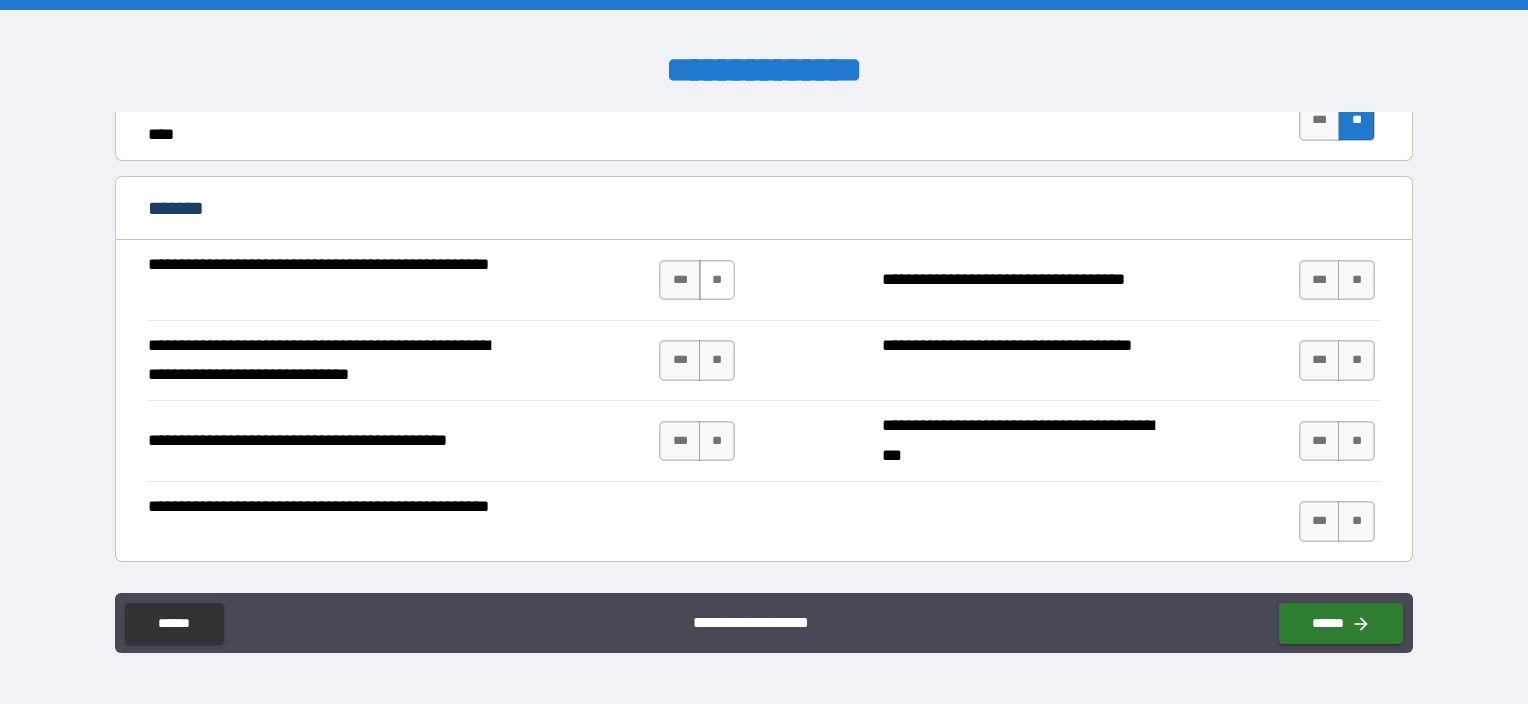 click on "**" at bounding box center [717, 280] 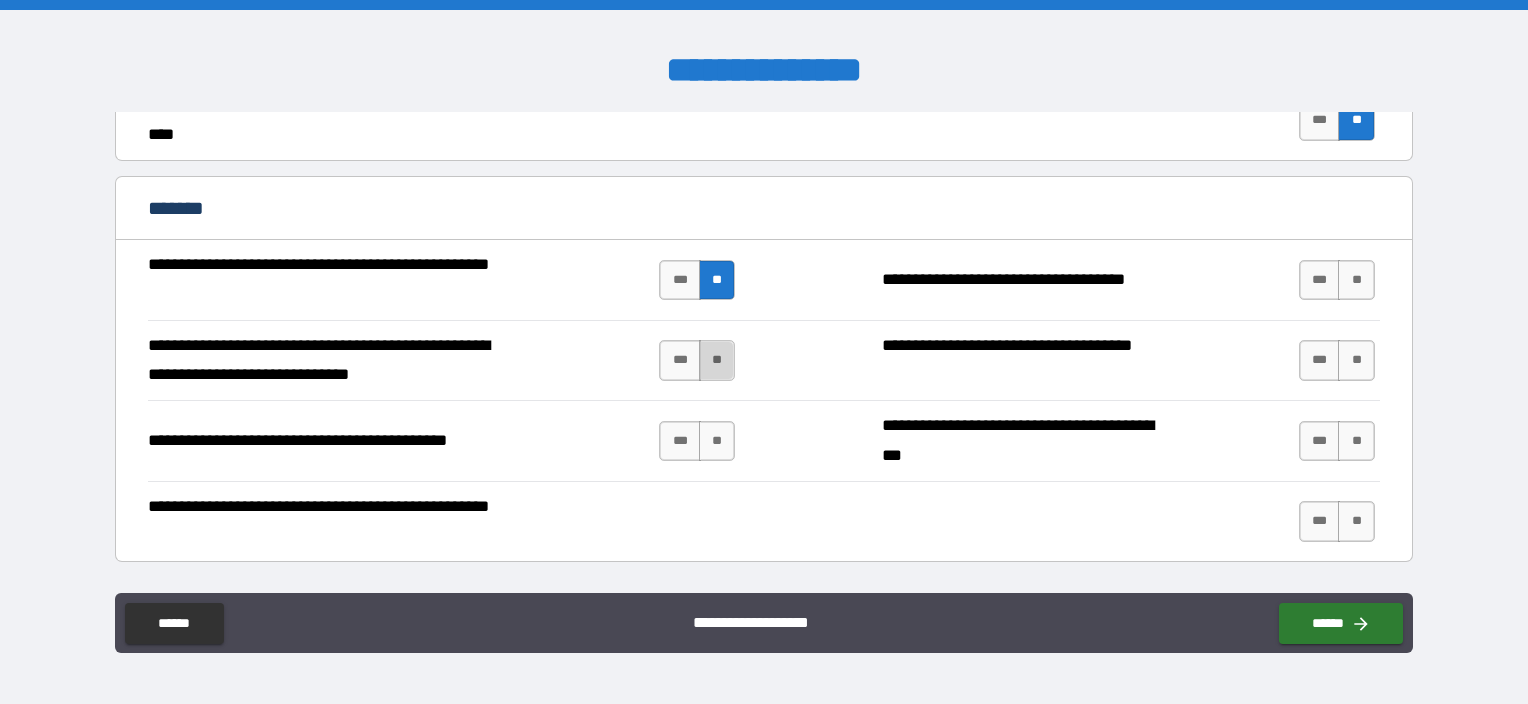 click on "**" at bounding box center (717, 360) 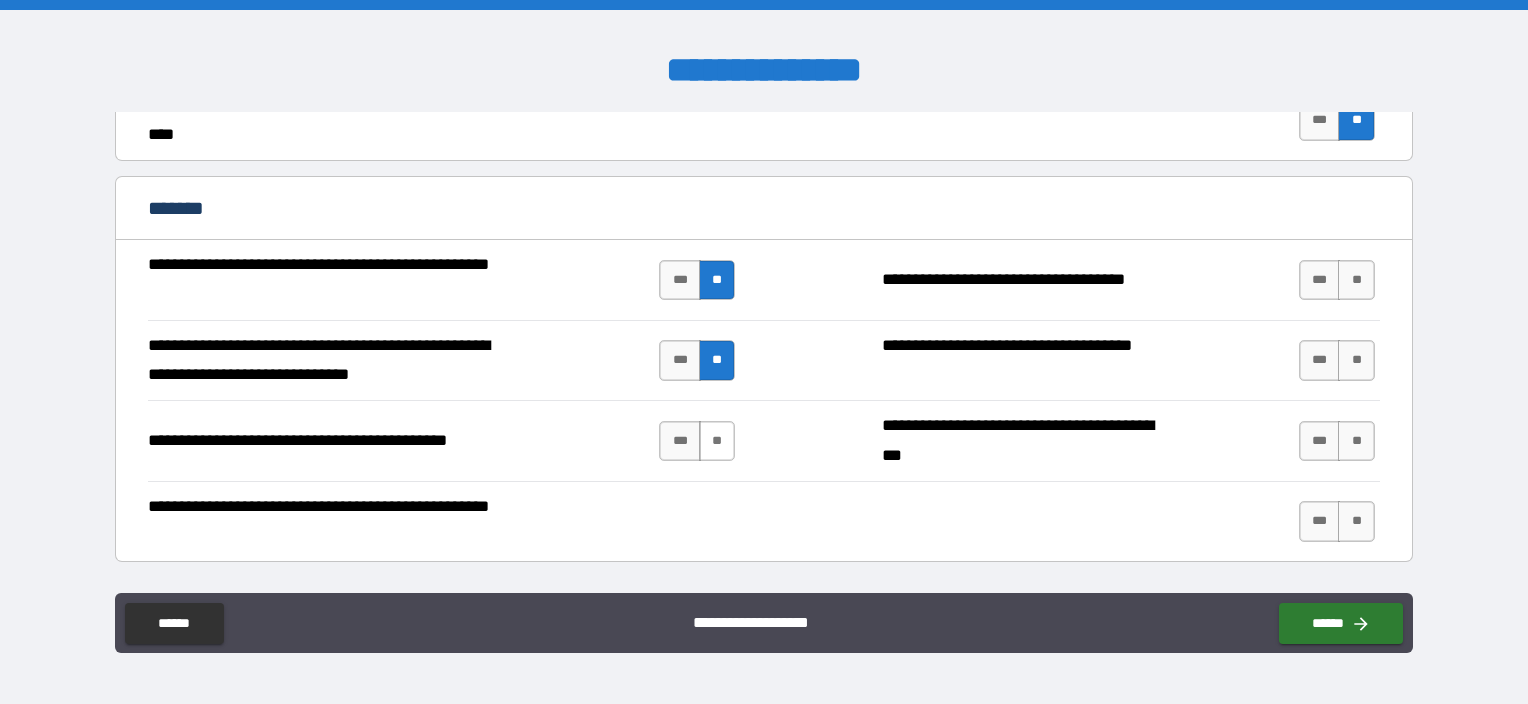 click on "**" at bounding box center [717, 441] 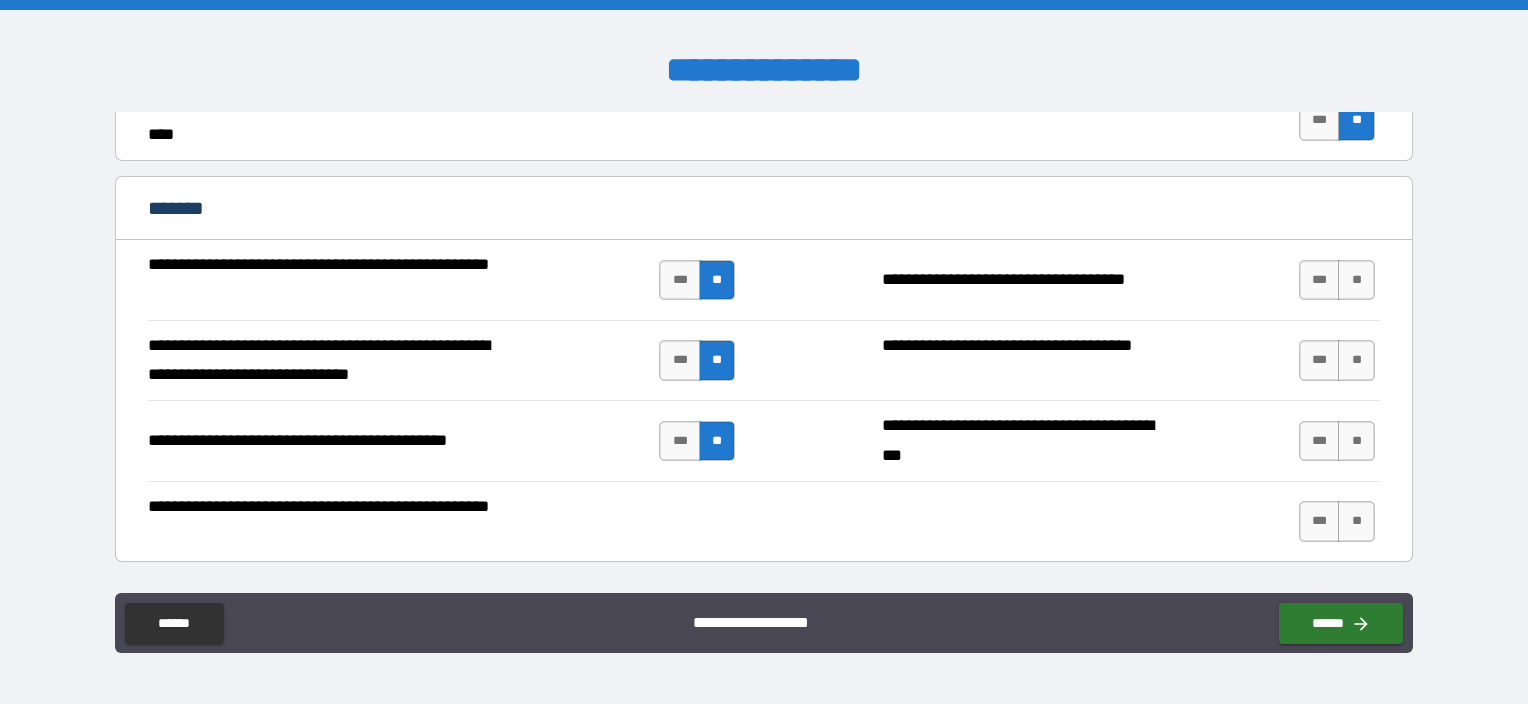 drag, startPoint x: 1360, startPoint y: 268, endPoint x: 1352, endPoint y: 312, distance: 44.72136 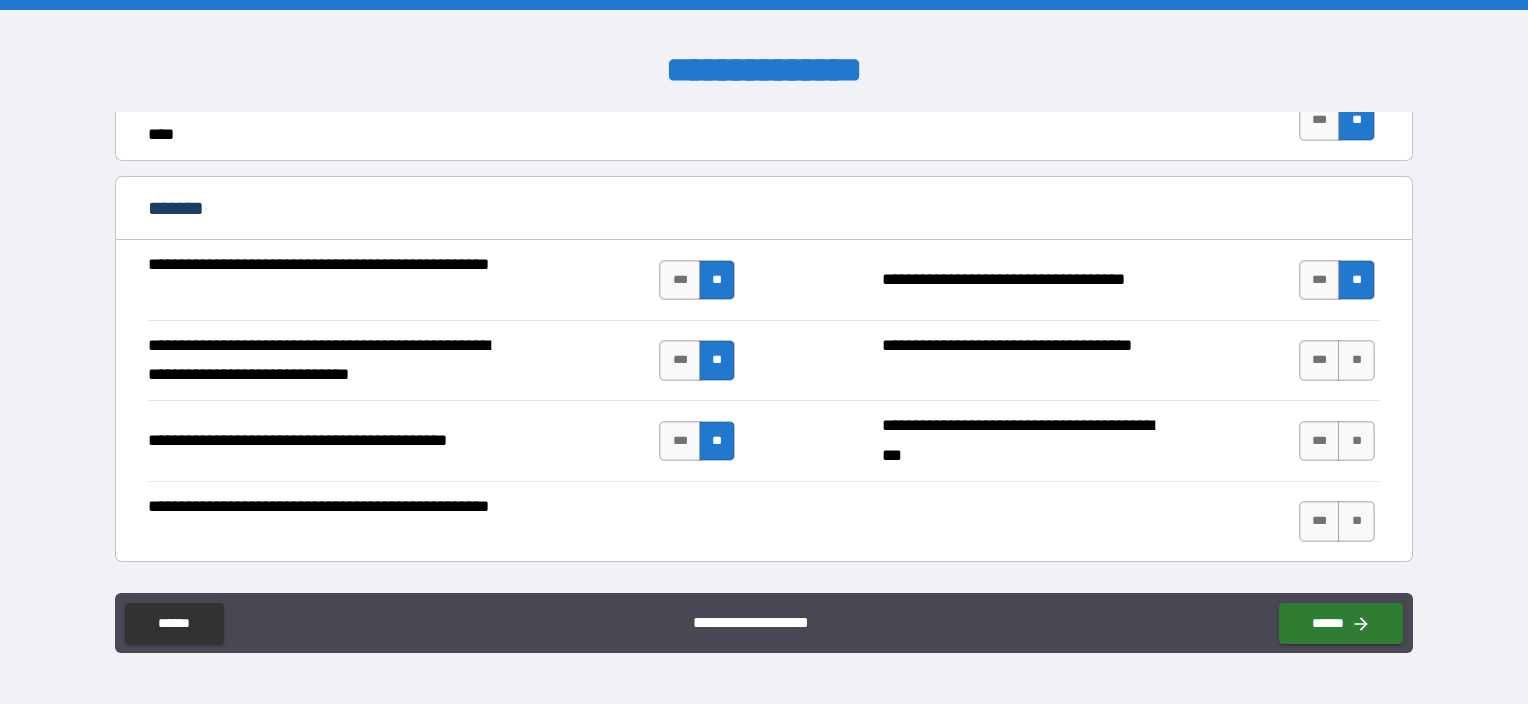 click on "*** **" at bounding box center (1339, 361) 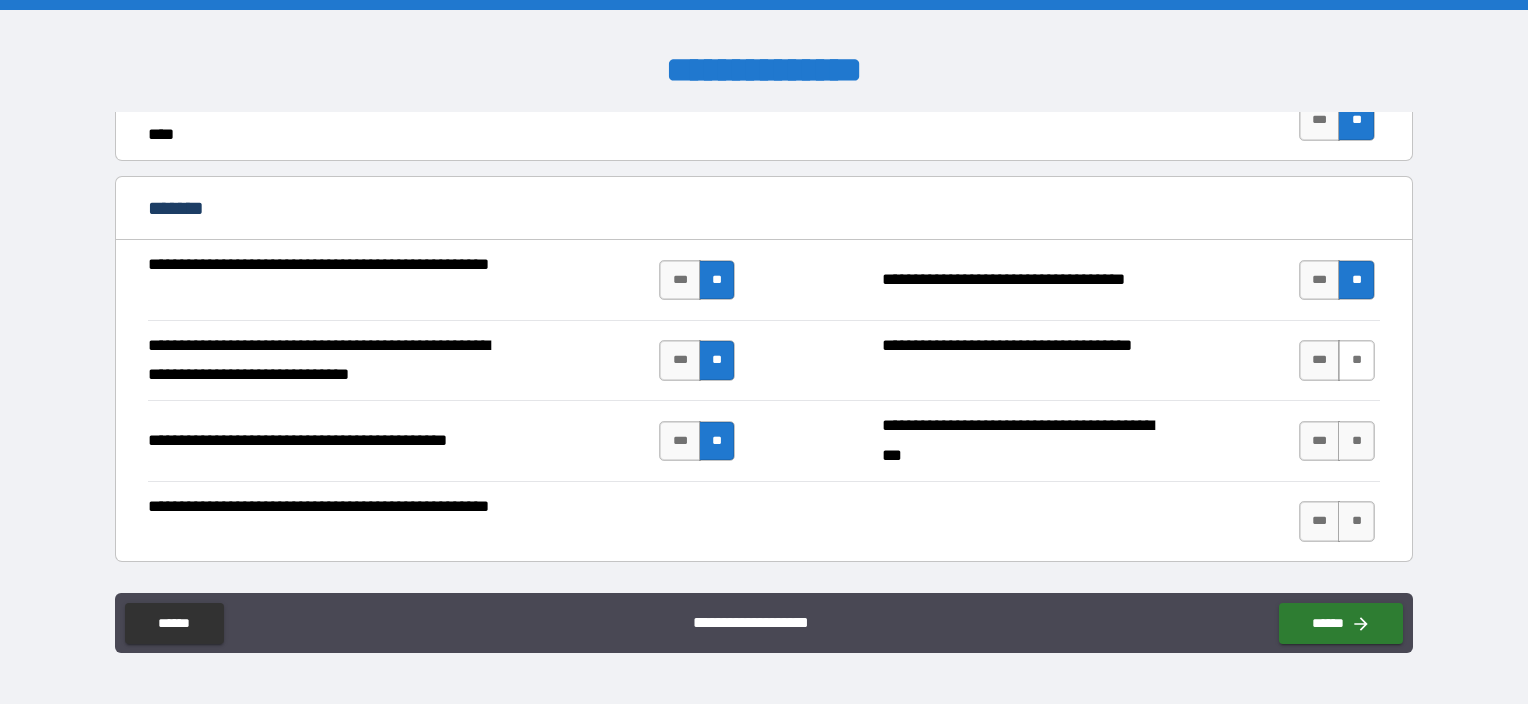 click on "**" at bounding box center [1356, 360] 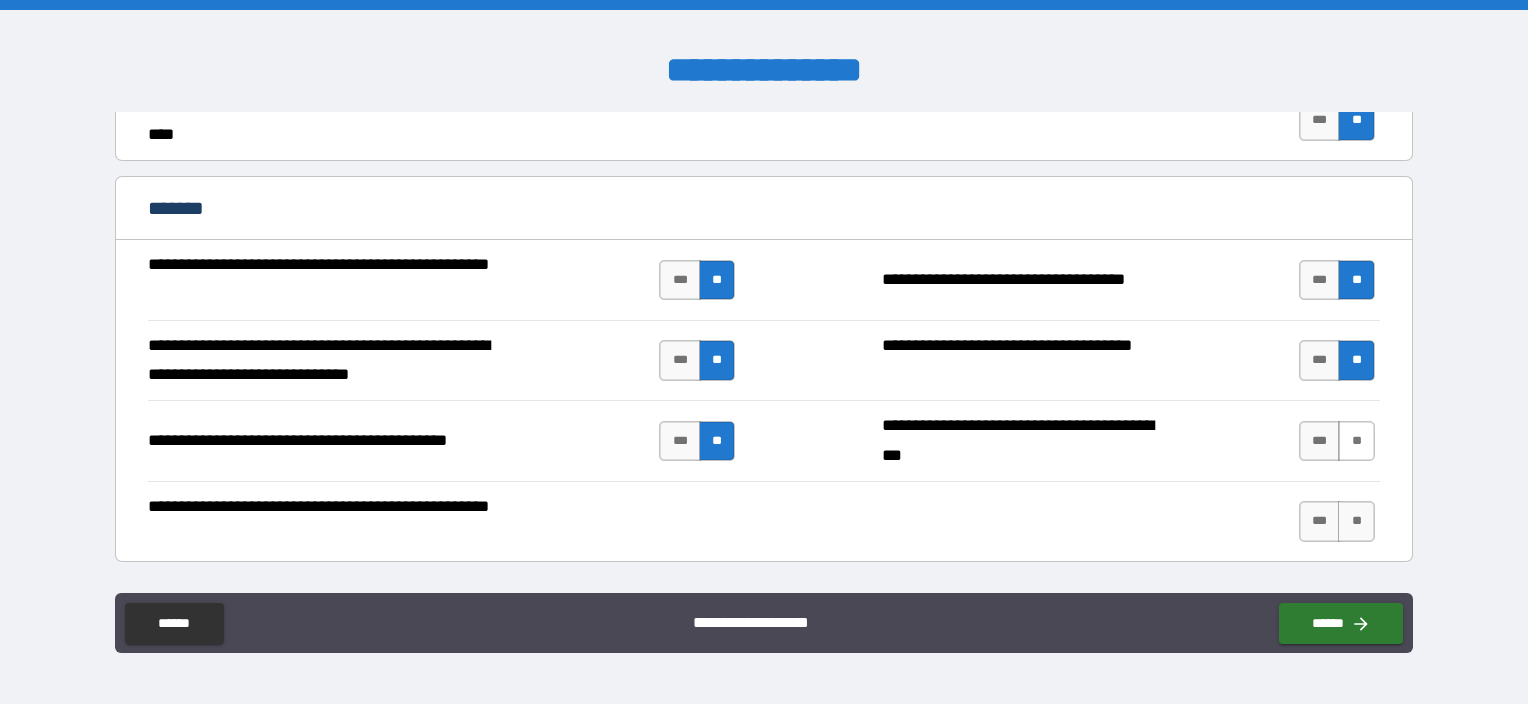 click on "**" at bounding box center [1356, 441] 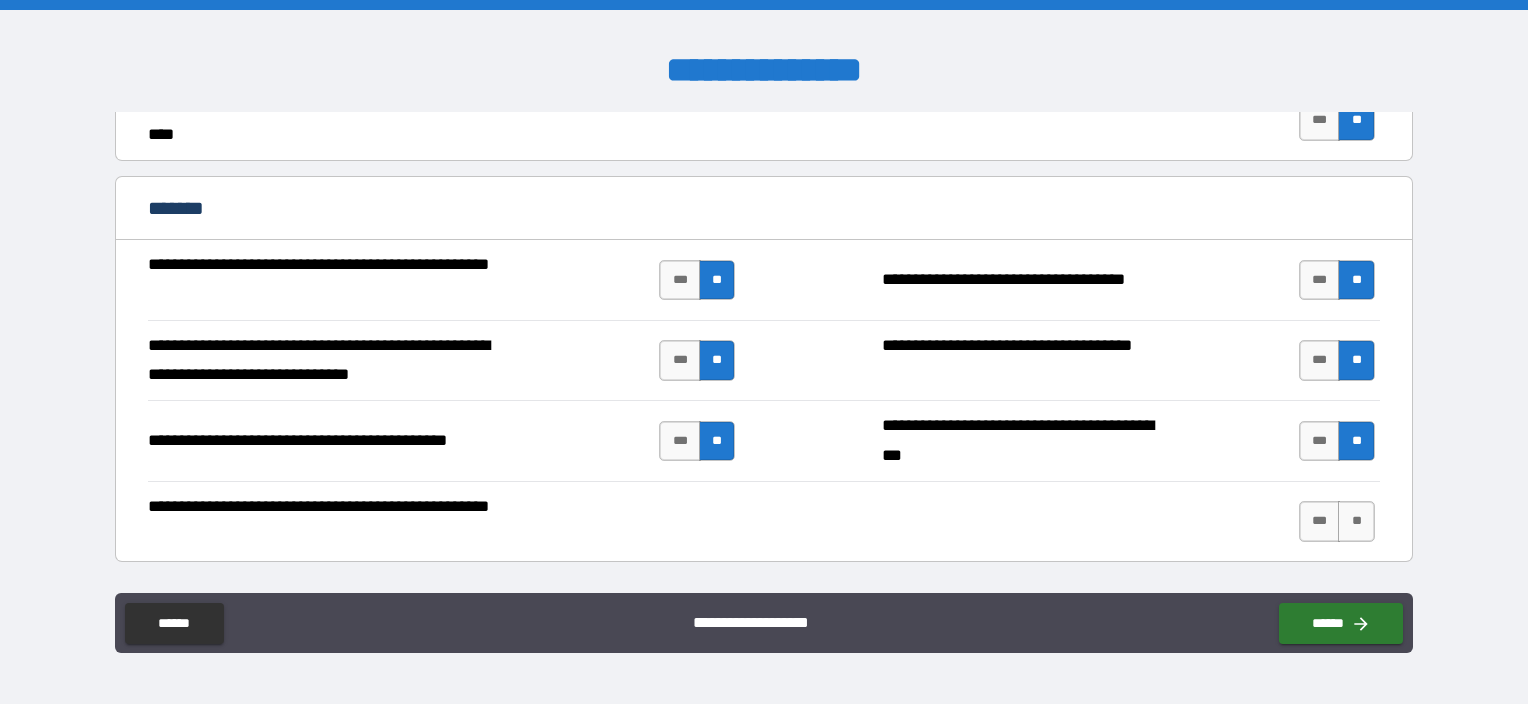 click on "*** **" at bounding box center (1339, 441) 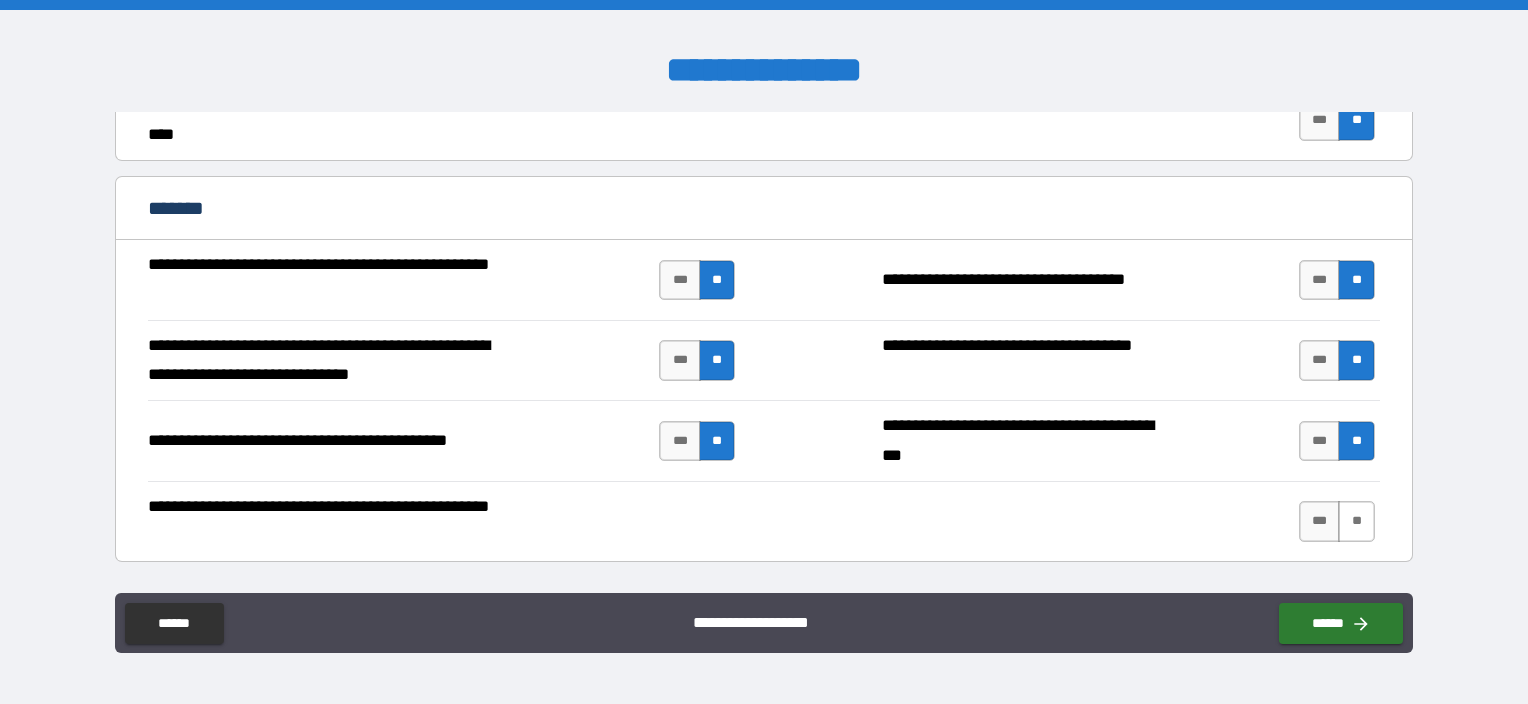 click on "**" at bounding box center (1356, 521) 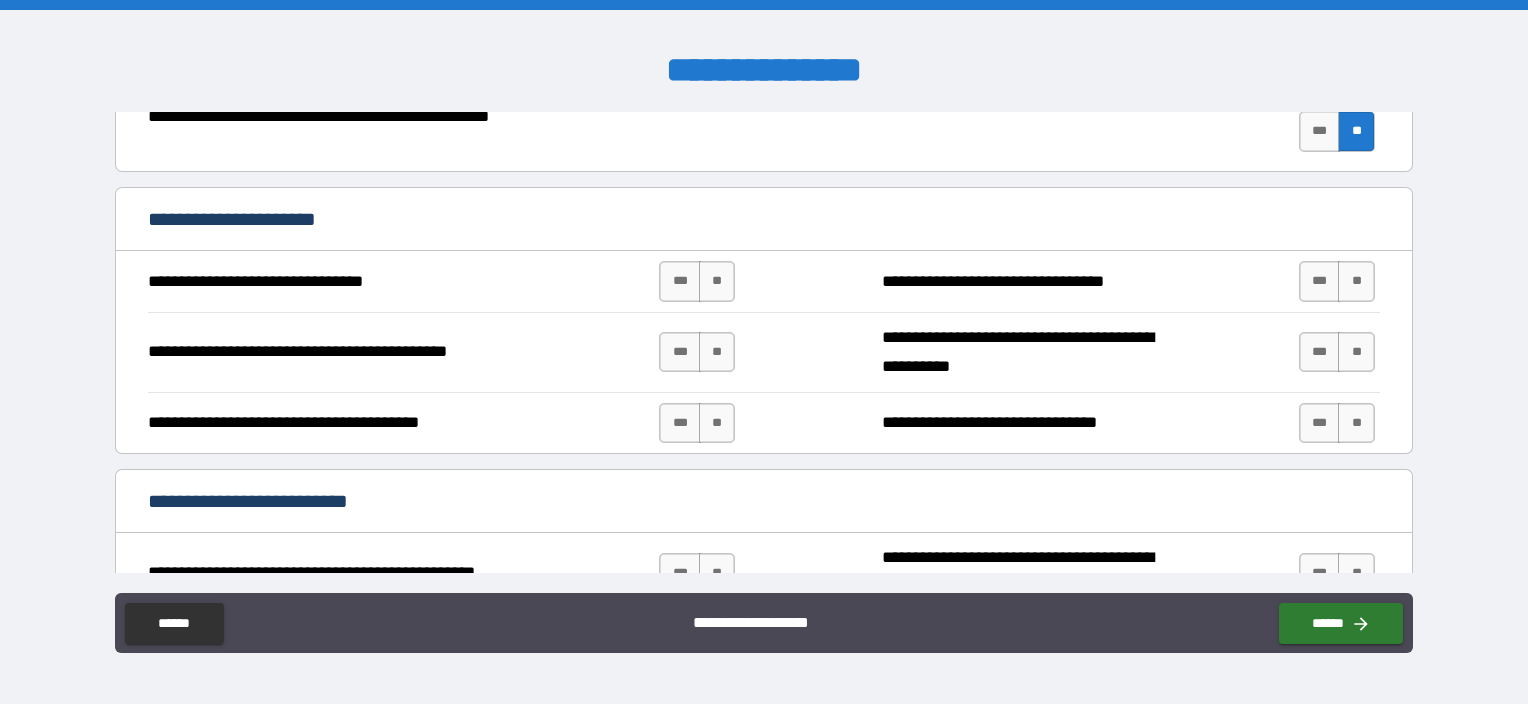 scroll, scrollTop: 2400, scrollLeft: 0, axis: vertical 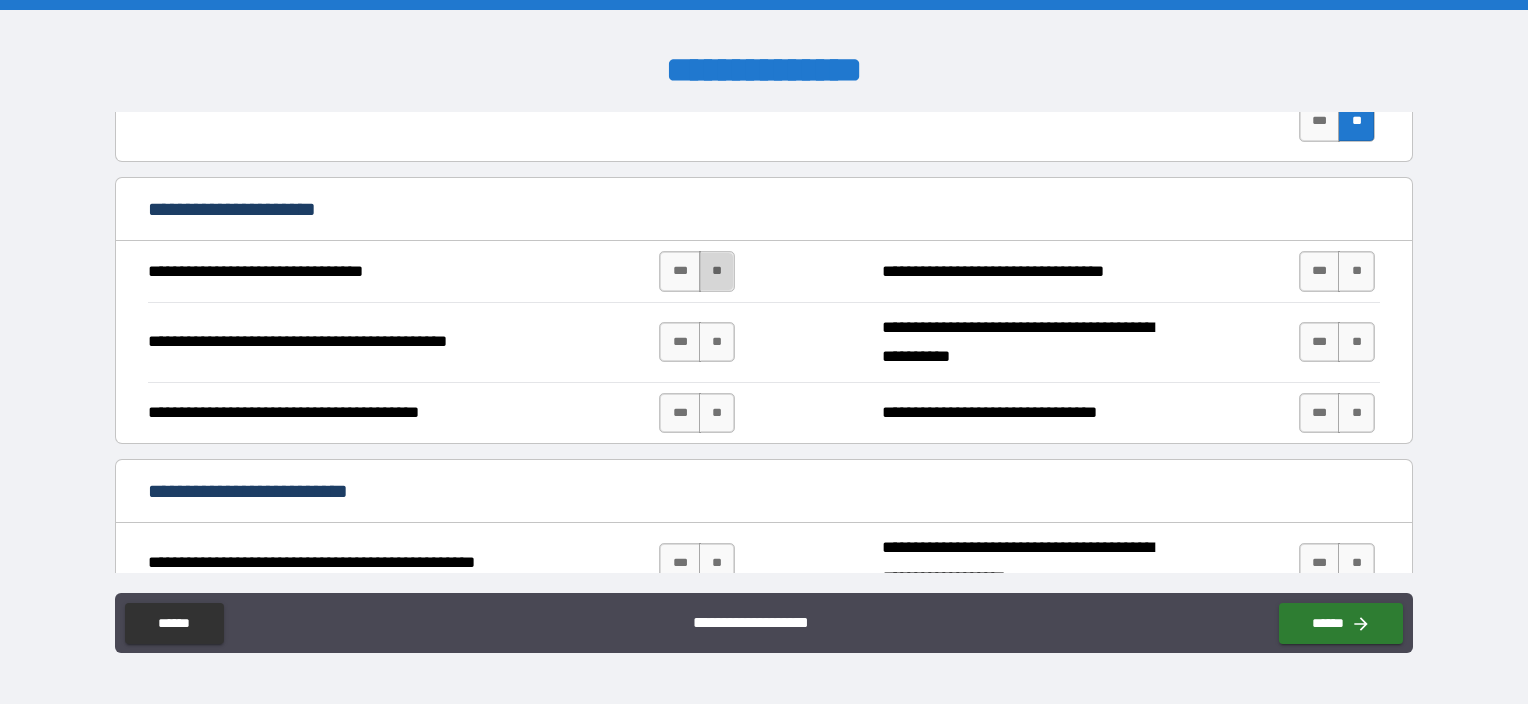 click on "**" at bounding box center [717, 271] 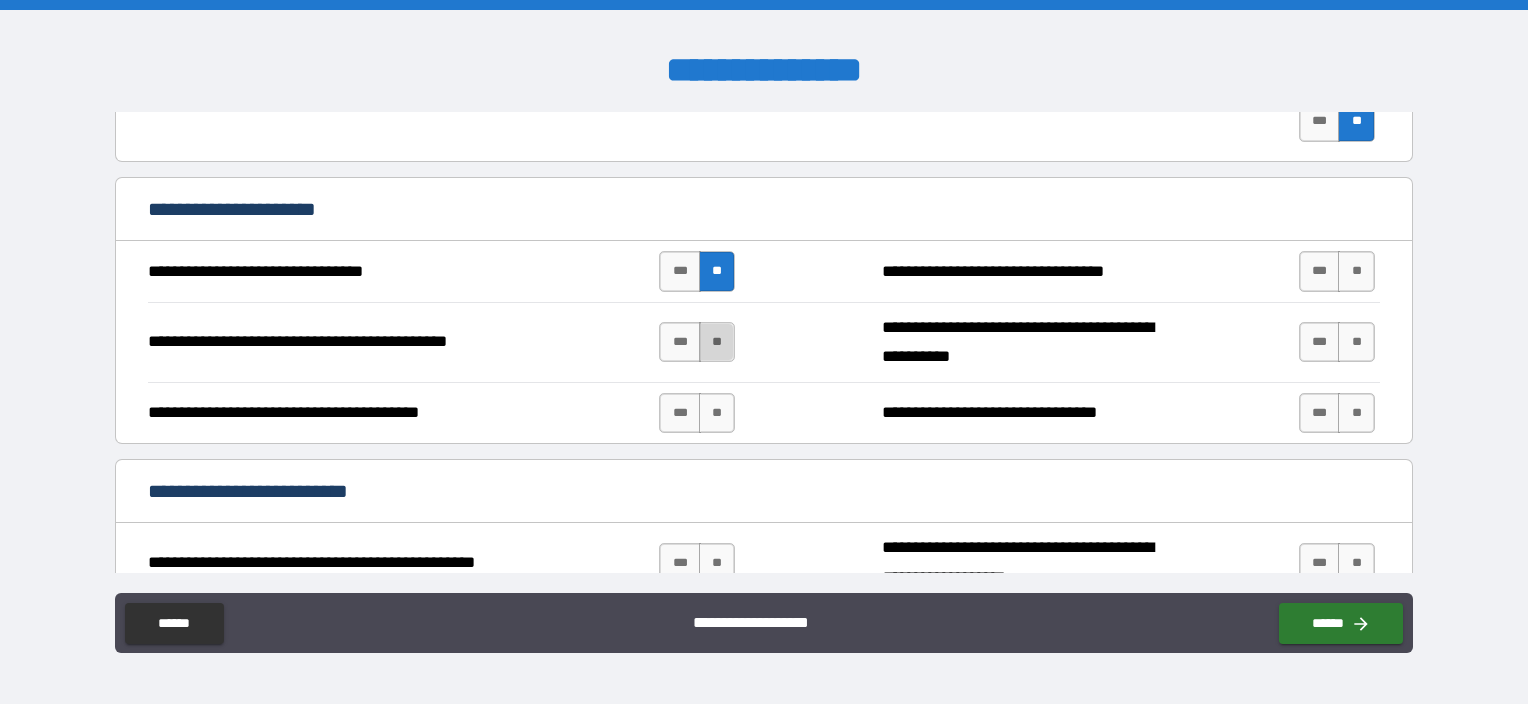 click on "**" at bounding box center (717, 342) 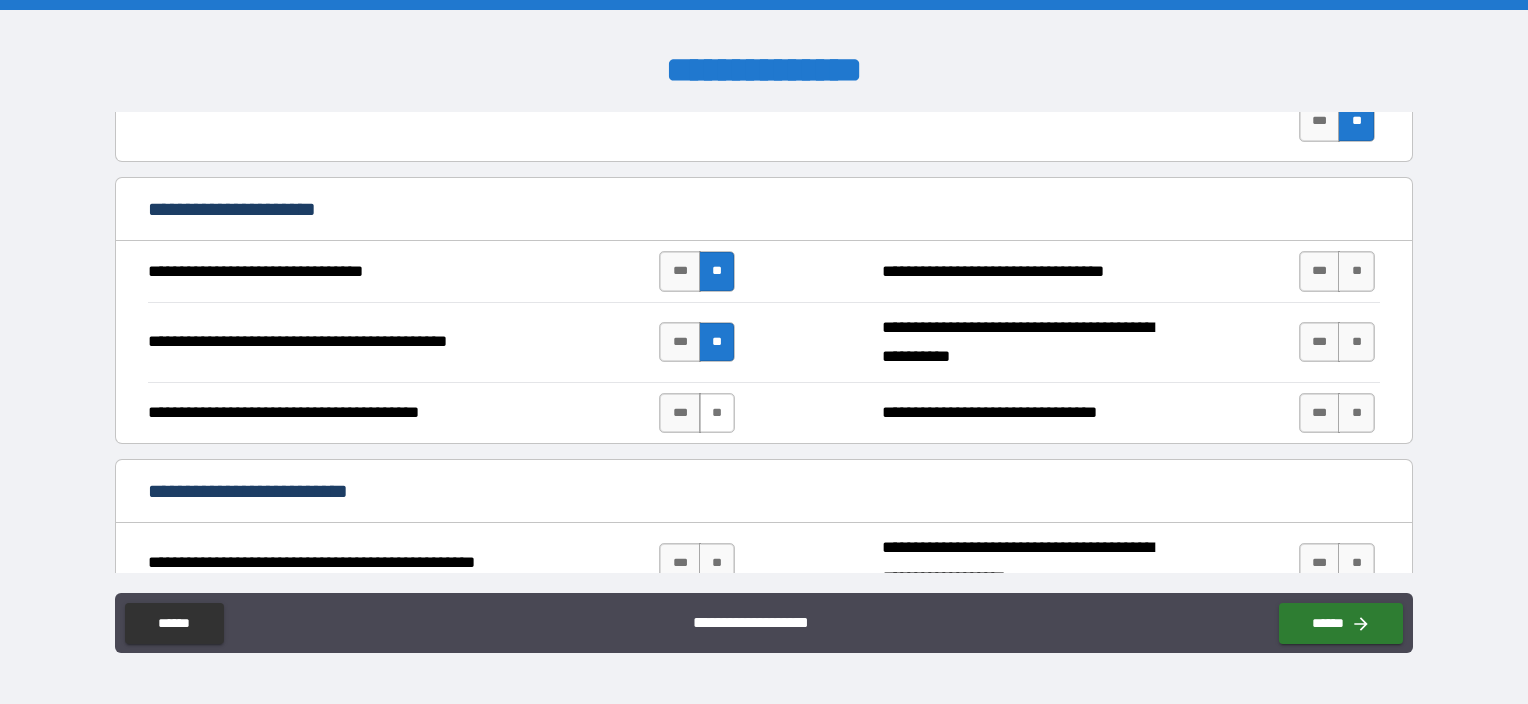 click on "**" at bounding box center [717, 413] 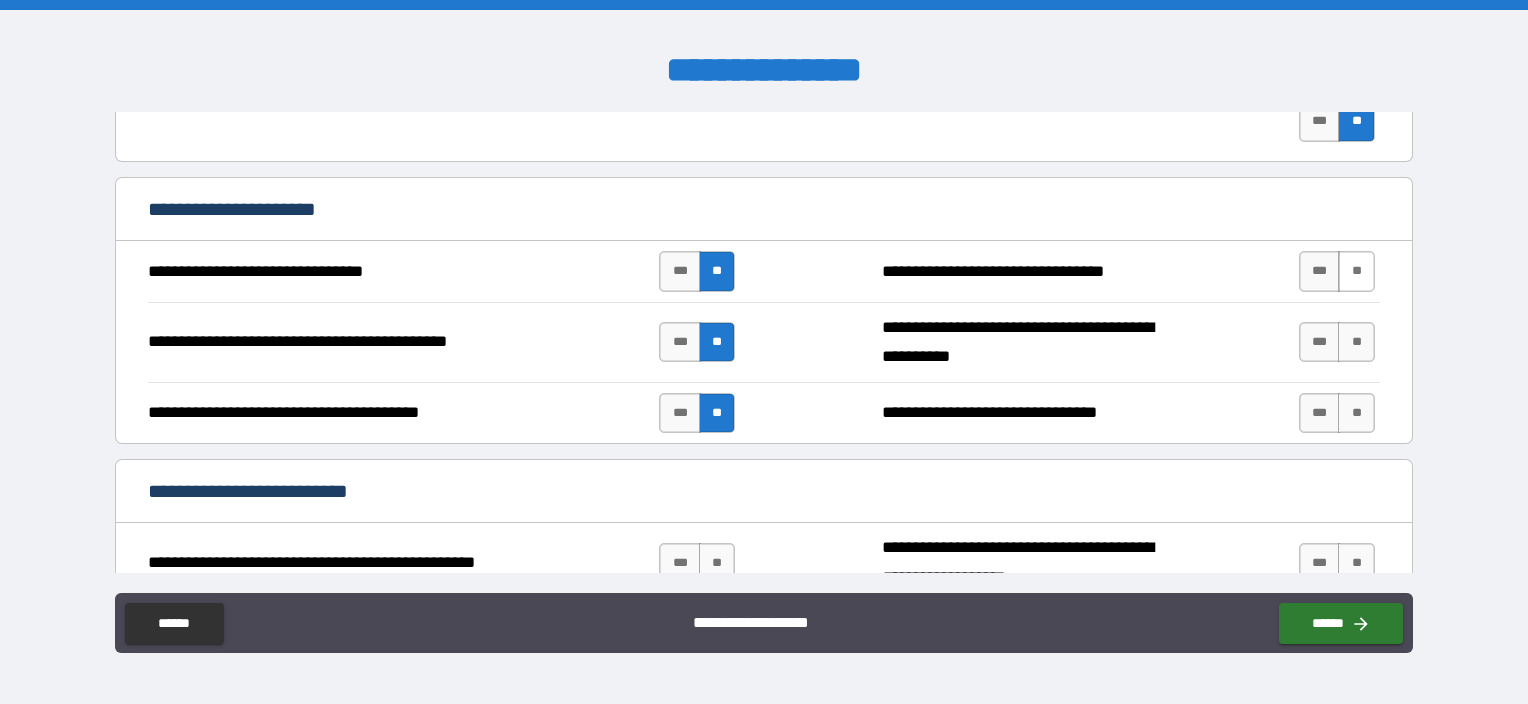 click on "**" at bounding box center [1356, 271] 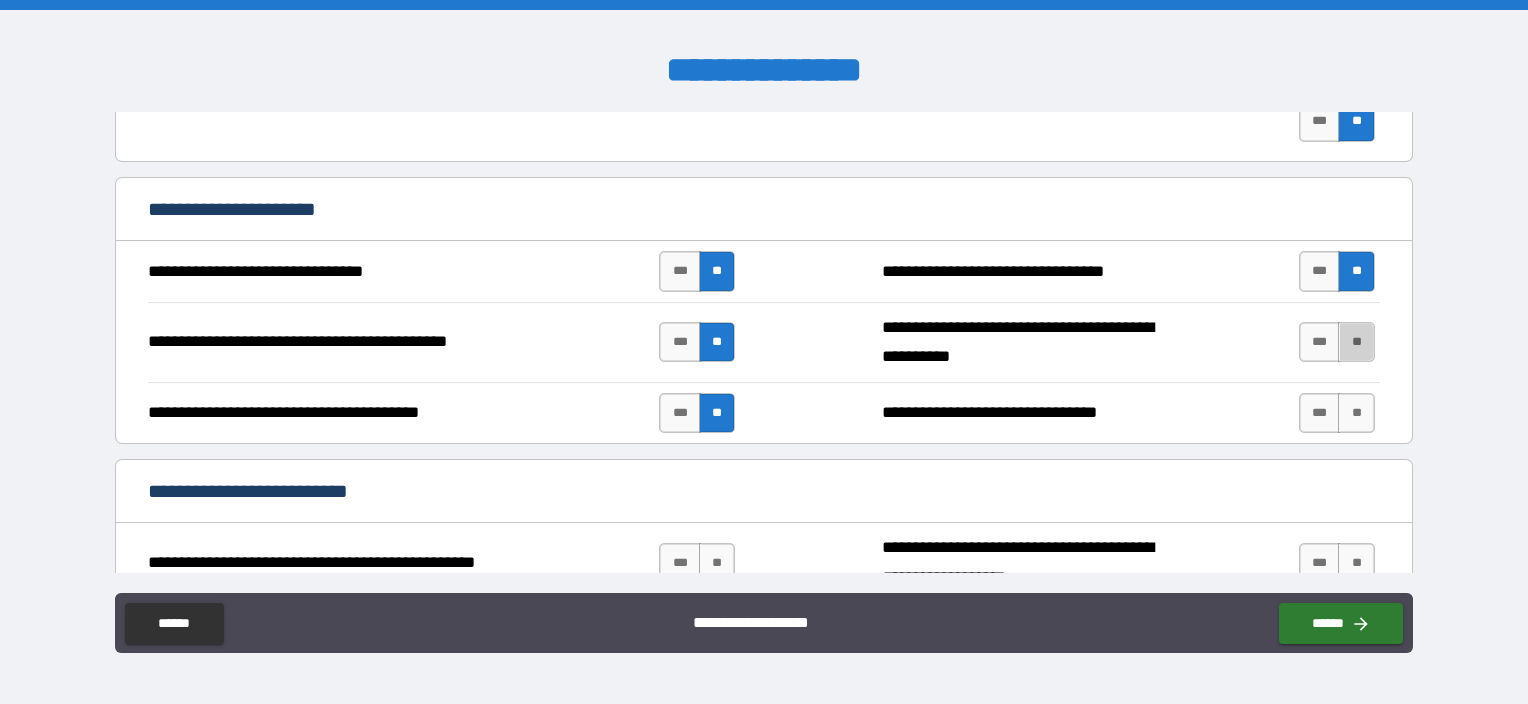 drag, startPoint x: 1344, startPoint y: 321, endPoint x: 1340, endPoint y: 357, distance: 36.221542 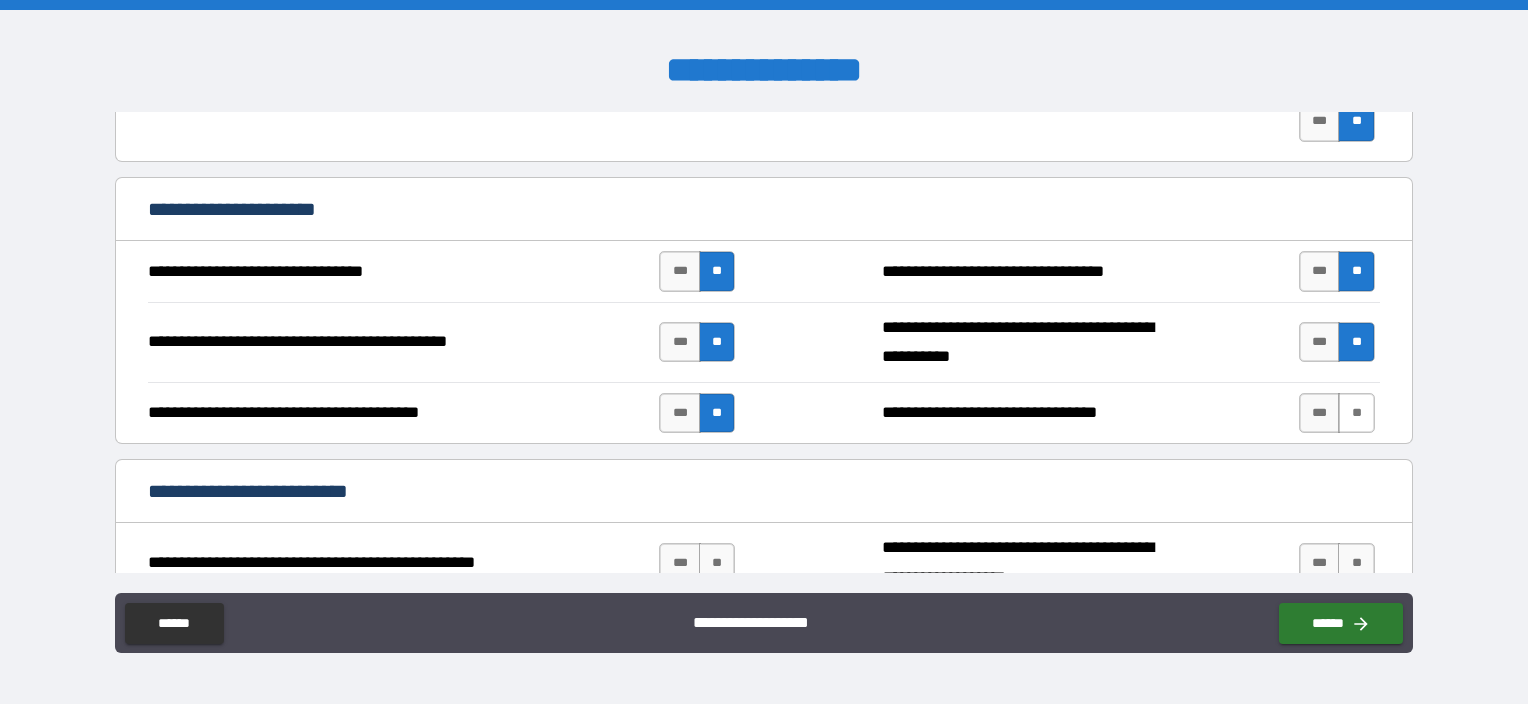click on "**" at bounding box center (1356, 413) 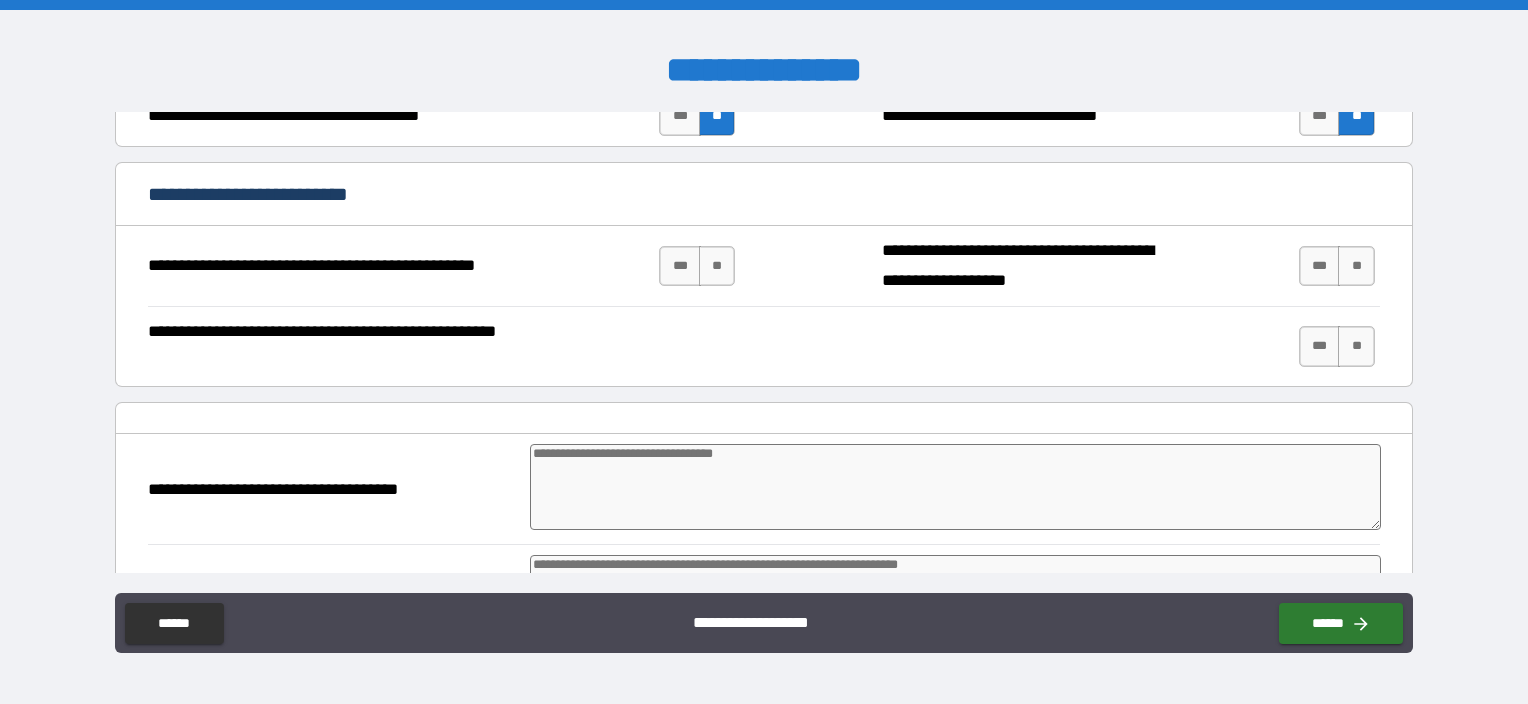 scroll, scrollTop: 2700, scrollLeft: 0, axis: vertical 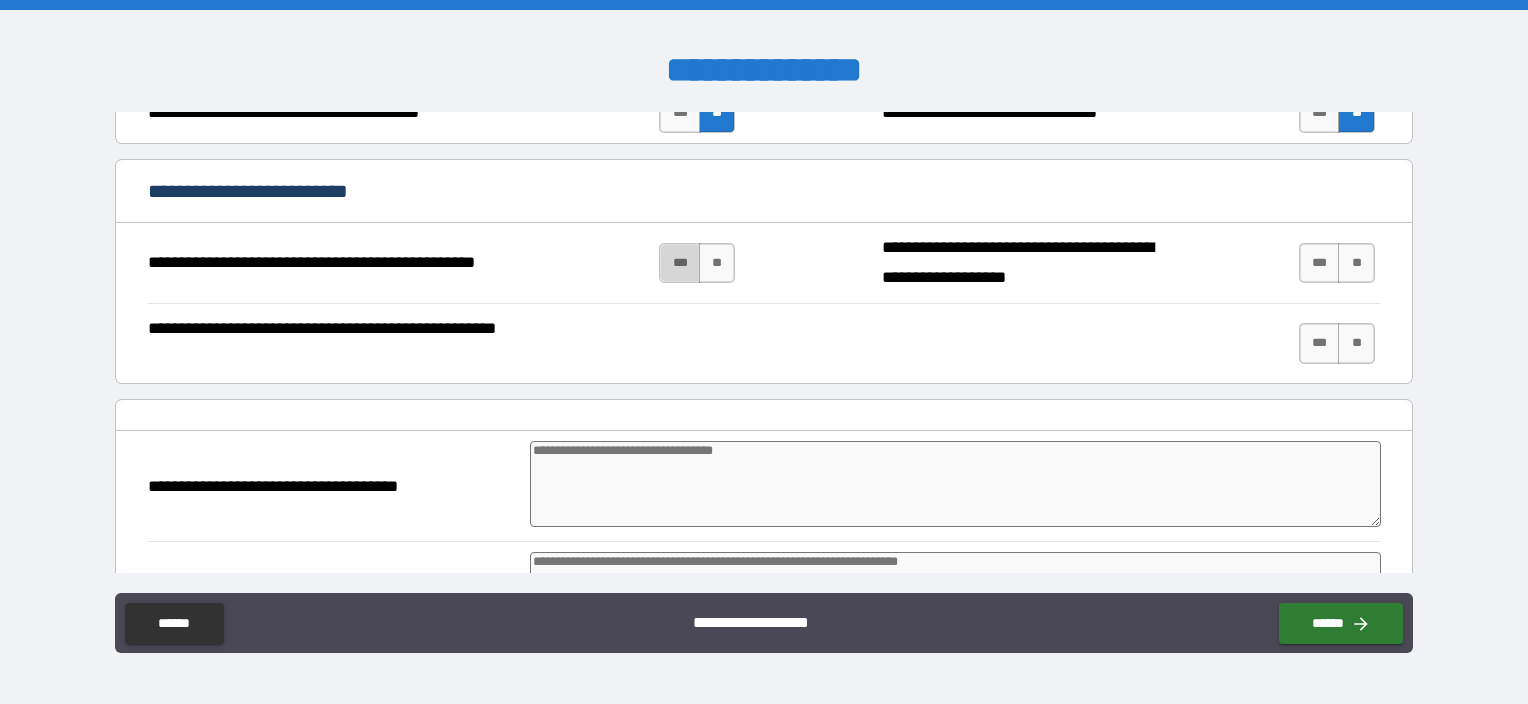 click on "***" at bounding box center [680, 263] 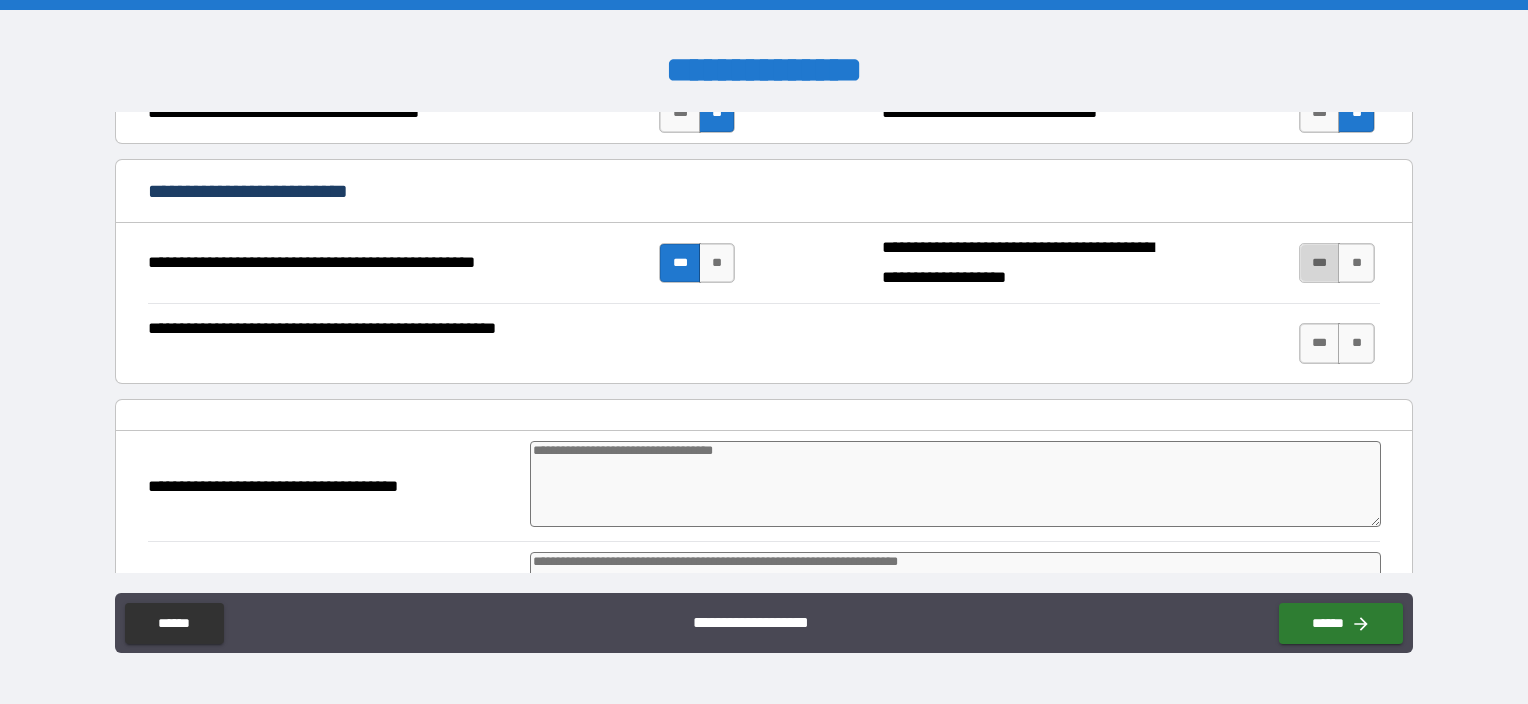 click on "***" at bounding box center [1320, 263] 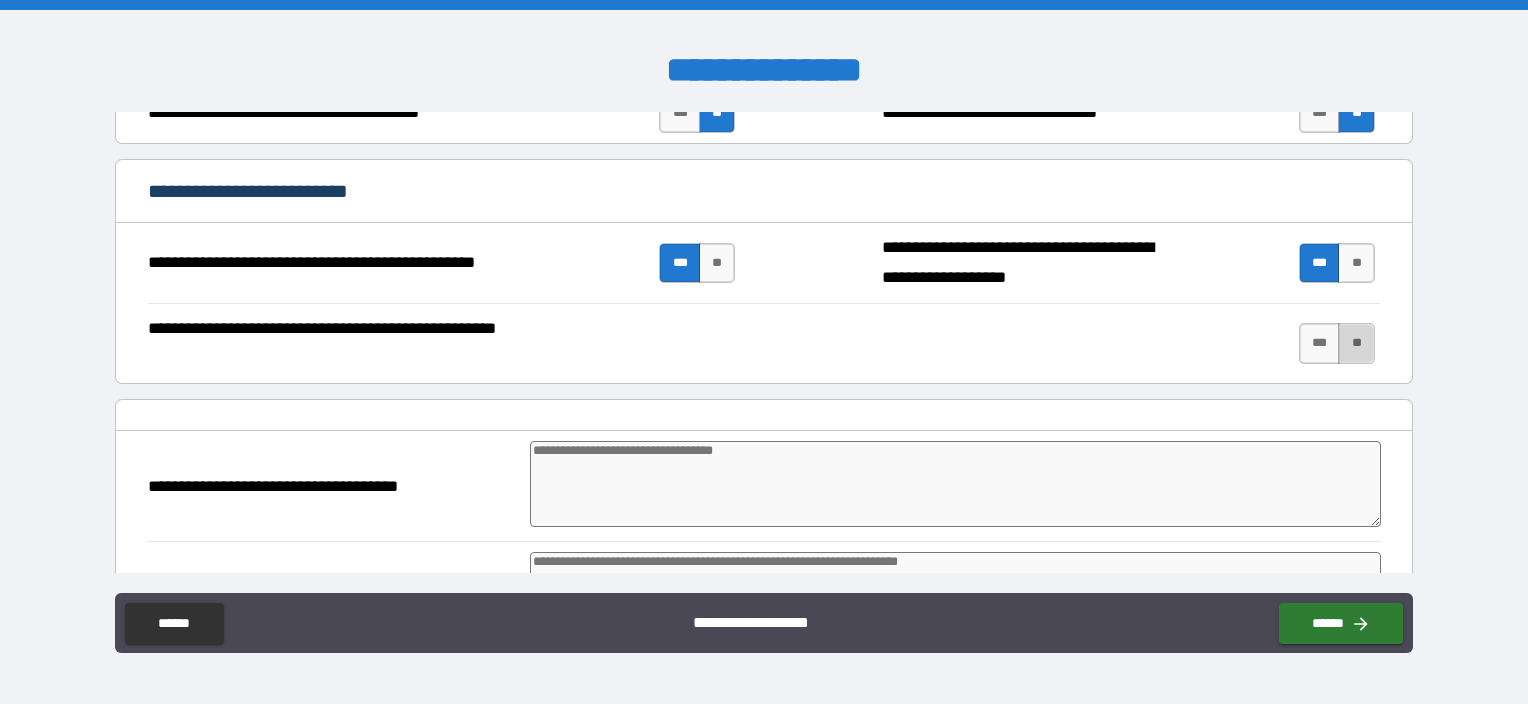 click on "**" at bounding box center [1356, 343] 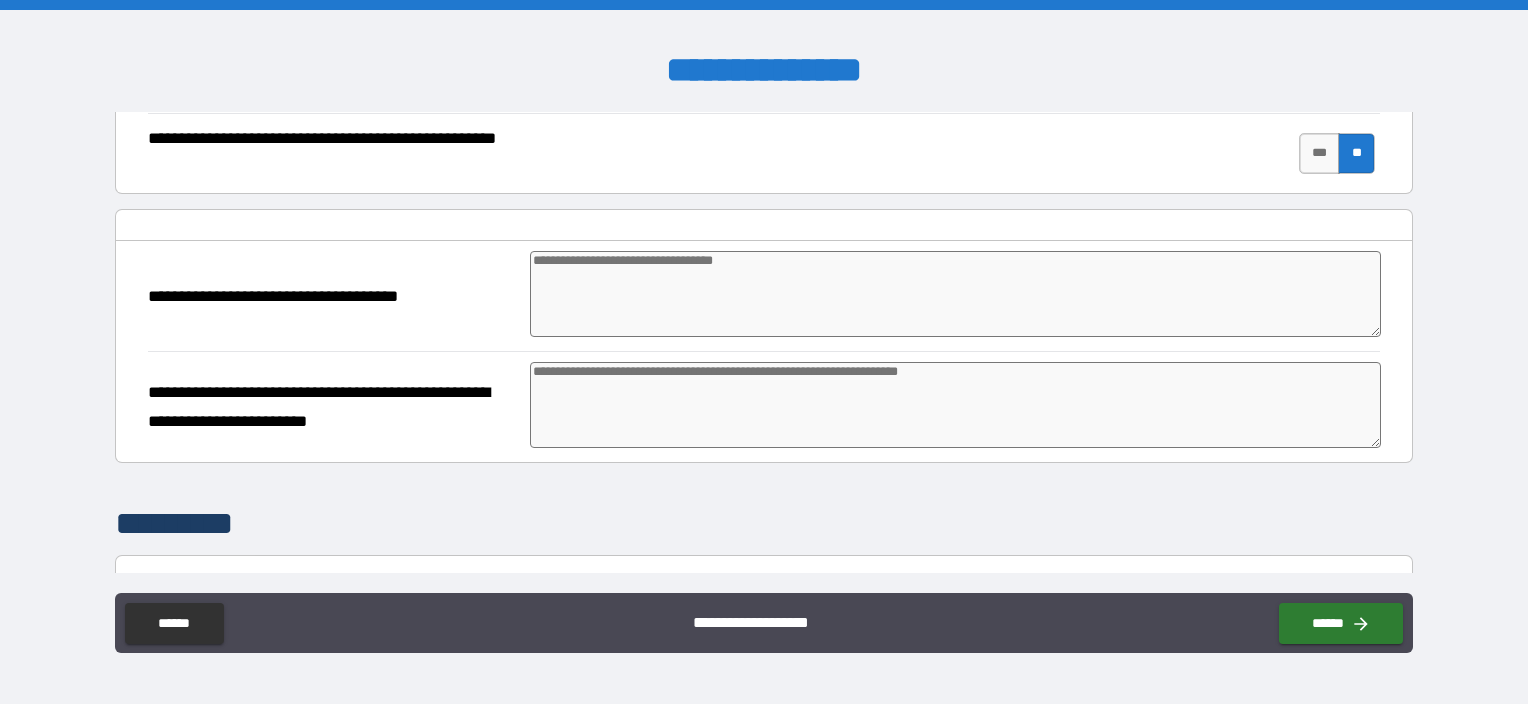 scroll, scrollTop: 2900, scrollLeft: 0, axis: vertical 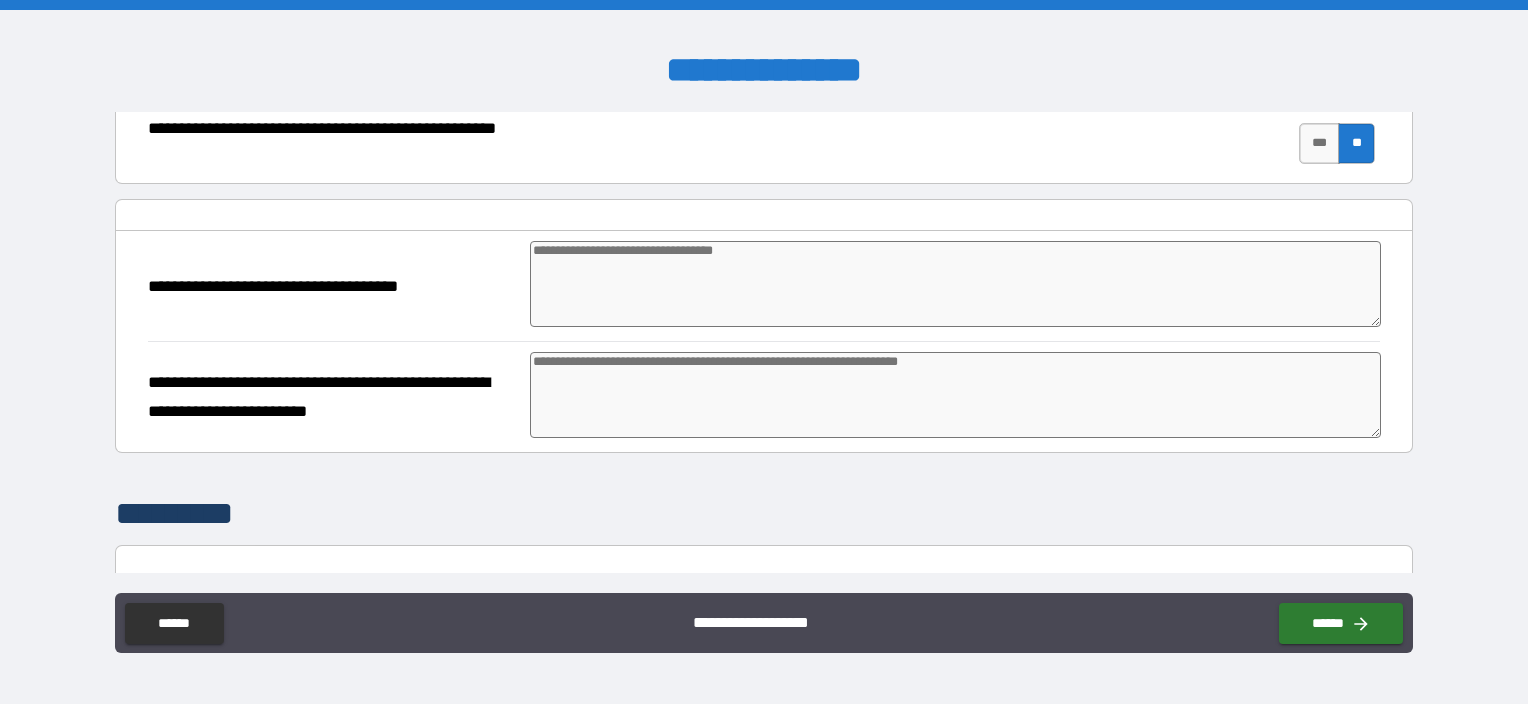 click at bounding box center [955, 284] 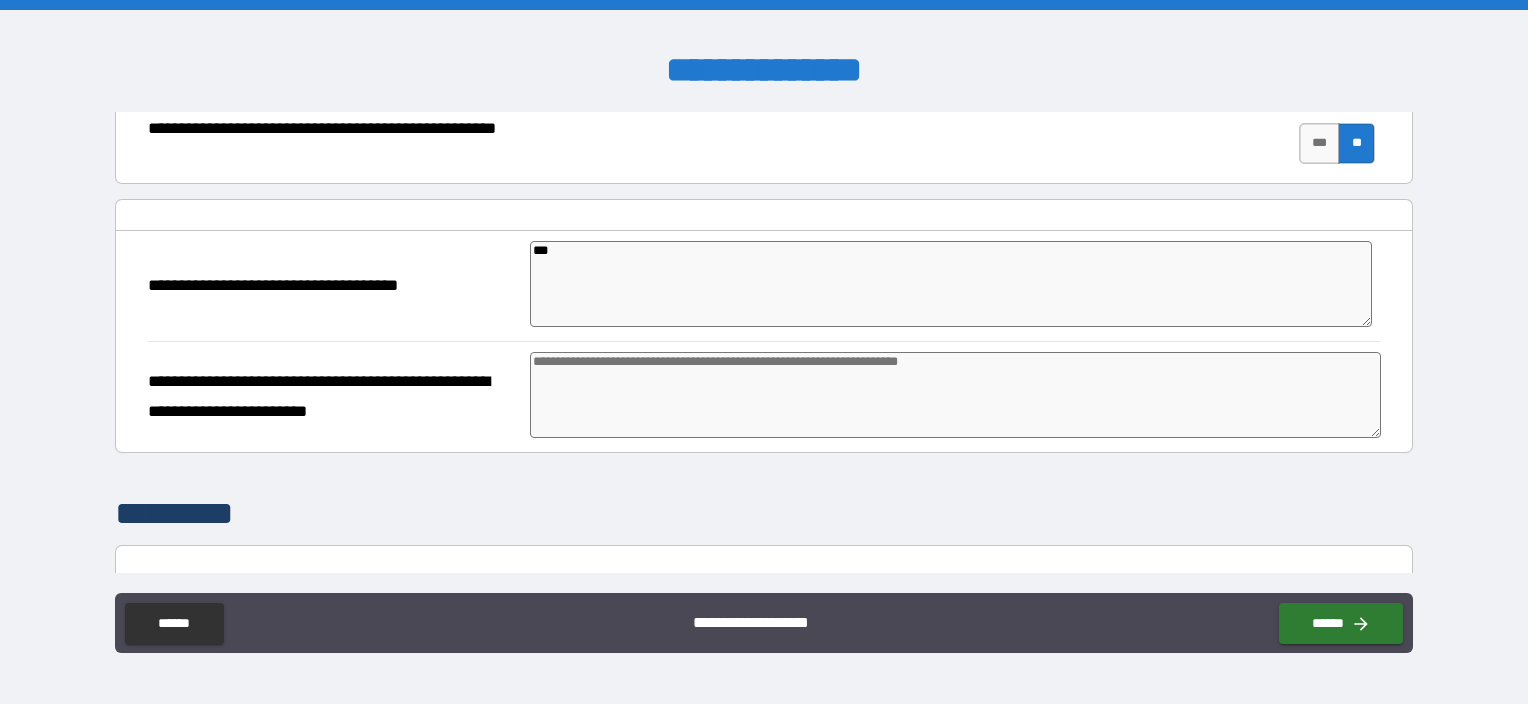 click at bounding box center (955, 395) 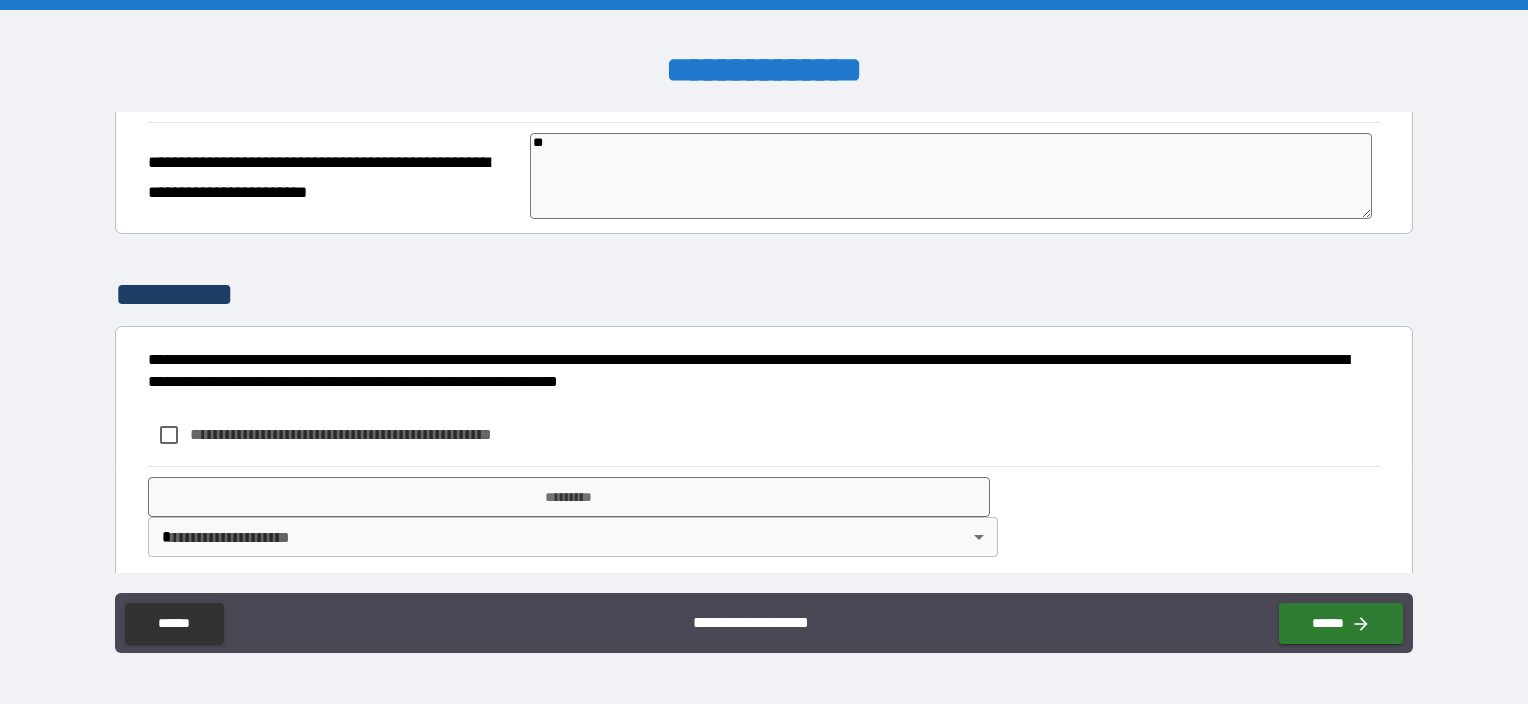 scroll, scrollTop: 3124, scrollLeft: 0, axis: vertical 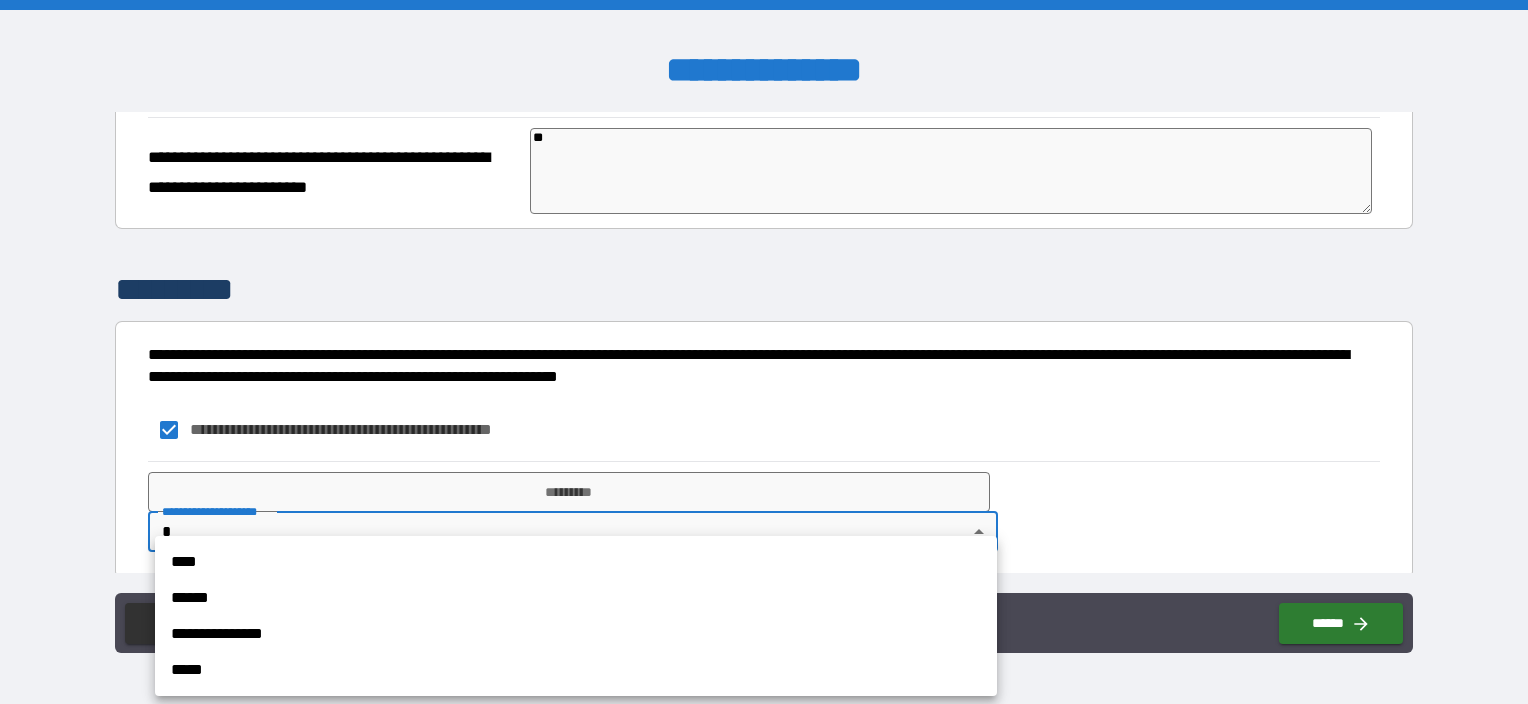 click on "**********" at bounding box center [764, 352] 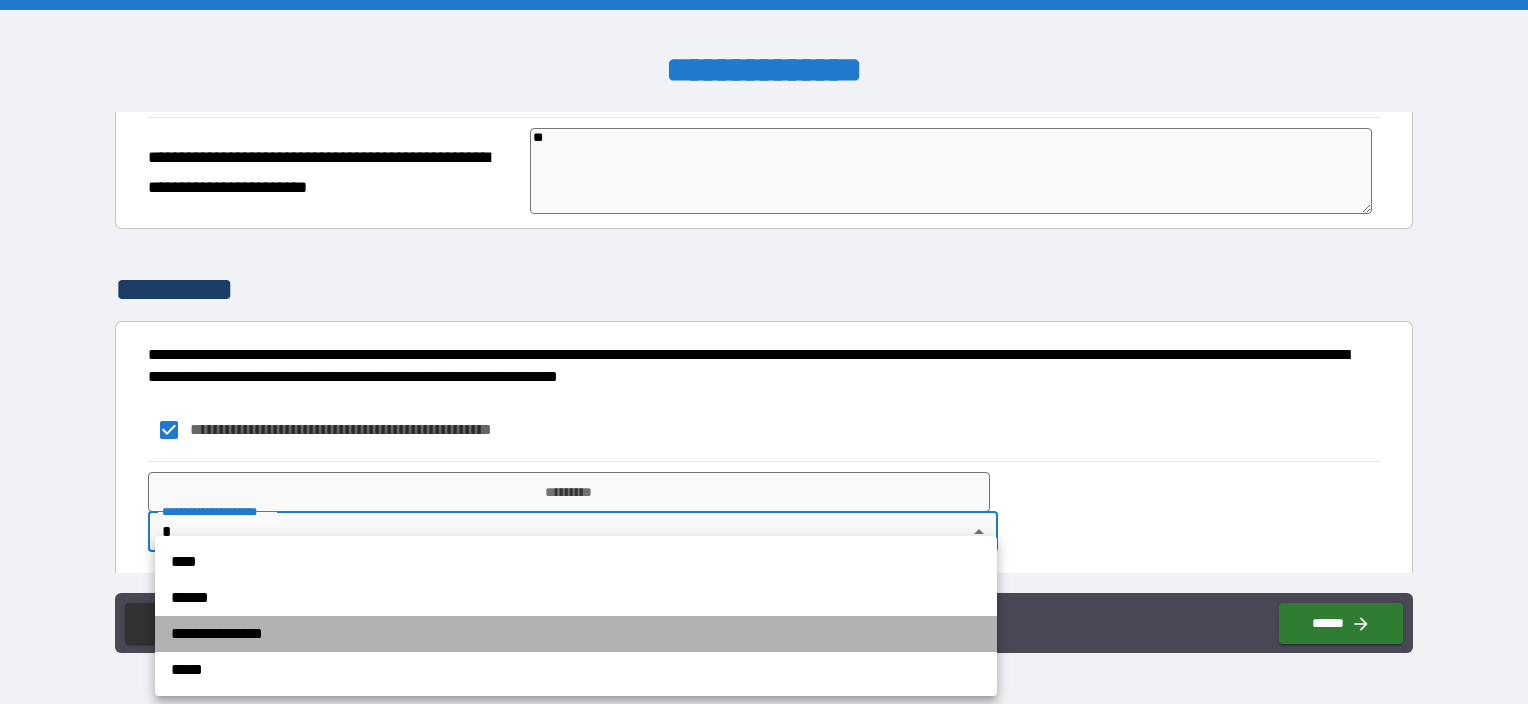 click on "**********" at bounding box center (576, 634) 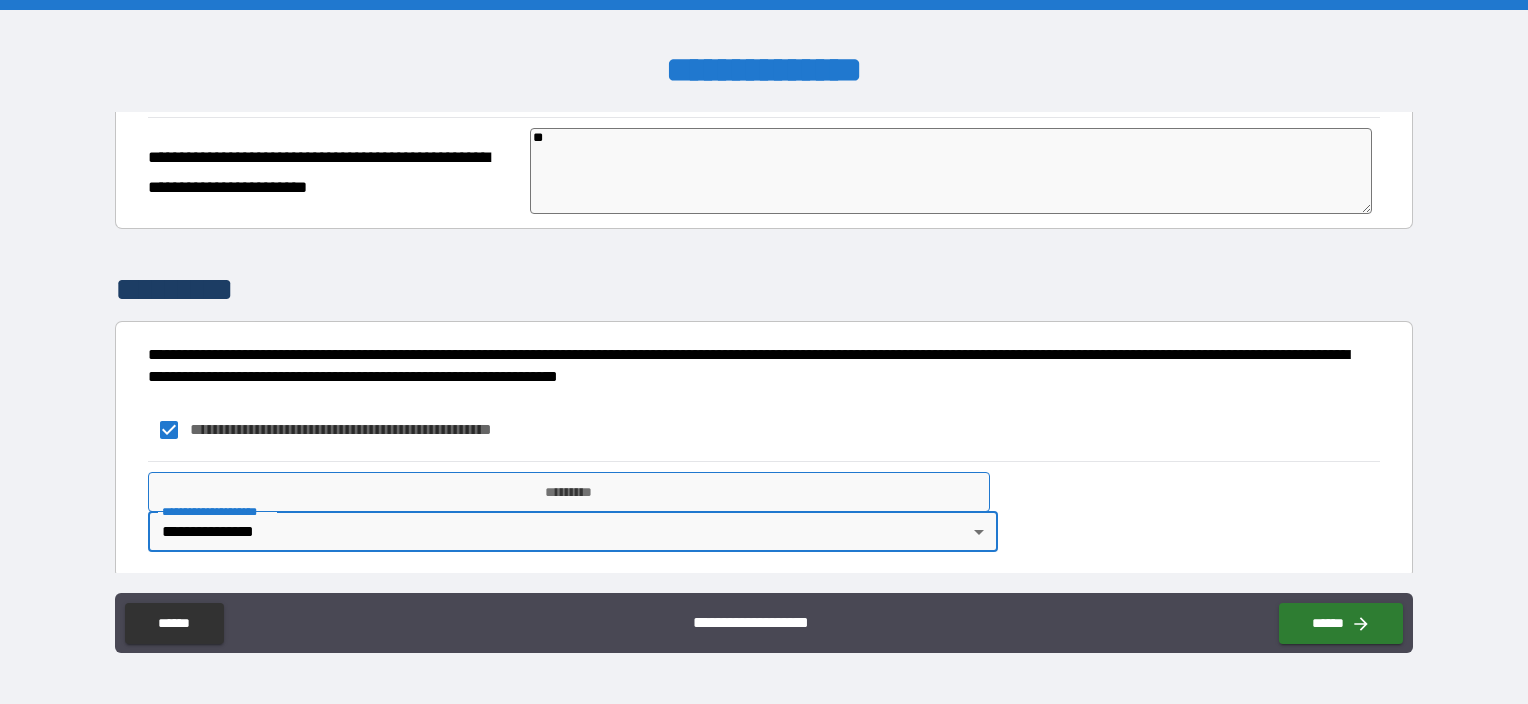 click on "*********" at bounding box center [569, 492] 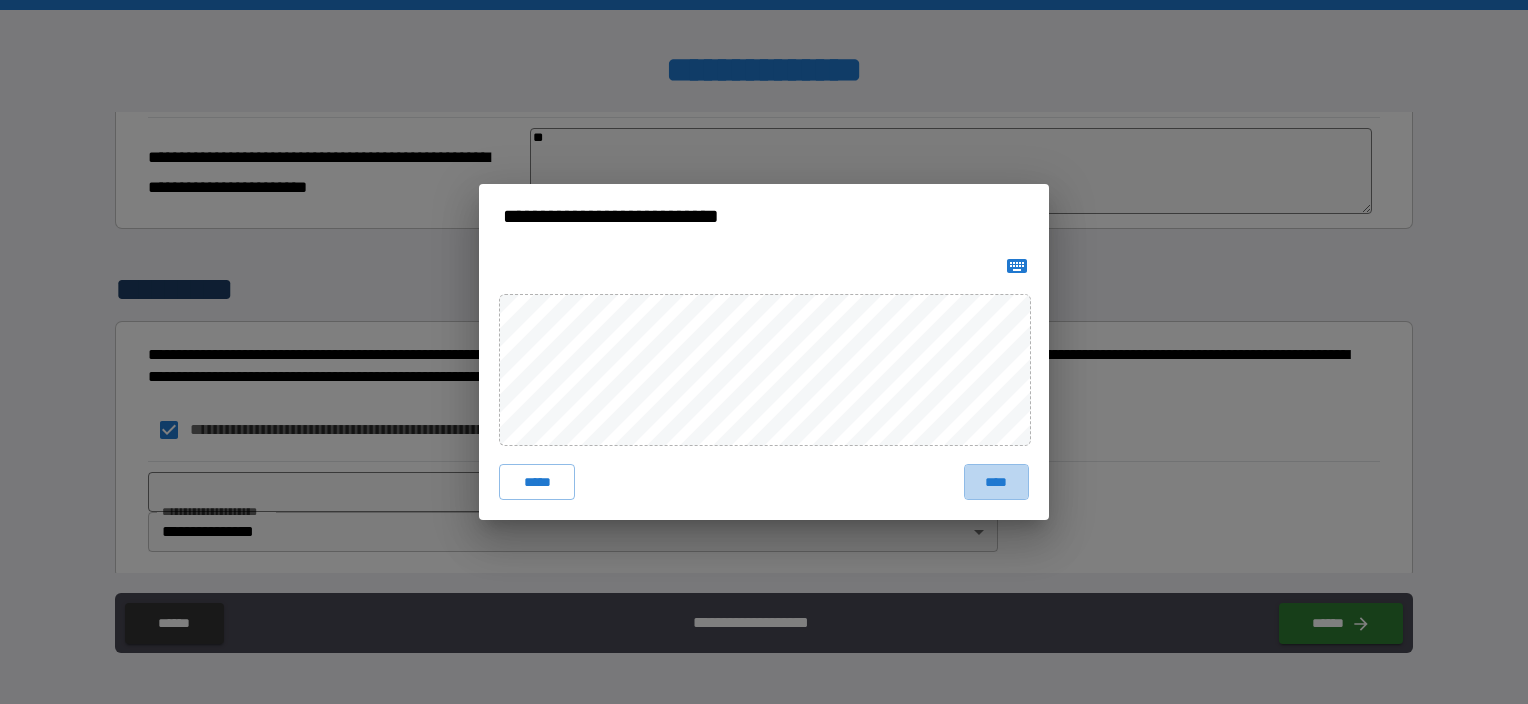 click on "****" at bounding box center [996, 482] 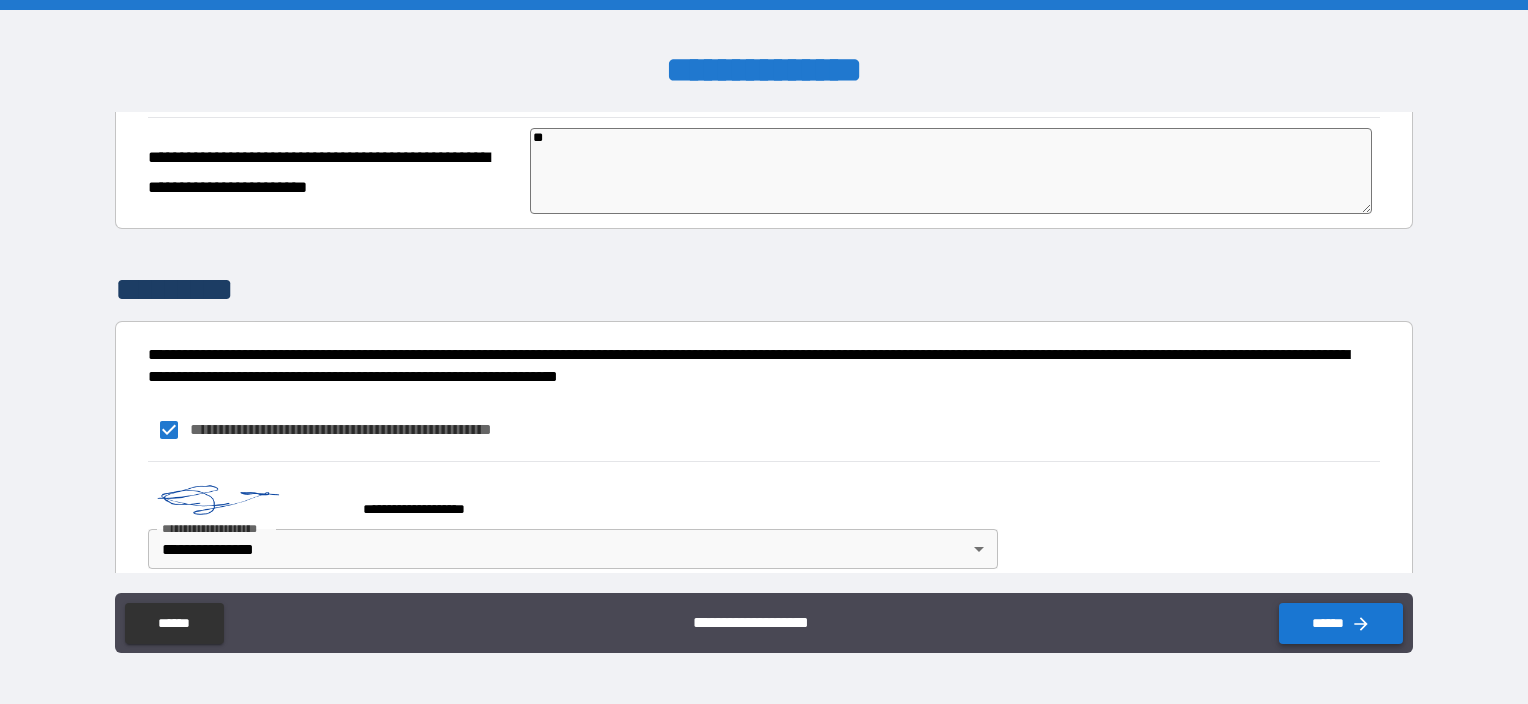 click on "******" at bounding box center [1341, 623] 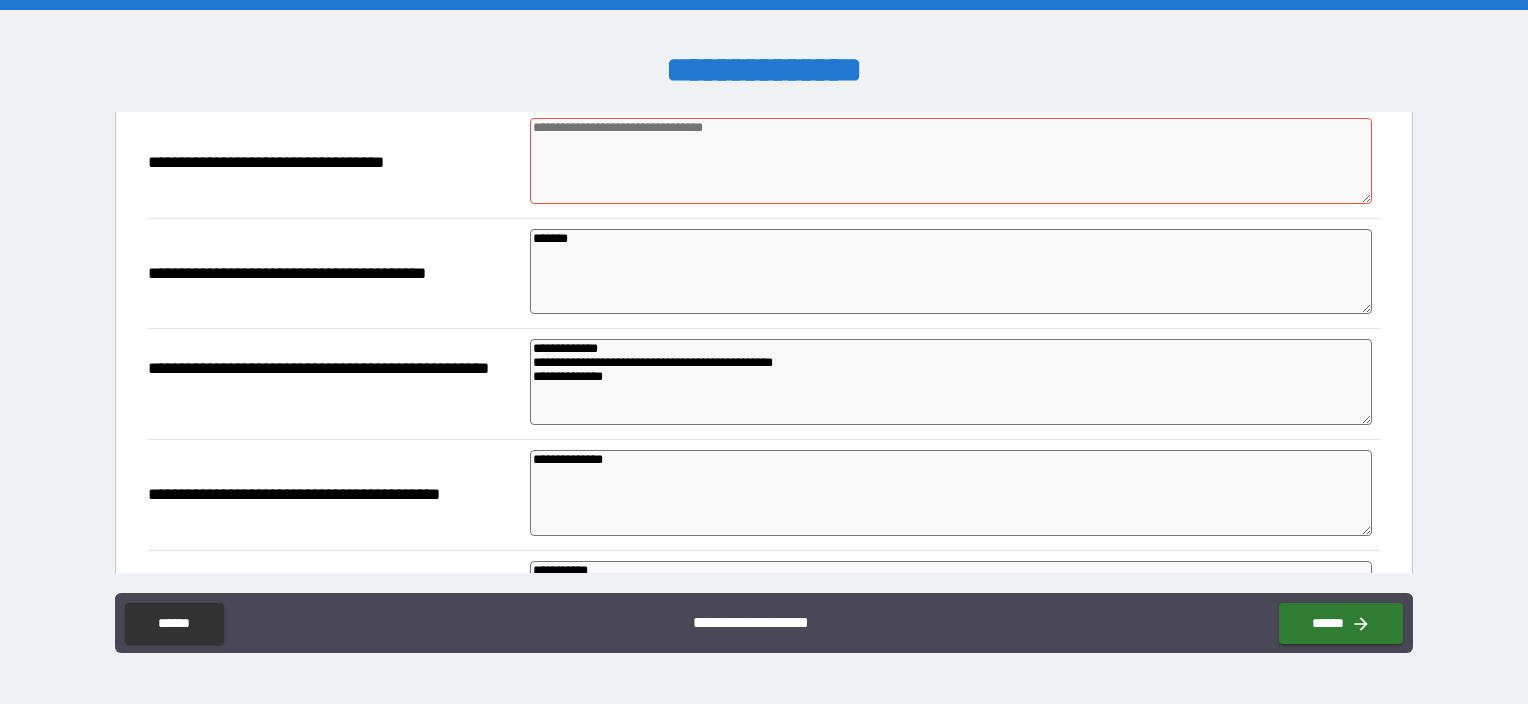 scroll, scrollTop: 524, scrollLeft: 0, axis: vertical 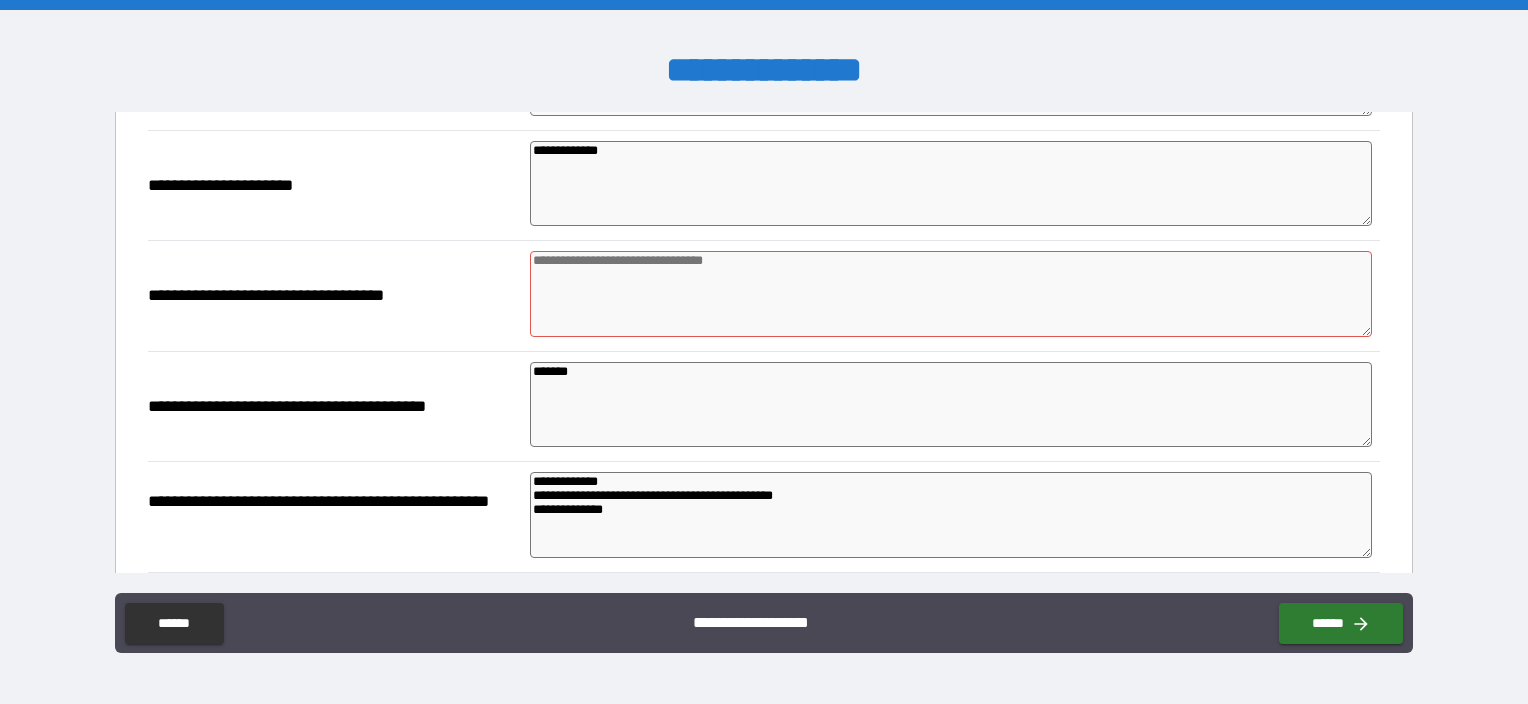 drag, startPoint x: 559, startPoint y: 370, endPoint x: 550, endPoint y: 365, distance: 10.29563 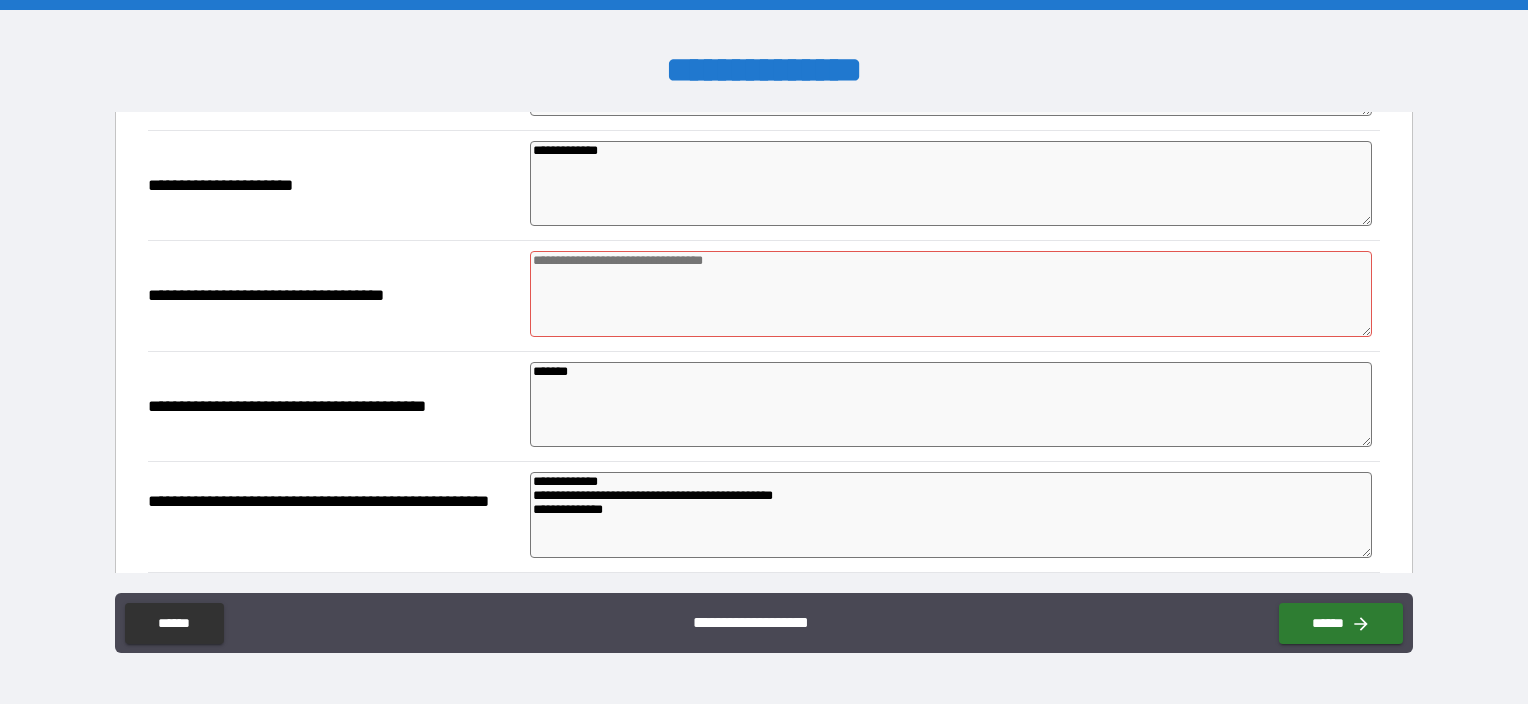 click on "**********" at bounding box center (764, 406) 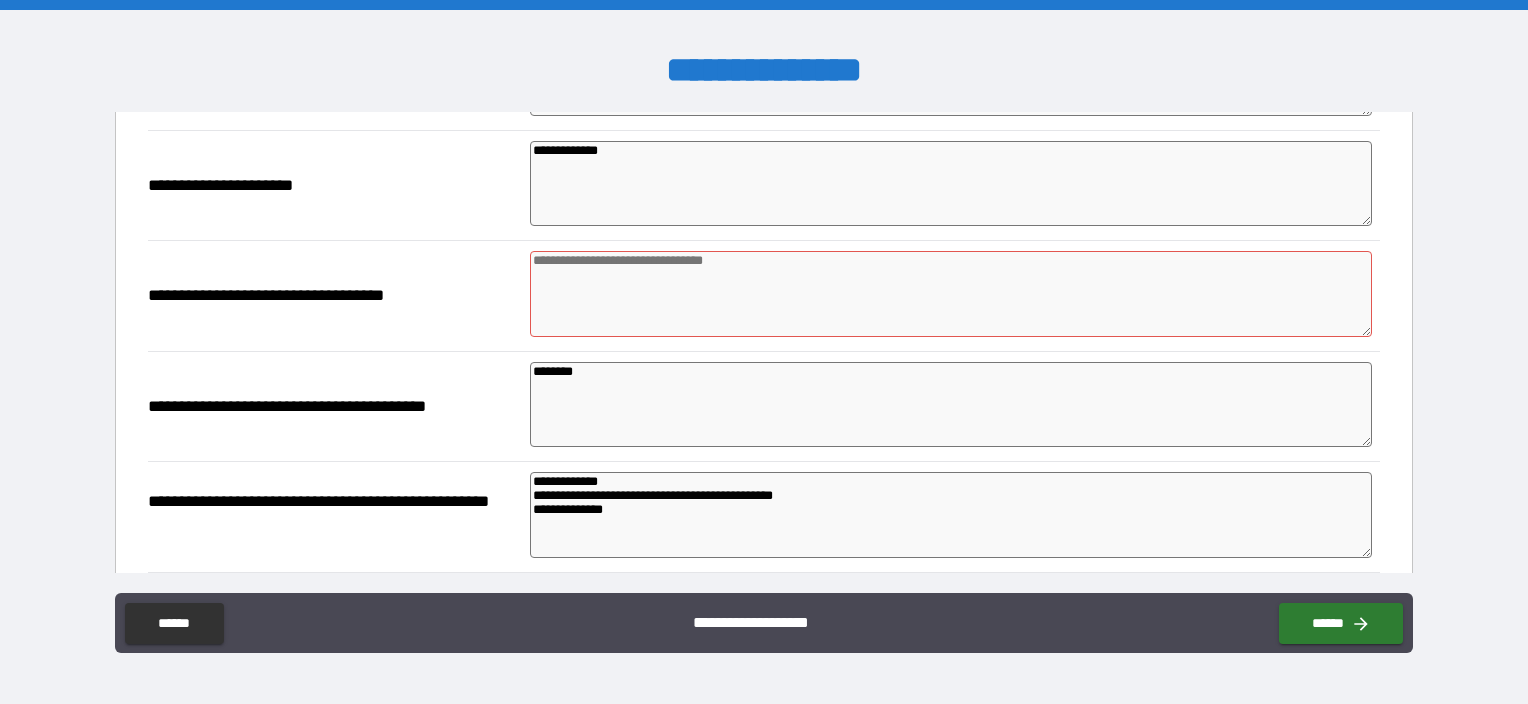click at bounding box center [951, 294] 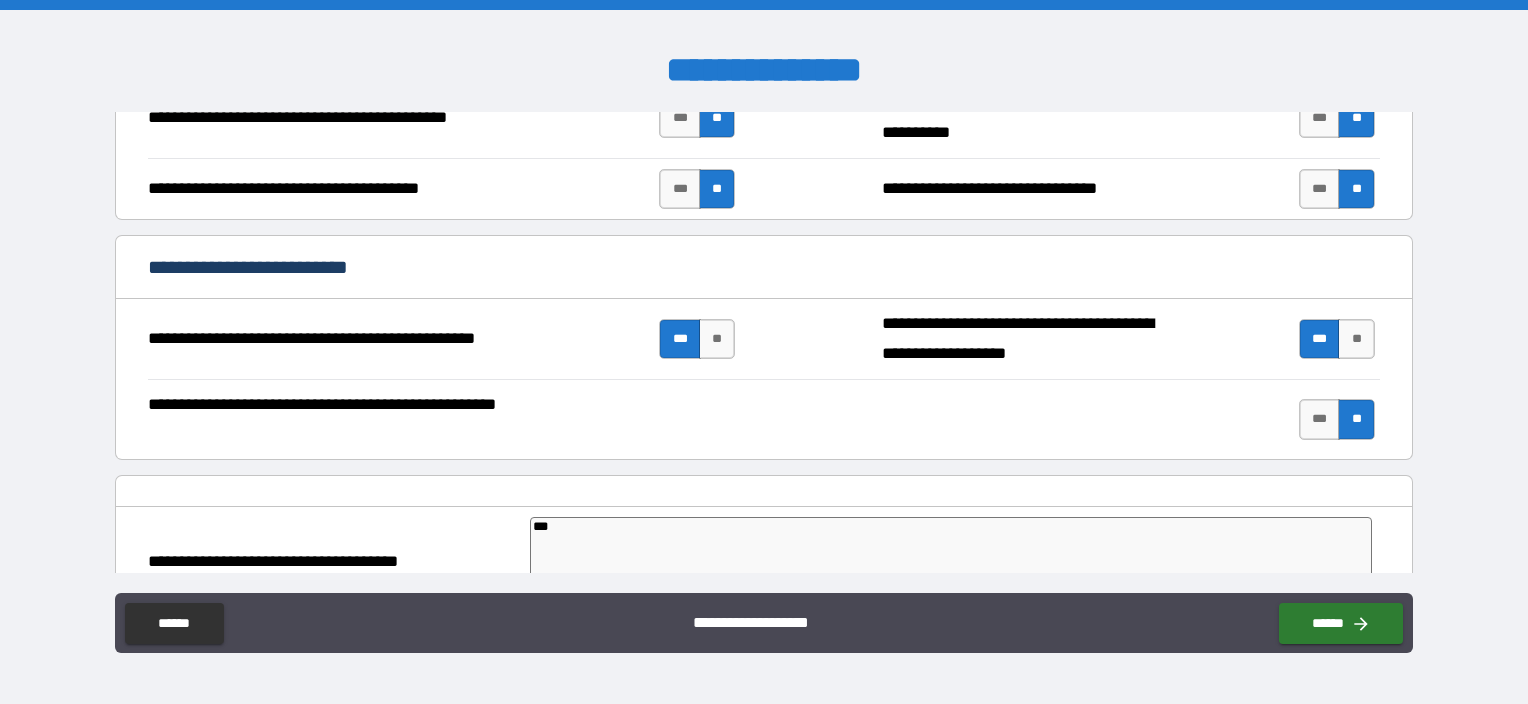 scroll, scrollTop: 3141, scrollLeft: 0, axis: vertical 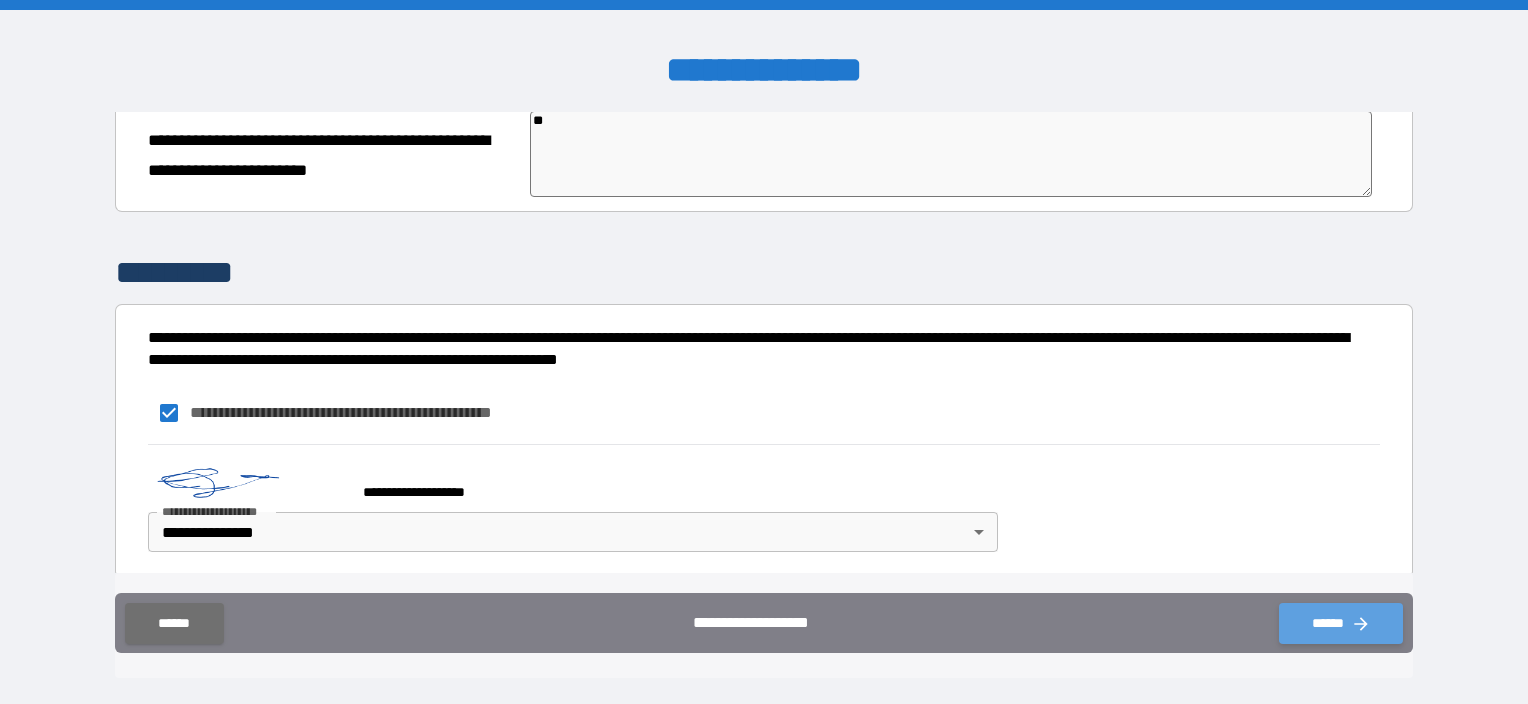 click 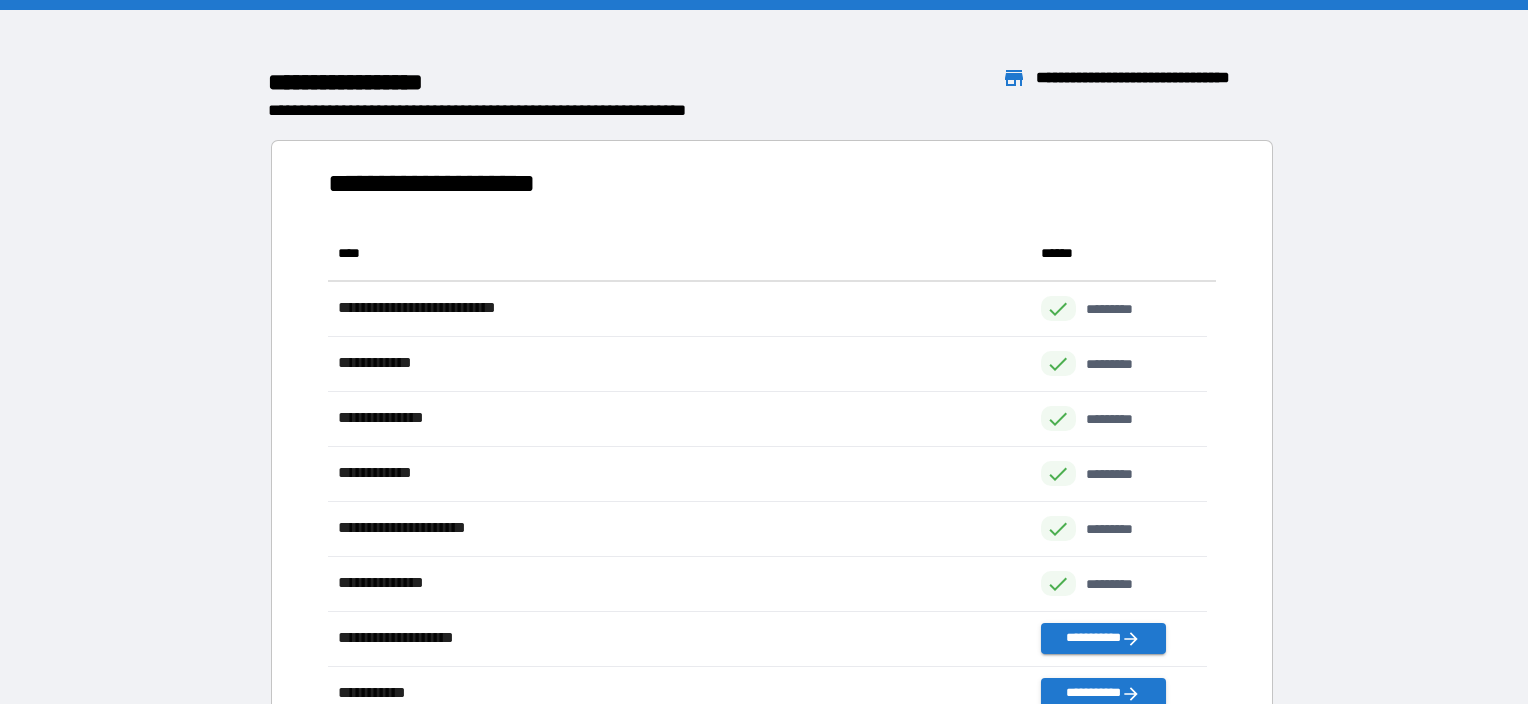 scroll, scrollTop: 16, scrollLeft: 16, axis: both 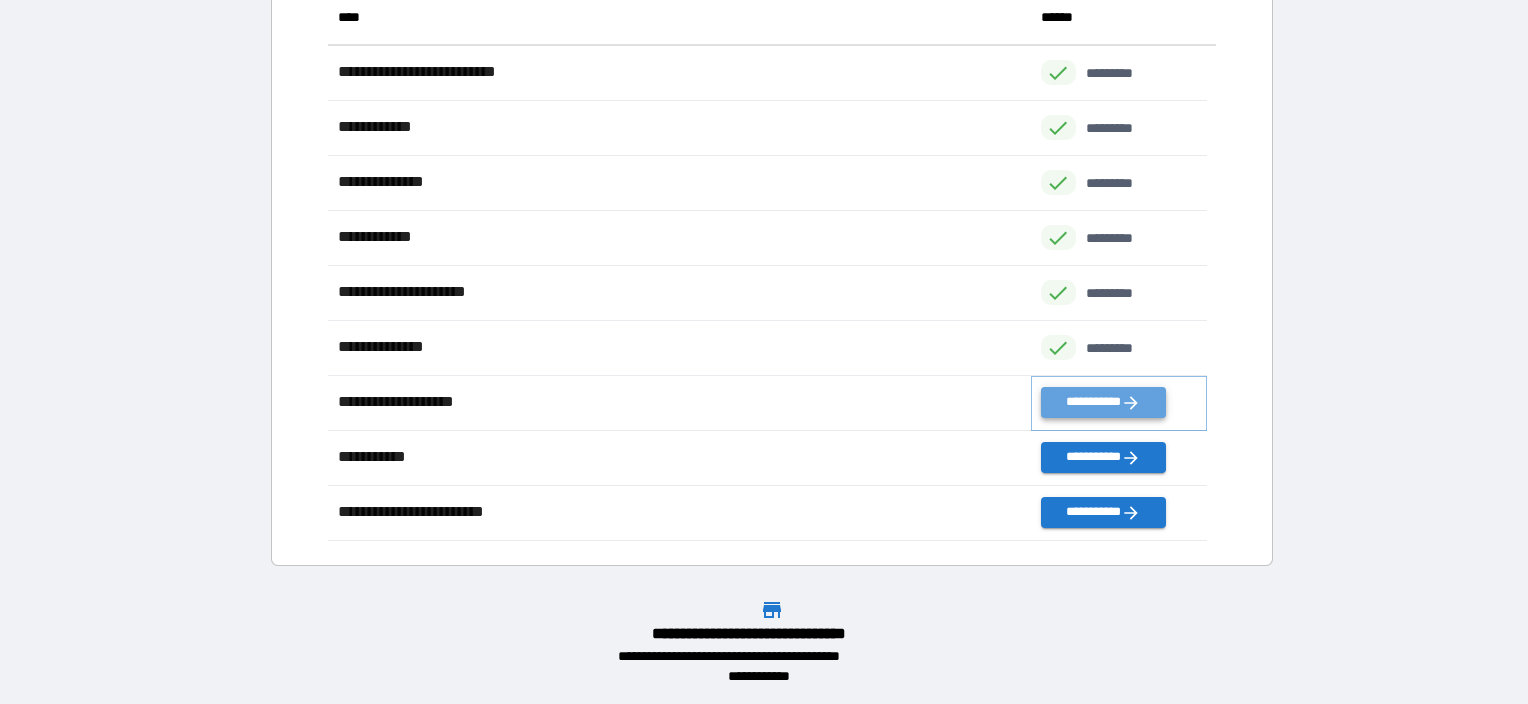 click on "**********" at bounding box center (1103, 402) 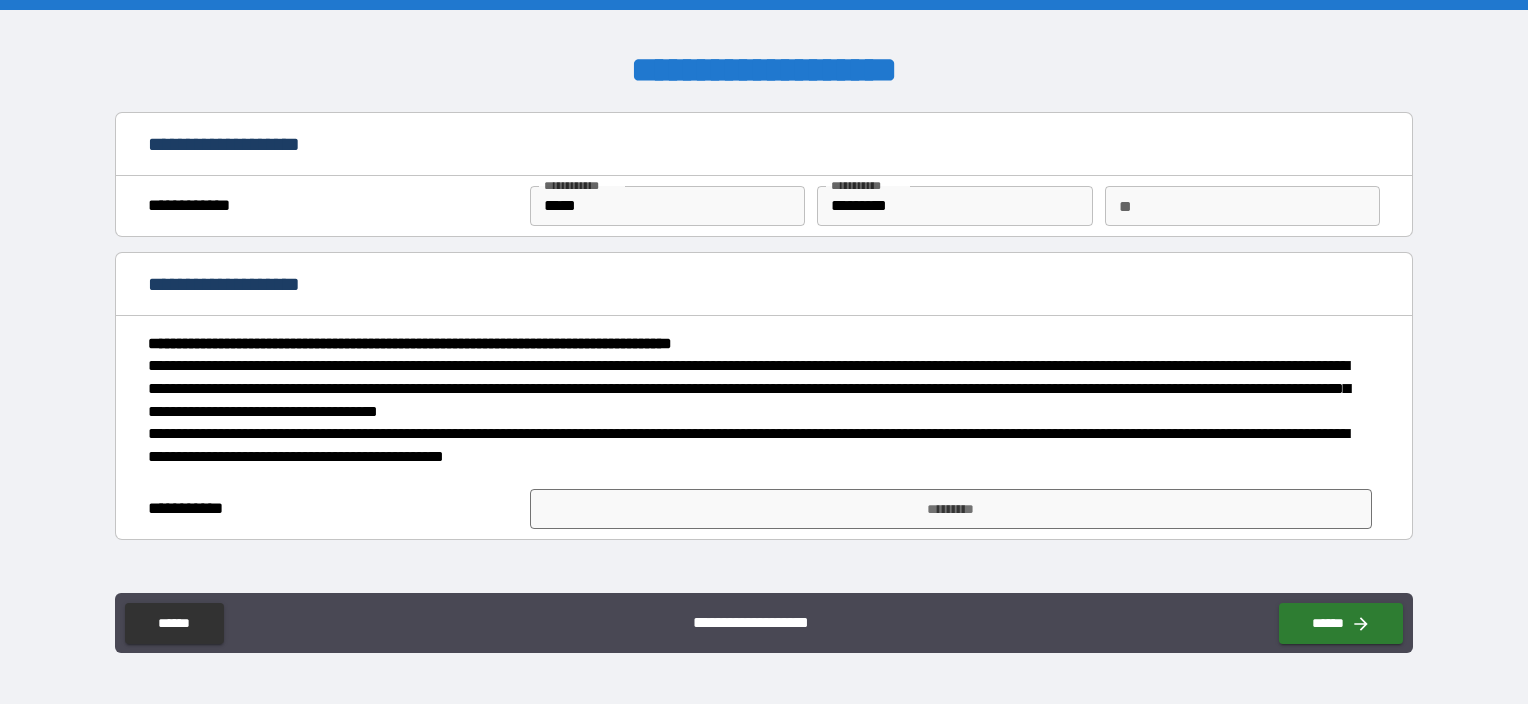 scroll, scrollTop: 100, scrollLeft: 0, axis: vertical 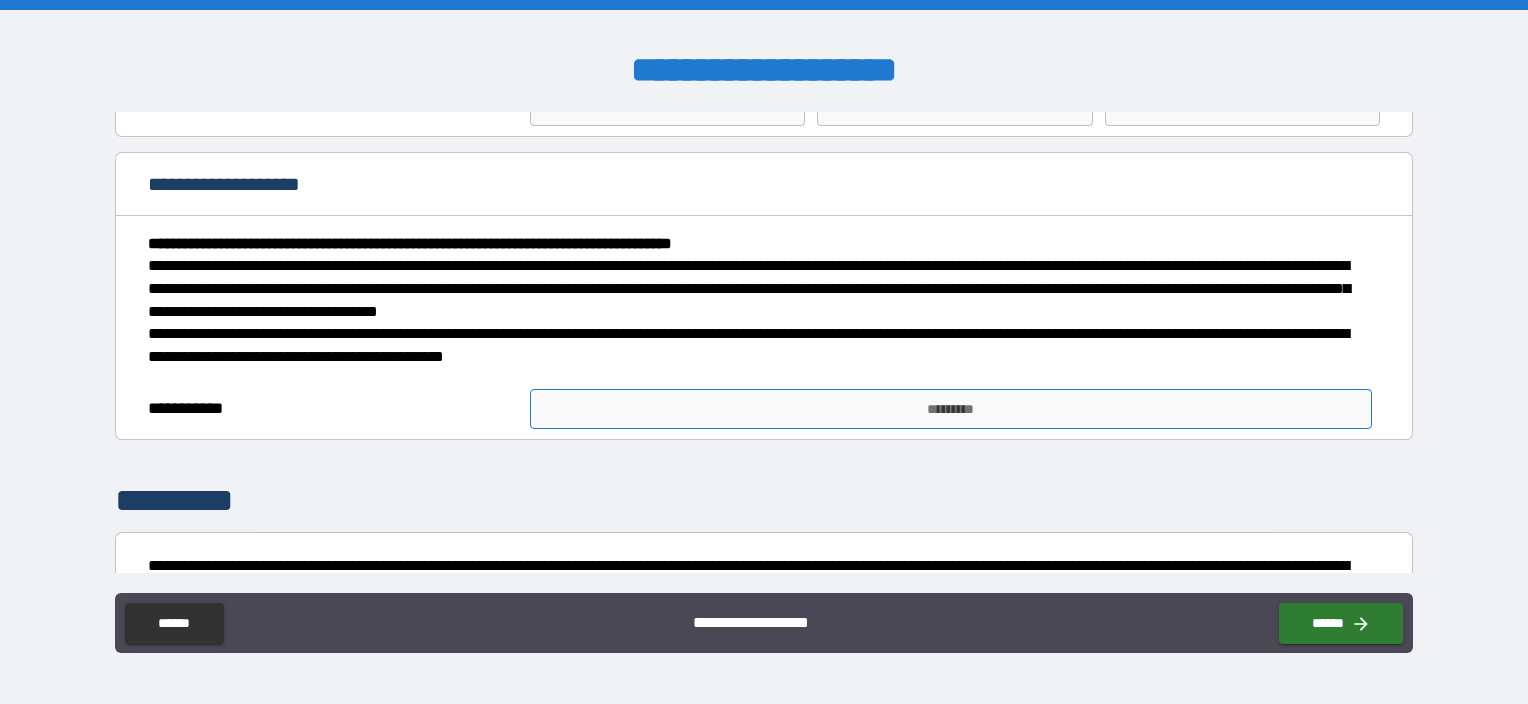 click on "*********" at bounding box center [951, 409] 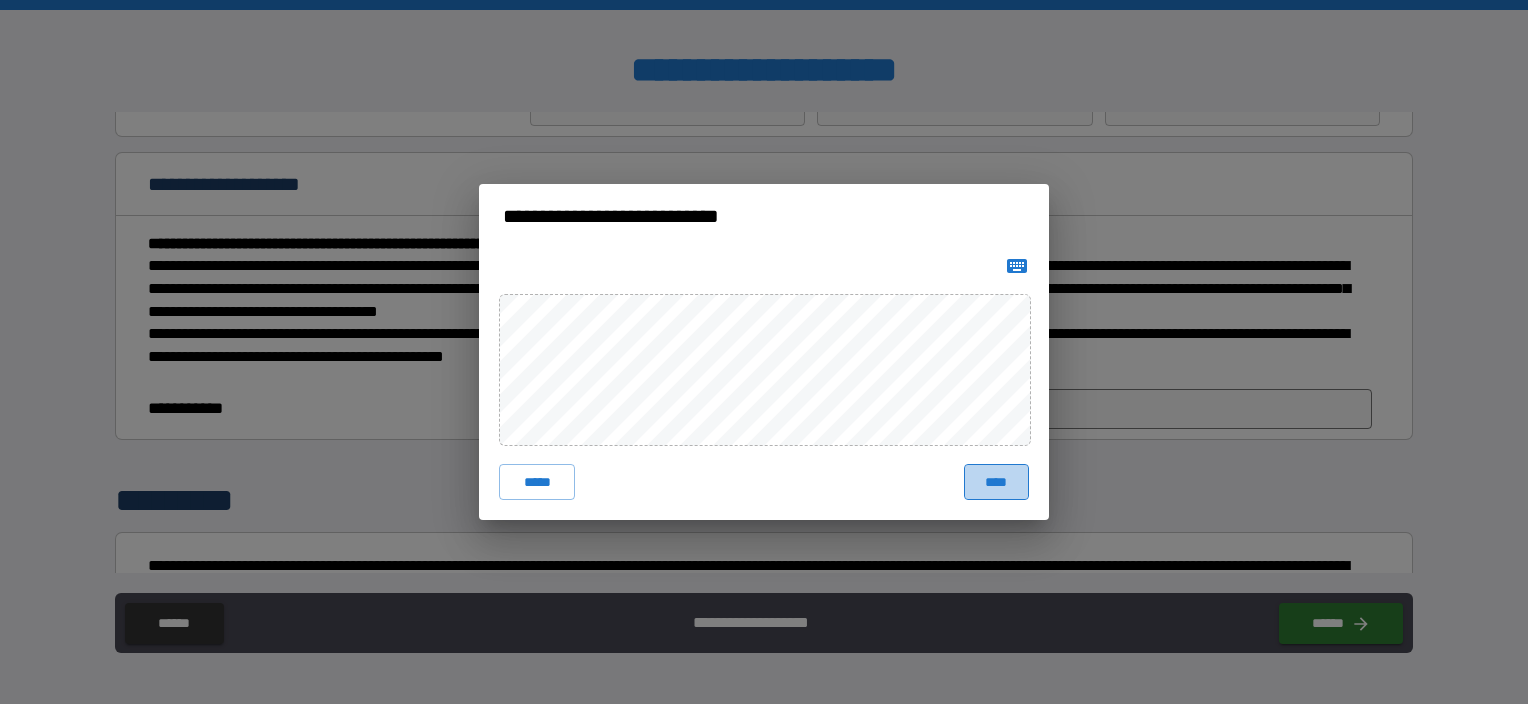 click on "****" at bounding box center (996, 482) 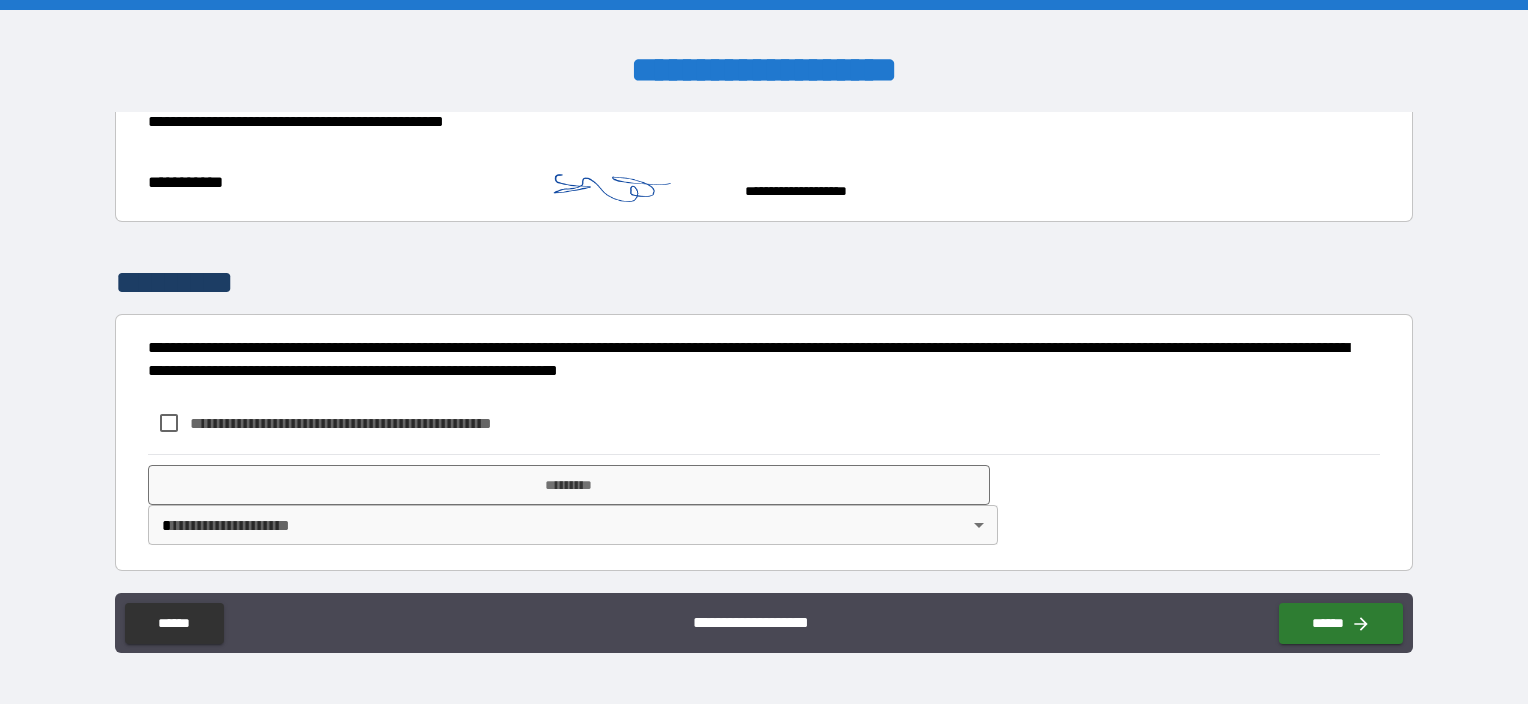 scroll, scrollTop: 336, scrollLeft: 0, axis: vertical 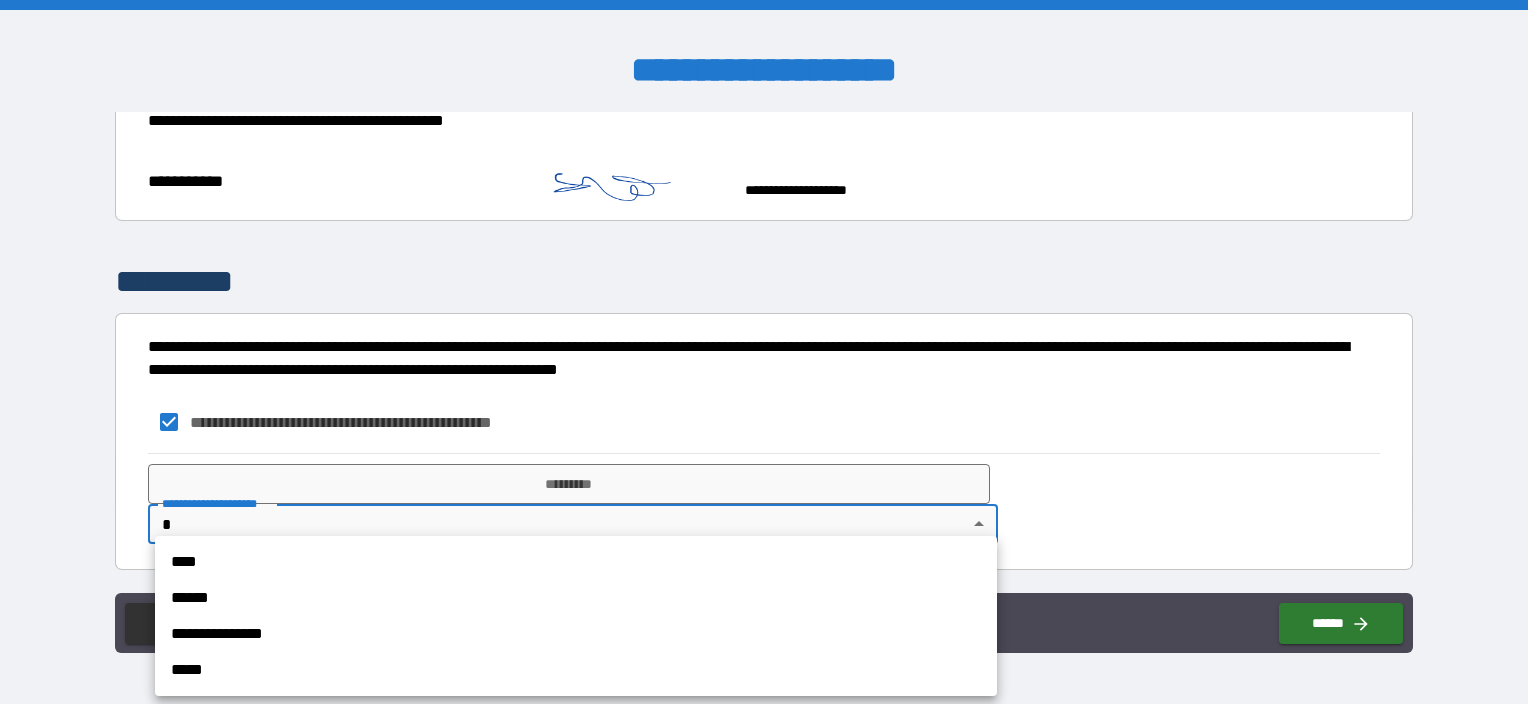 click on "**********" at bounding box center (764, 352) 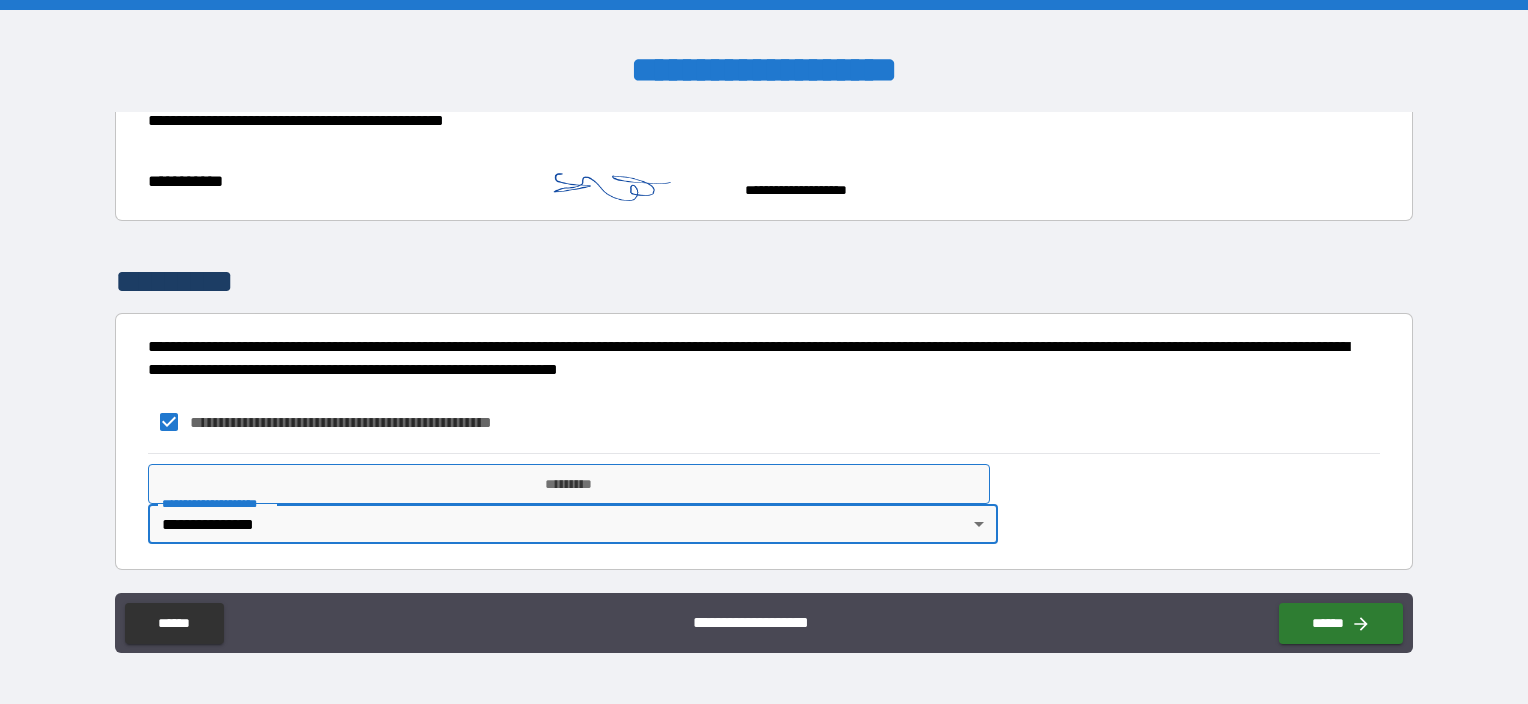 click on "*********" at bounding box center [569, 484] 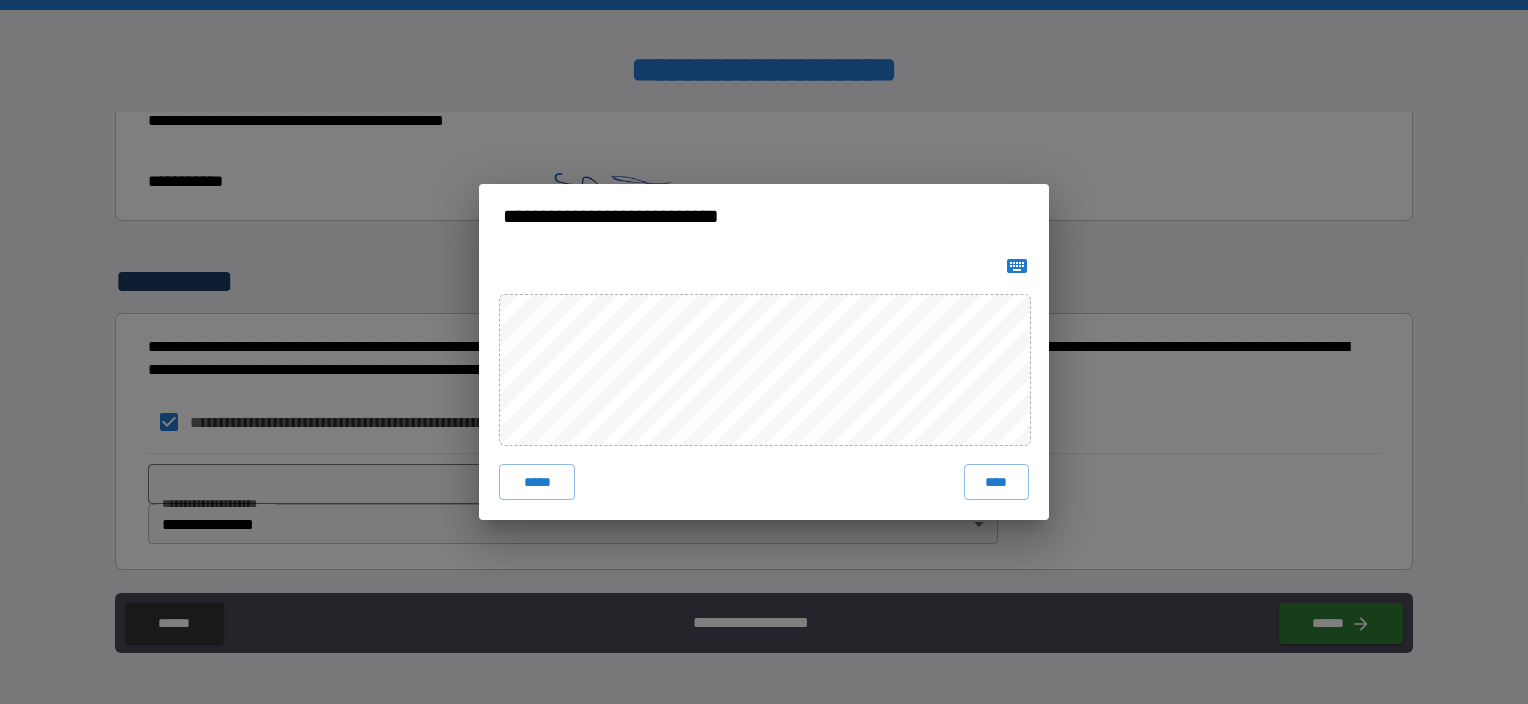 click on "****" at bounding box center (996, 482) 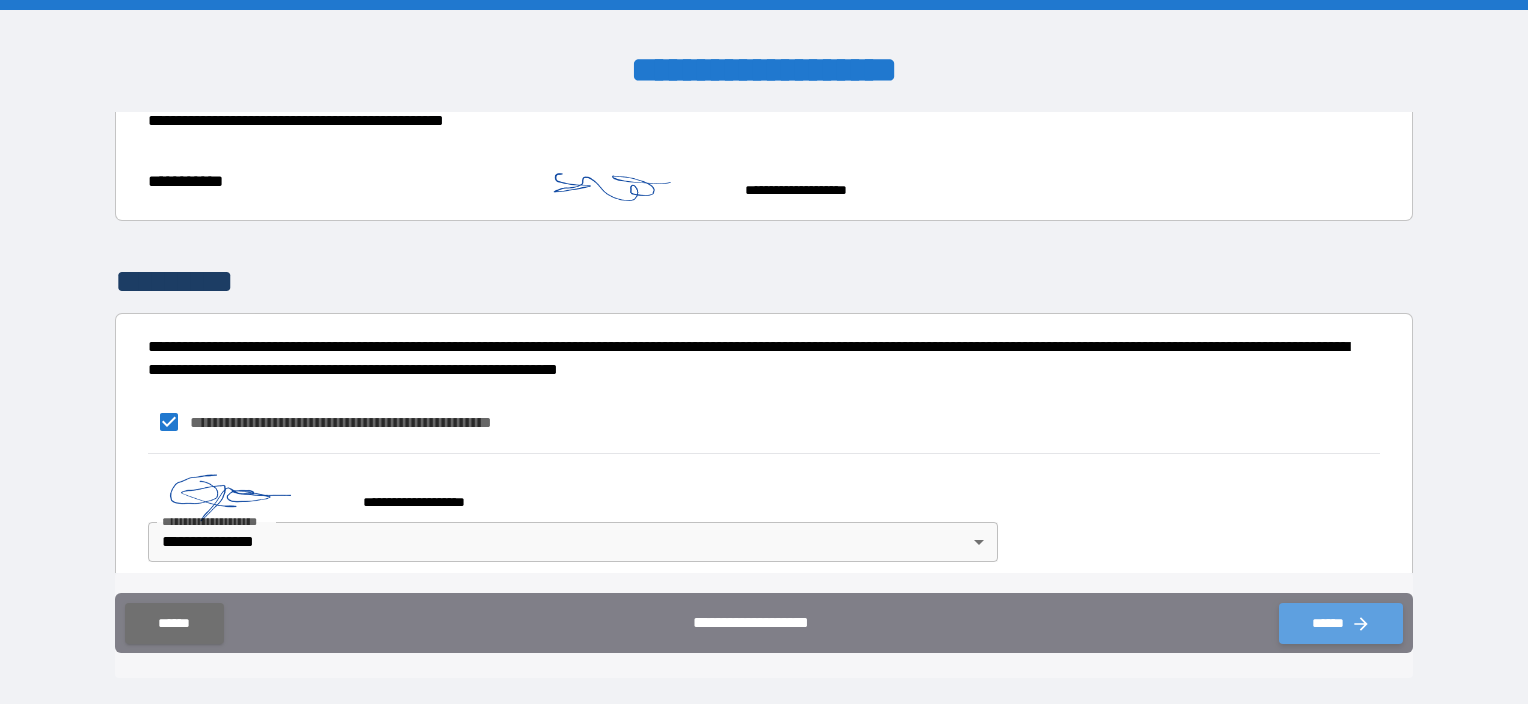 click on "******" at bounding box center (1341, 623) 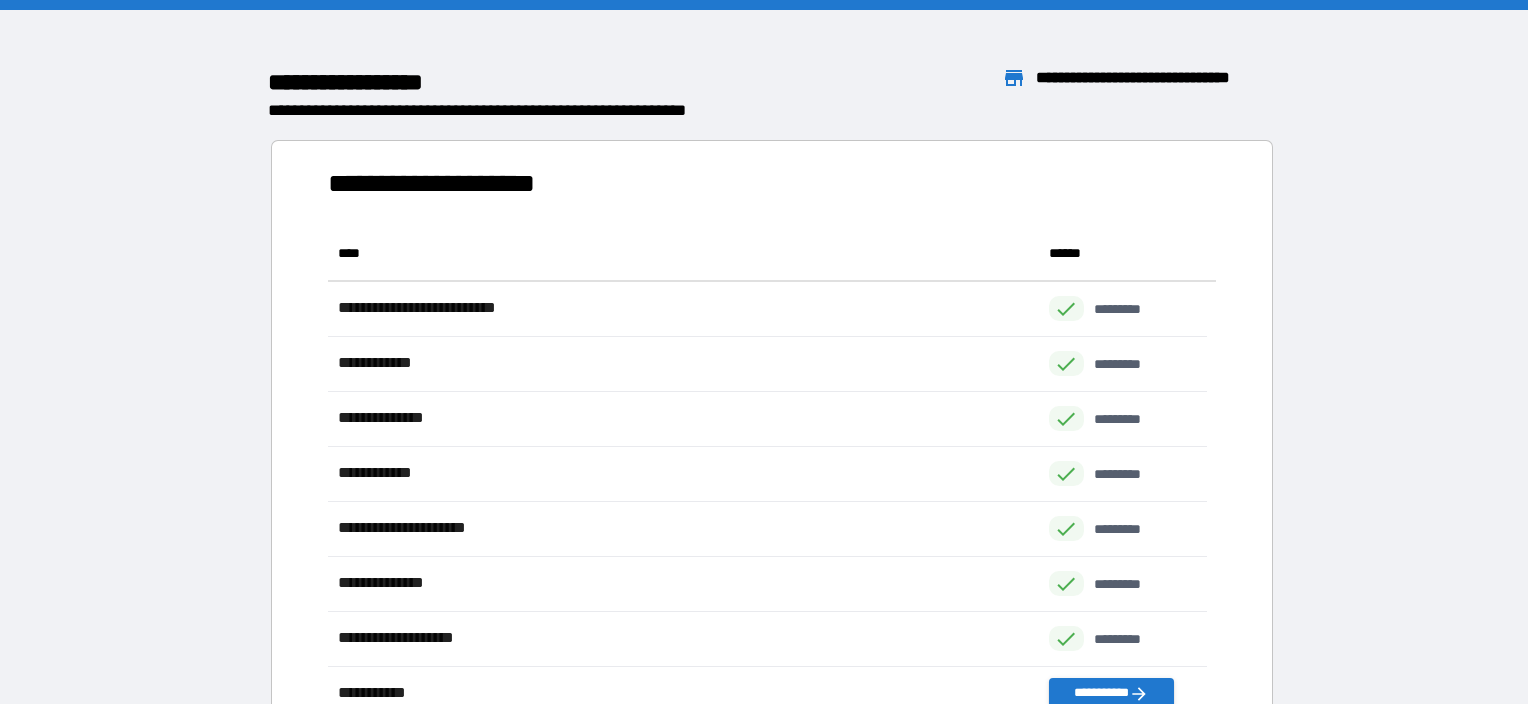 scroll, scrollTop: 16, scrollLeft: 16, axis: both 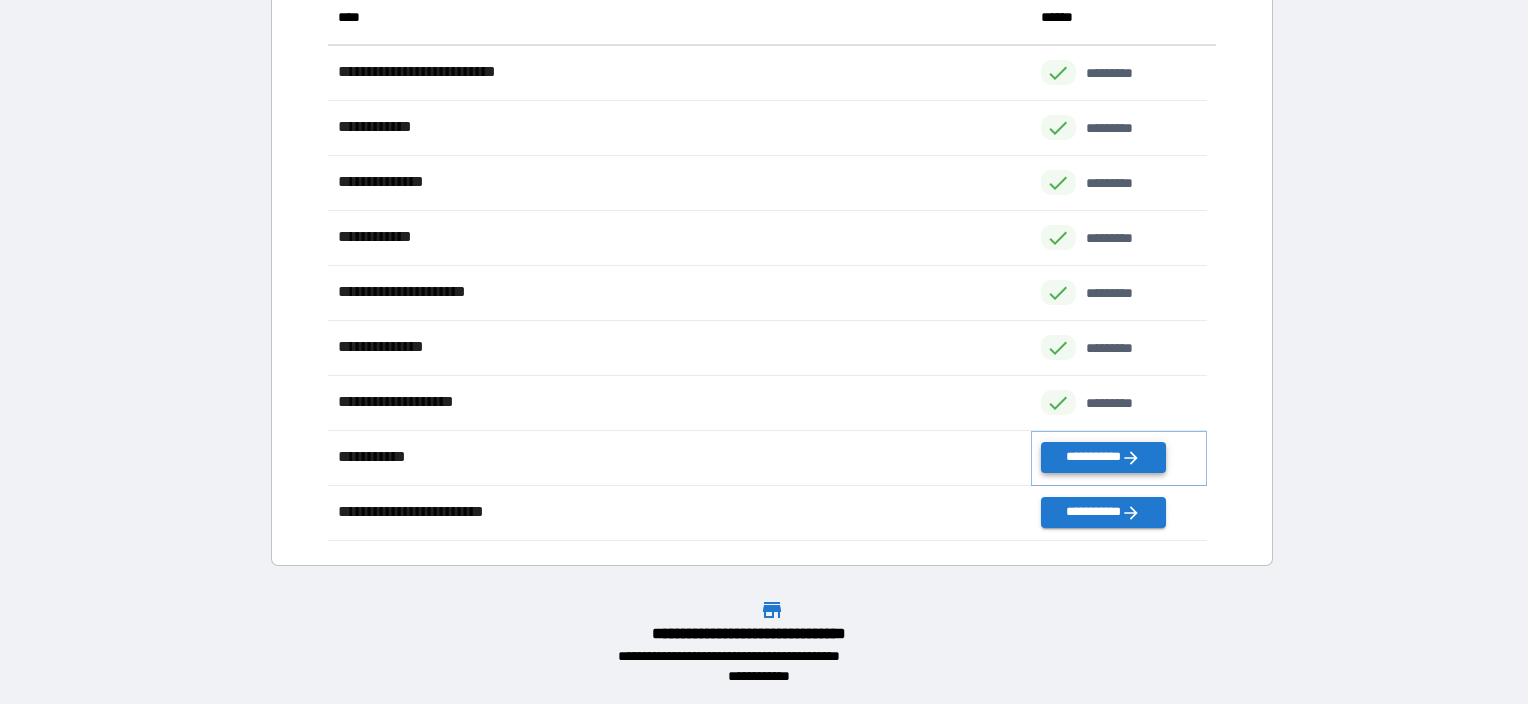 click on "**********" at bounding box center [1103, 457] 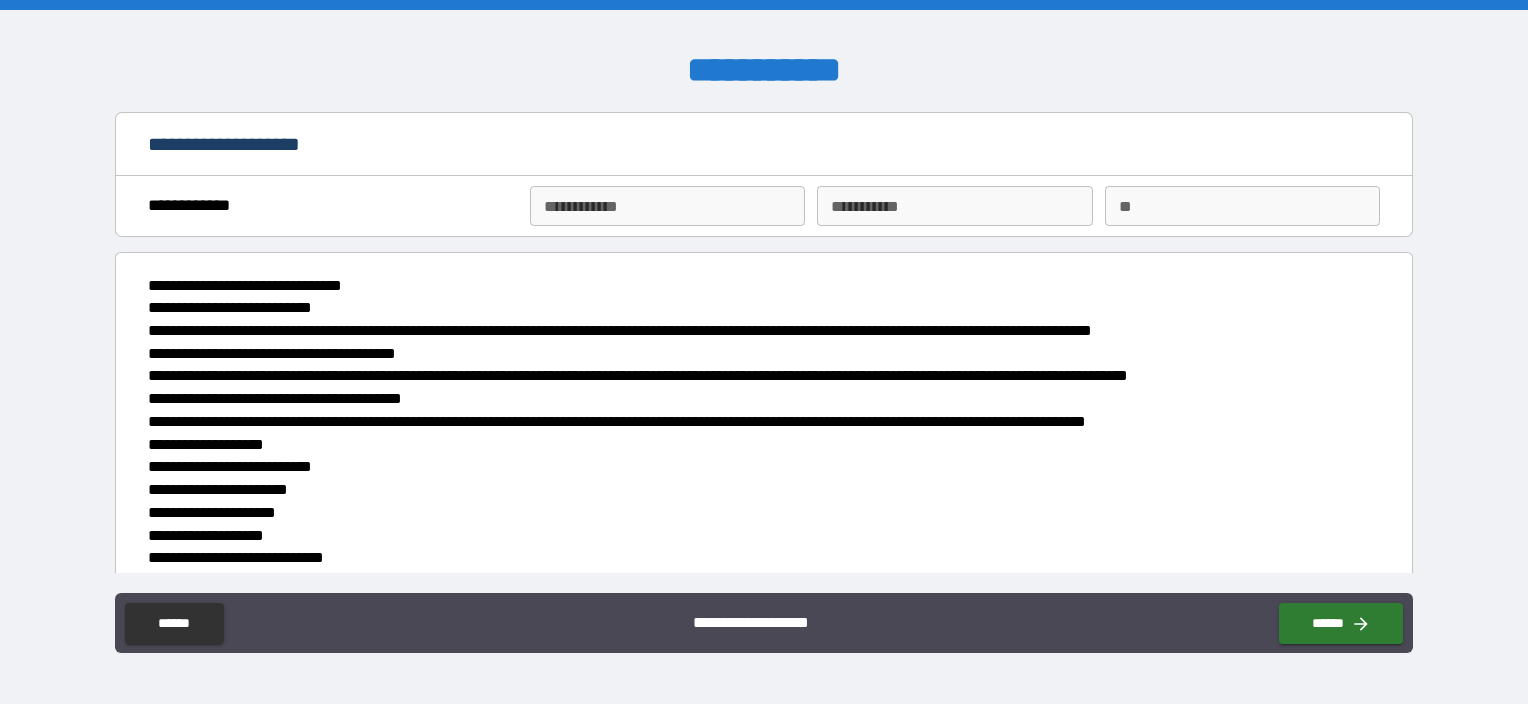 click on "**********" at bounding box center (667, 206) 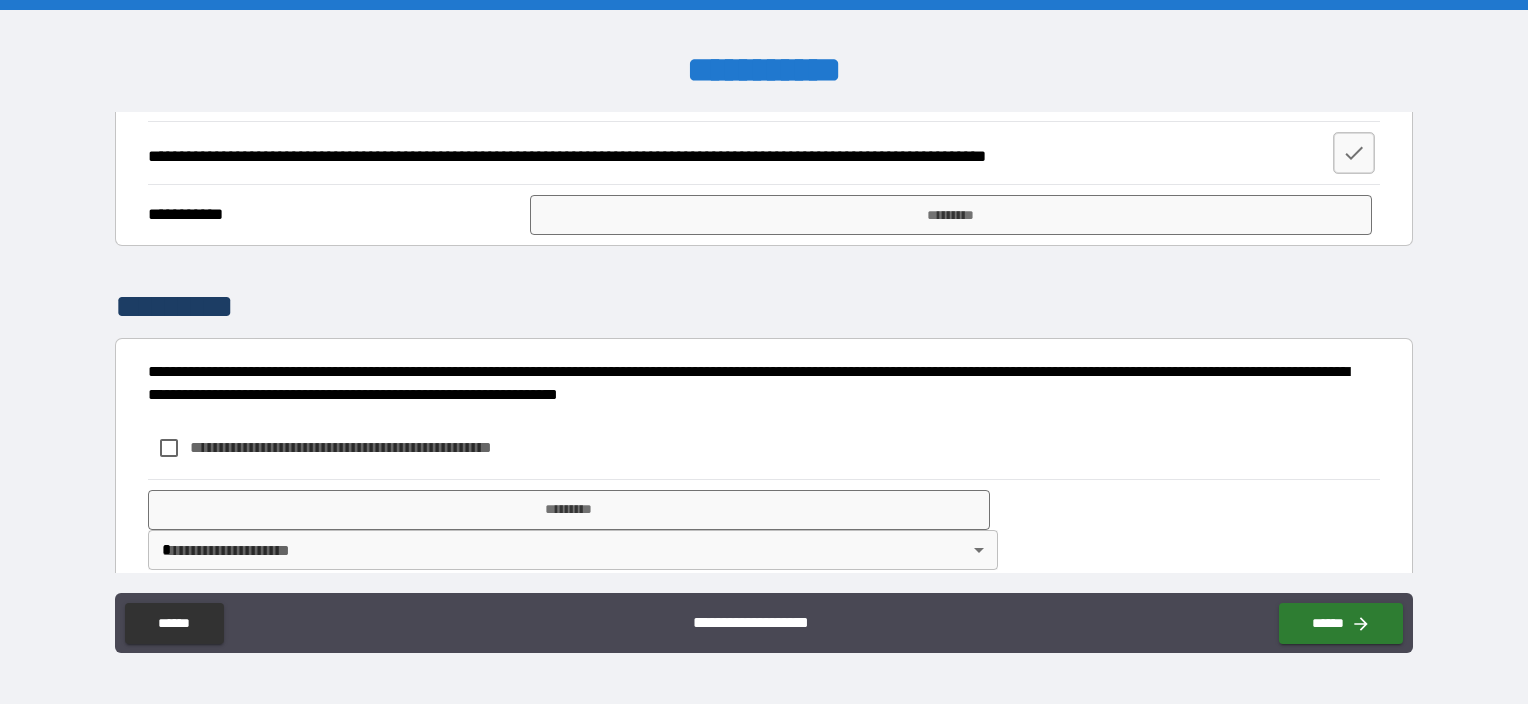 scroll, scrollTop: 3300, scrollLeft: 0, axis: vertical 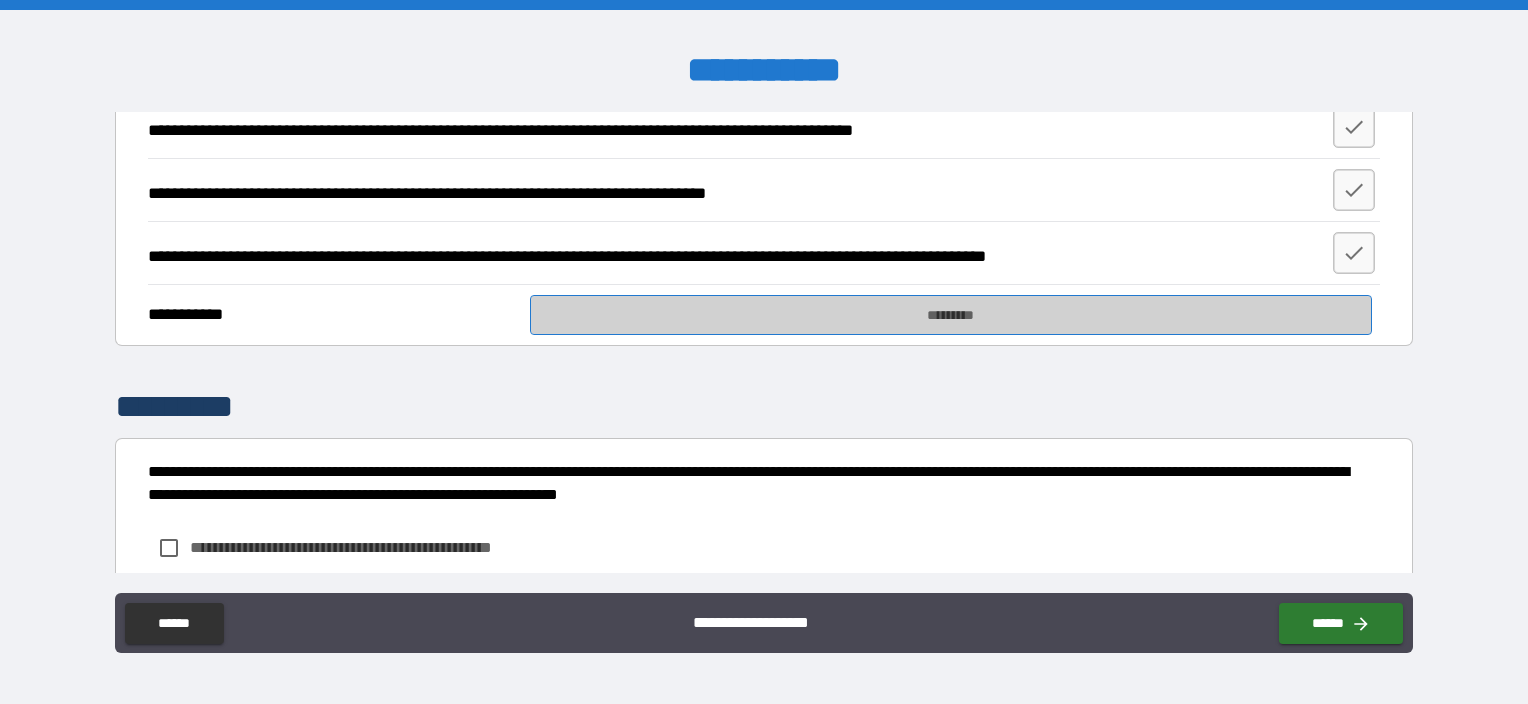 click on "*********" at bounding box center (951, 315) 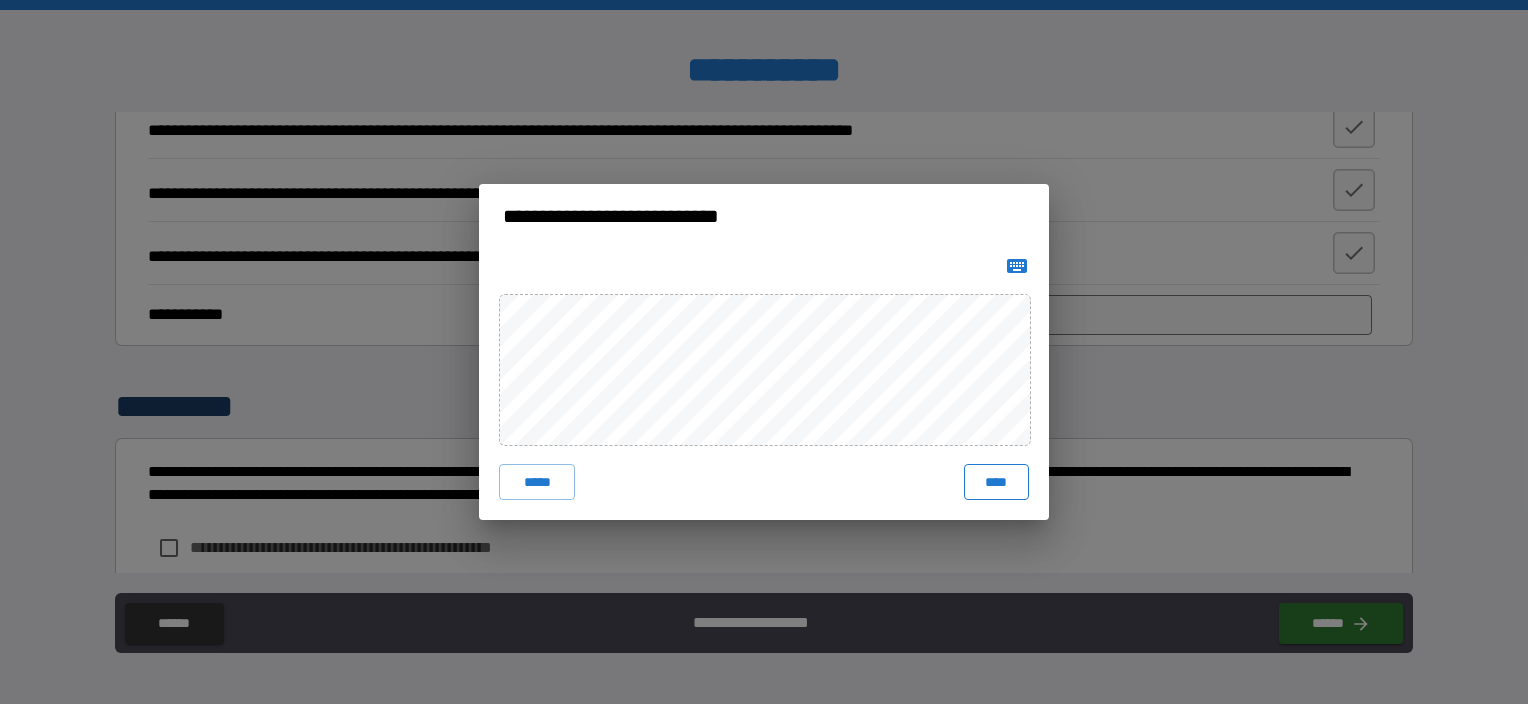 click on "****" at bounding box center (996, 482) 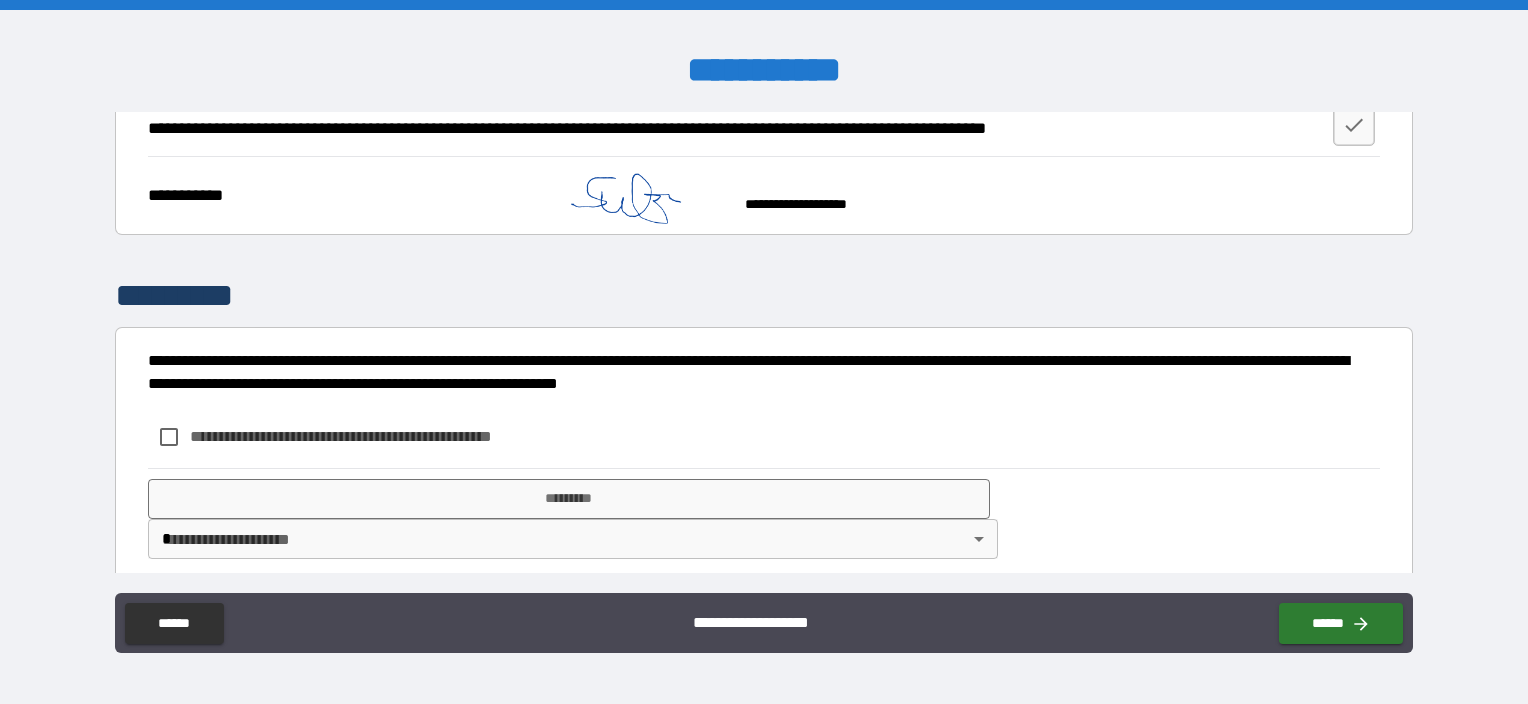 scroll, scrollTop: 3440, scrollLeft: 0, axis: vertical 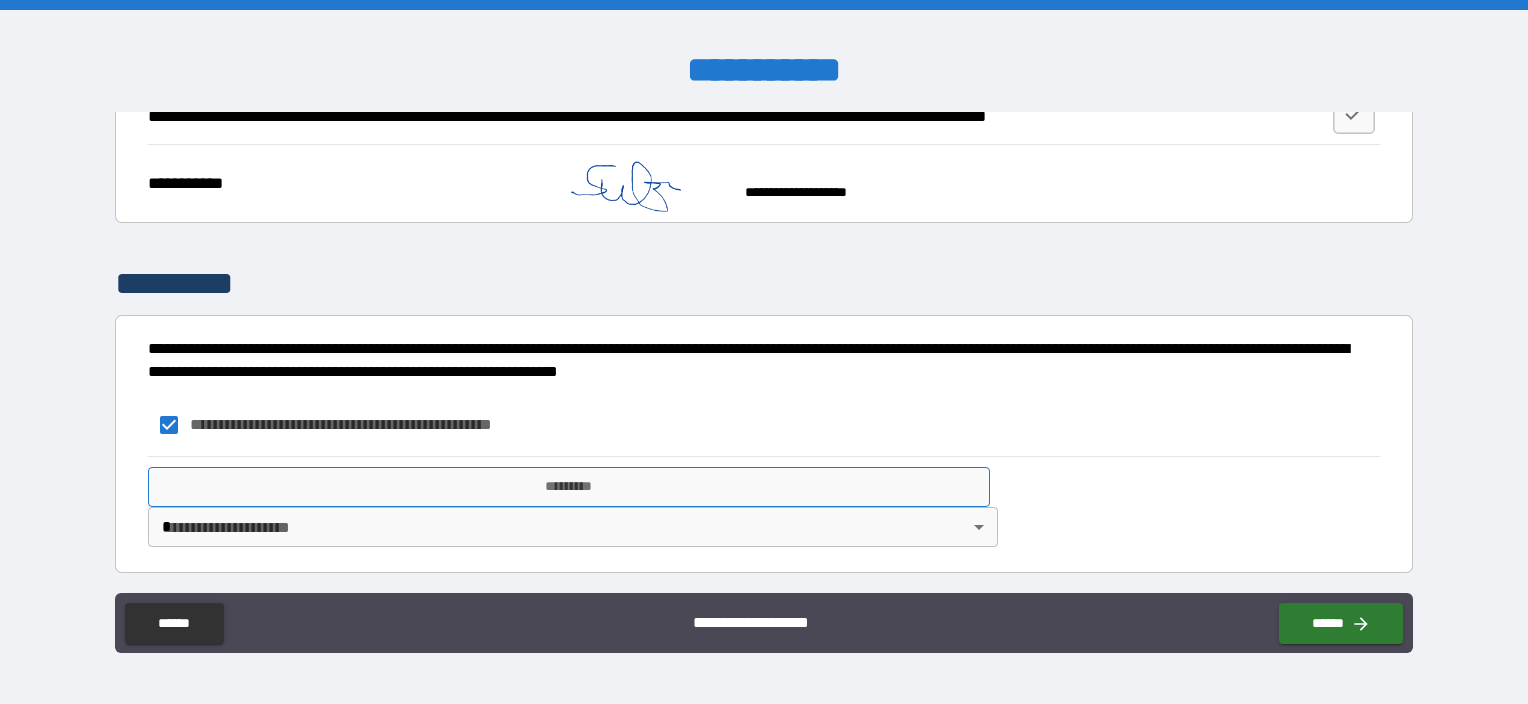 click on "*********" at bounding box center (569, 487) 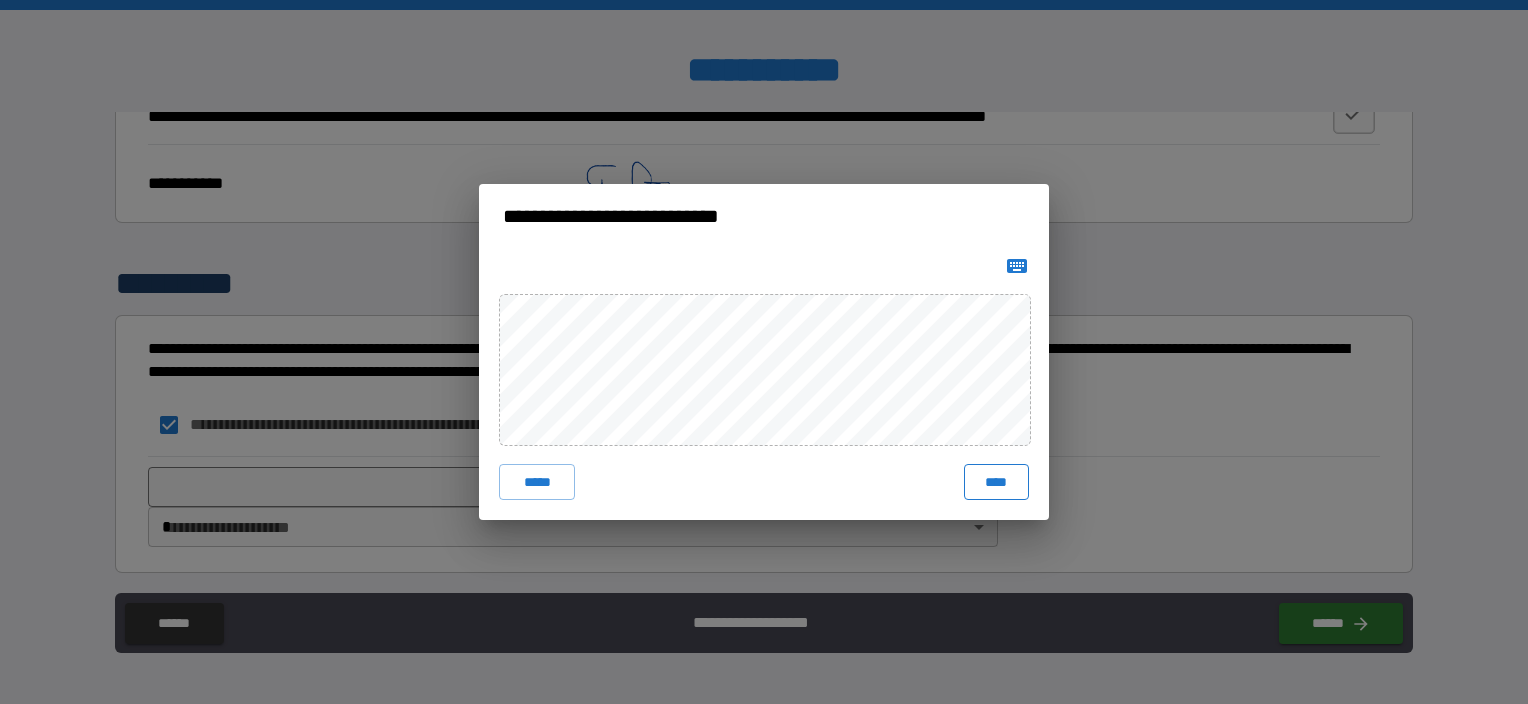 click on "****" at bounding box center (996, 482) 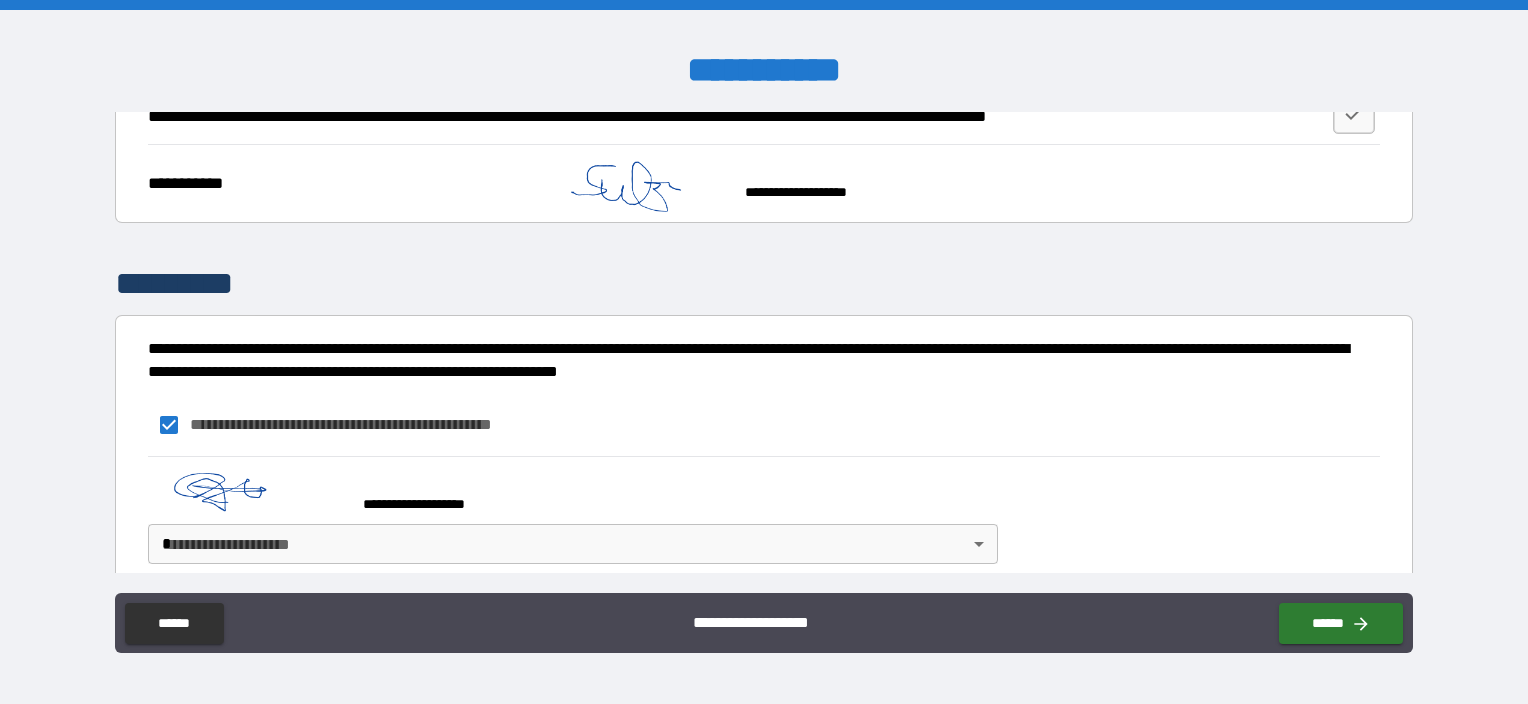 click on "**********" at bounding box center (764, 352) 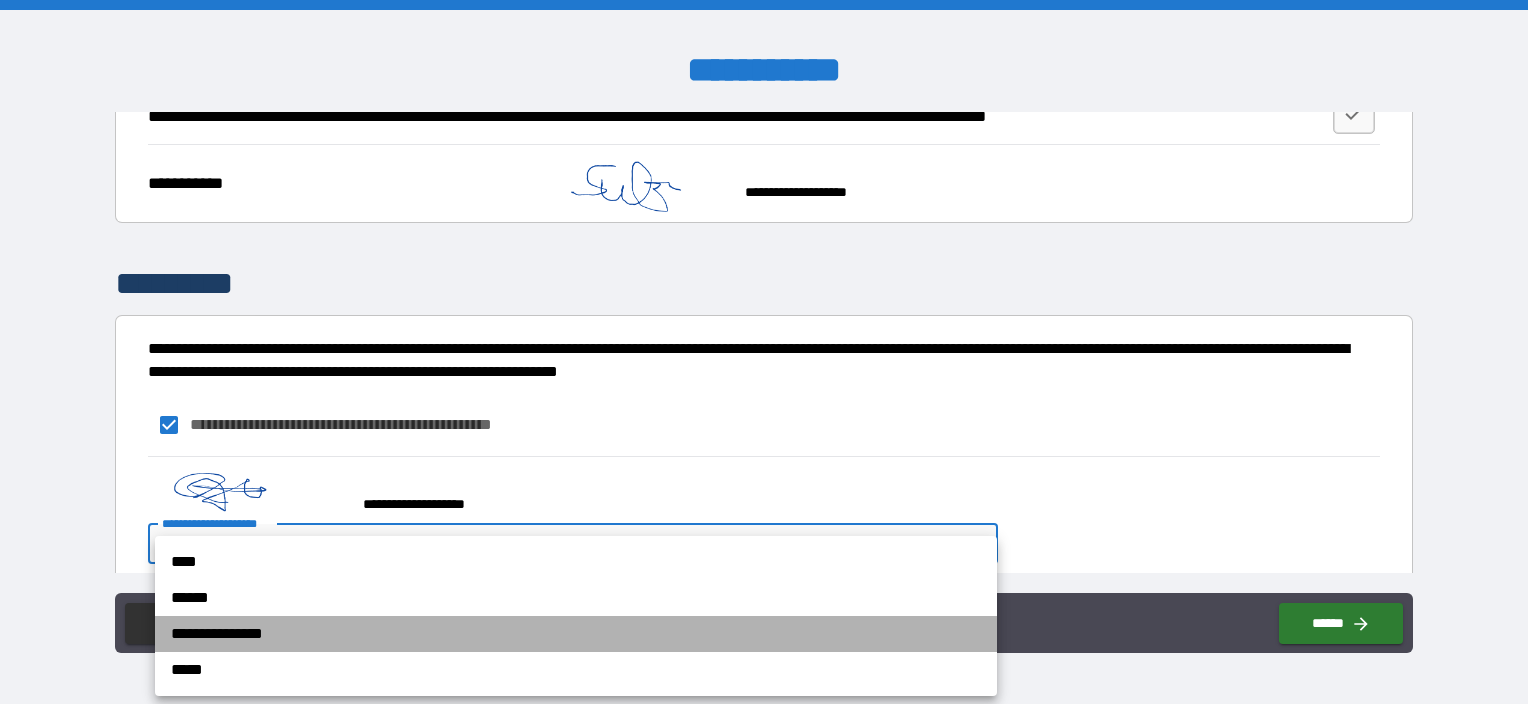 click on "**********" at bounding box center (576, 634) 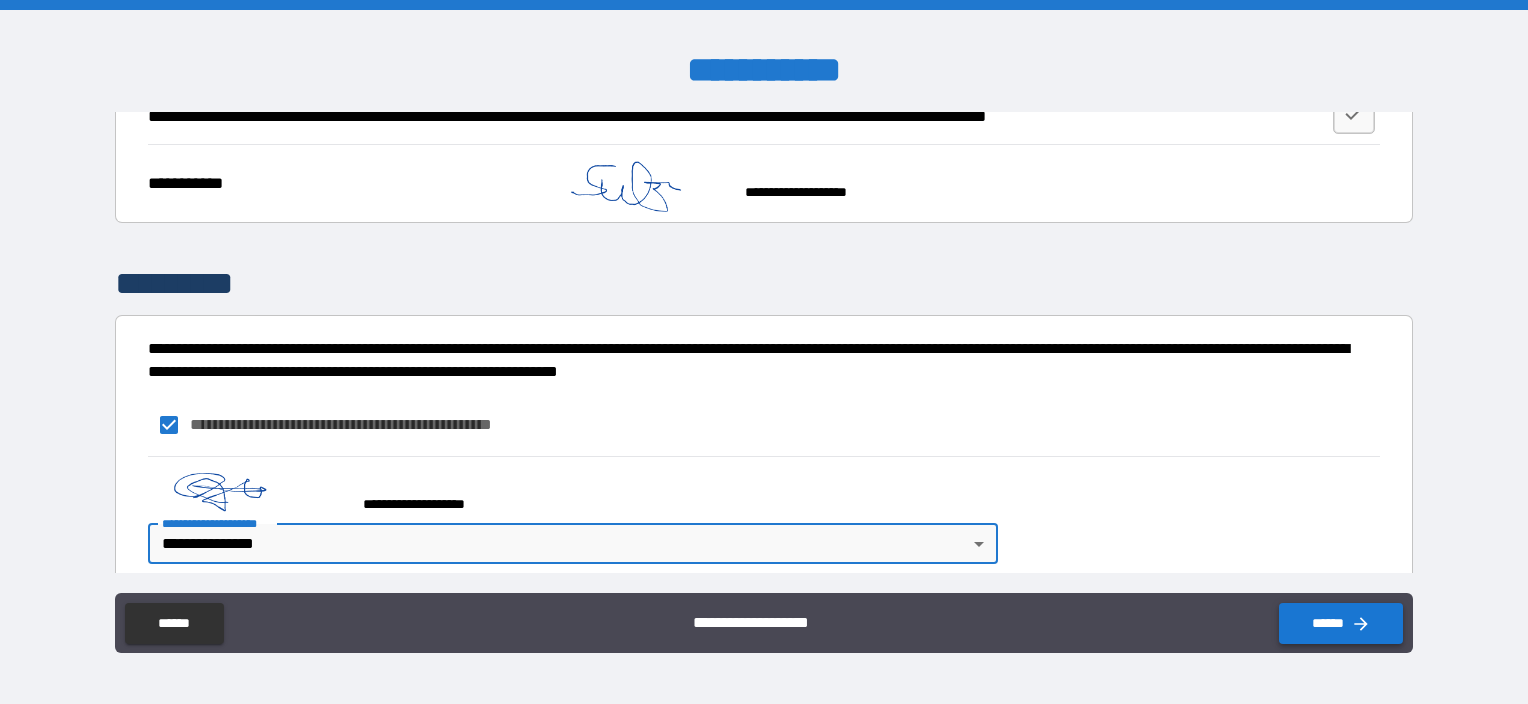 click 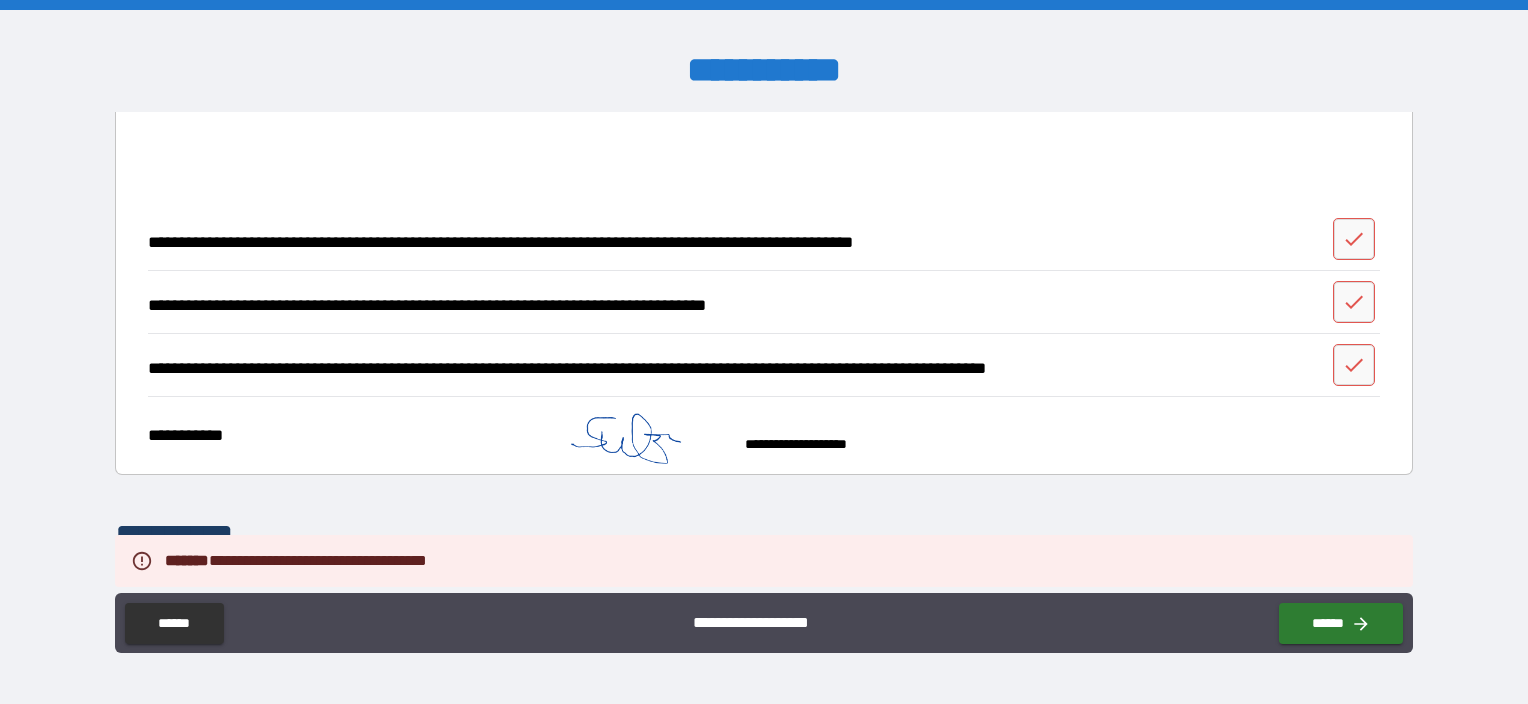 scroll, scrollTop: 3140, scrollLeft: 0, axis: vertical 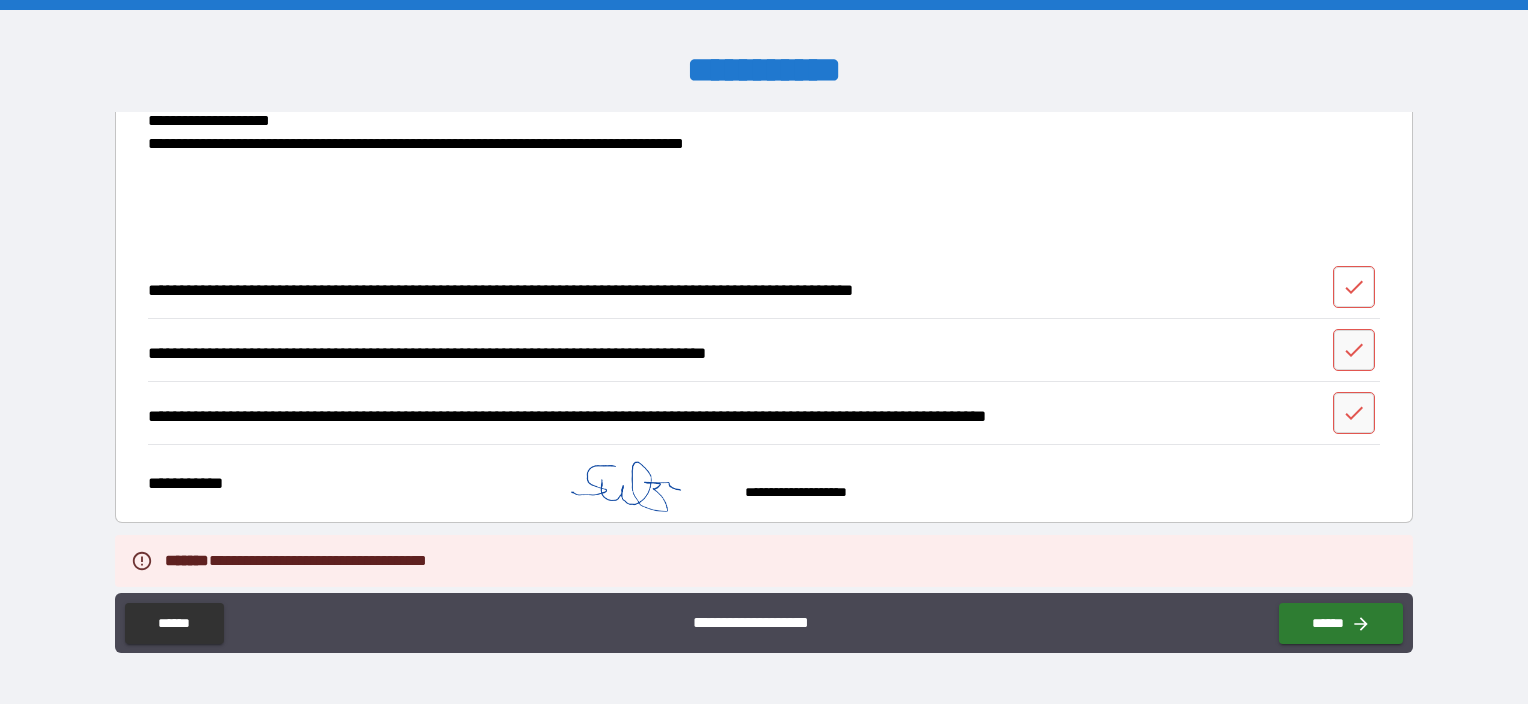 click 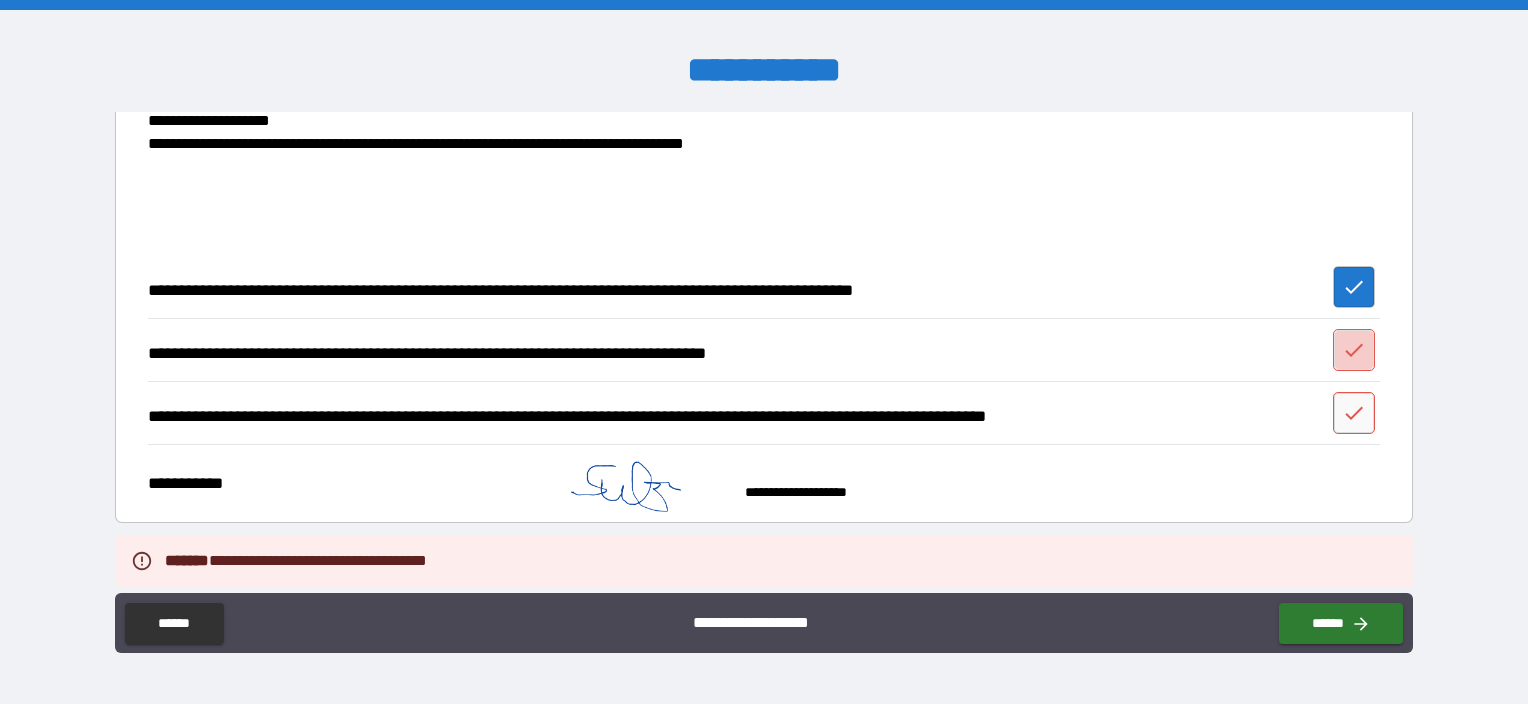 click at bounding box center (1354, 350) 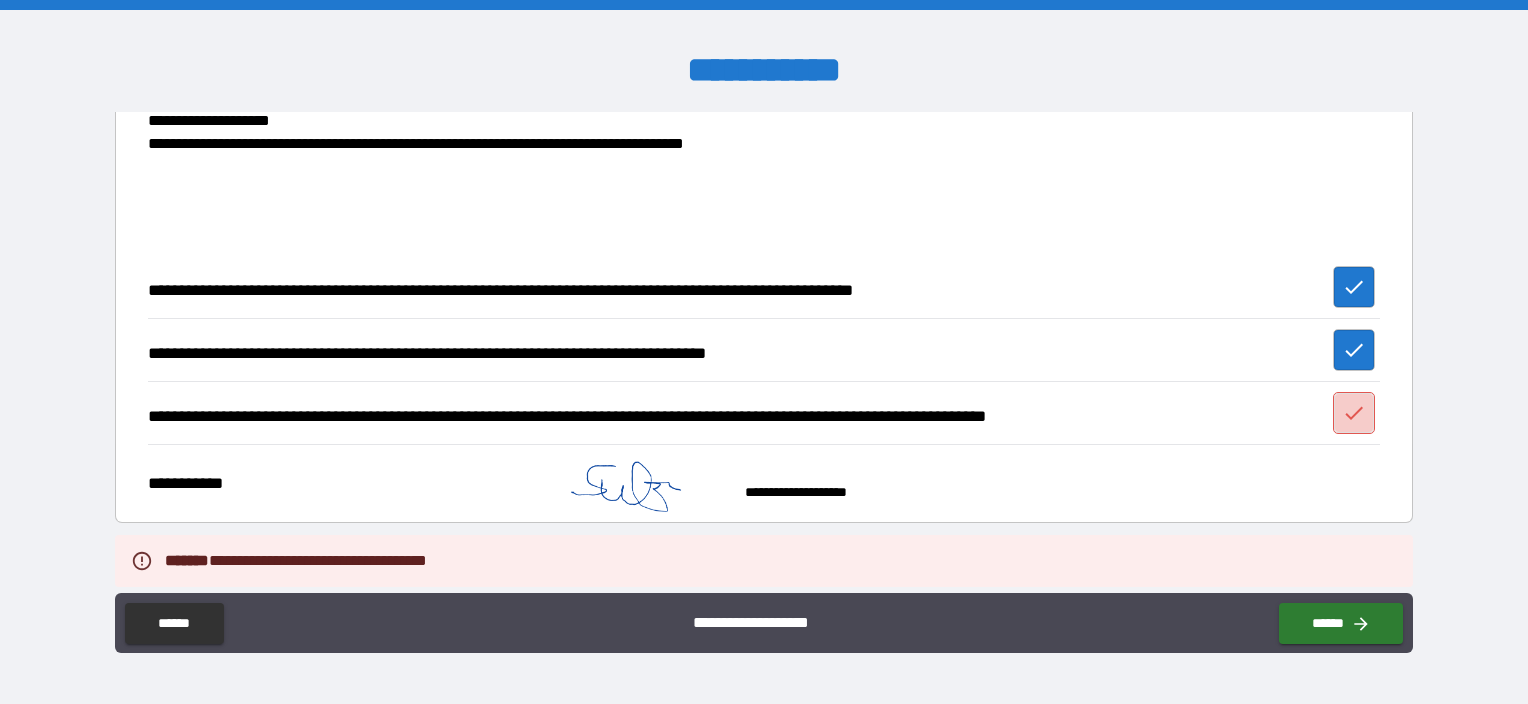 click 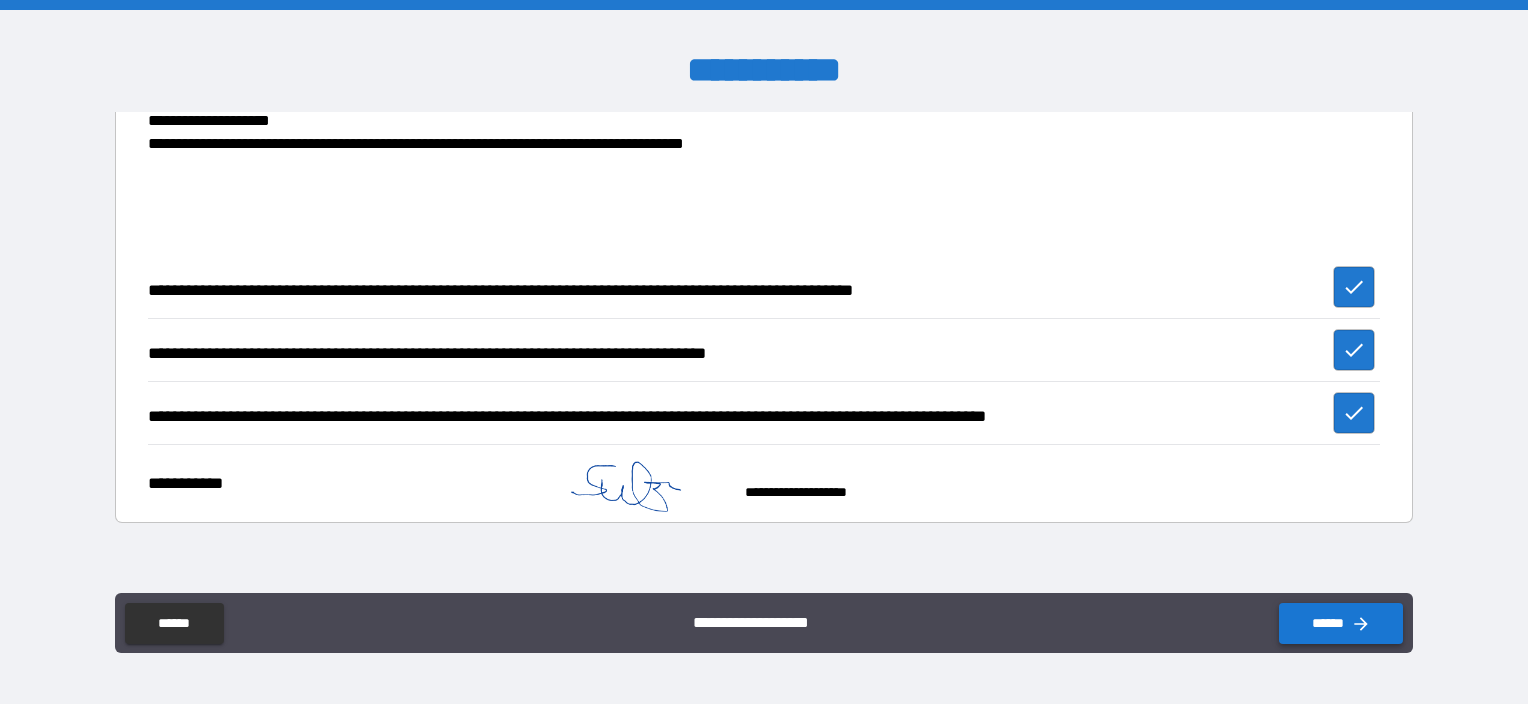click on "******" at bounding box center [1341, 623] 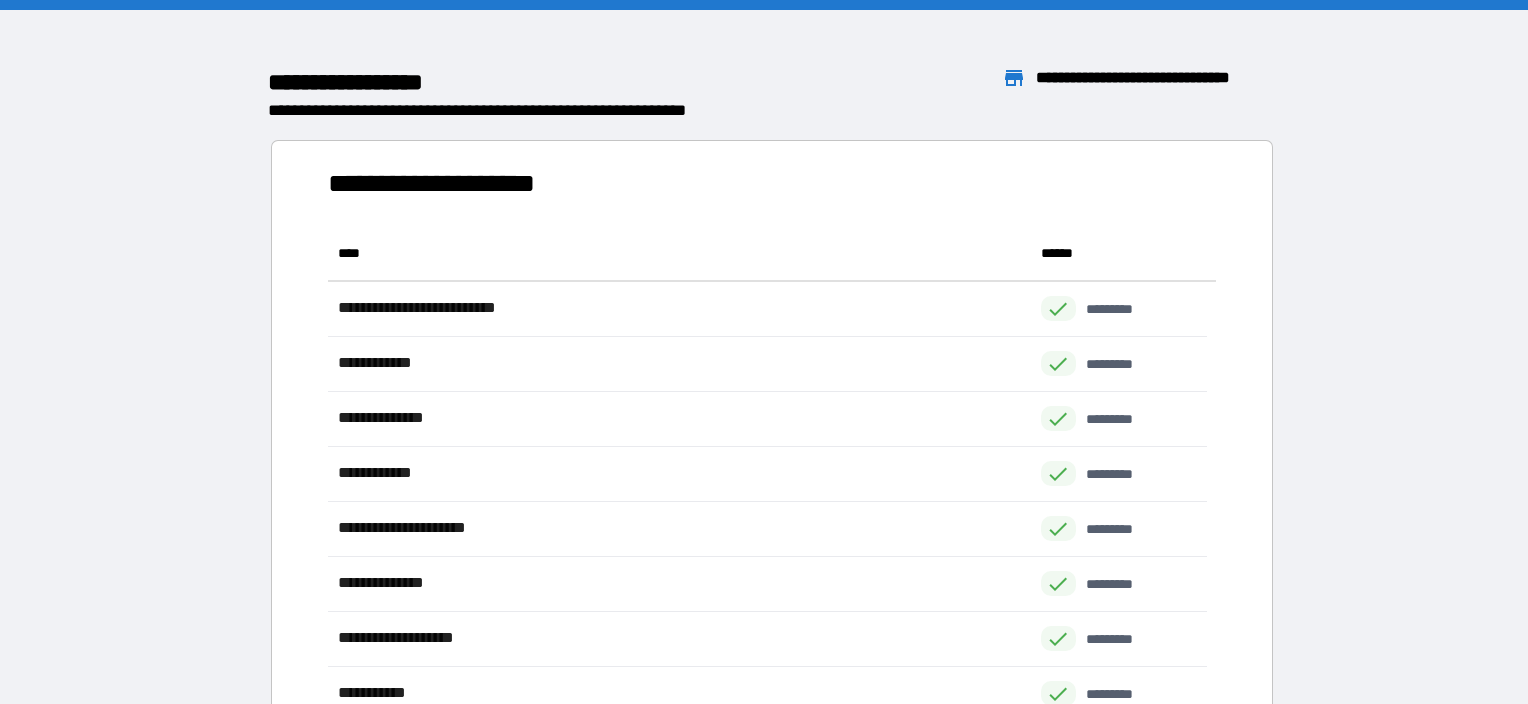 scroll, scrollTop: 16, scrollLeft: 16, axis: both 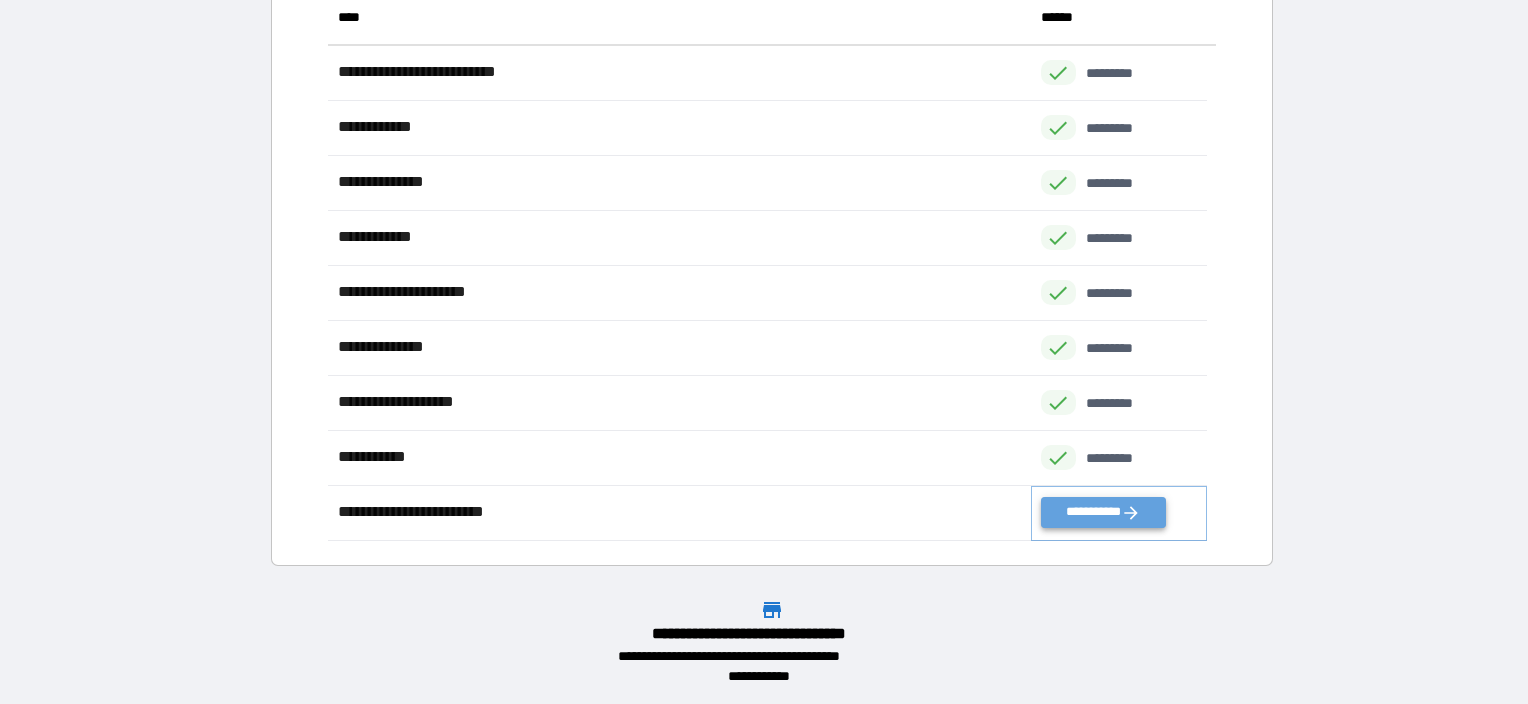 click on "**********" at bounding box center (1103, 512) 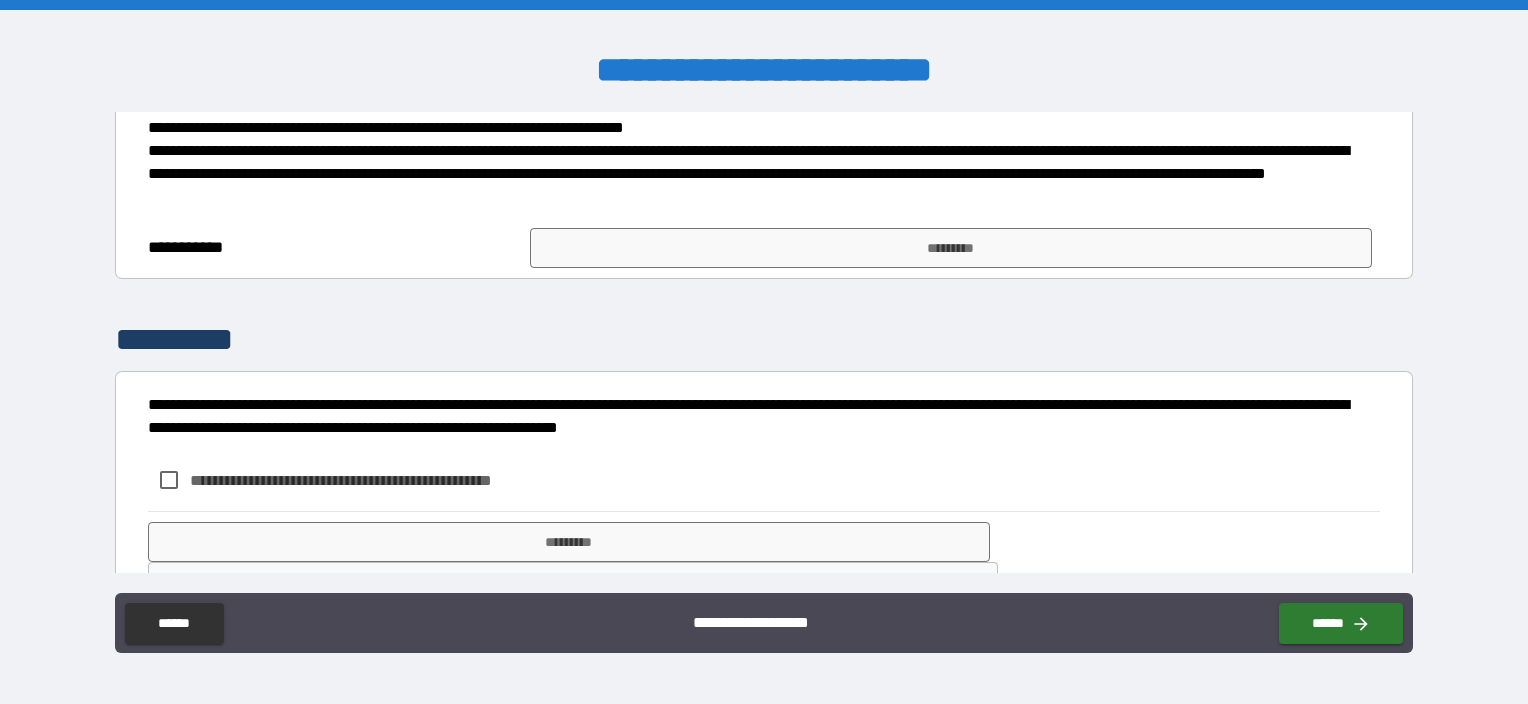 scroll, scrollTop: 500, scrollLeft: 0, axis: vertical 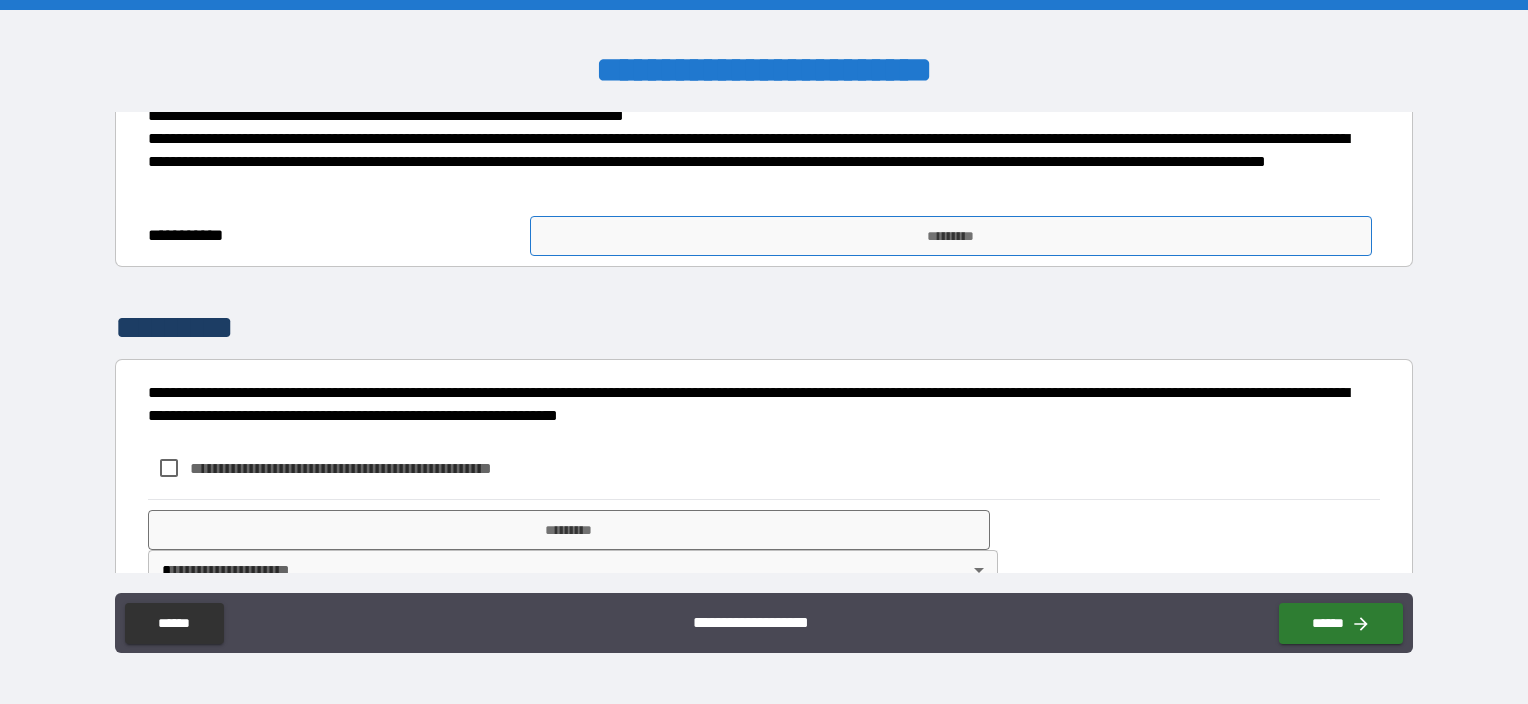 click on "*********" at bounding box center [951, 236] 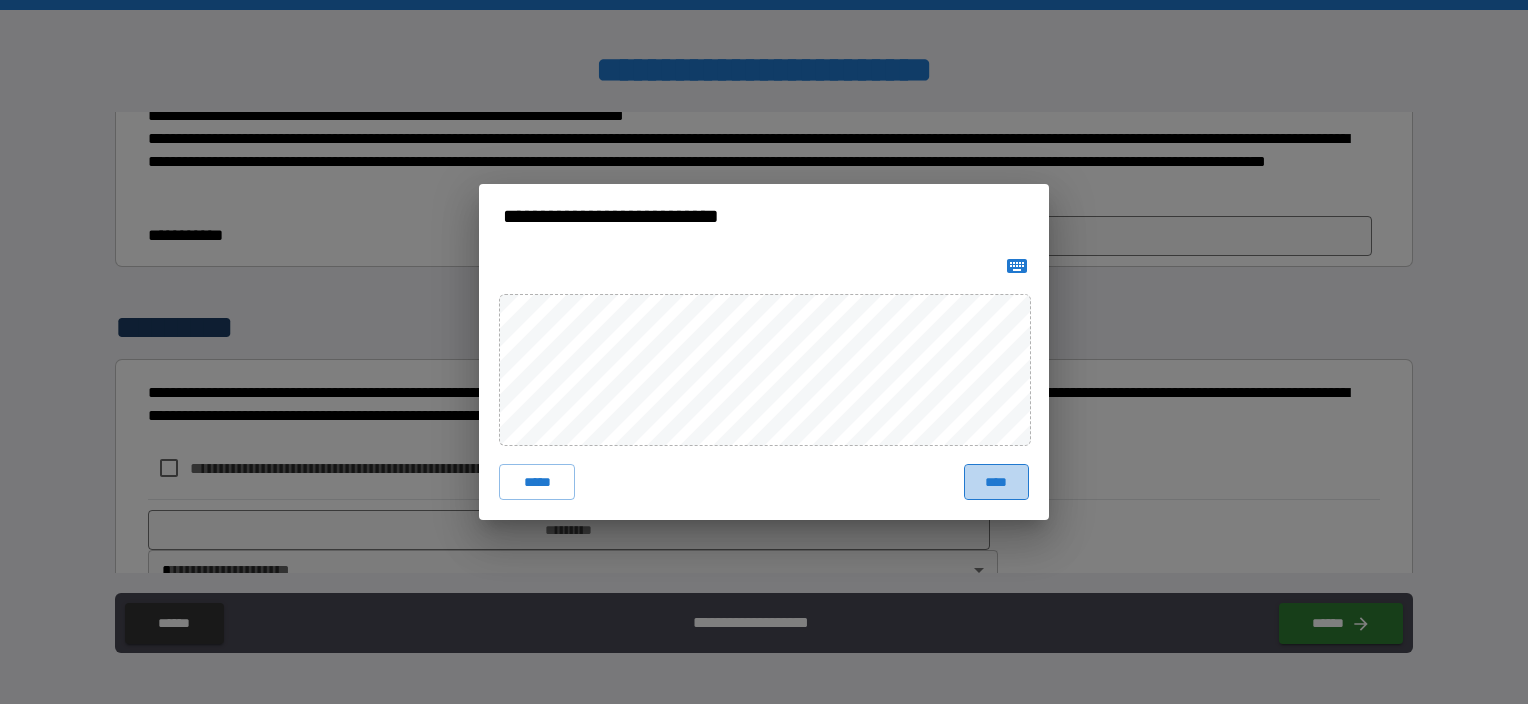click on "****" at bounding box center [996, 482] 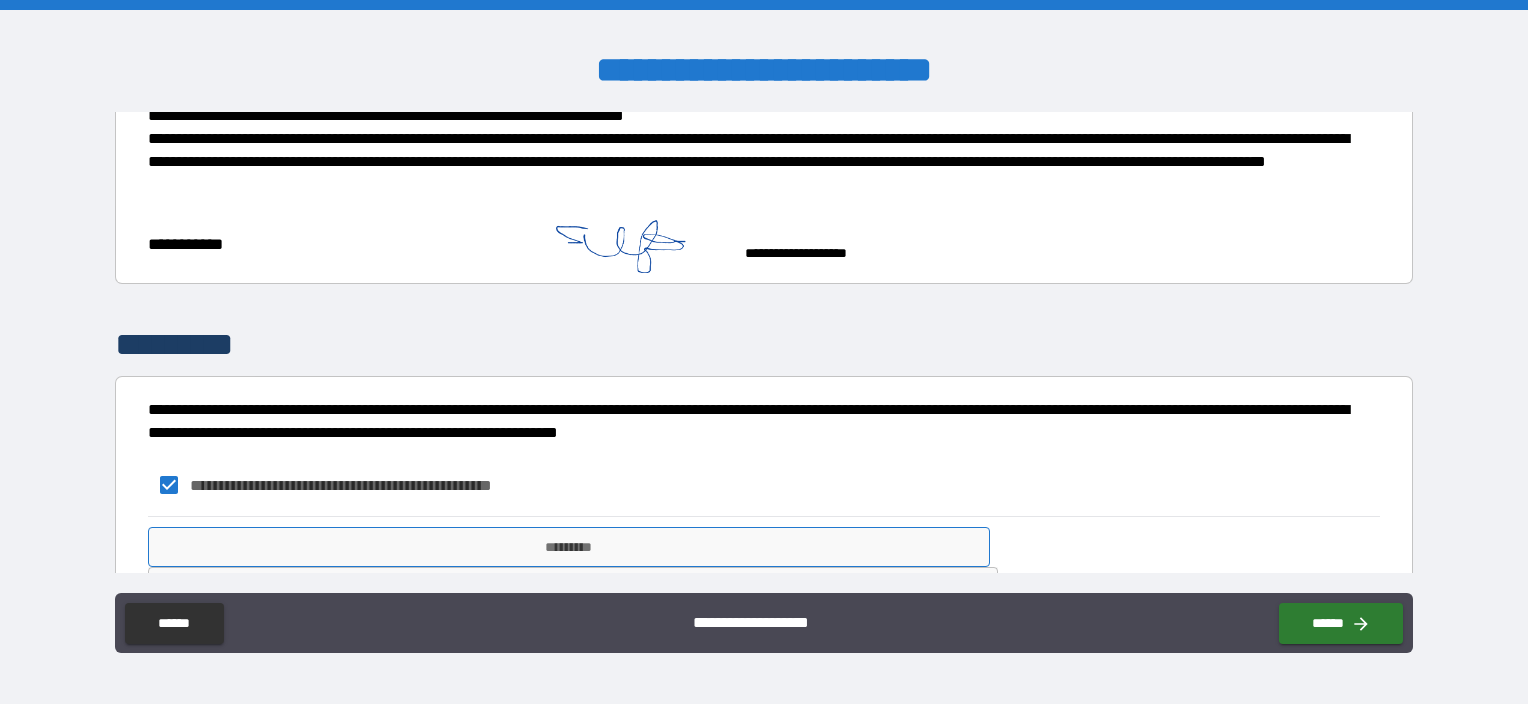 click on "*********" at bounding box center [569, 547] 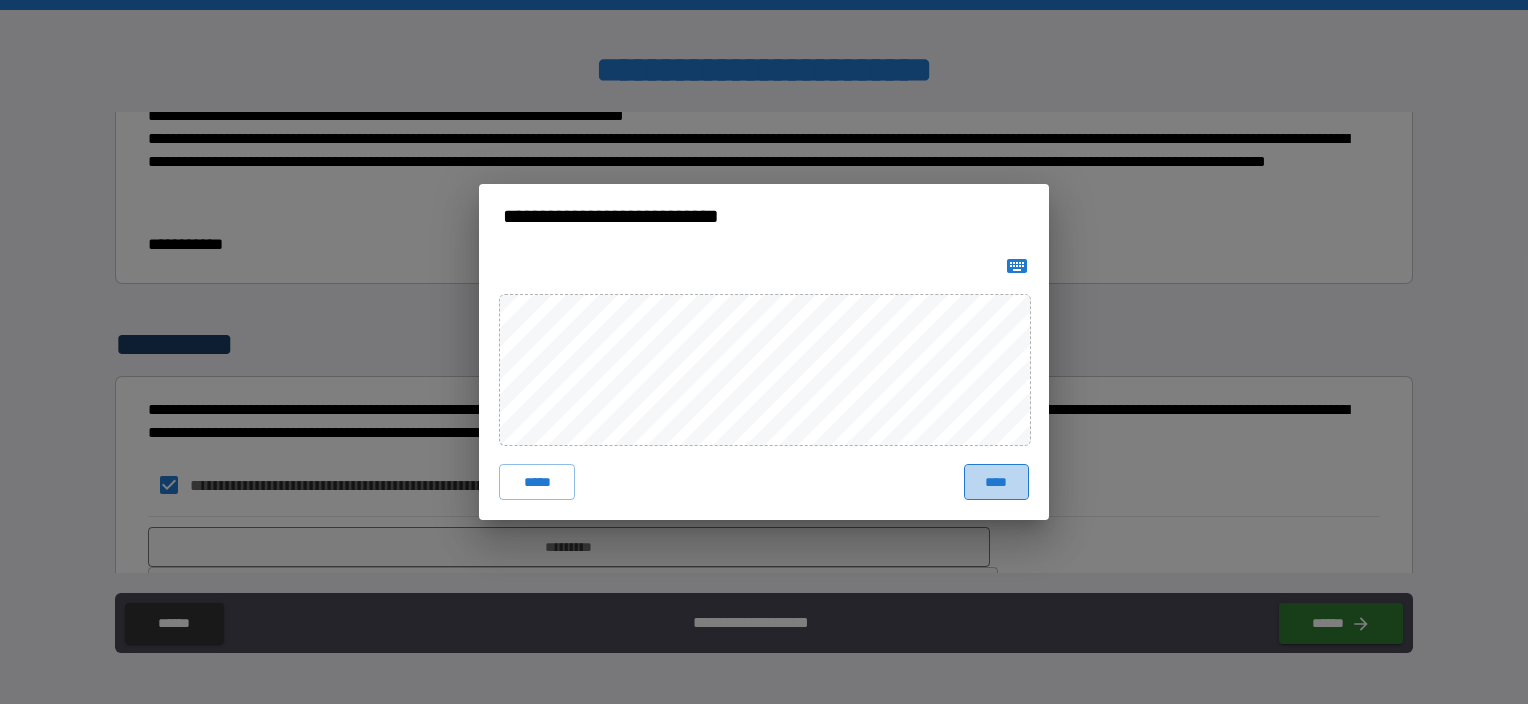 click on "****" at bounding box center [996, 482] 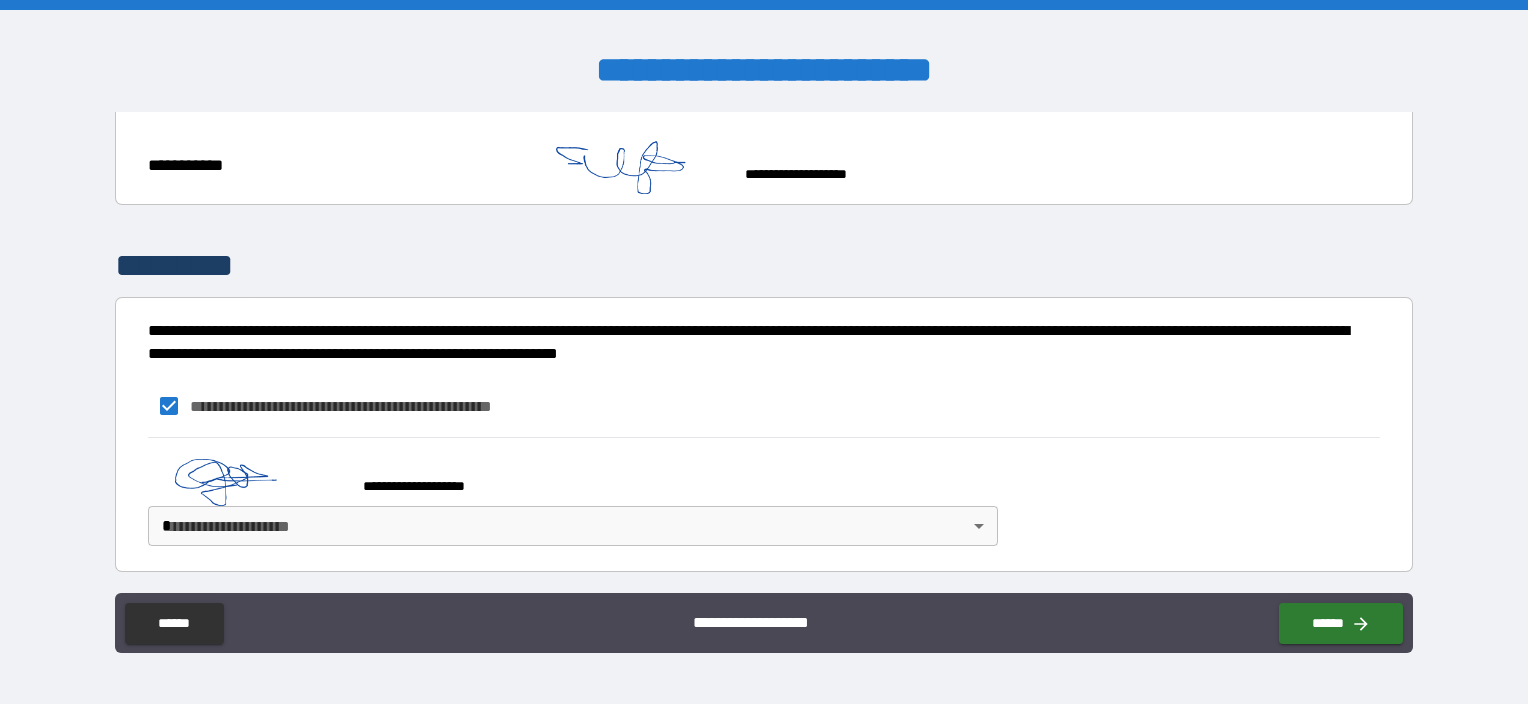 scroll, scrollTop: 580, scrollLeft: 0, axis: vertical 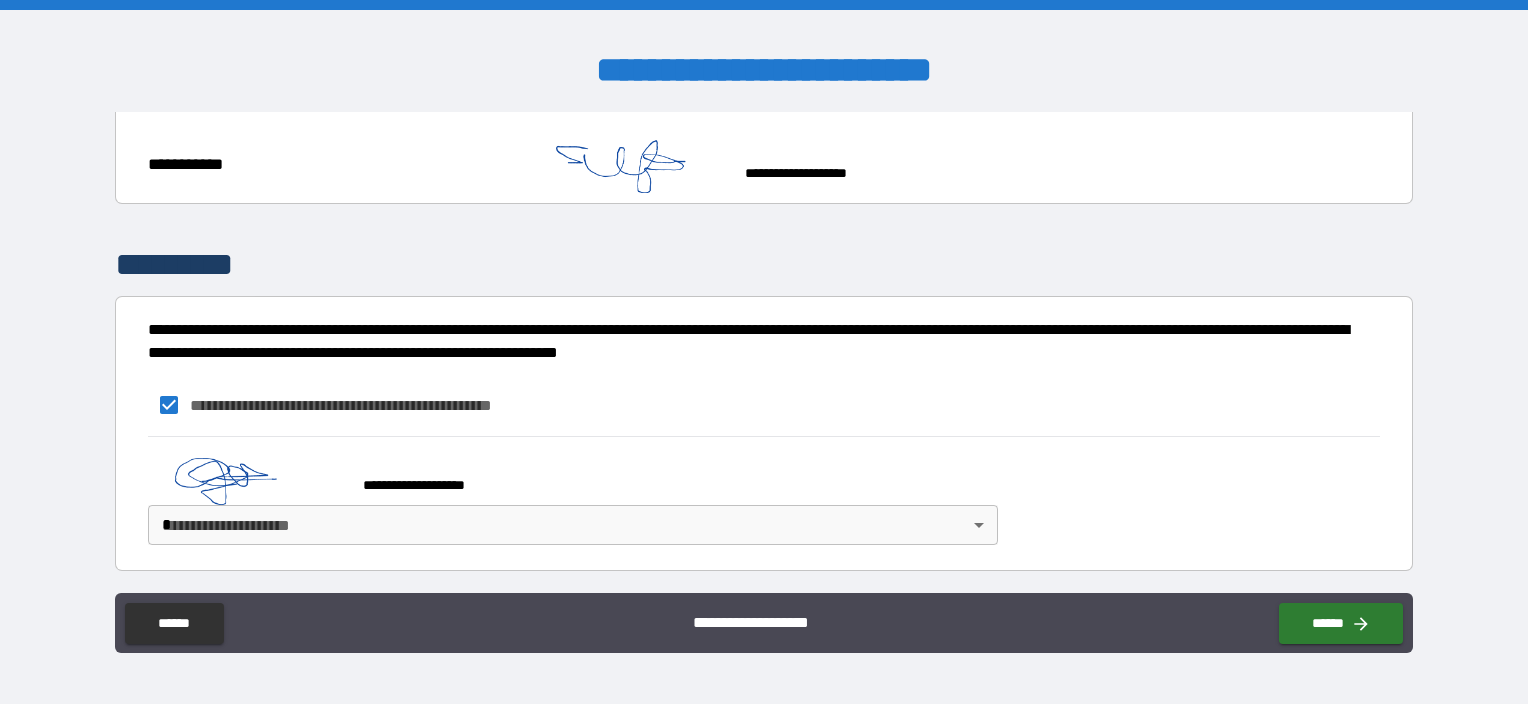 click on "**********" at bounding box center [764, 352] 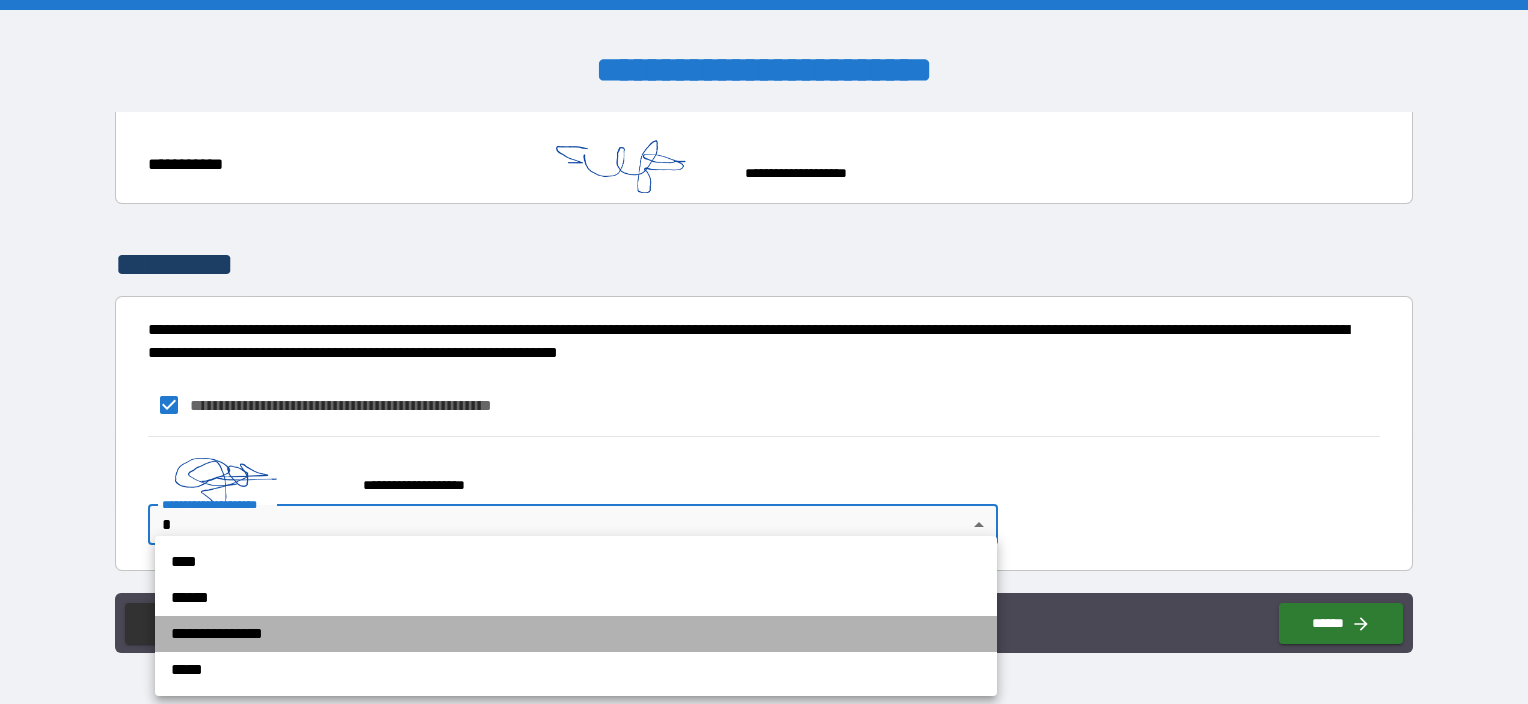 click on "**********" at bounding box center [576, 634] 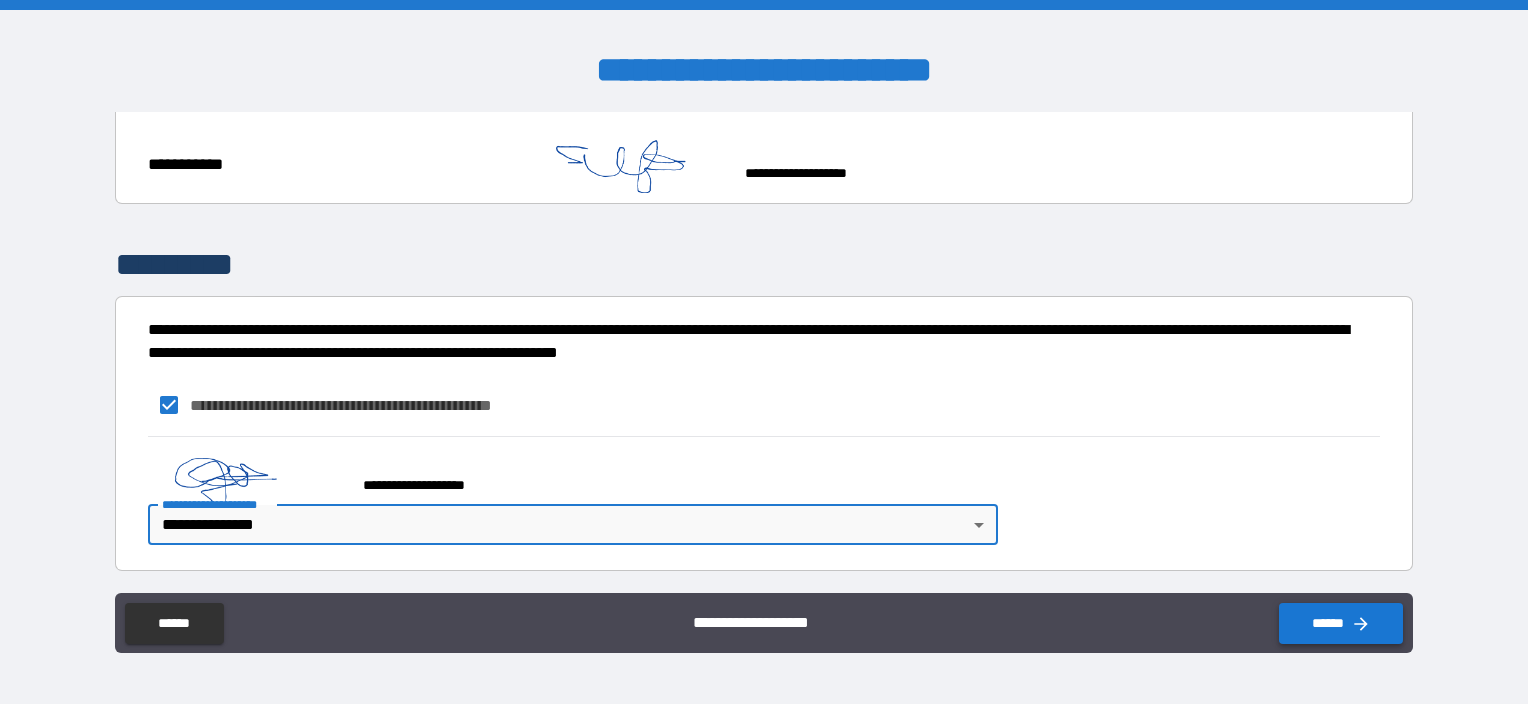 click 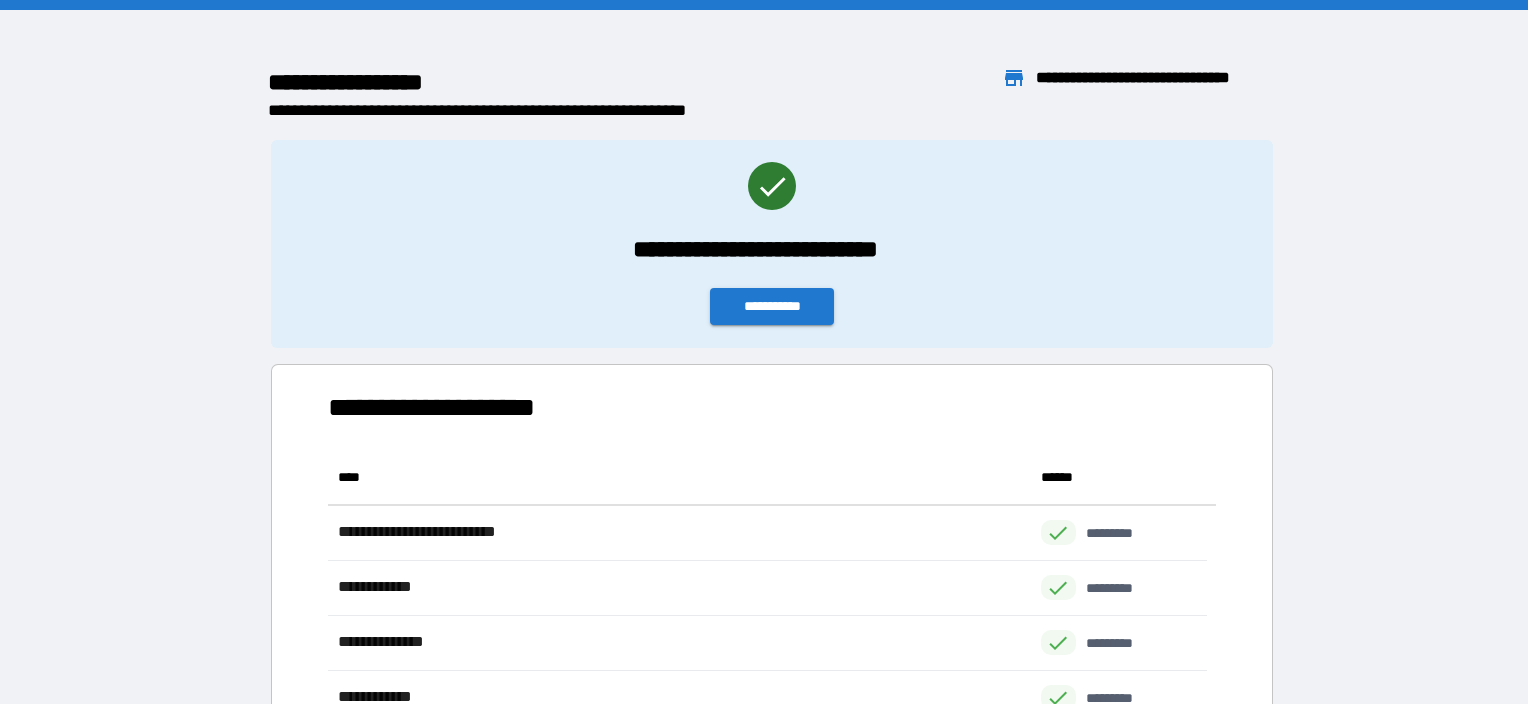 scroll, scrollTop: 16, scrollLeft: 16, axis: both 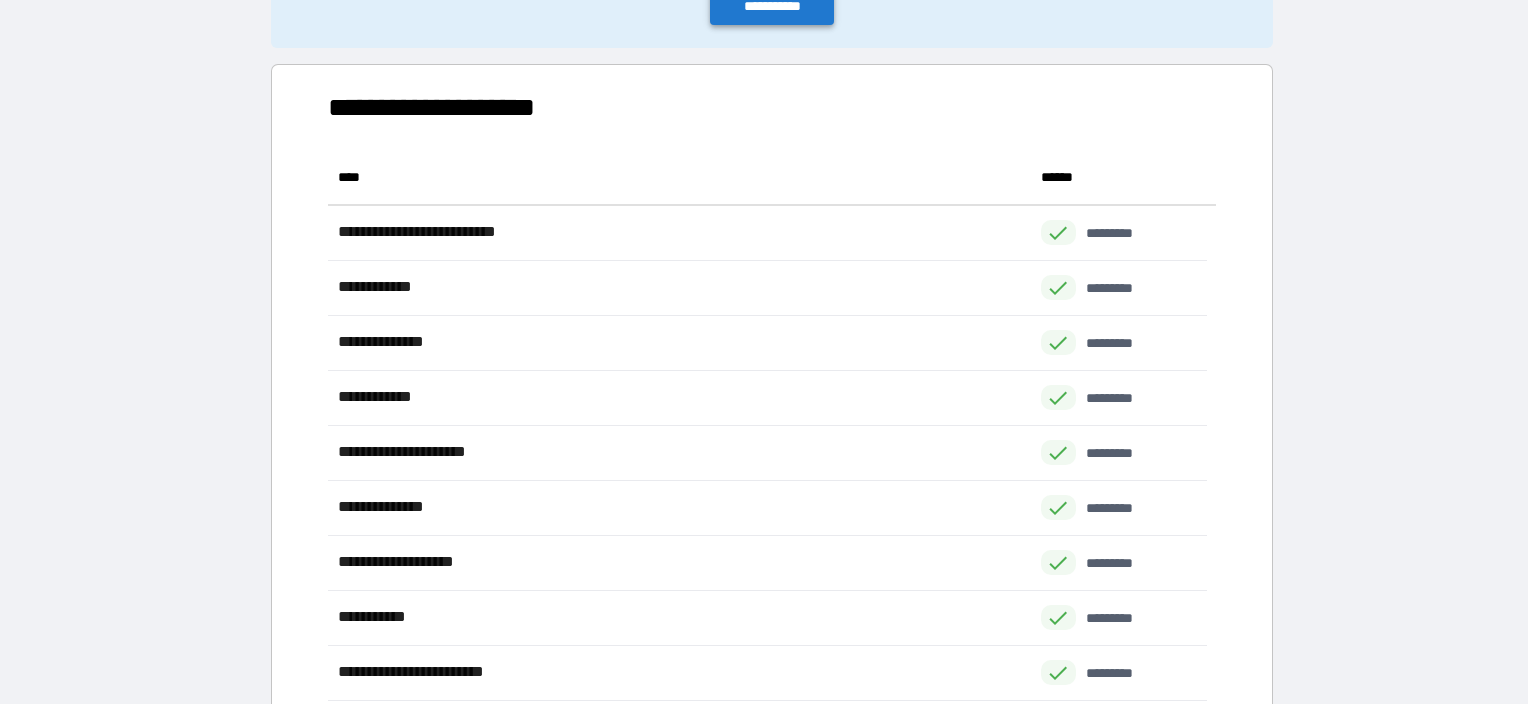 click on "**********" at bounding box center (772, 6) 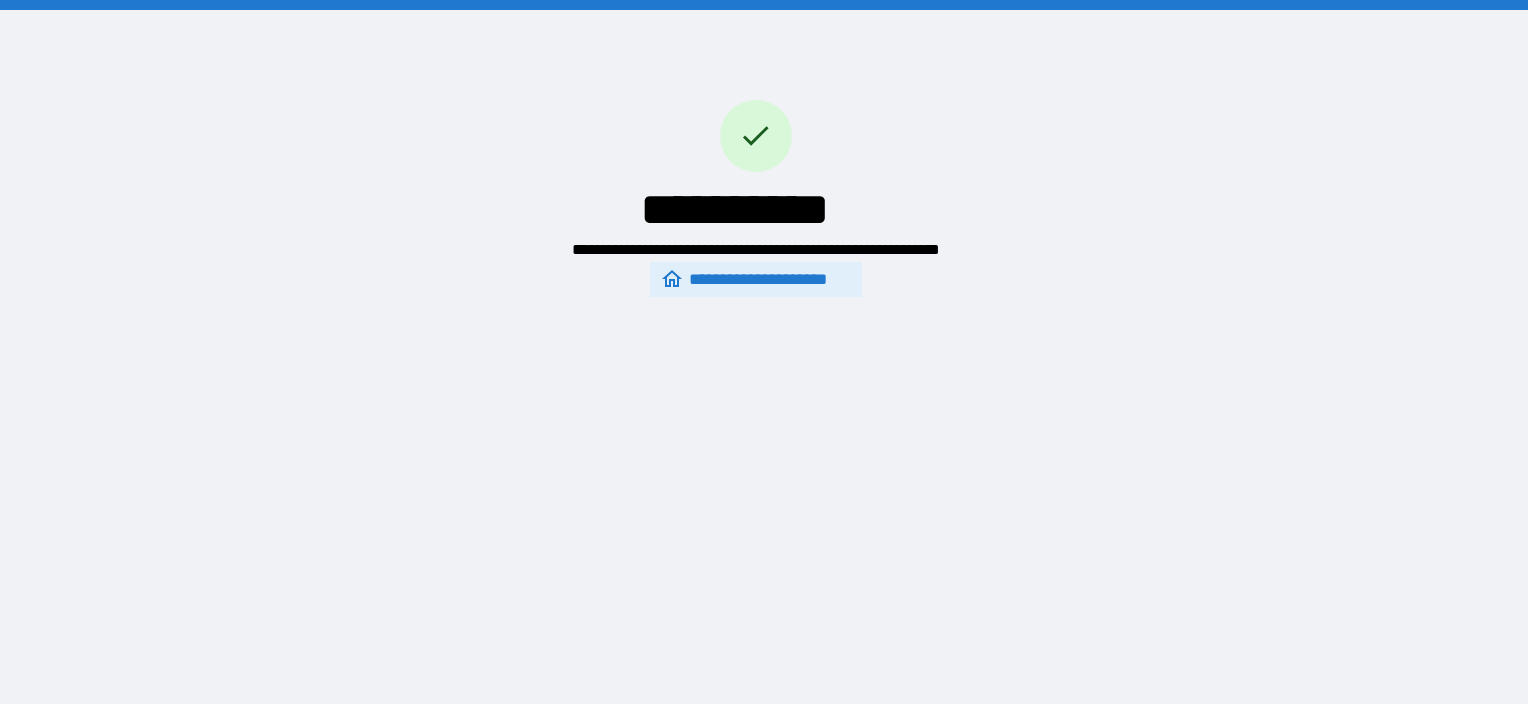 scroll, scrollTop: 0, scrollLeft: 0, axis: both 